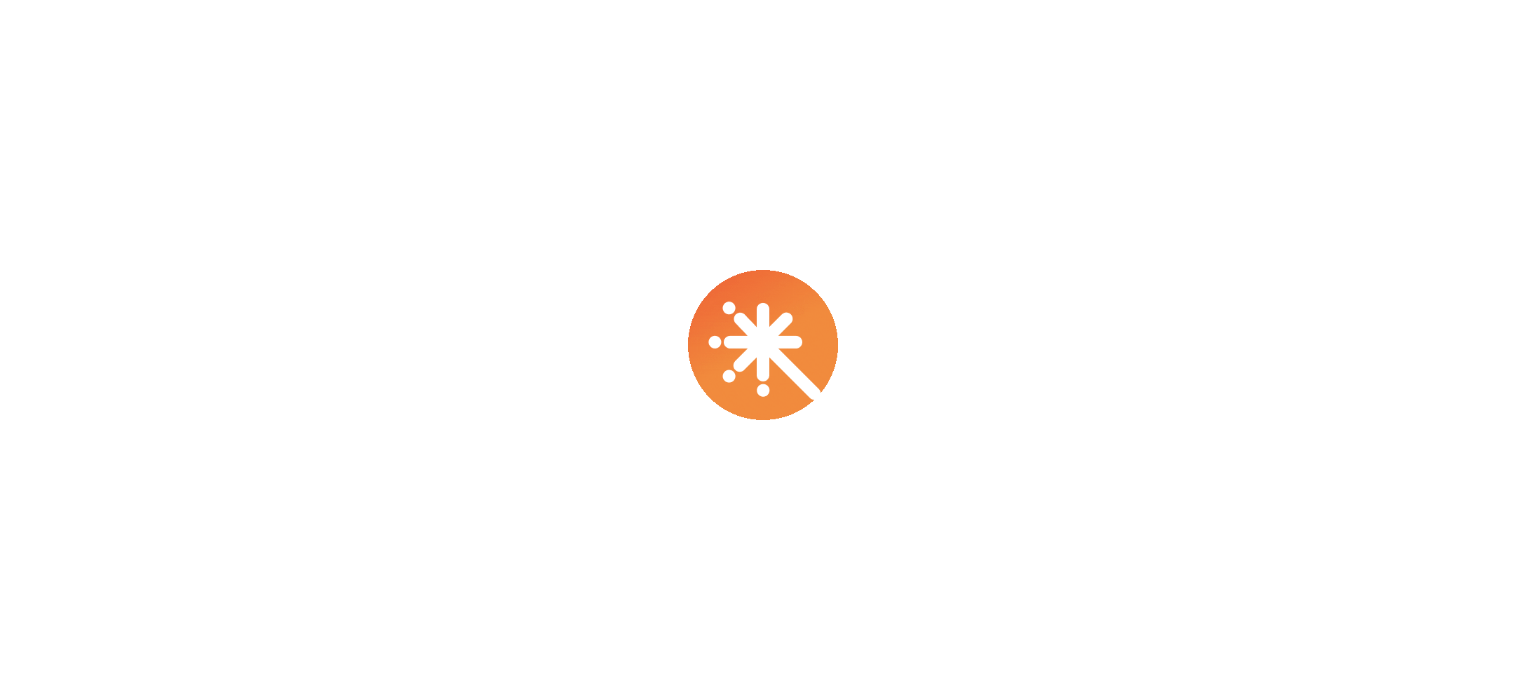 scroll, scrollTop: 0, scrollLeft: 0, axis: both 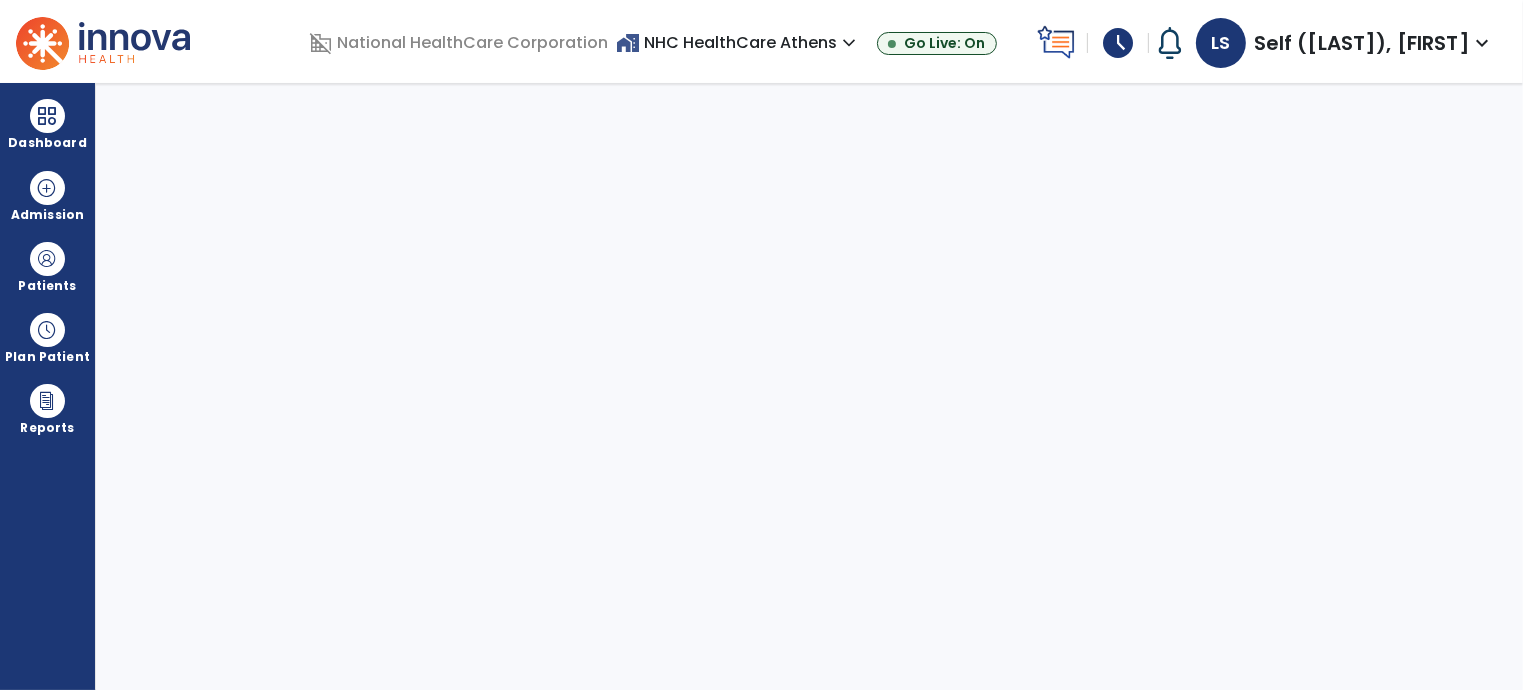 select on "****" 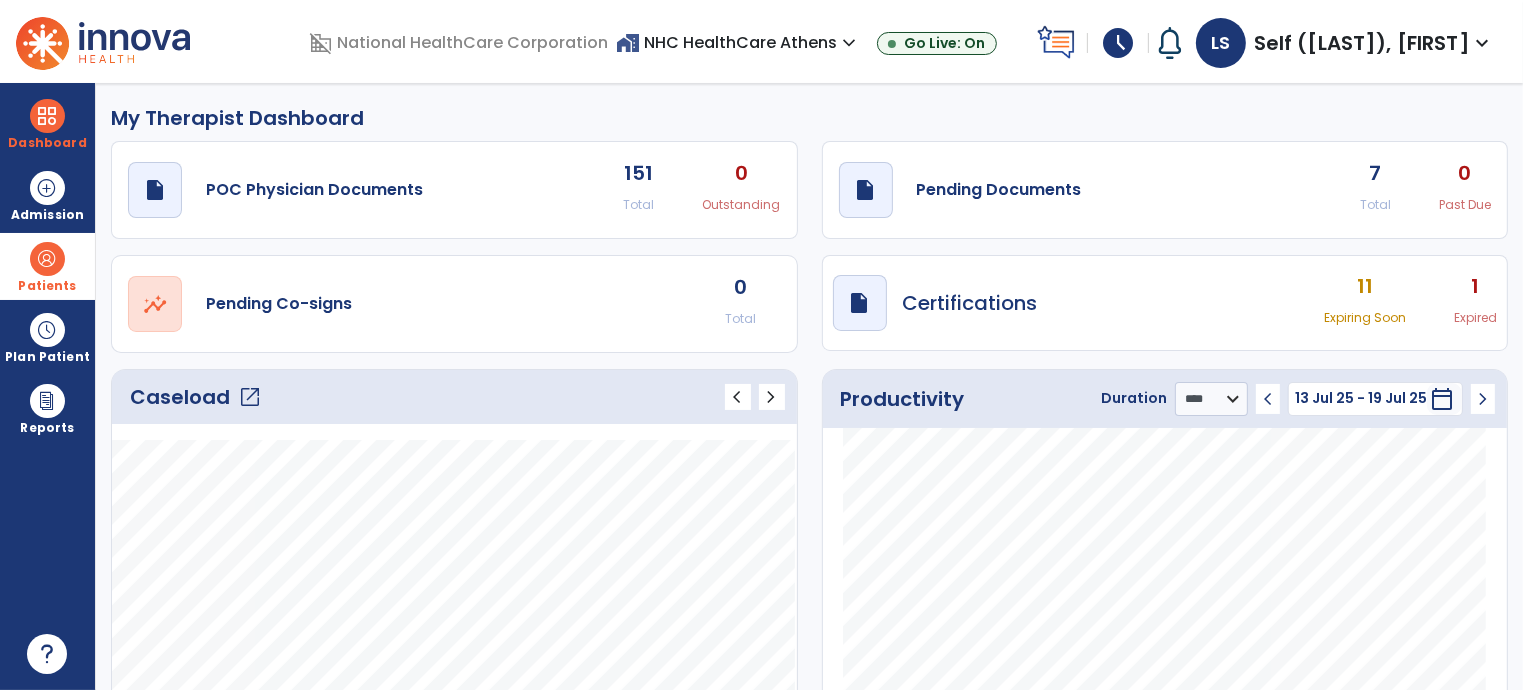click at bounding box center (47, 259) 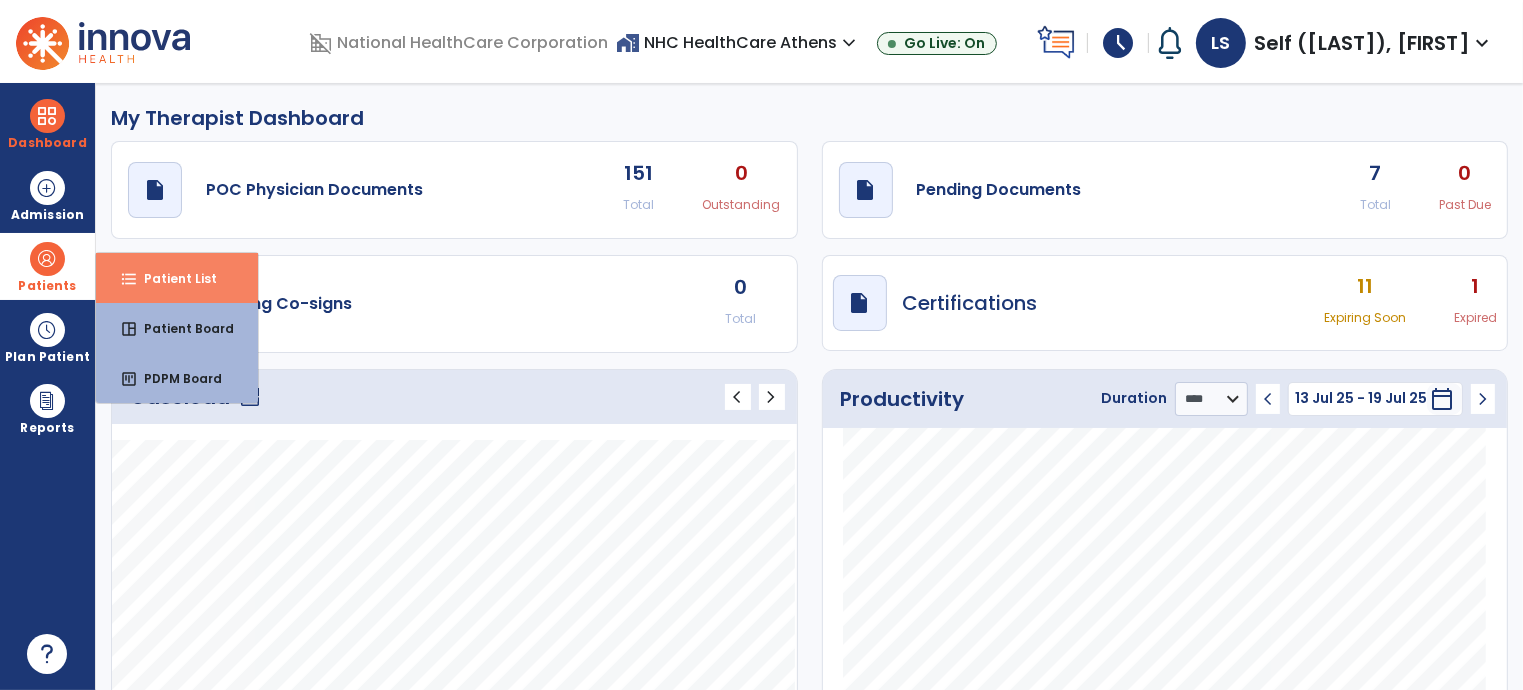 click on "Patient List" at bounding box center [172, 278] 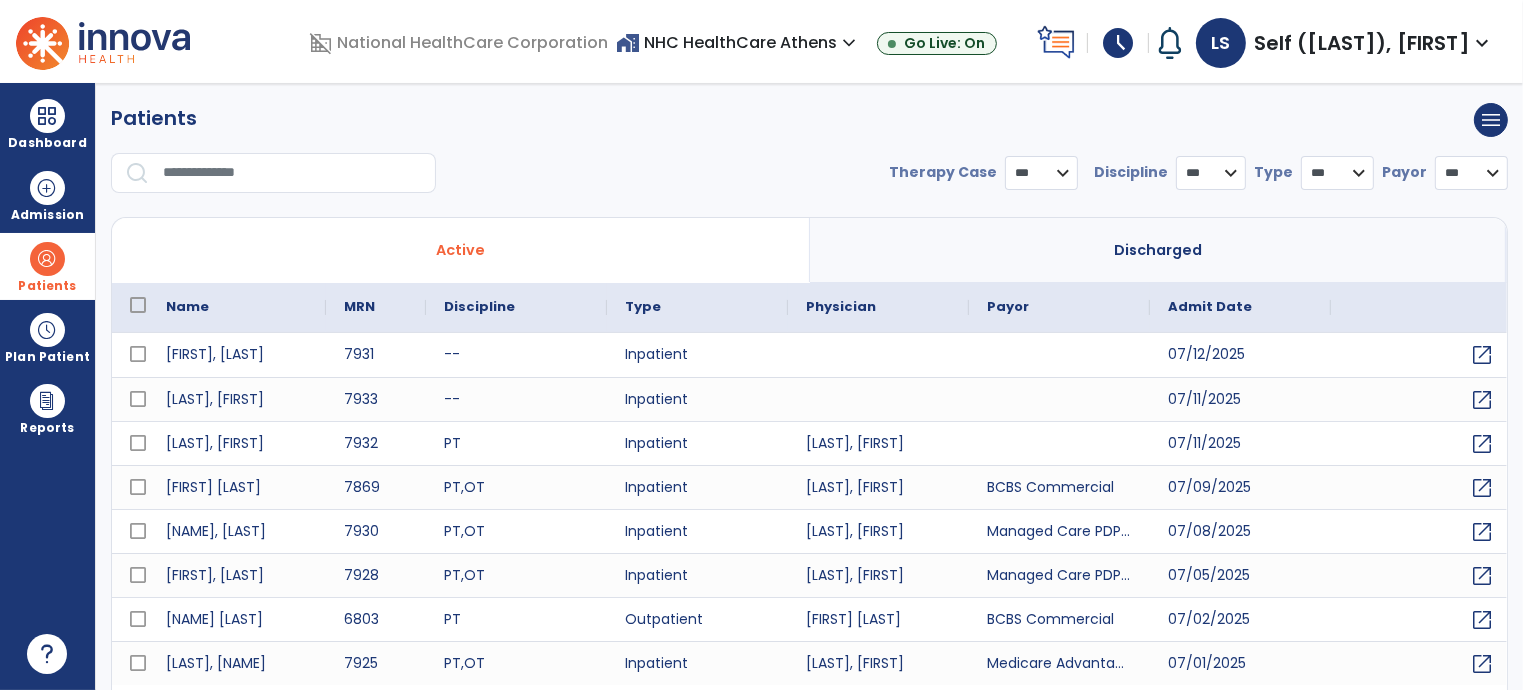 select on "***" 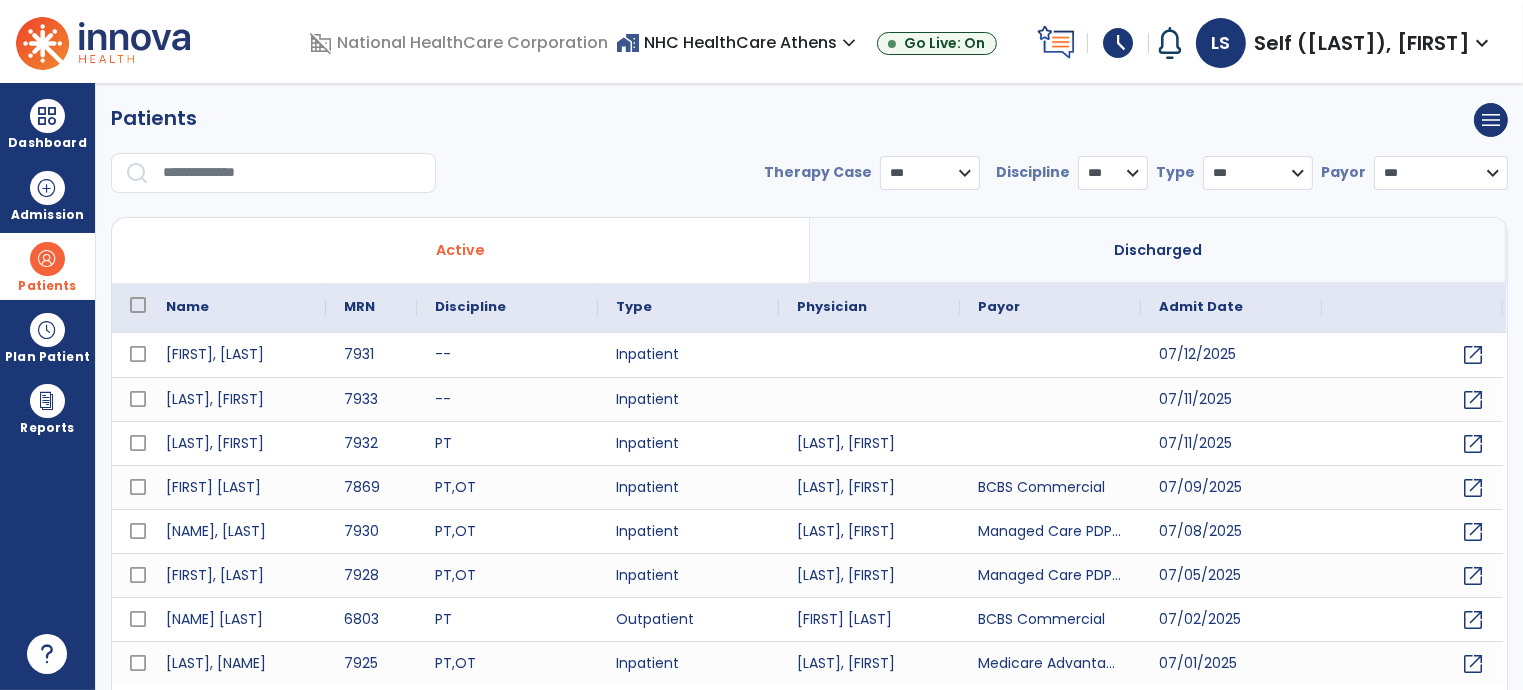 click at bounding box center [292, 173] 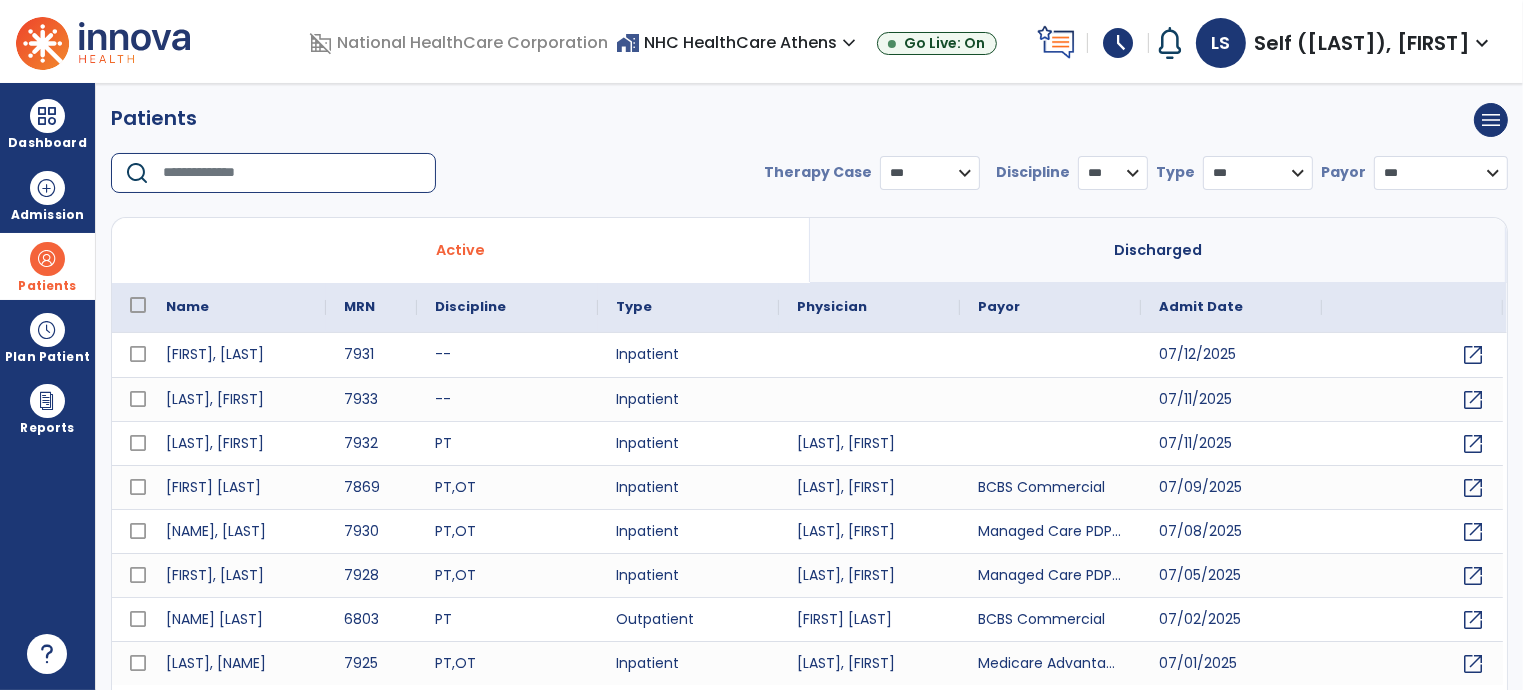 click at bounding box center (292, 173) 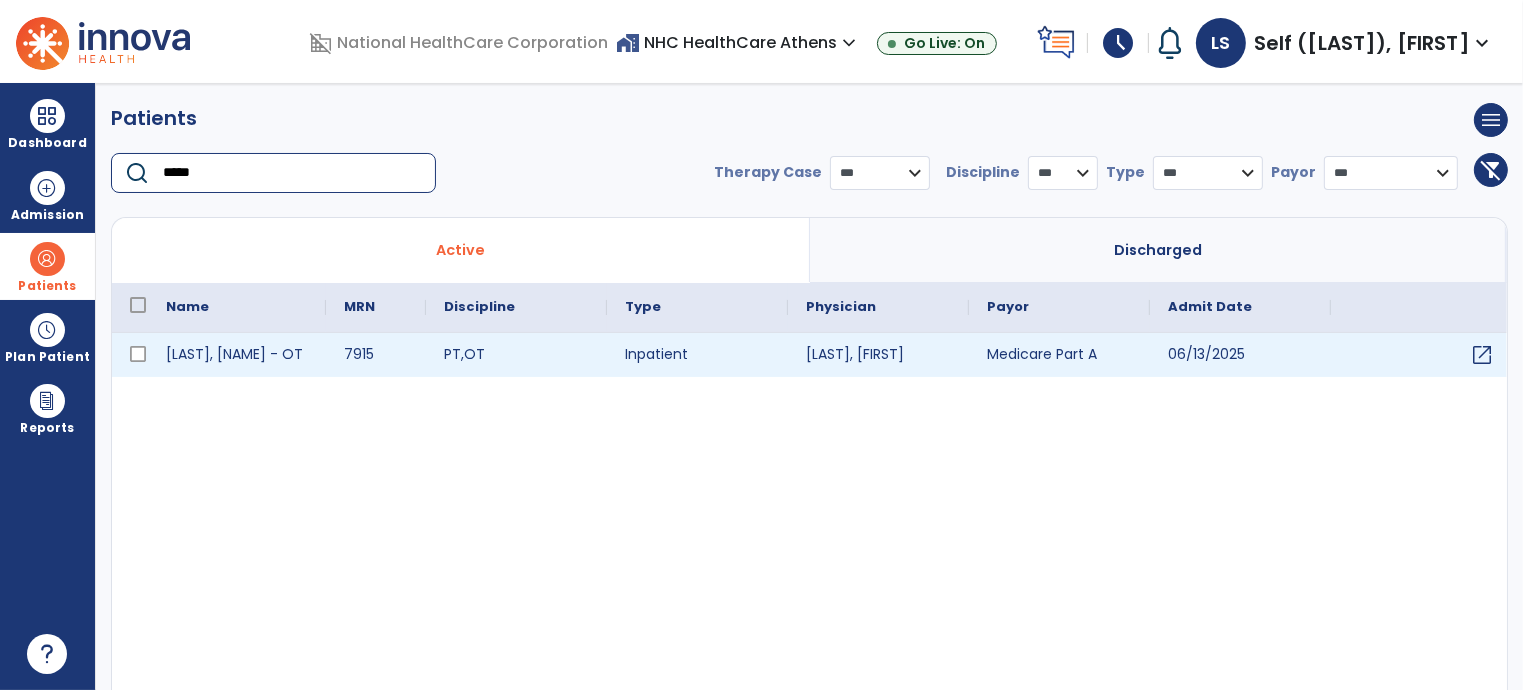 type on "*****" 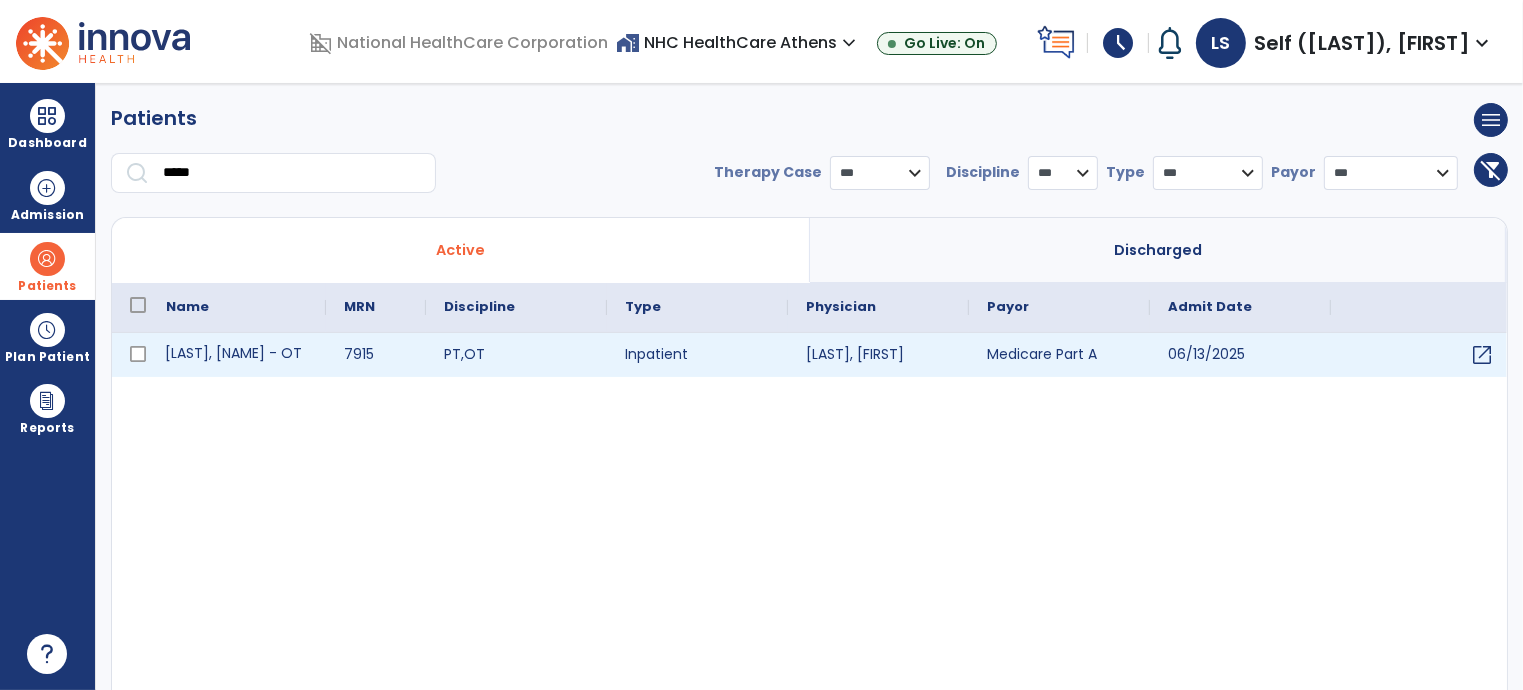 click on "[LAST], [NAME] - OT" at bounding box center (237, 355) 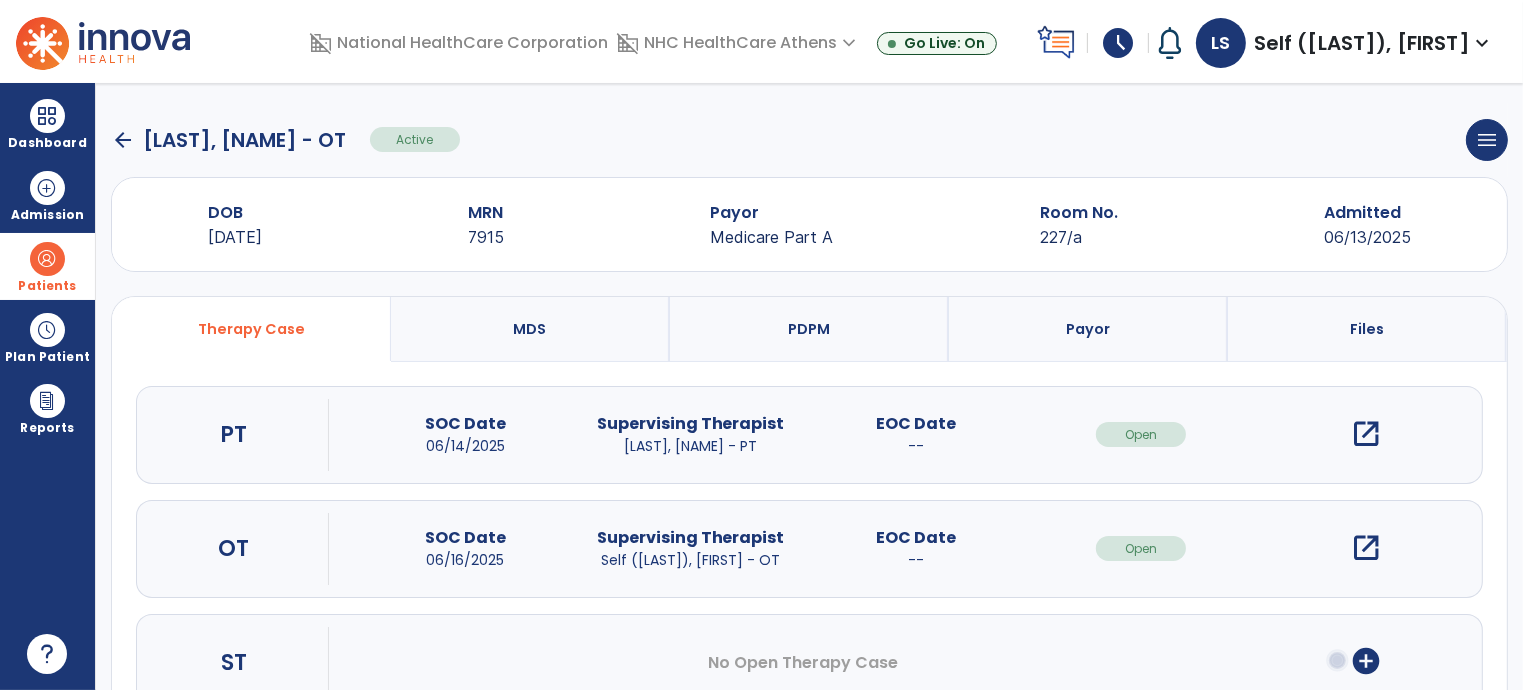 click on "open_in_new" at bounding box center [1366, 548] 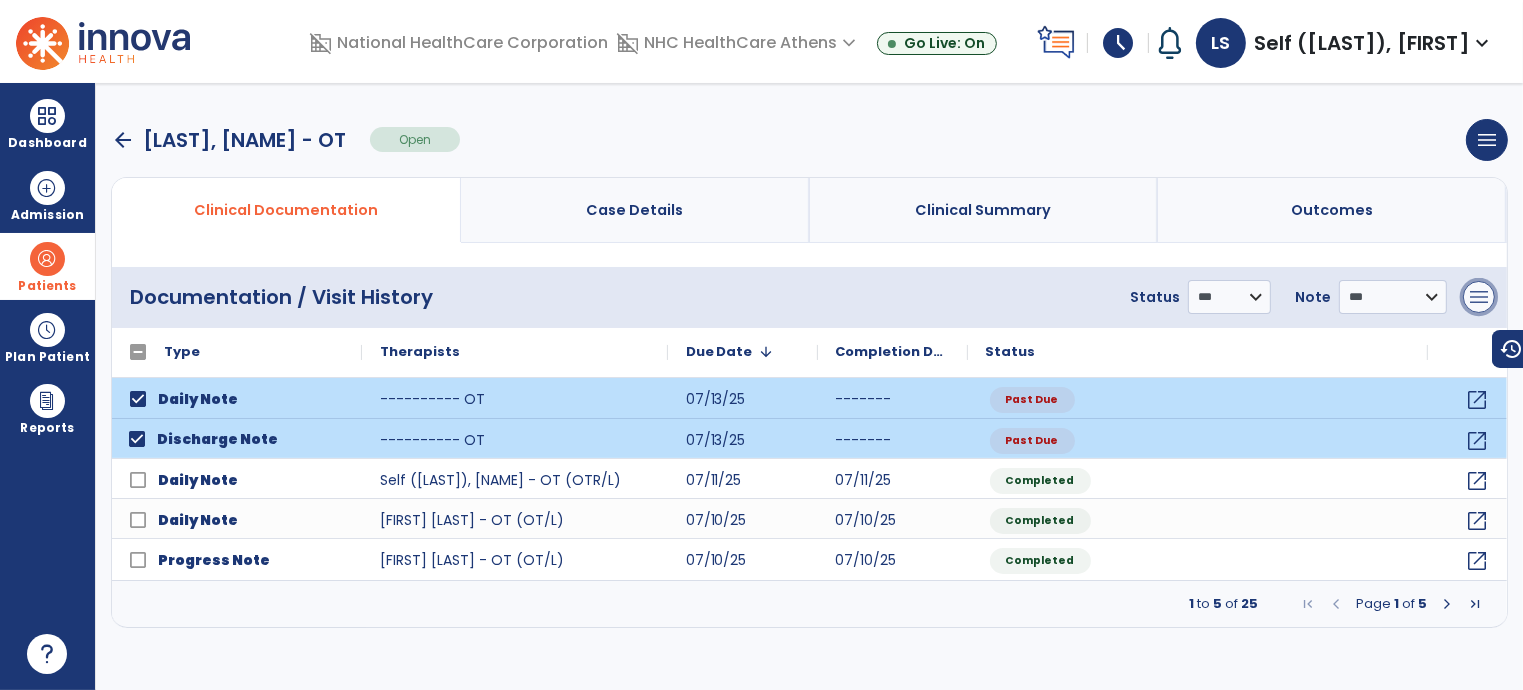 click on "menu" at bounding box center [1479, 297] 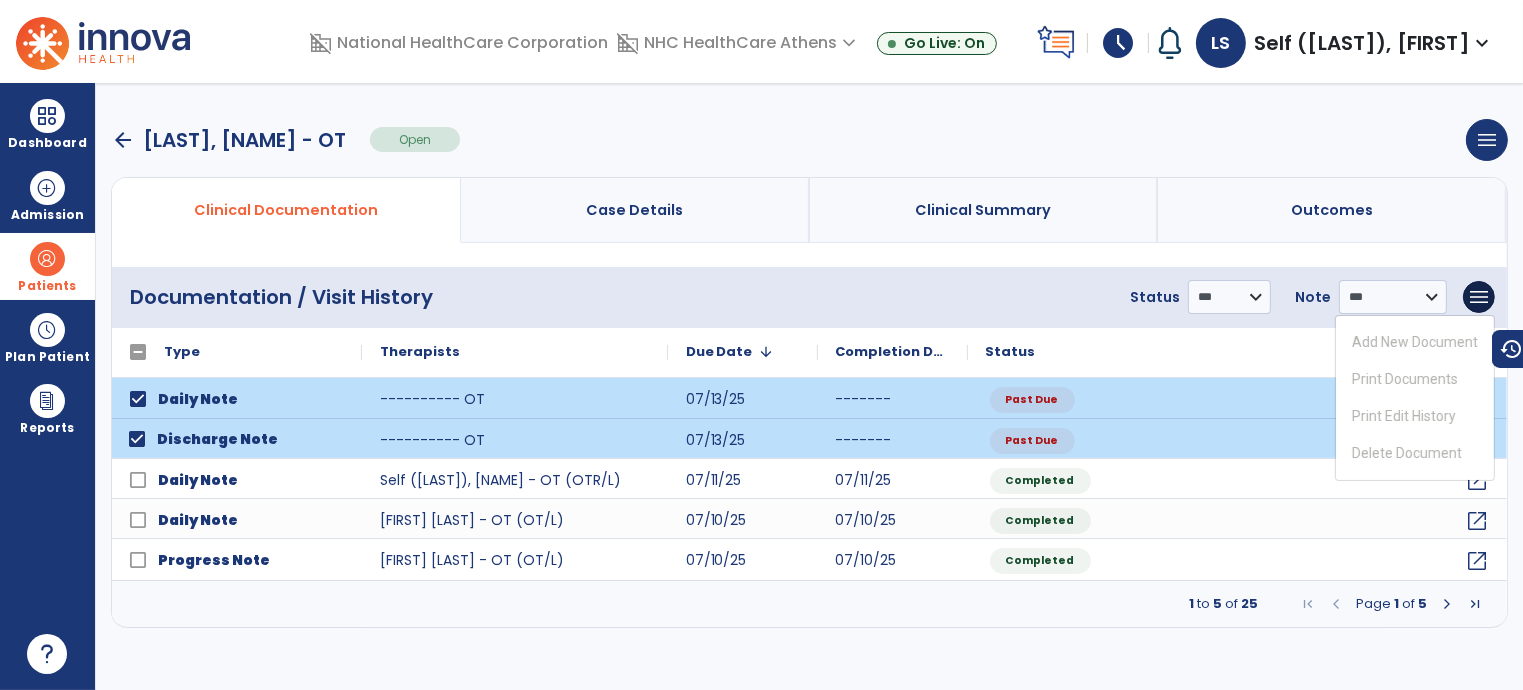 click on "Discharge Note" 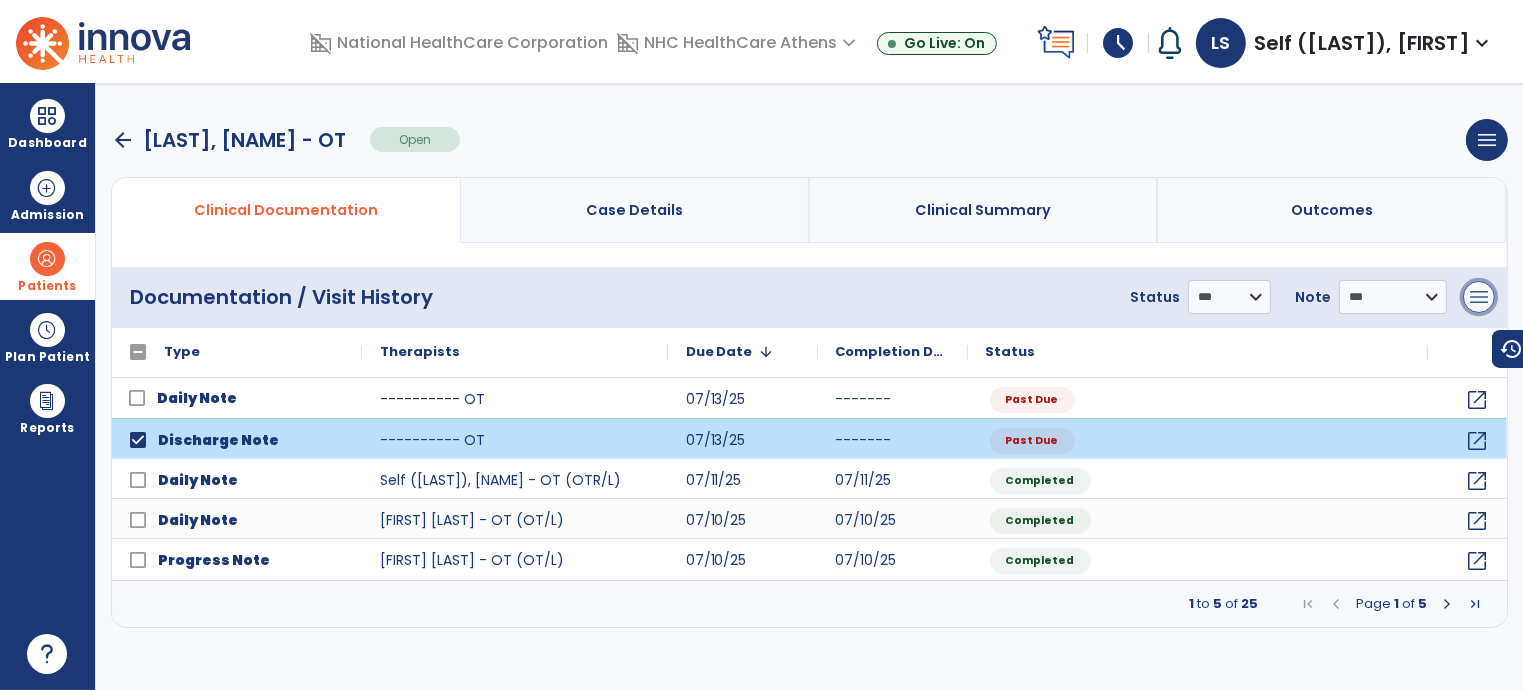 click on "menu" at bounding box center (1479, 297) 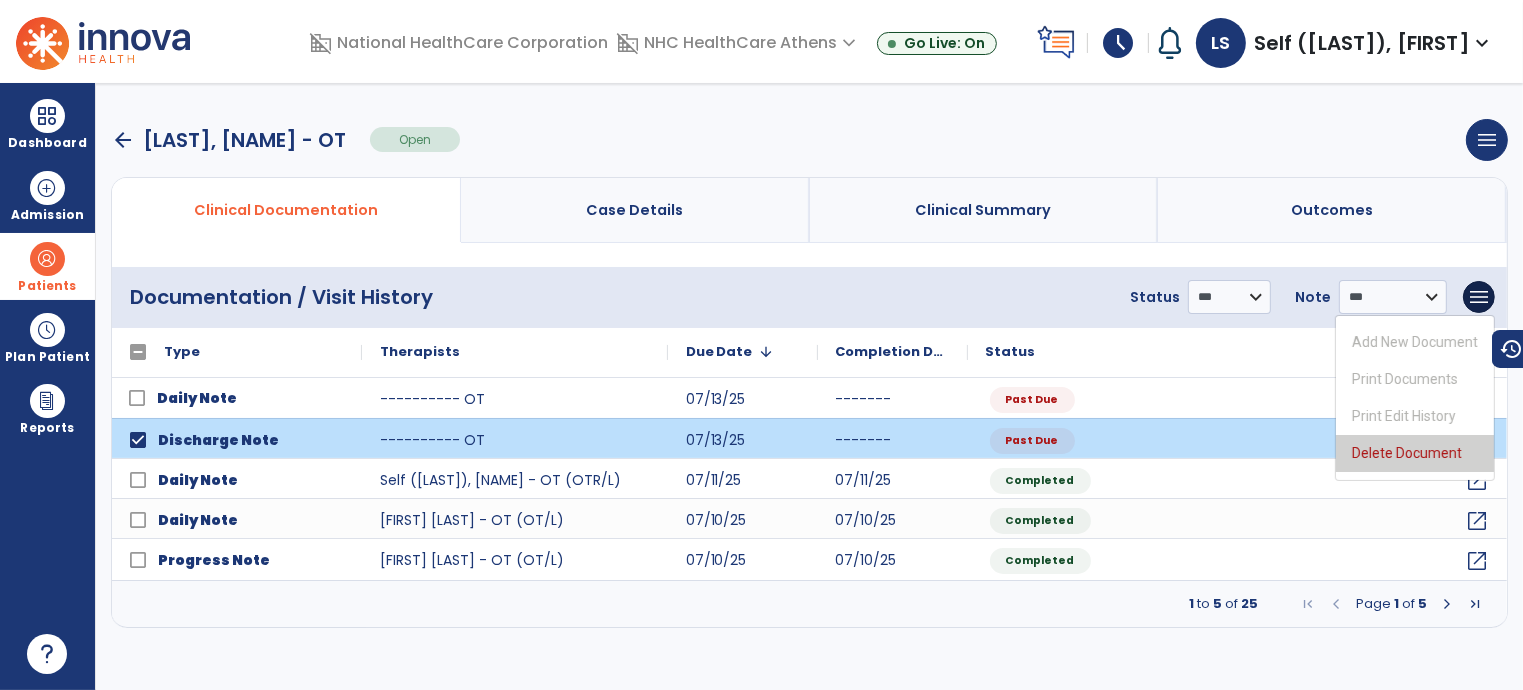 click on "Delete Document" at bounding box center (1415, 453) 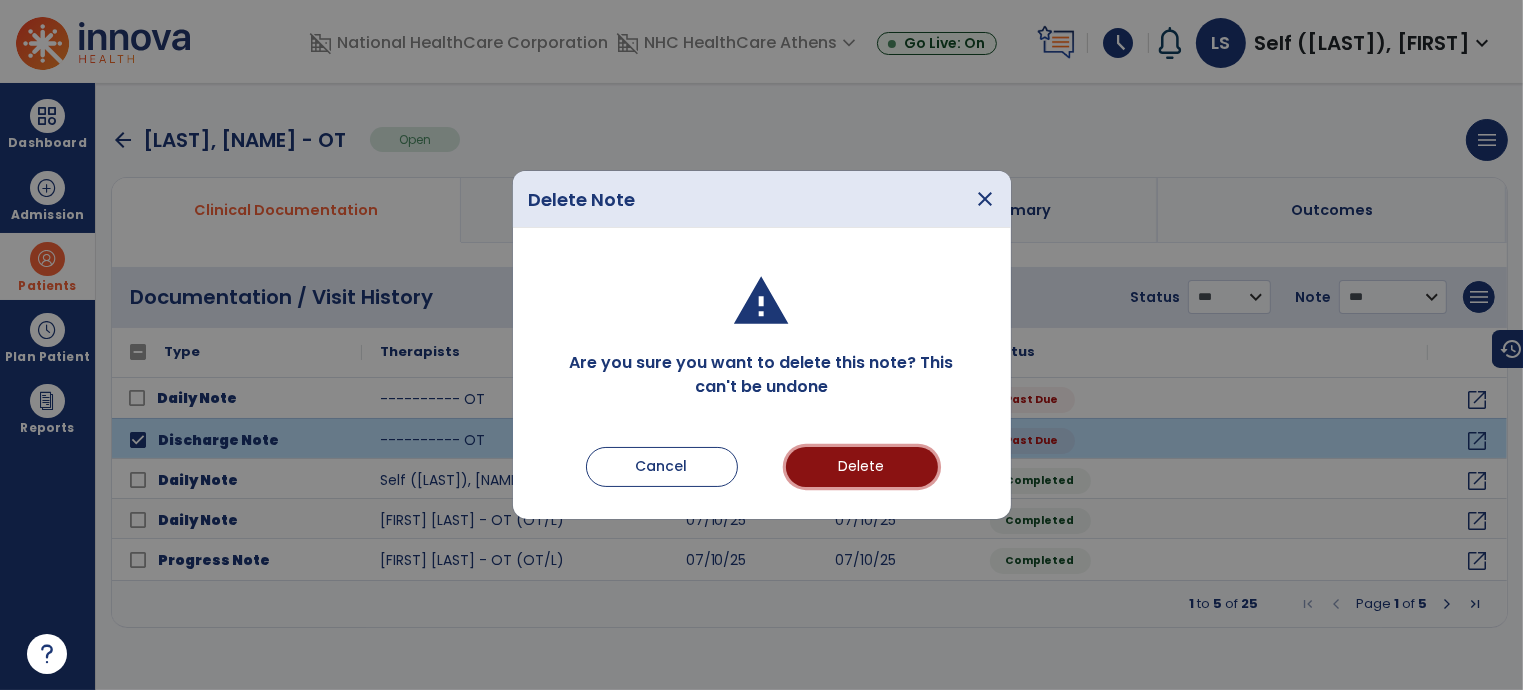 click on "Delete" at bounding box center [862, 467] 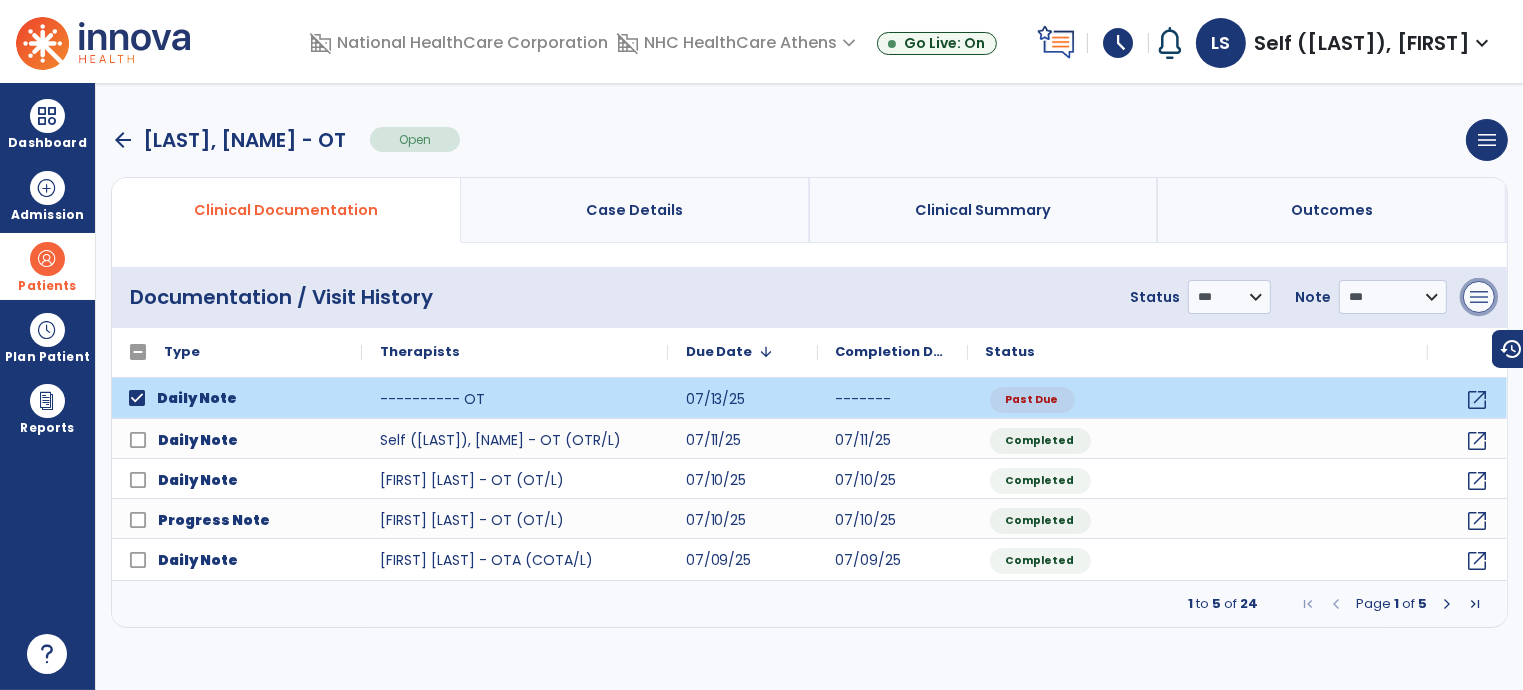 click on "menu" at bounding box center [1479, 297] 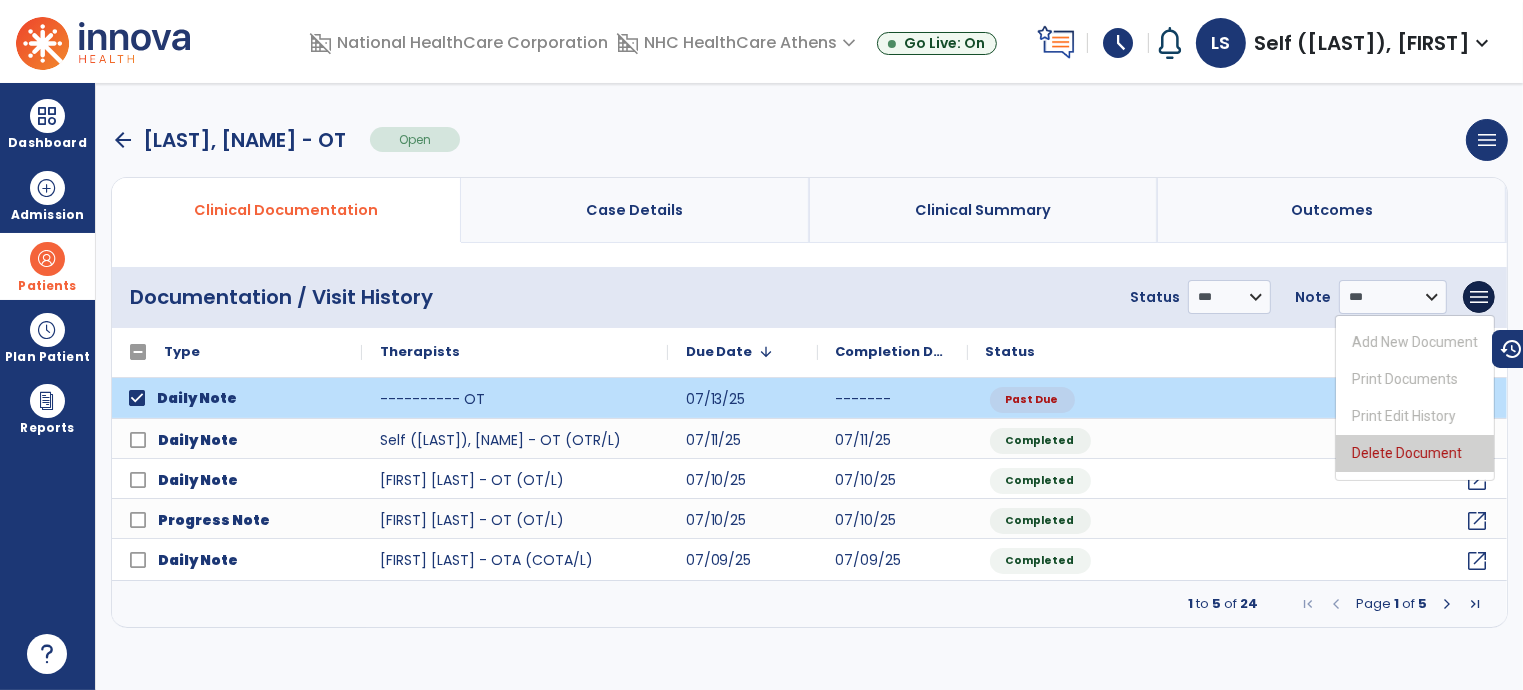 click on "Delete Document" at bounding box center [1415, 453] 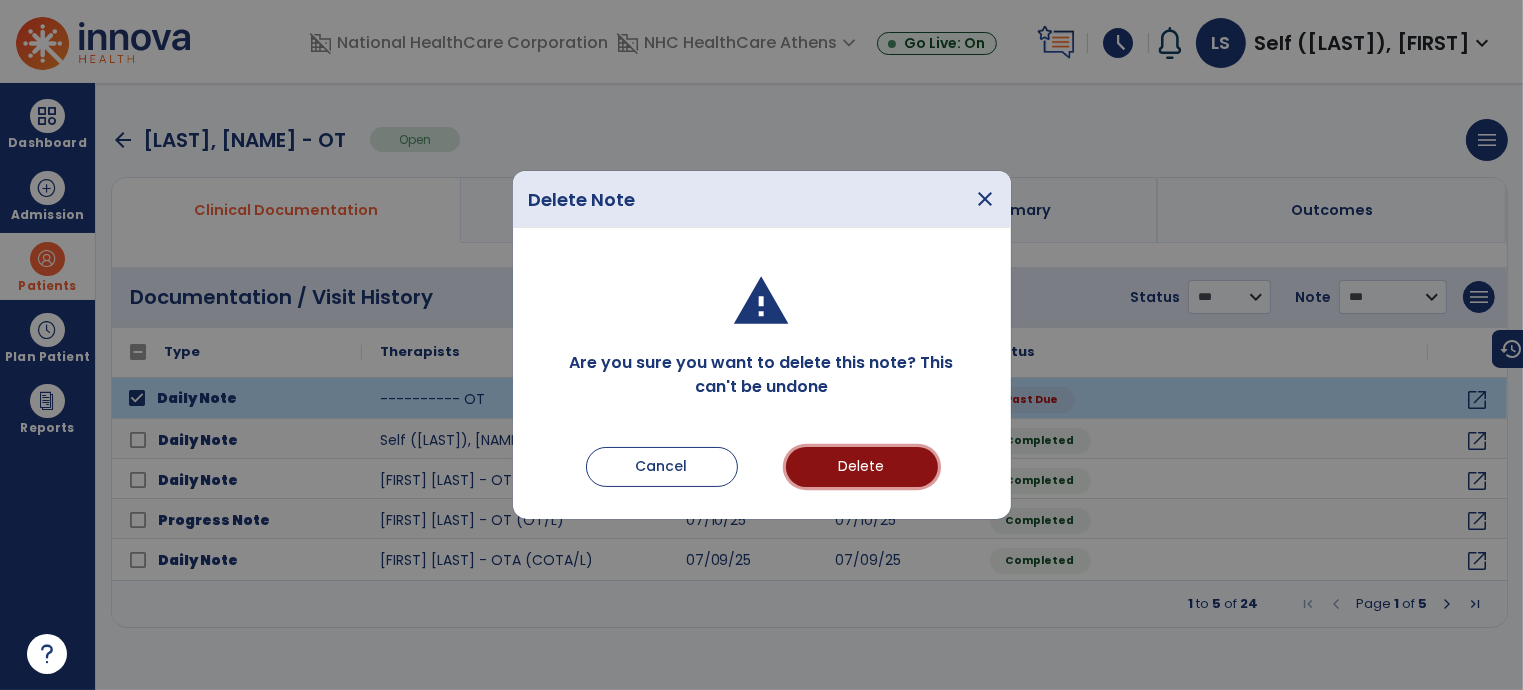 click on "Delete" at bounding box center (862, 467) 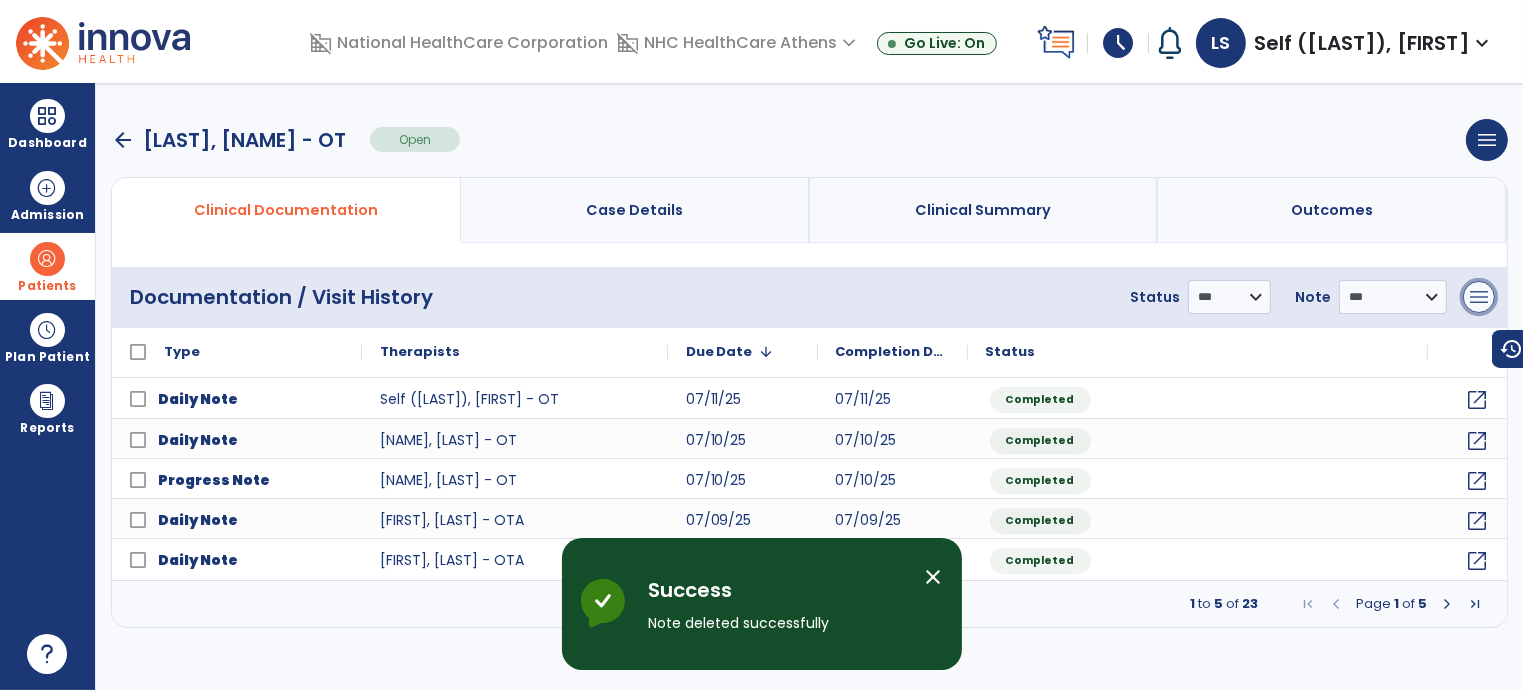 click on "menu" at bounding box center (1479, 297) 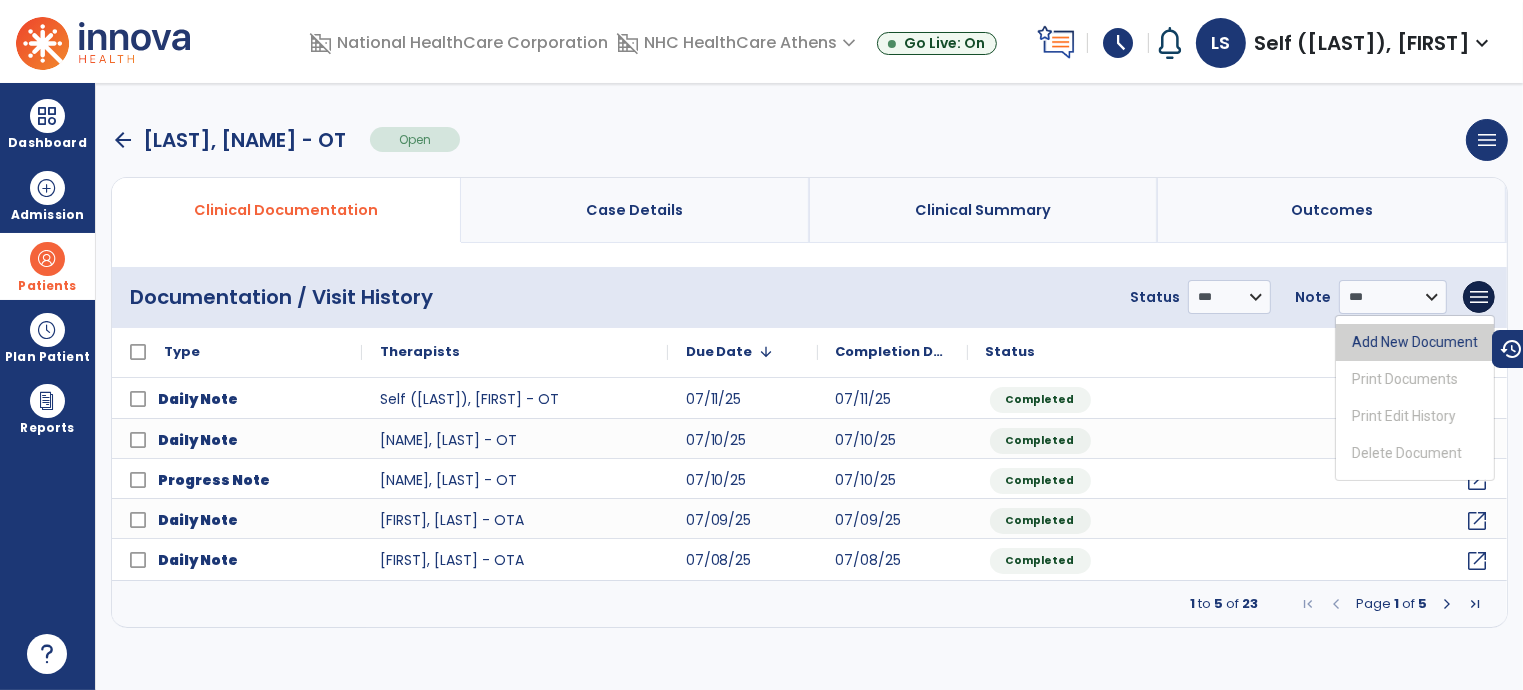 click on "Add New Document" at bounding box center [1415, 342] 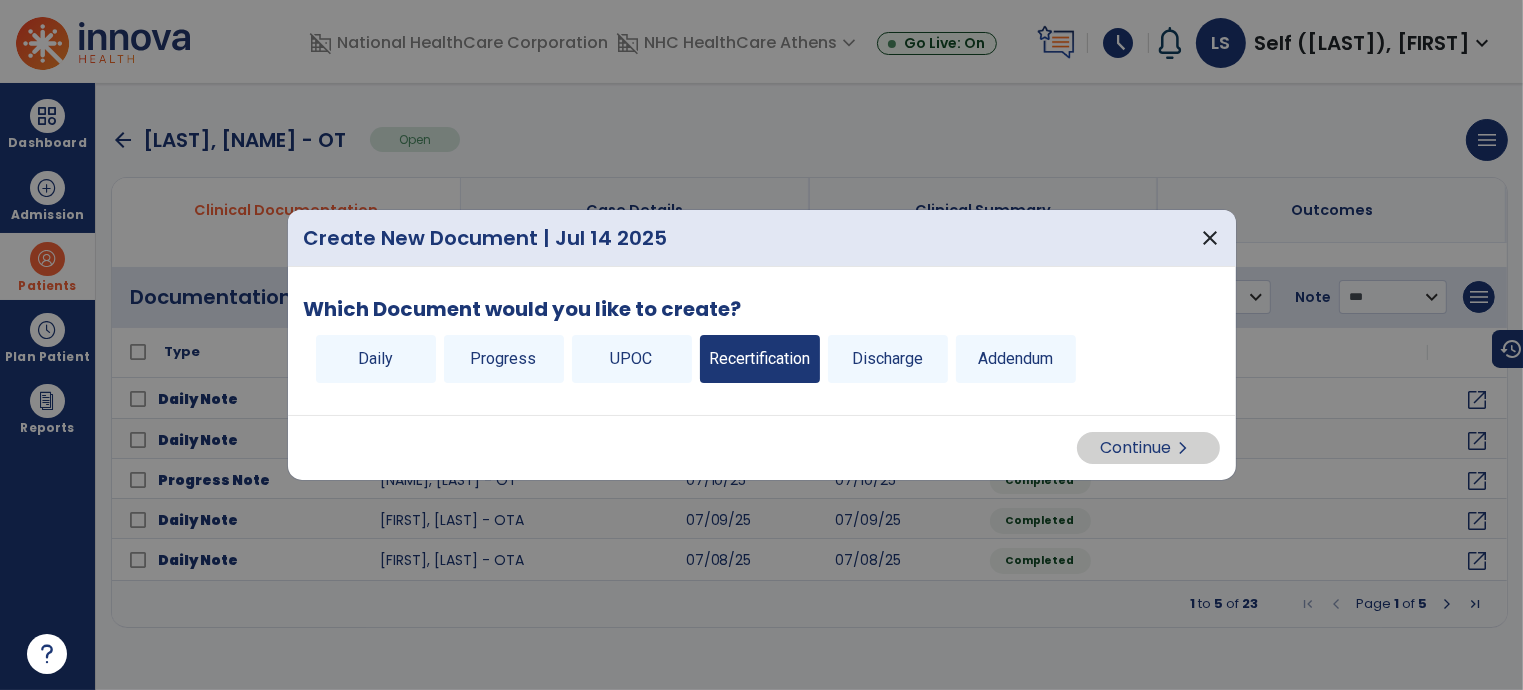 click on "Recertification" at bounding box center [760, 359] 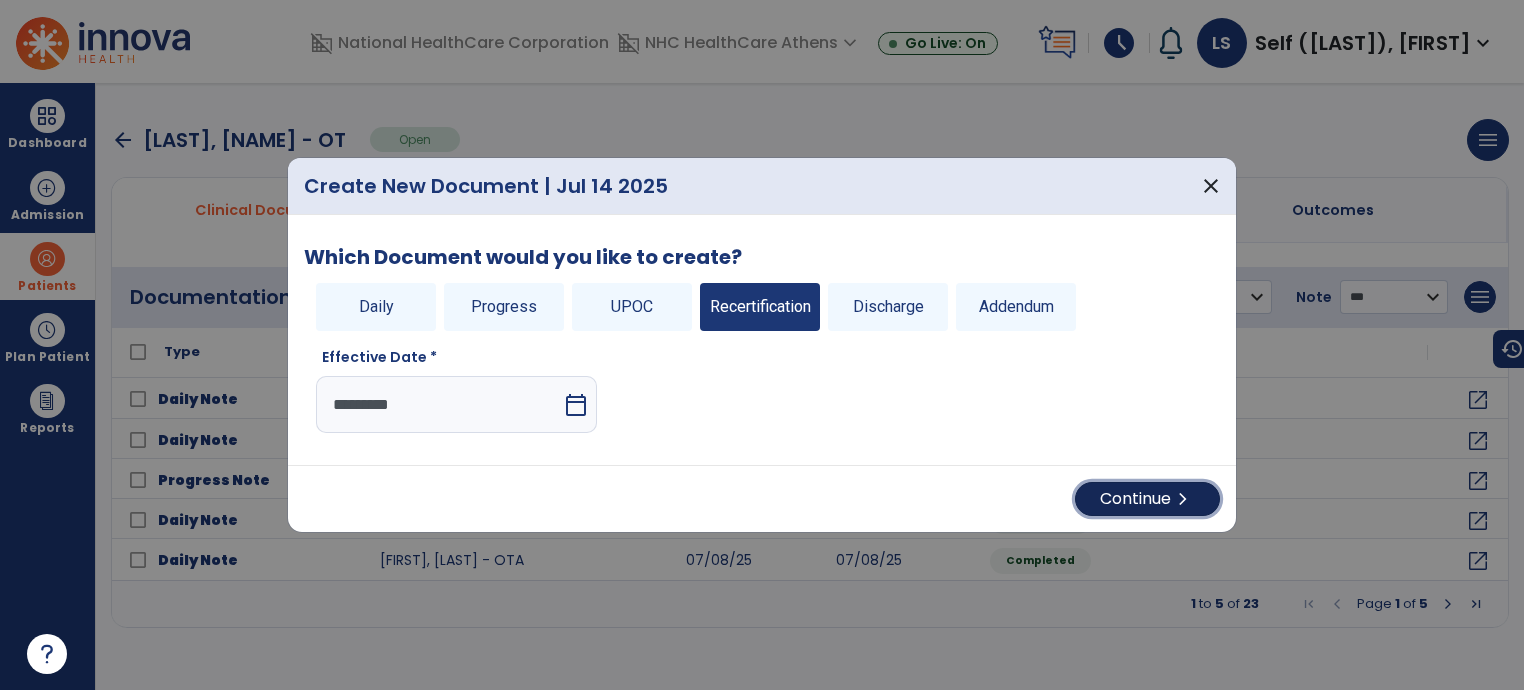 click on "Continue   chevron_right" at bounding box center (1147, 499) 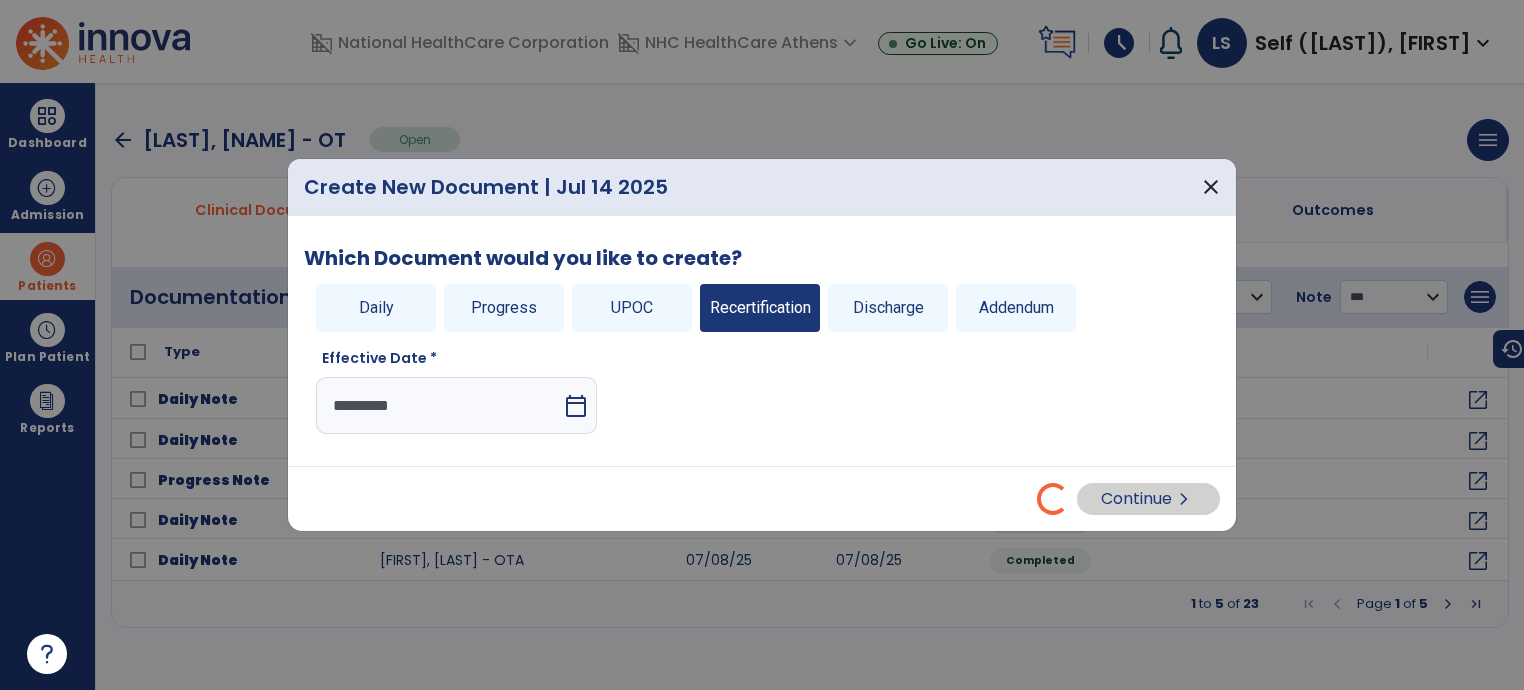 select on "**" 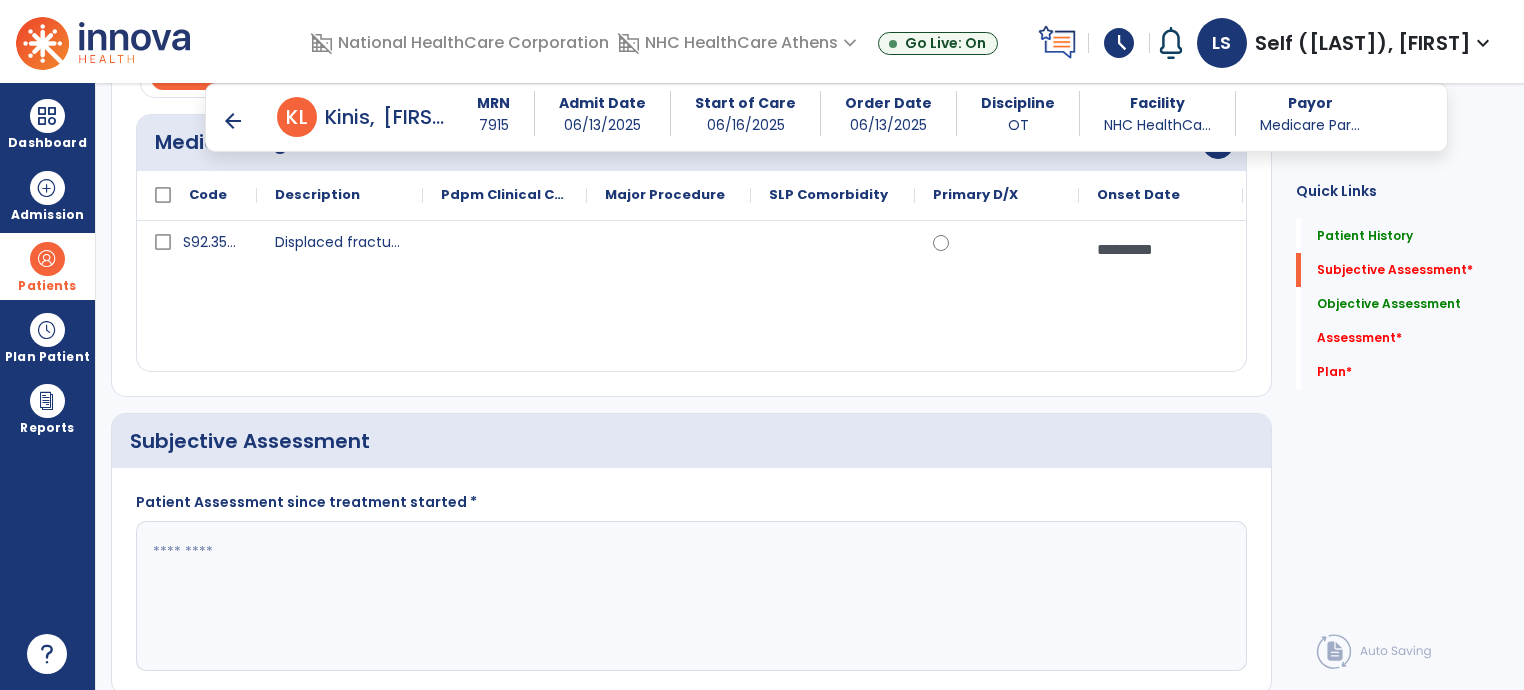 scroll, scrollTop: 400, scrollLeft: 0, axis: vertical 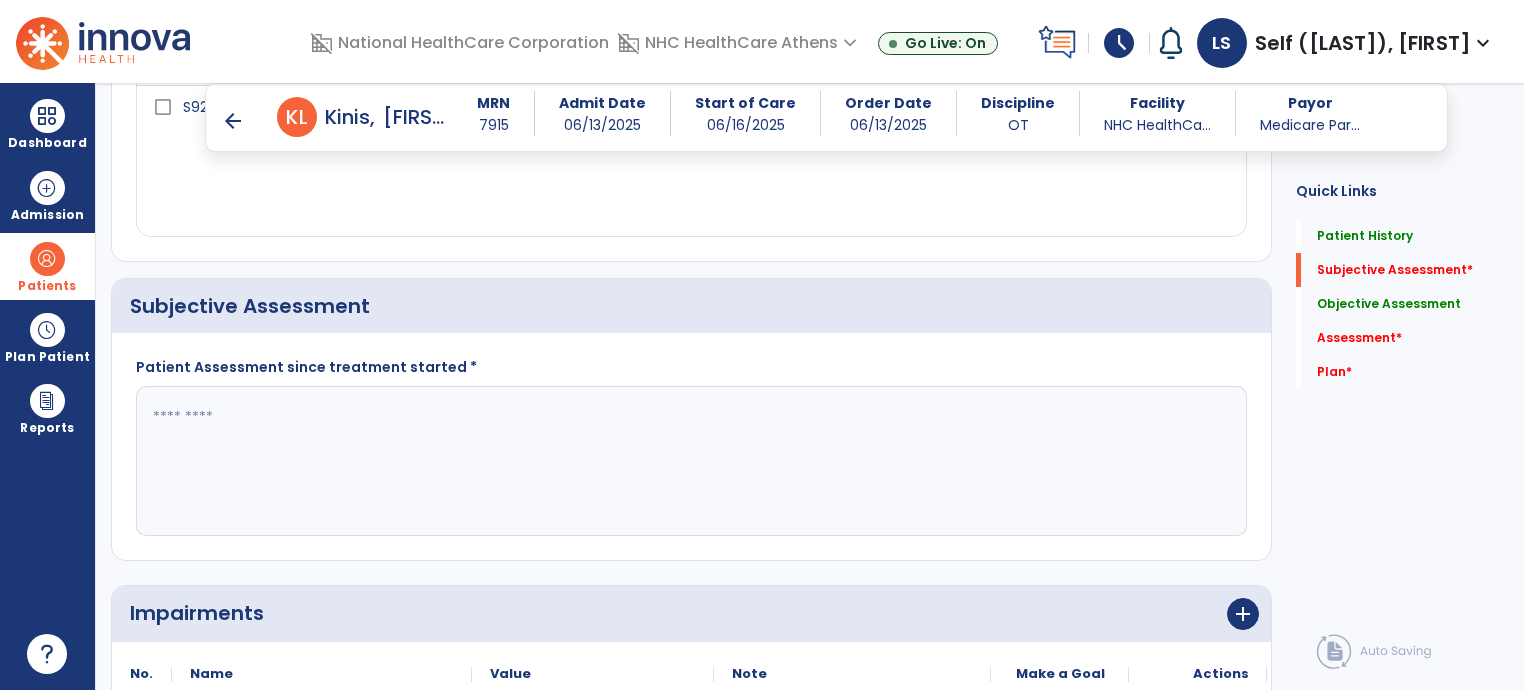 click 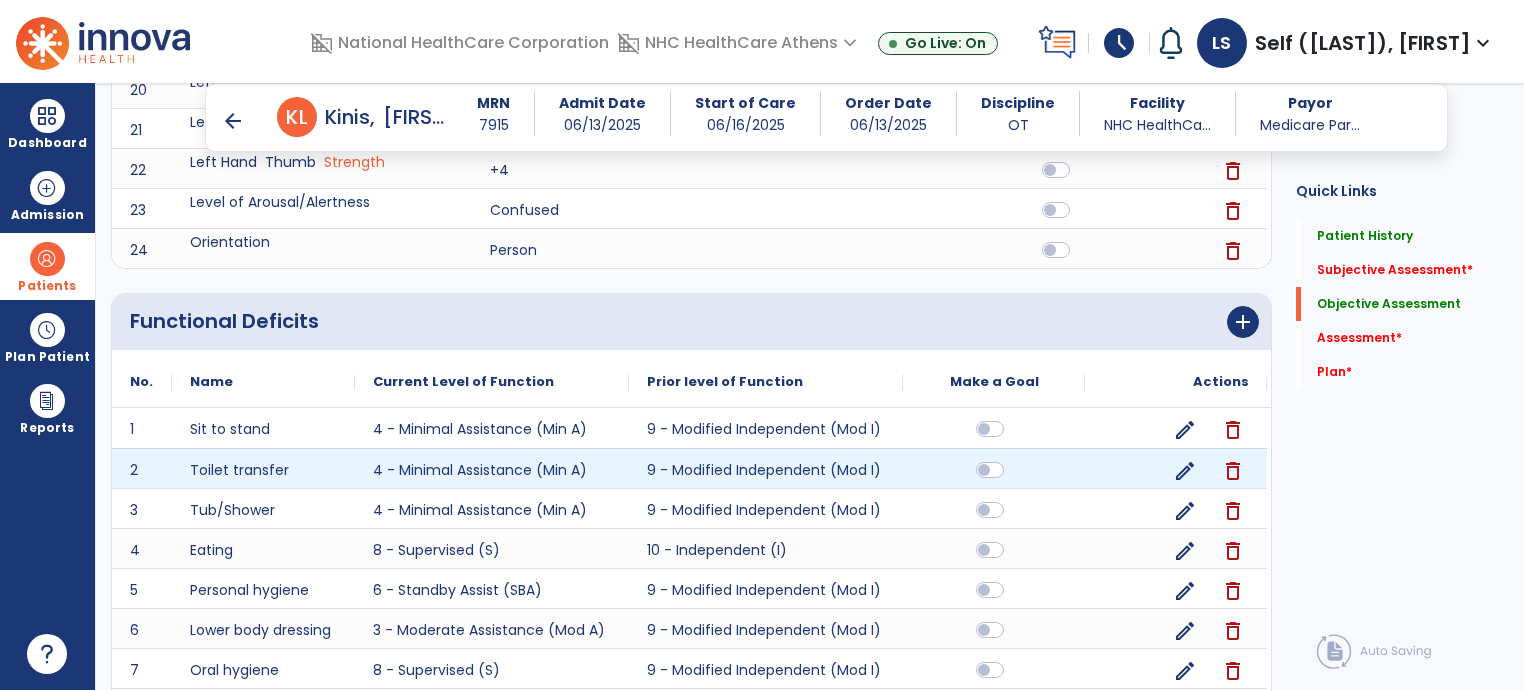scroll, scrollTop: 1900, scrollLeft: 0, axis: vertical 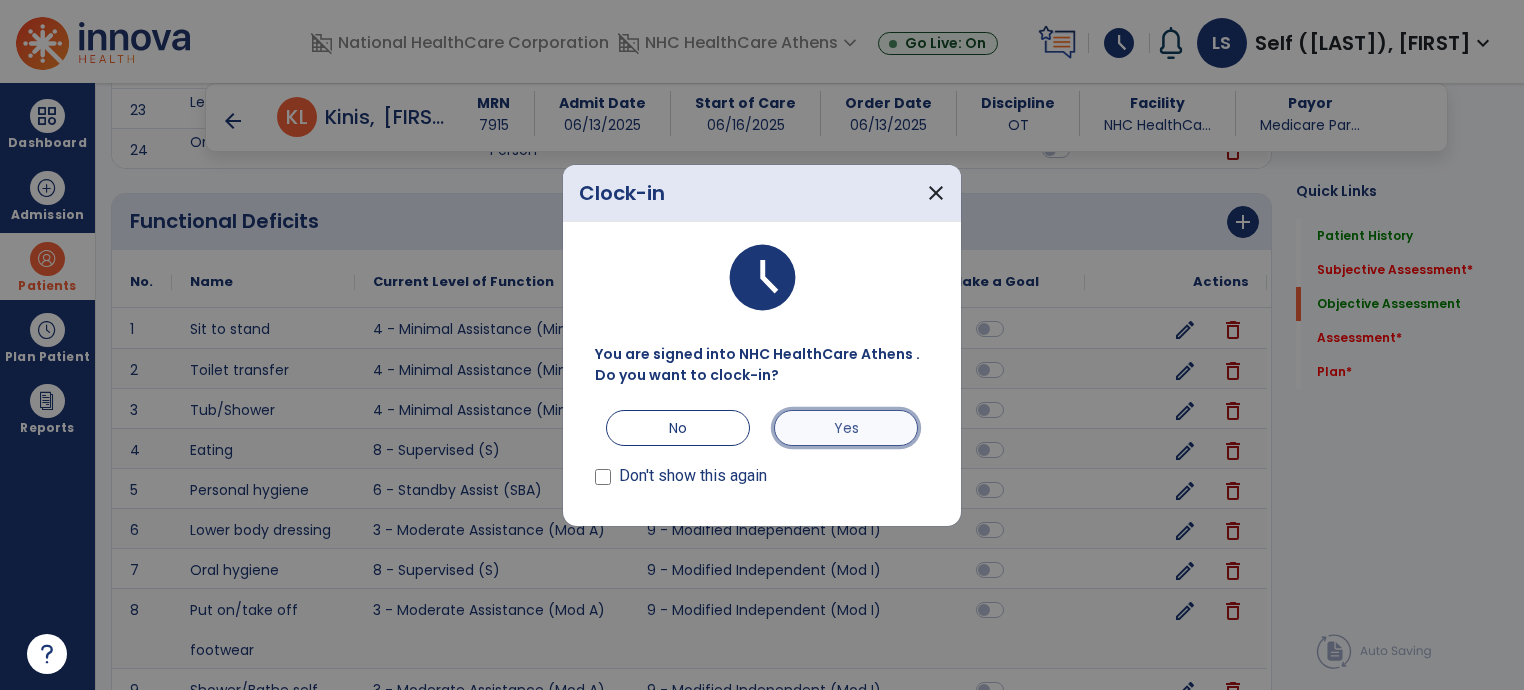click on "Yes" at bounding box center [846, 428] 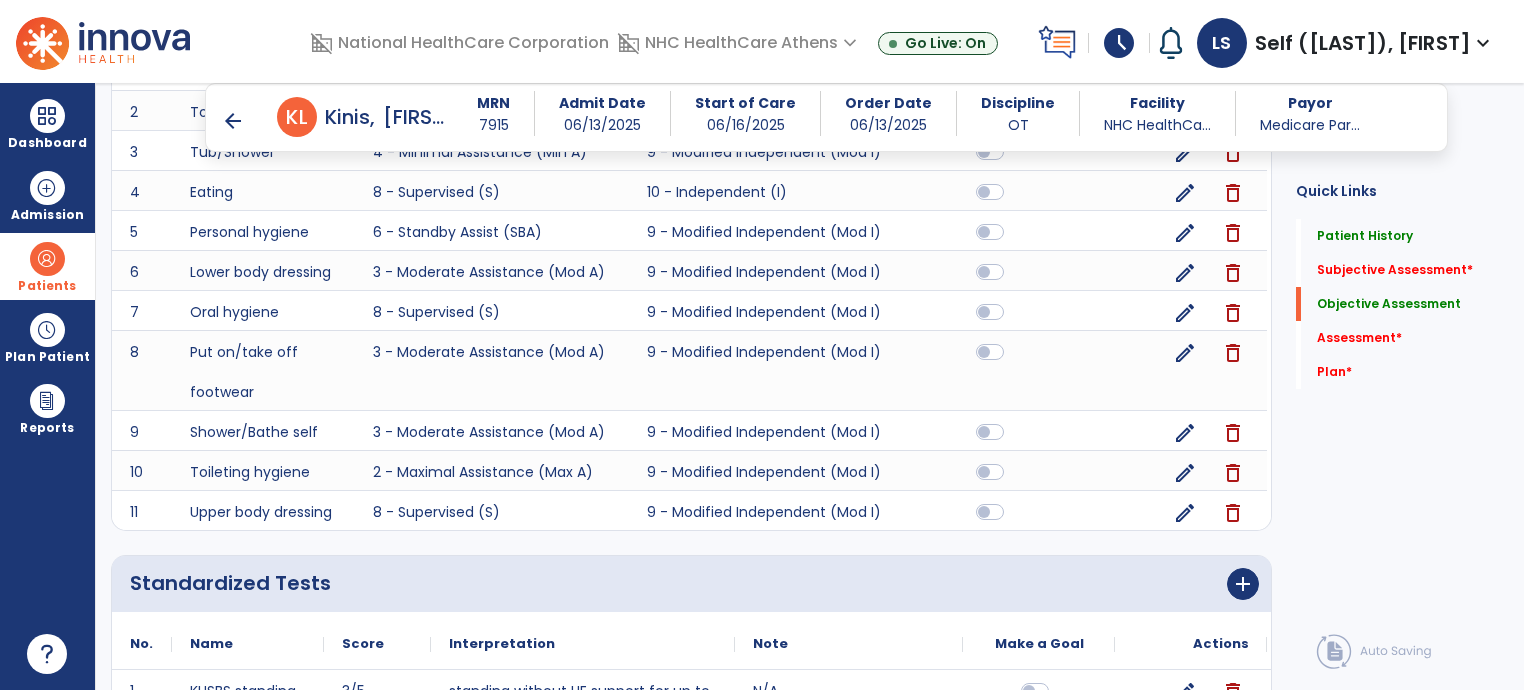 scroll, scrollTop: 2200, scrollLeft: 0, axis: vertical 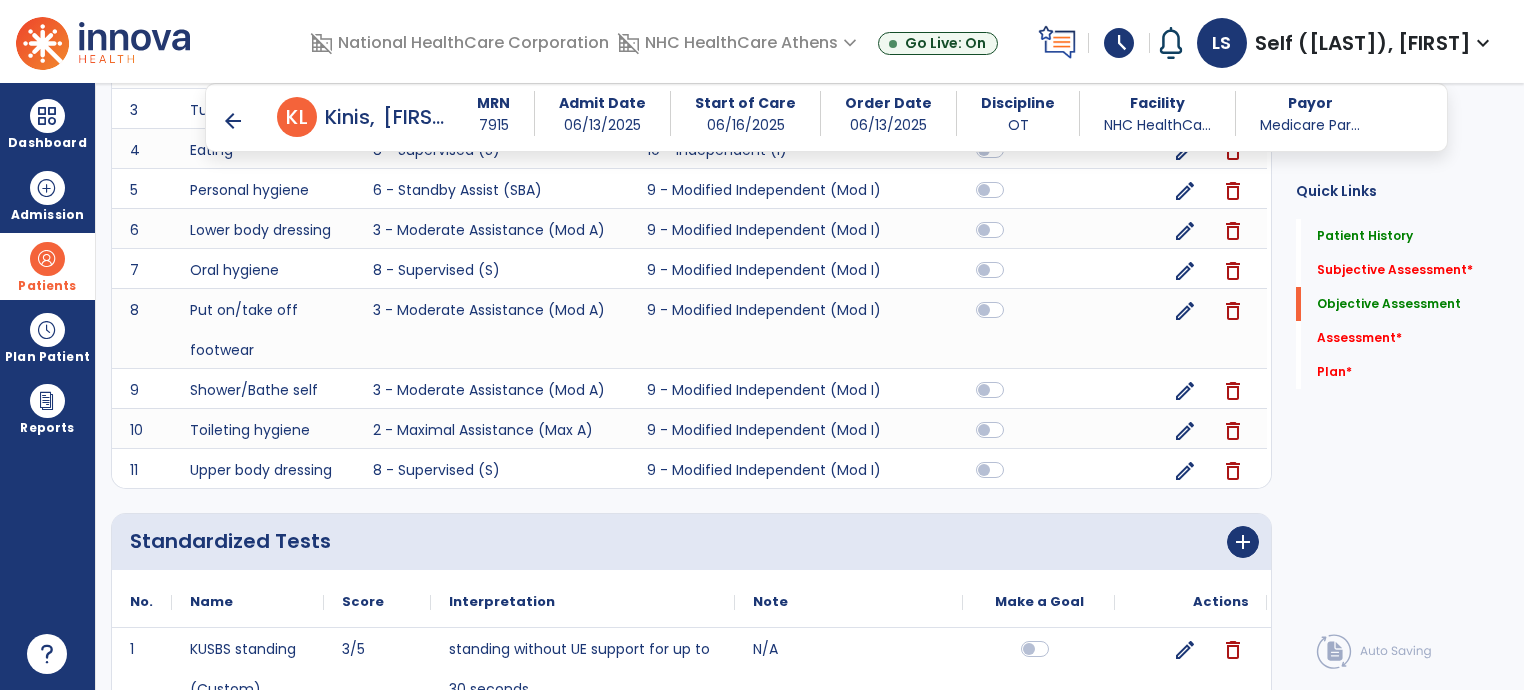 click on "arrow_back" at bounding box center [233, 121] 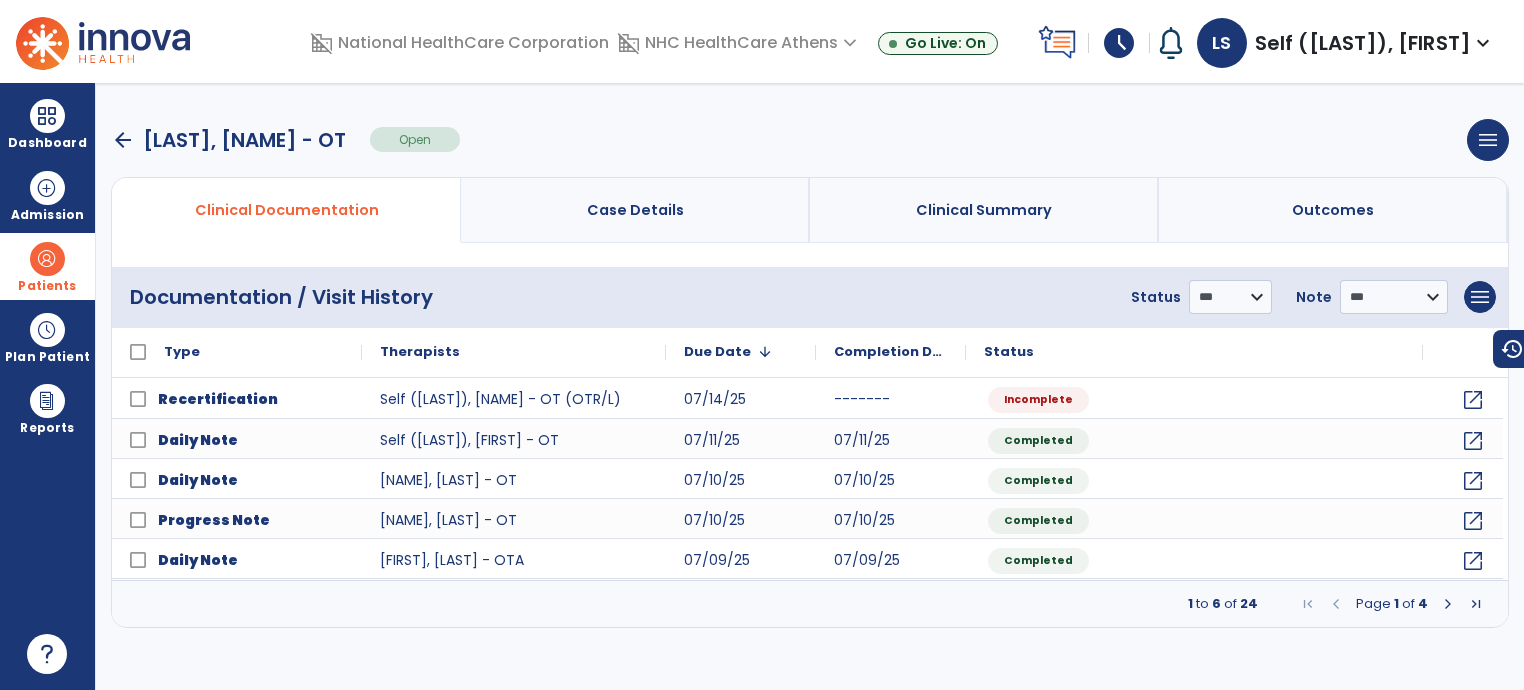 scroll, scrollTop: 0, scrollLeft: 0, axis: both 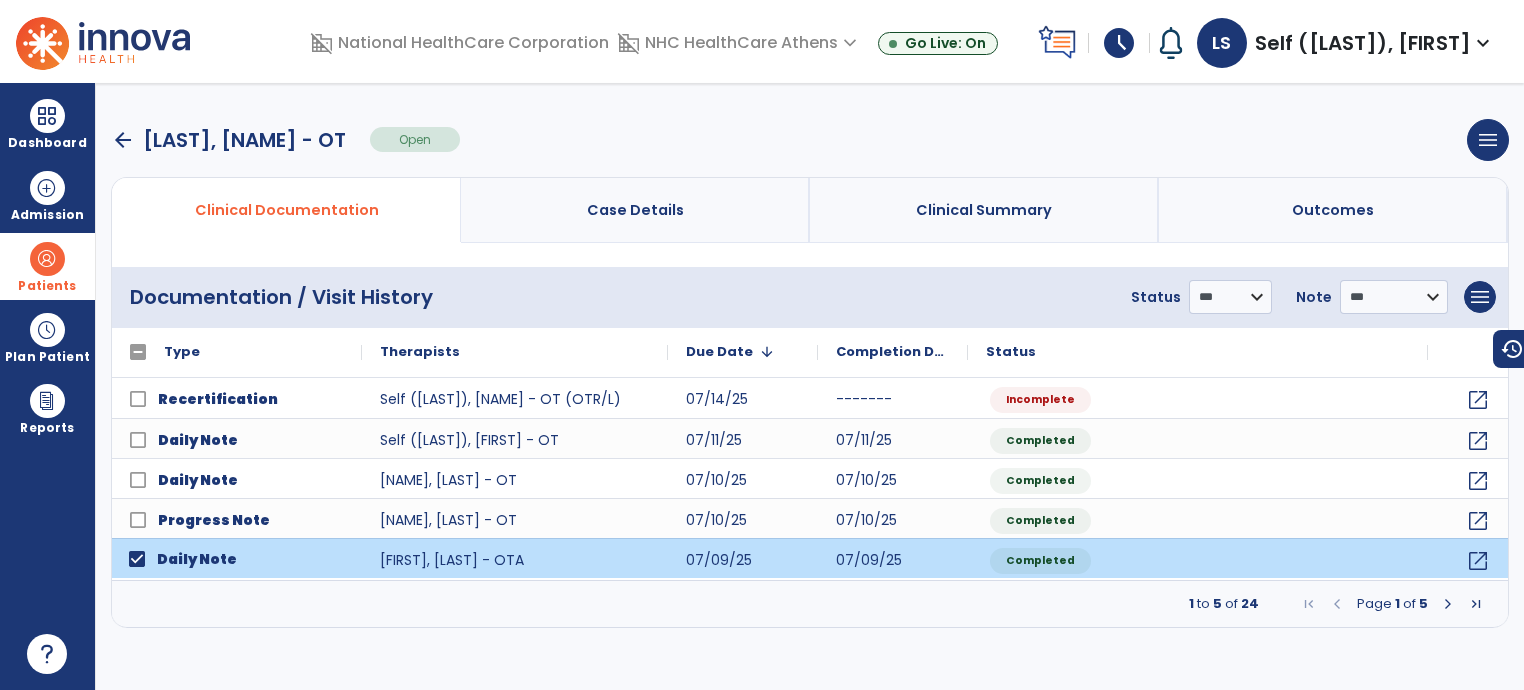 click at bounding box center [1448, 604] 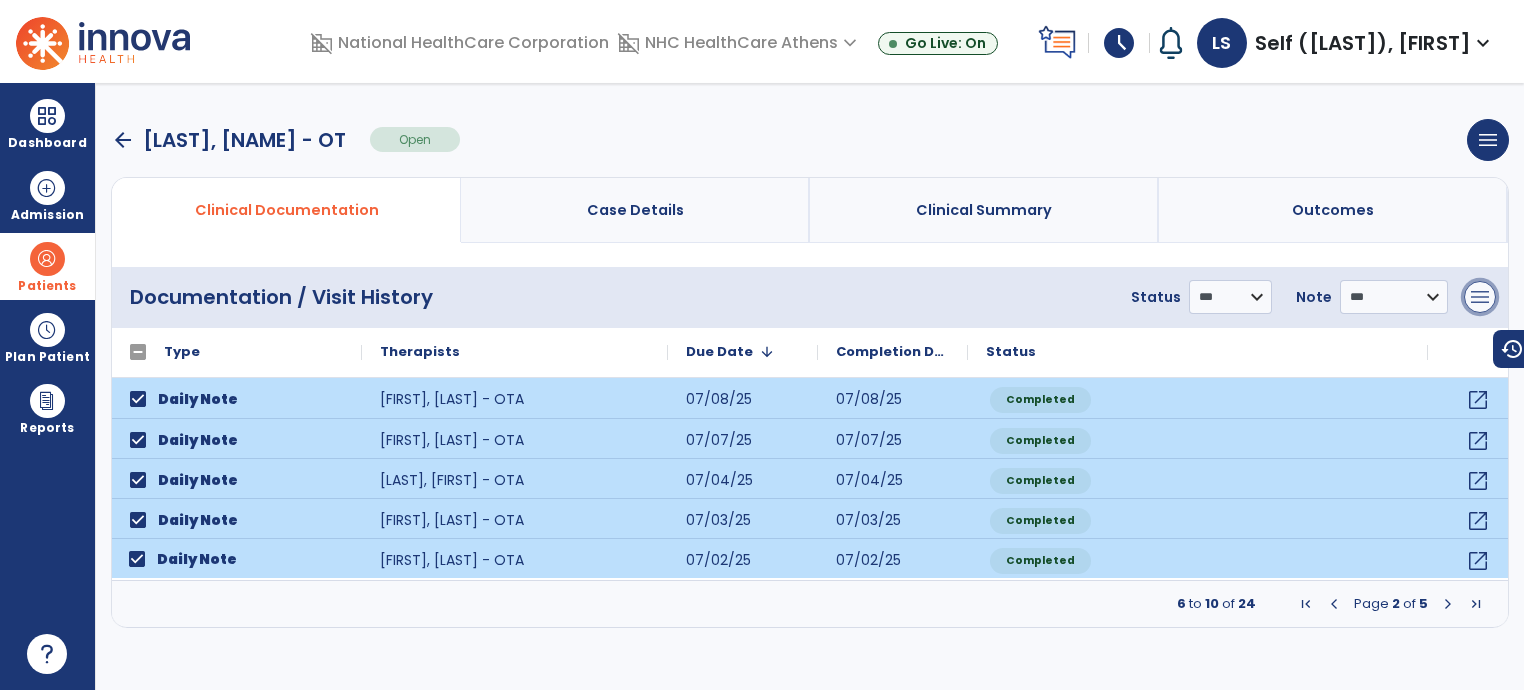 click on "menu" at bounding box center [1480, 297] 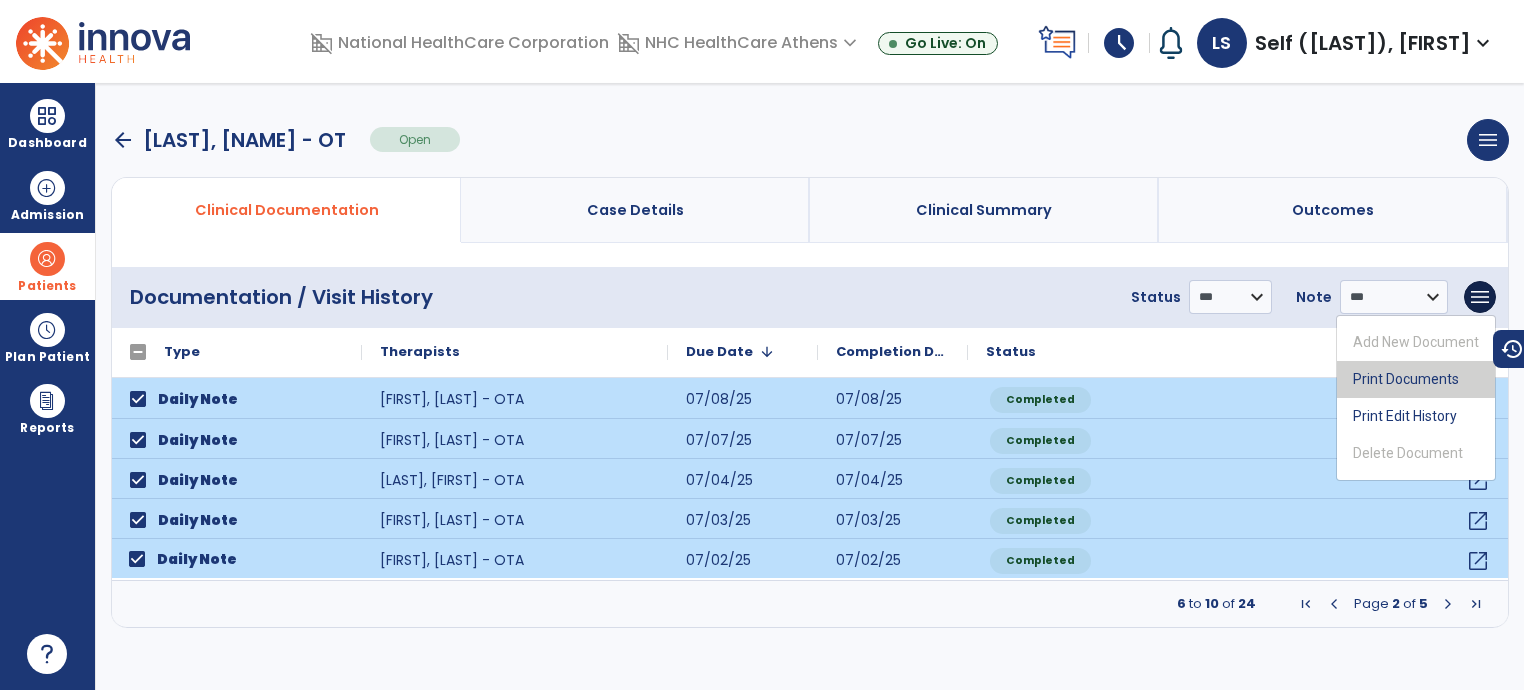 click on "Print Documents" at bounding box center (1416, 379) 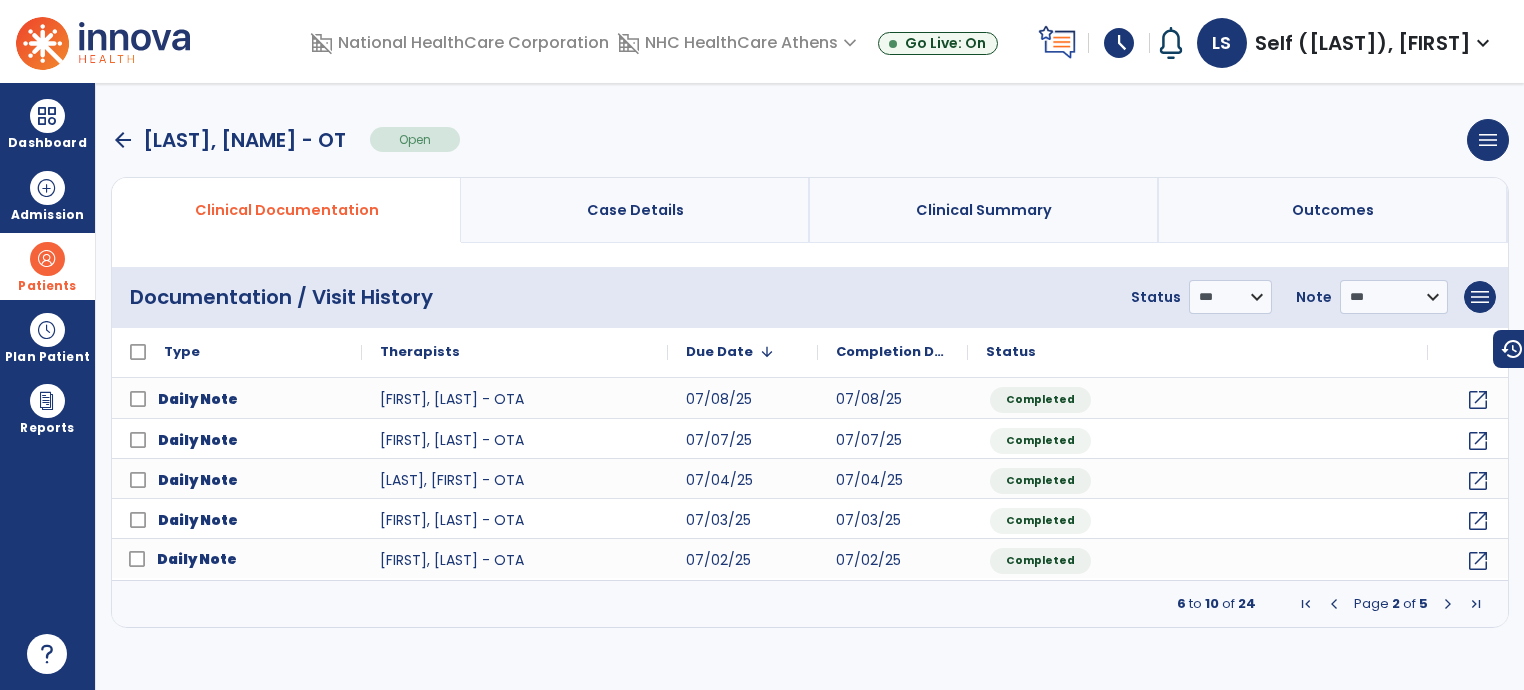 click at bounding box center (1334, 604) 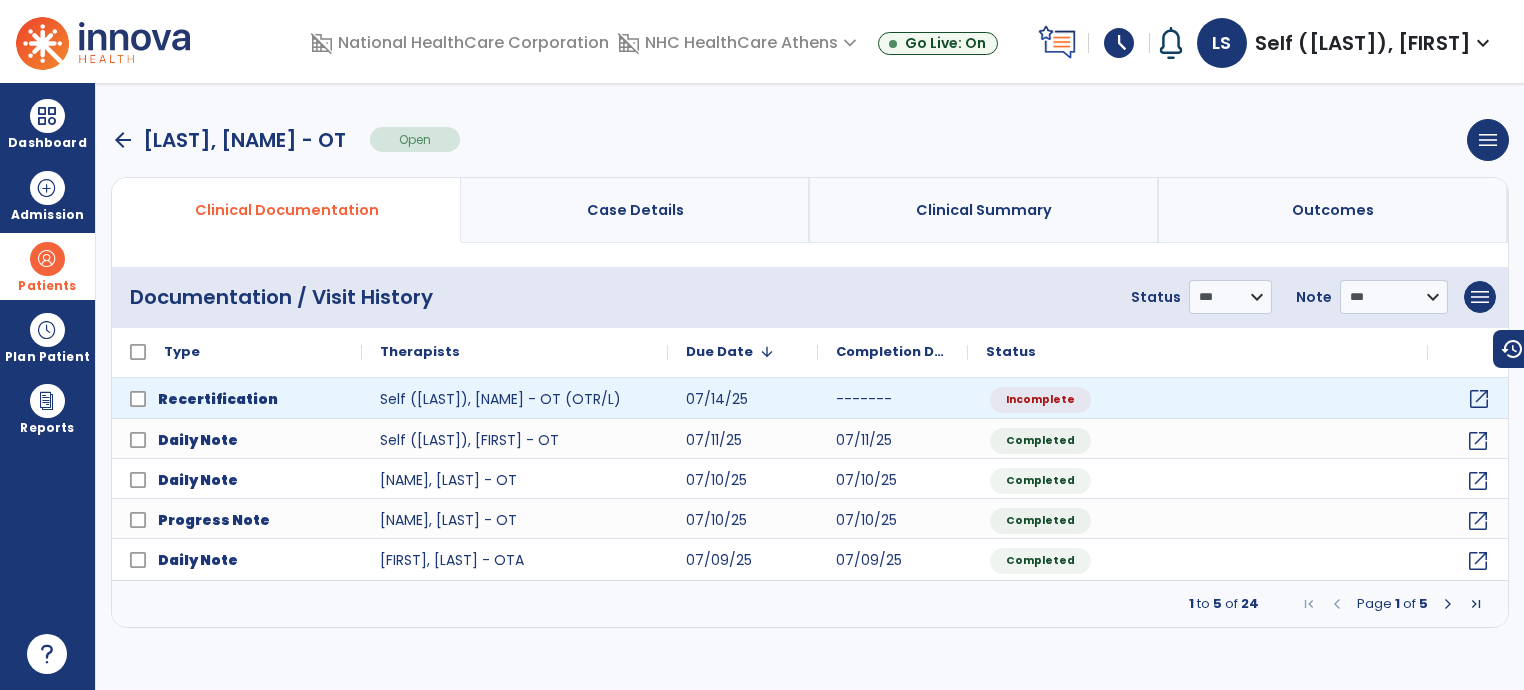 click on "open_in_new" 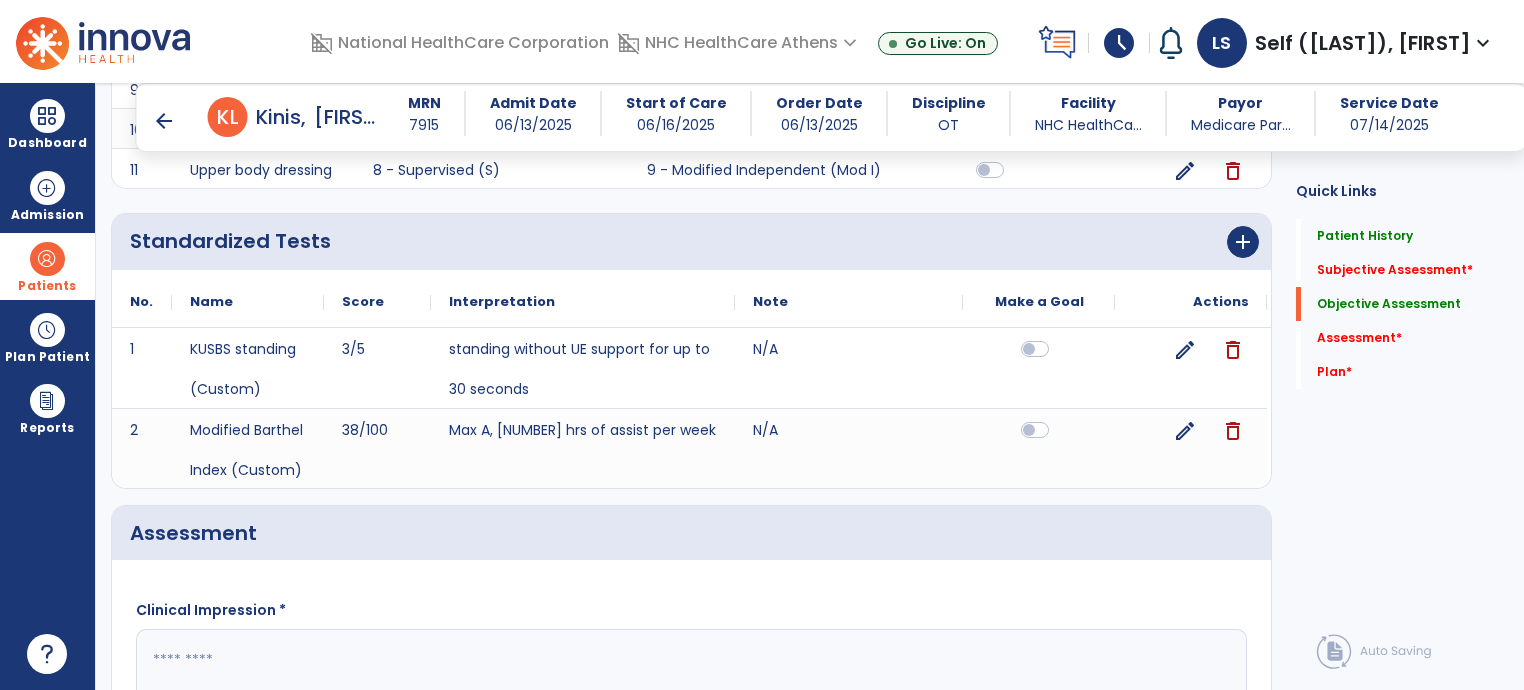 scroll, scrollTop: 2600, scrollLeft: 0, axis: vertical 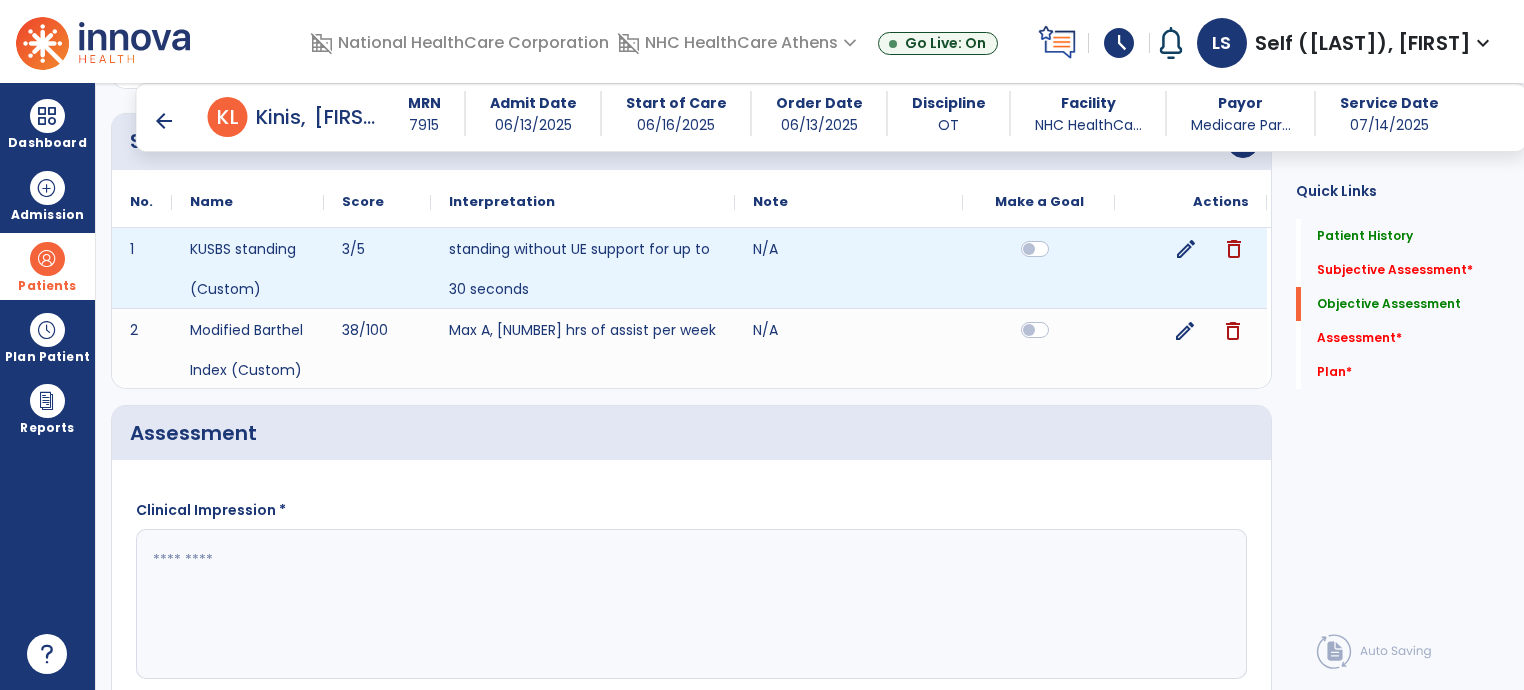 click on "edit" 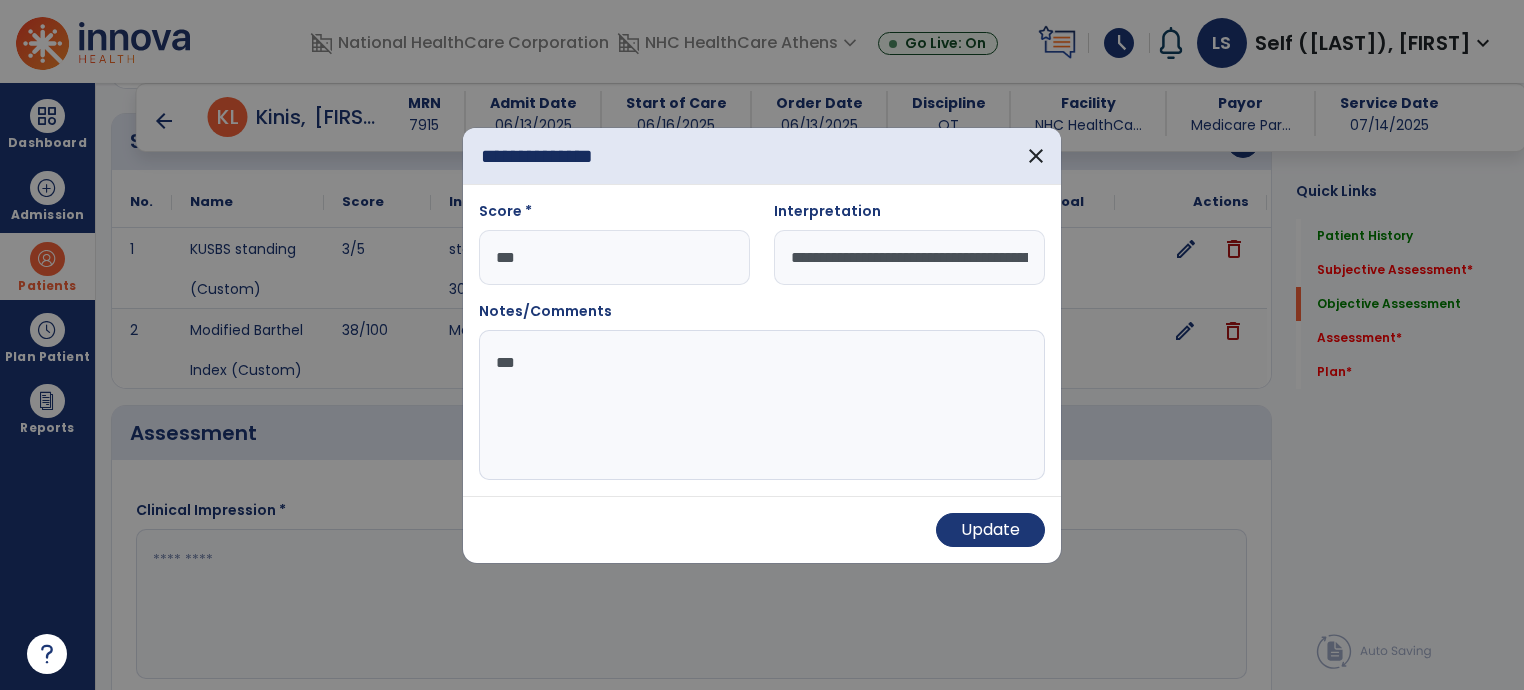 click on "***" at bounding box center [614, 257] 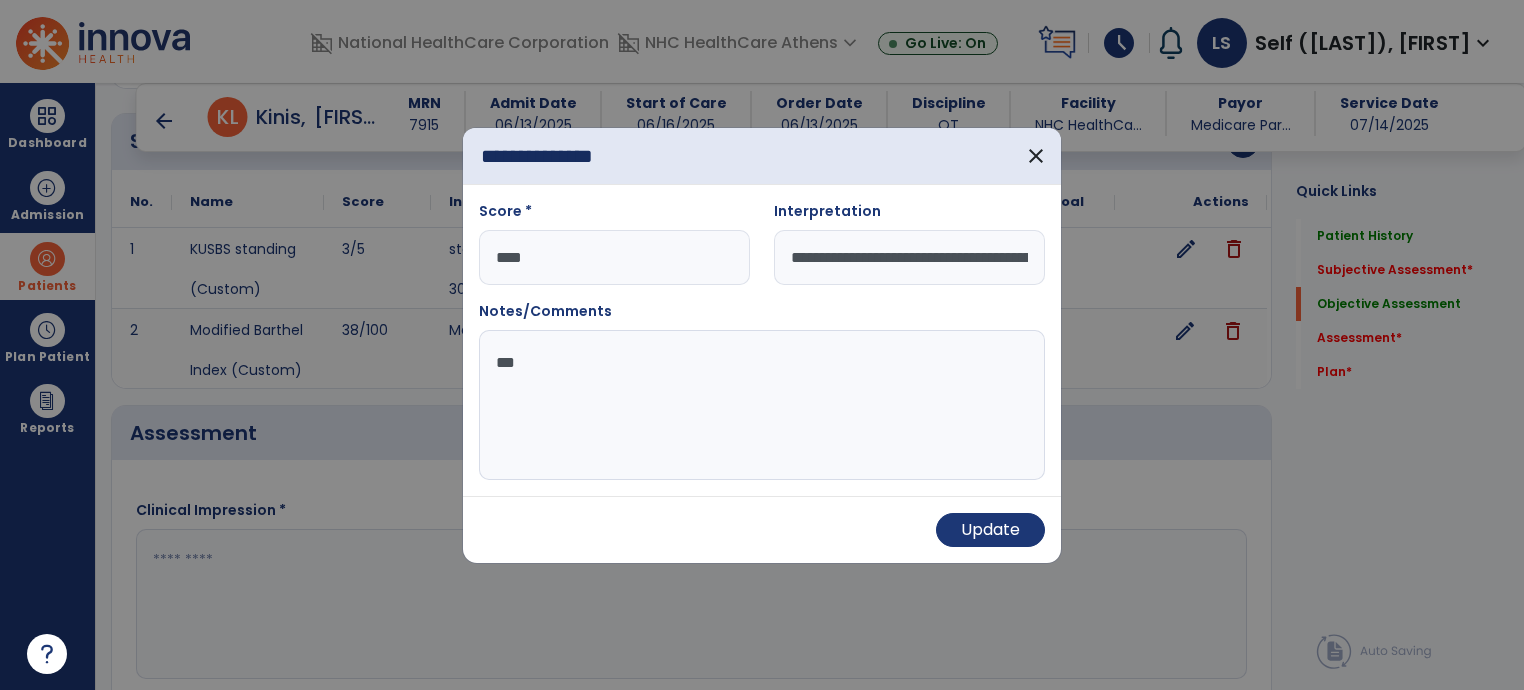 type on "****" 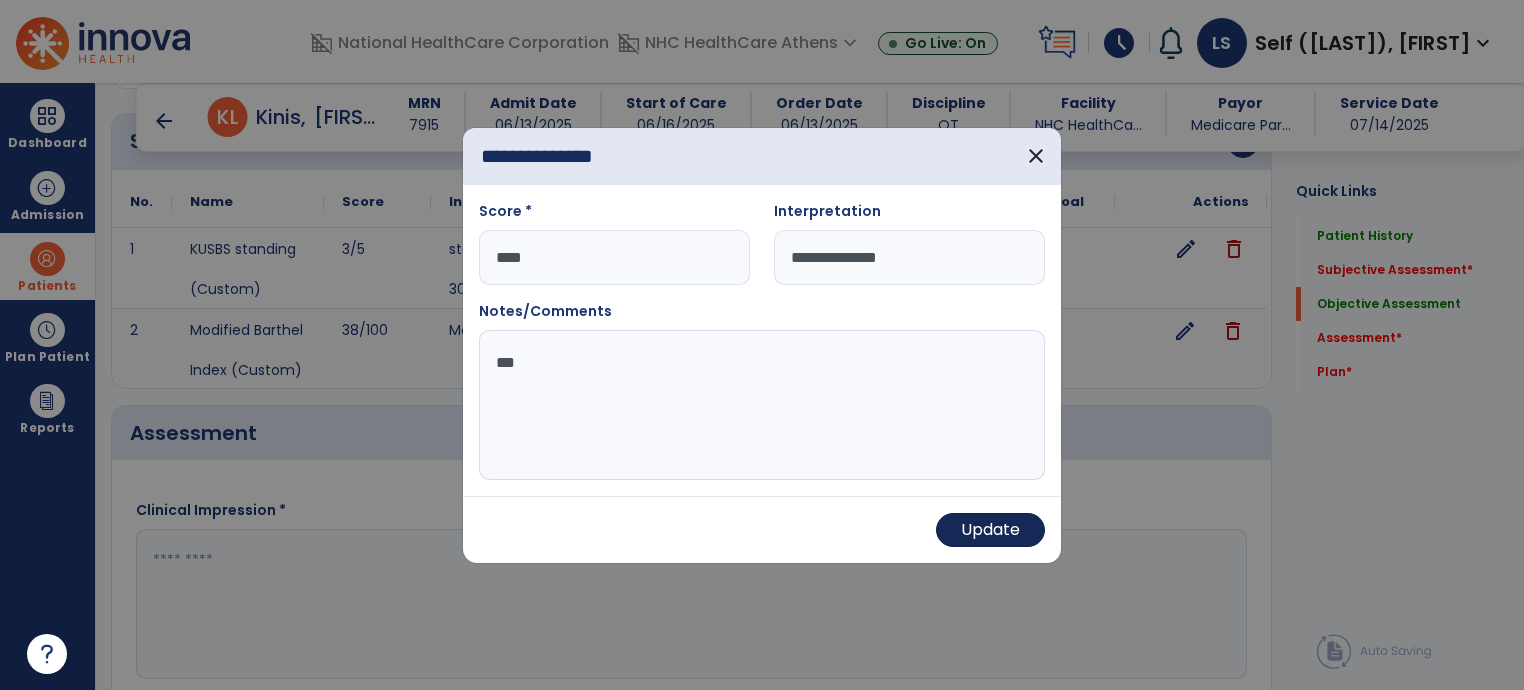 type on "**********" 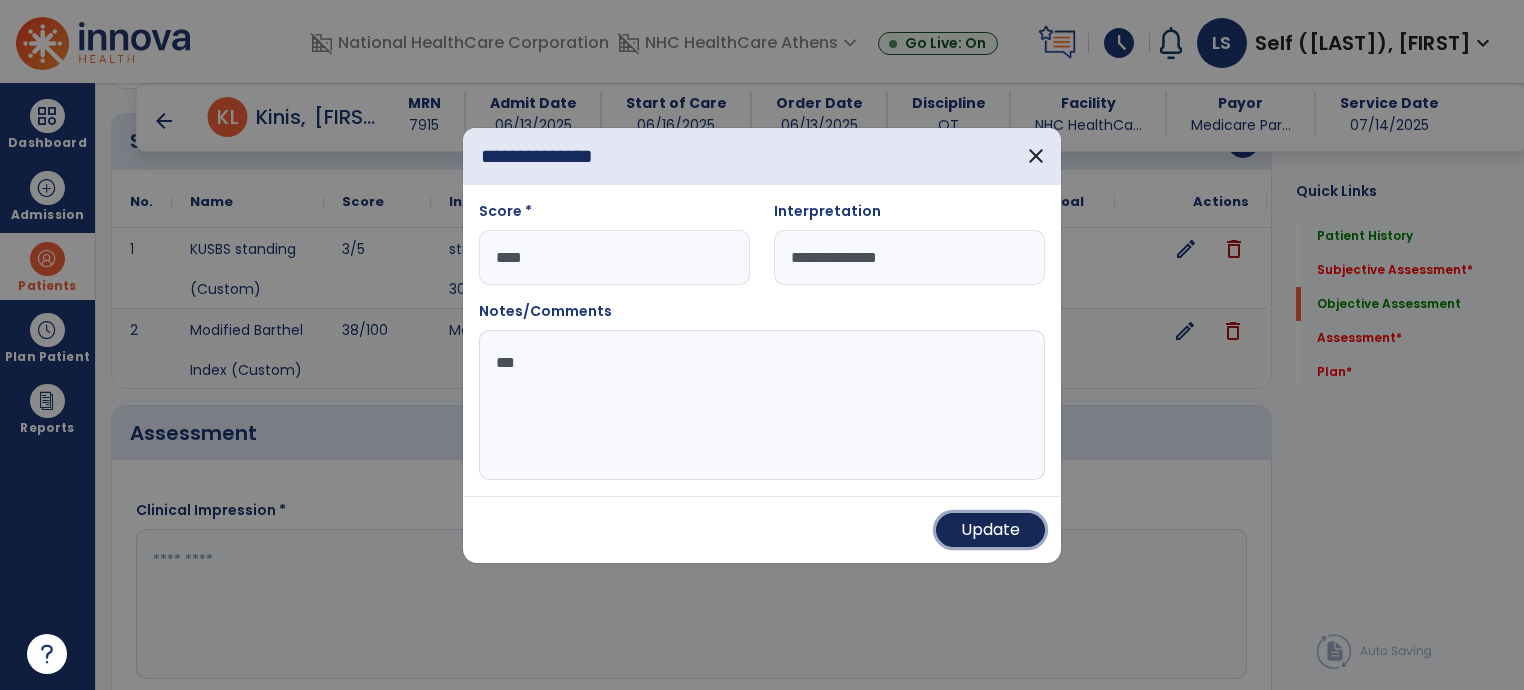 click on "Update" at bounding box center [990, 530] 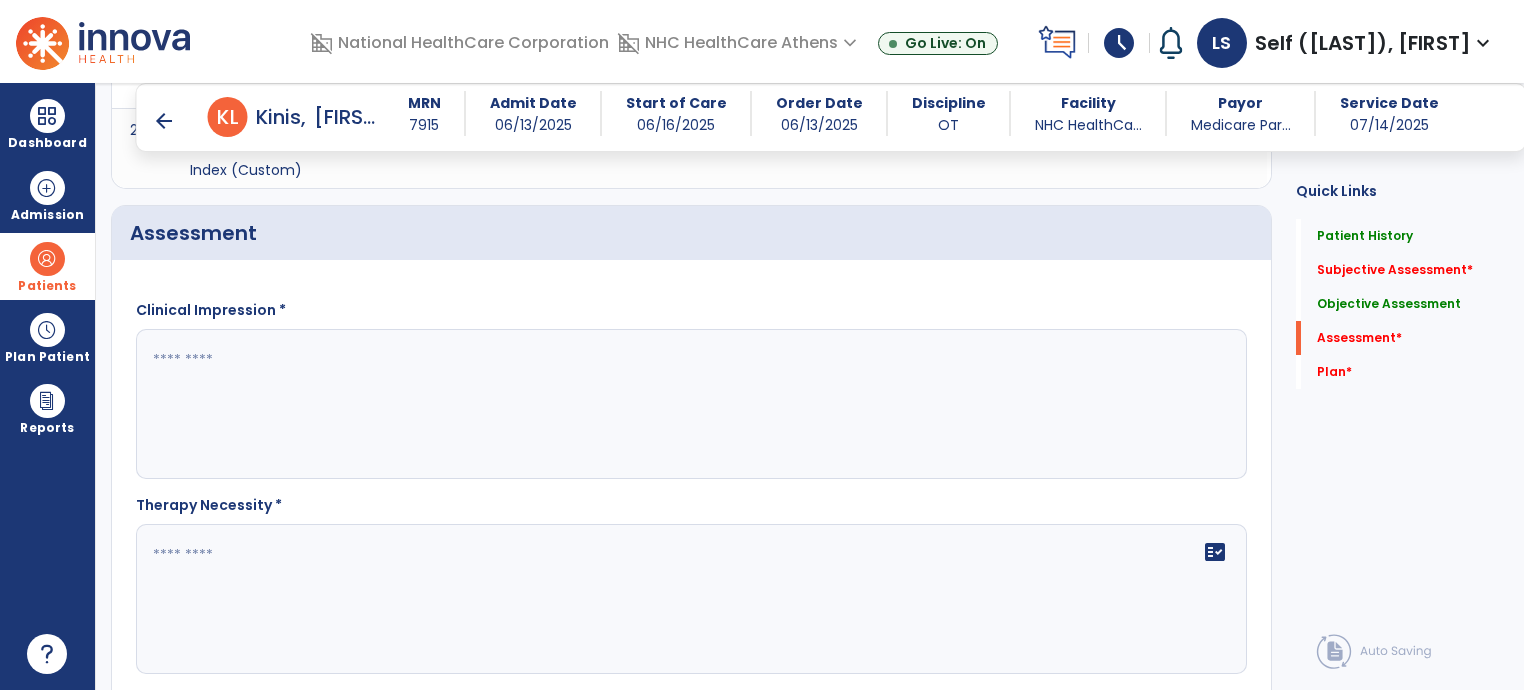 scroll, scrollTop: 2900, scrollLeft: 0, axis: vertical 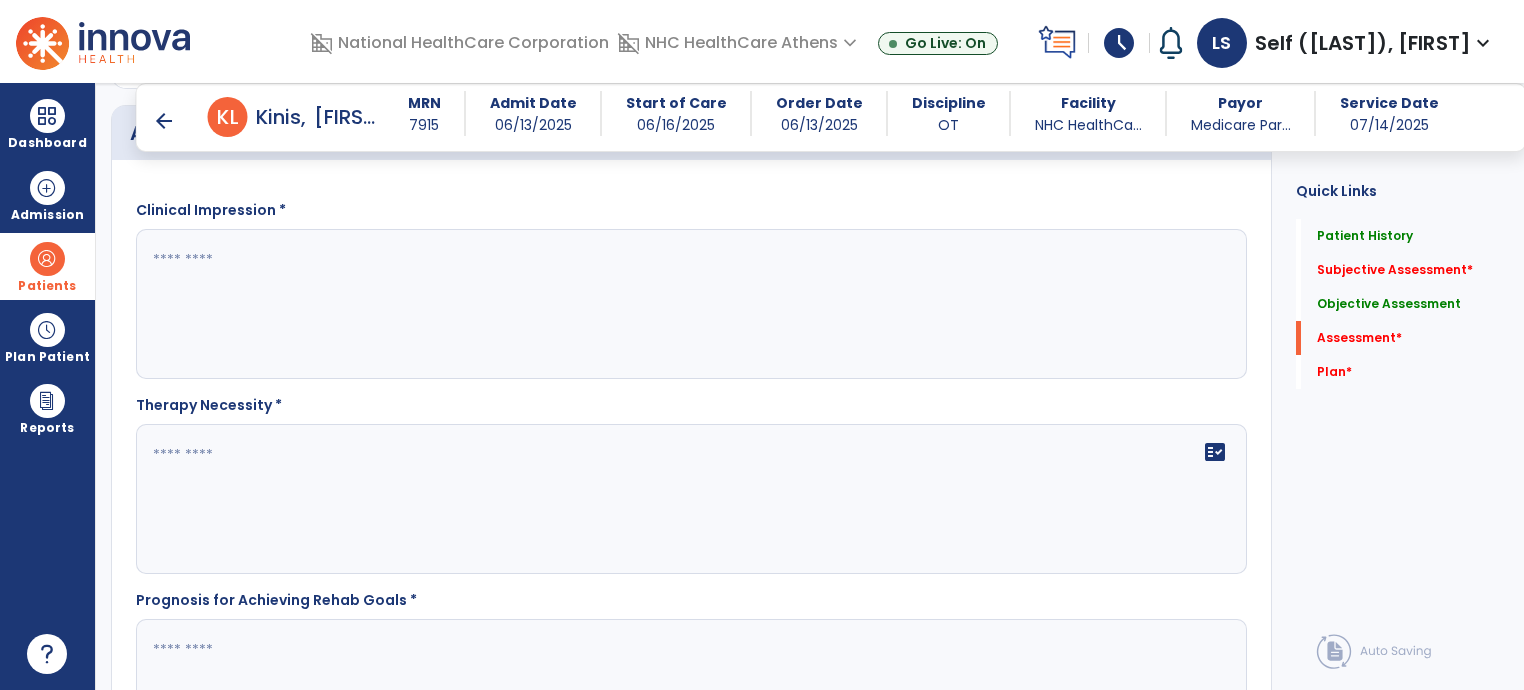 click 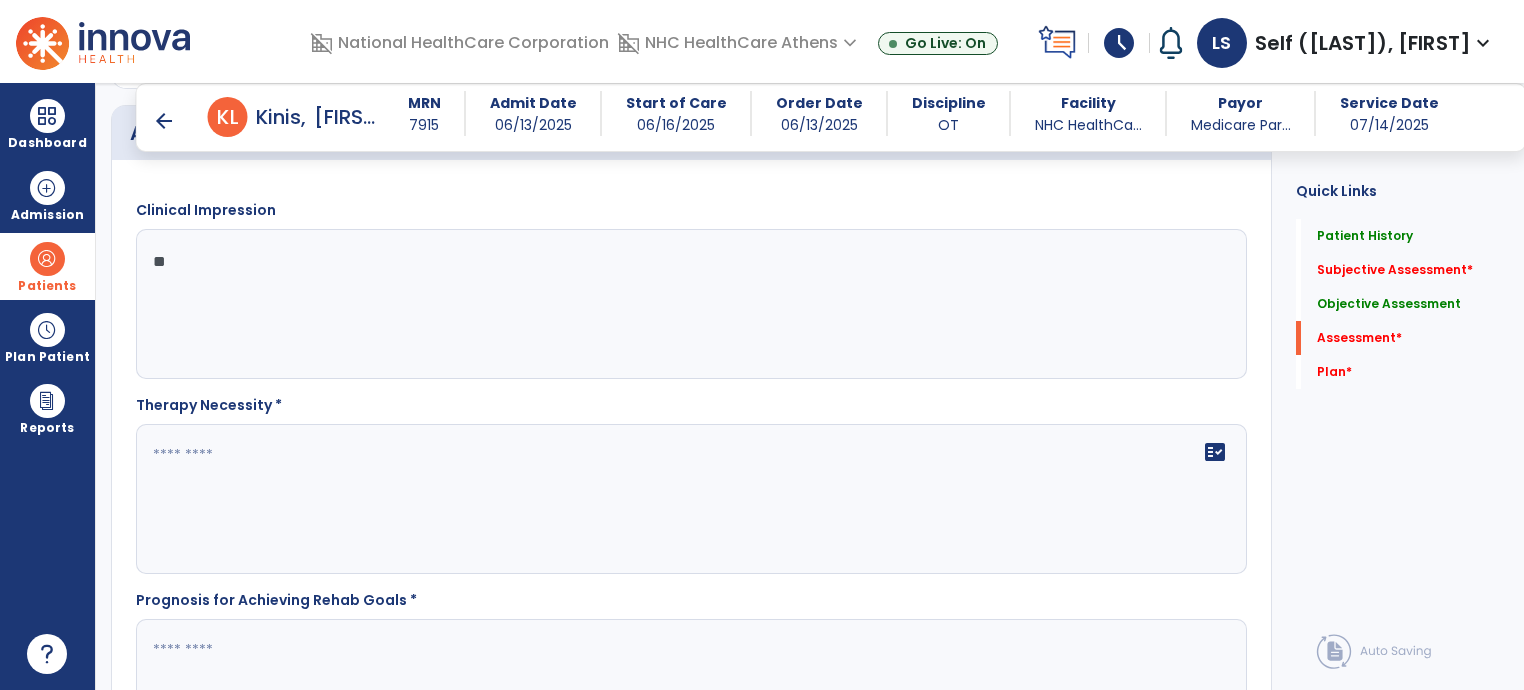 type on "*" 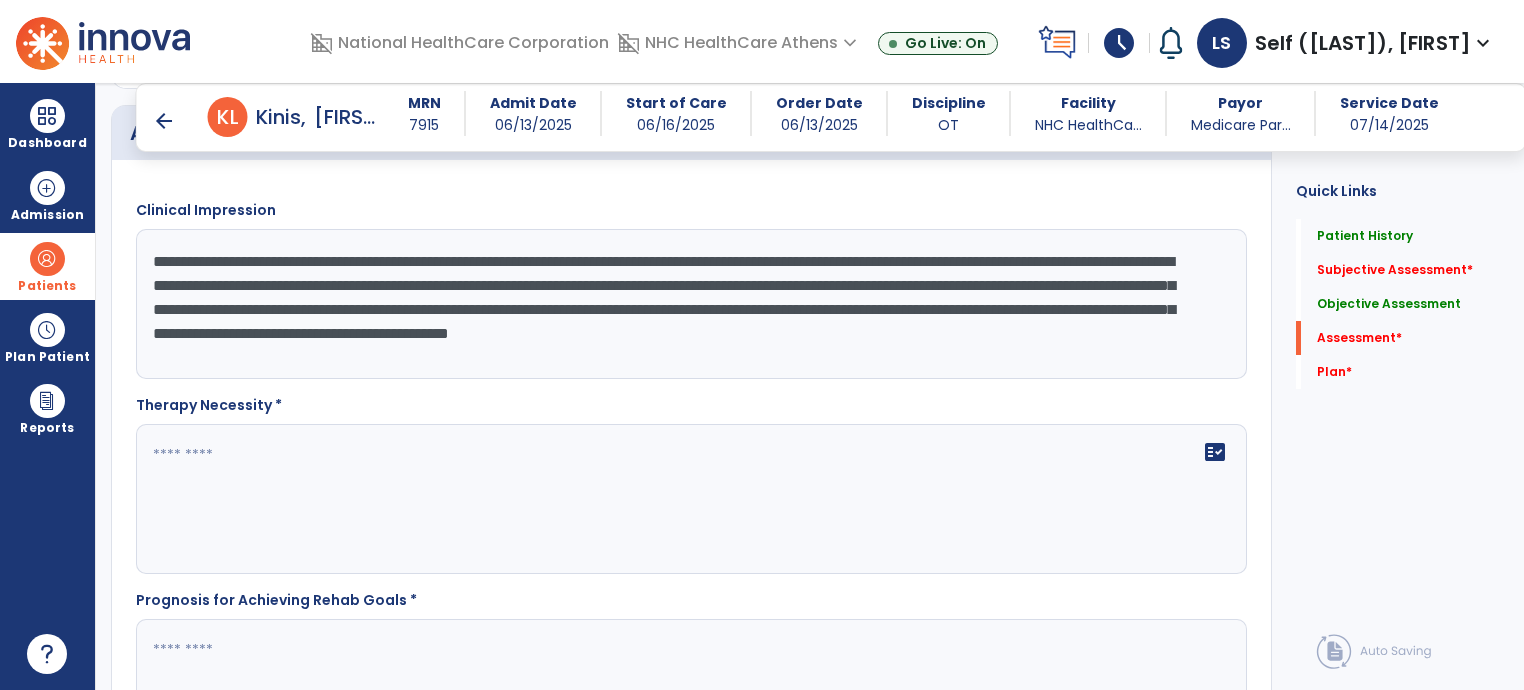 type on "**********" 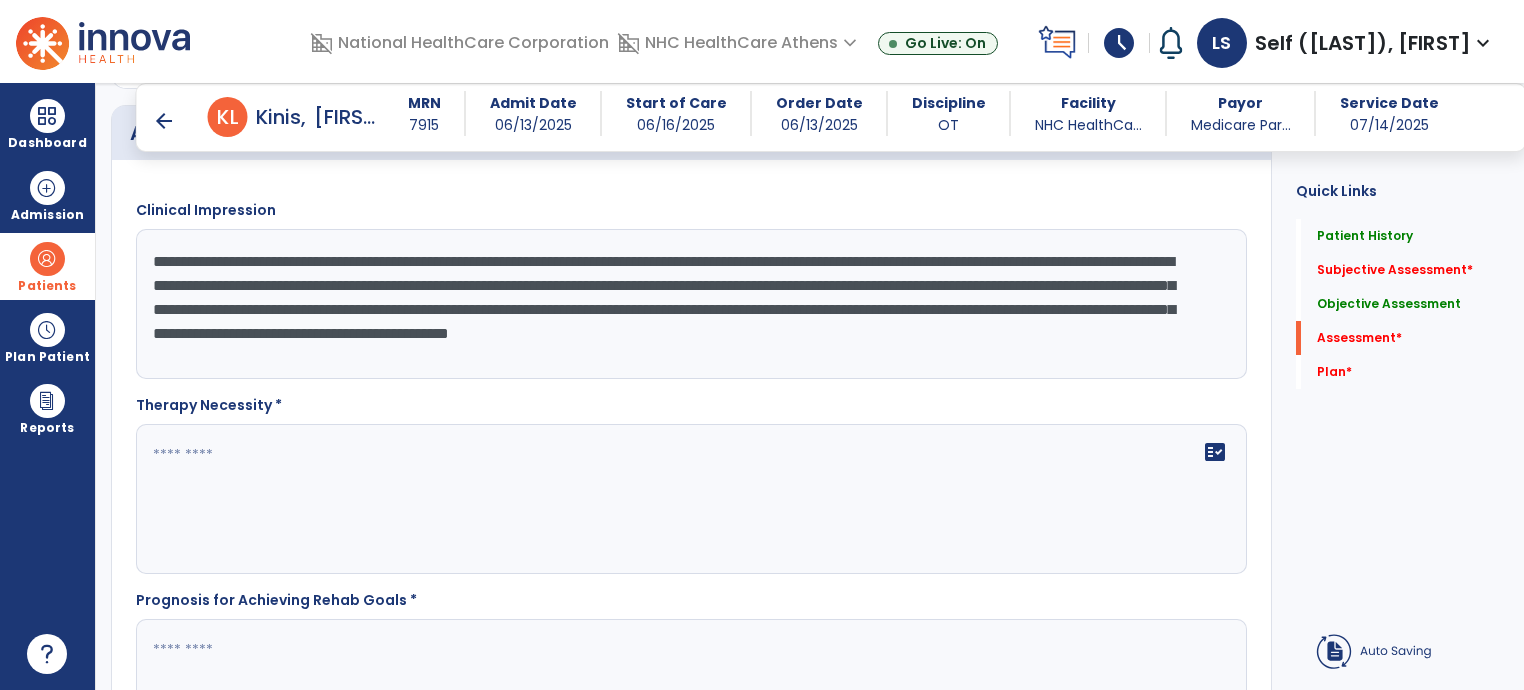 click on "**********" 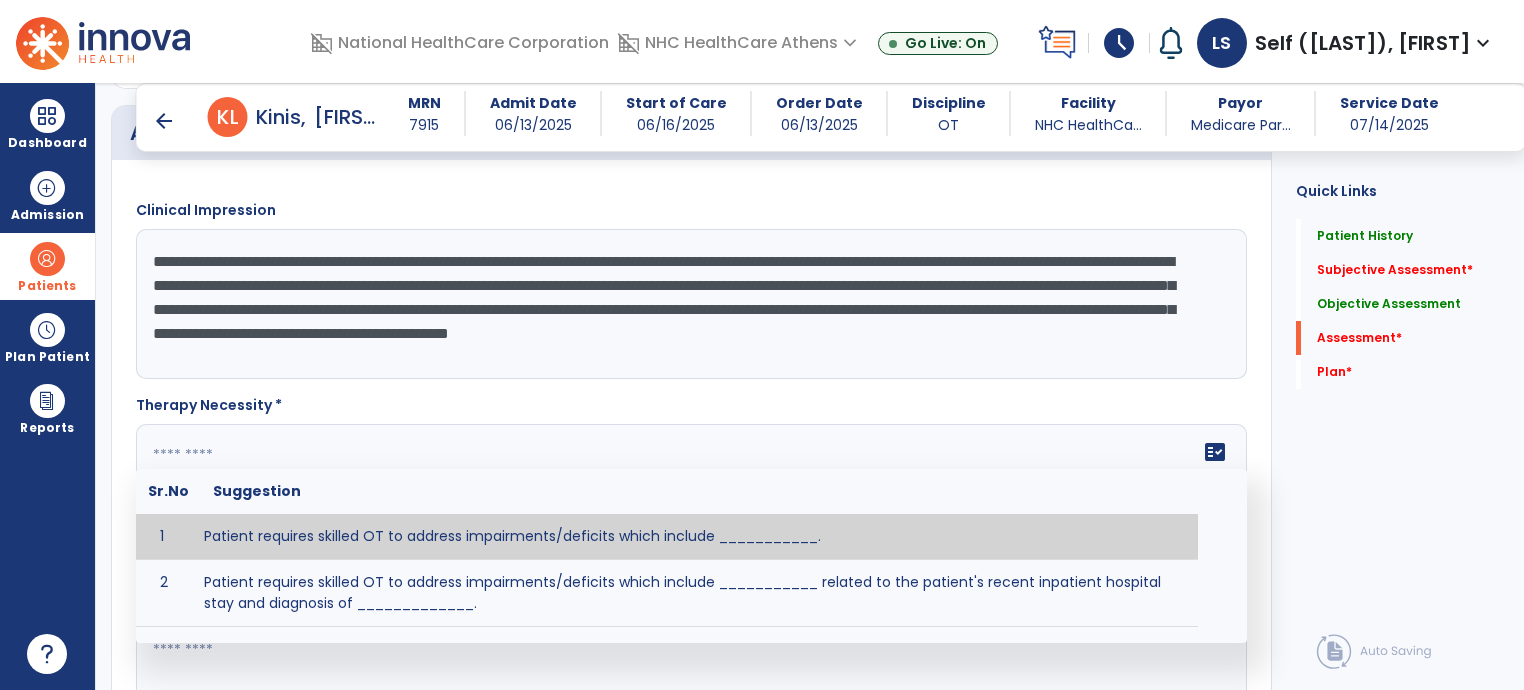click on "fact_check  Sr.No Suggestion 1 Patient requires skilled OT to address impairments/deficits which include ___________. 2 Patient requires skilled OT to address impairments/deficits which include ___________ related to the patient's recent inpatient hospital stay and diagnosis of _____________." 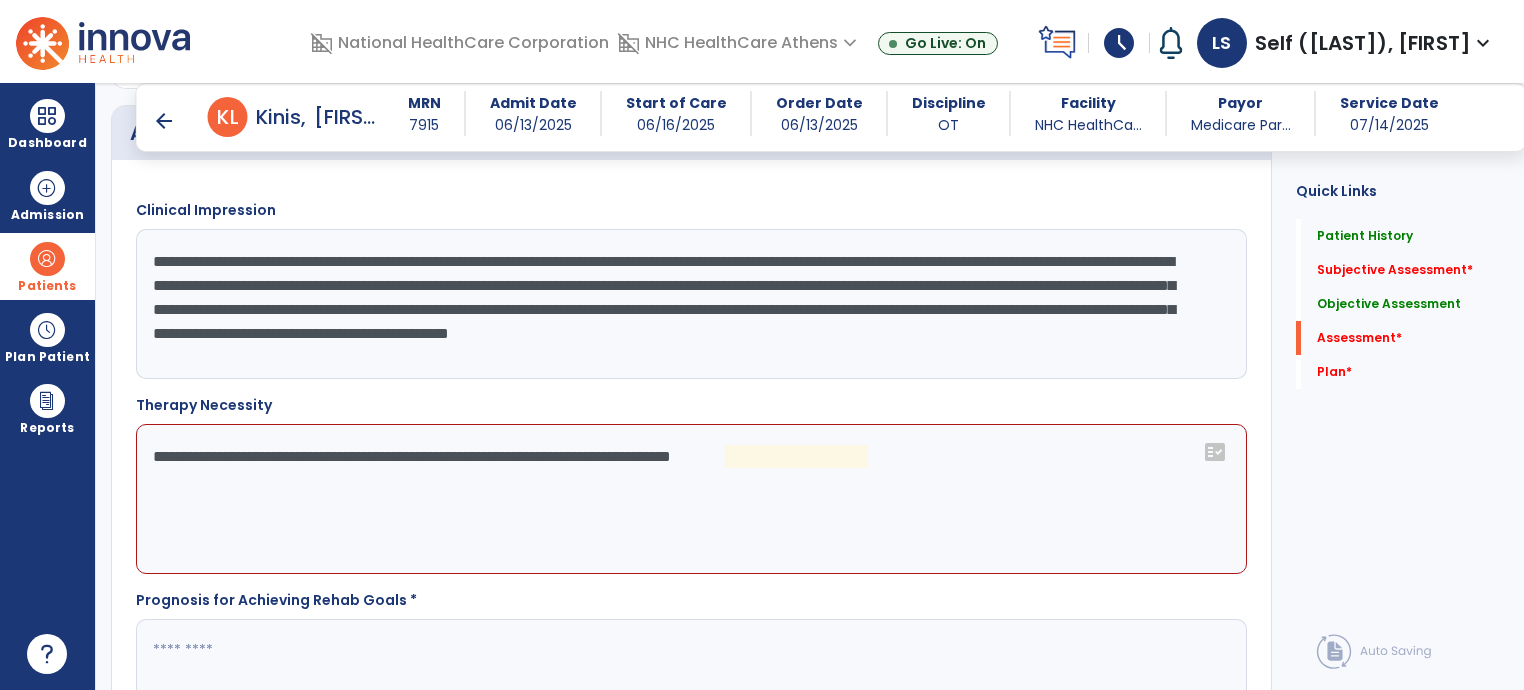 click on "**********" 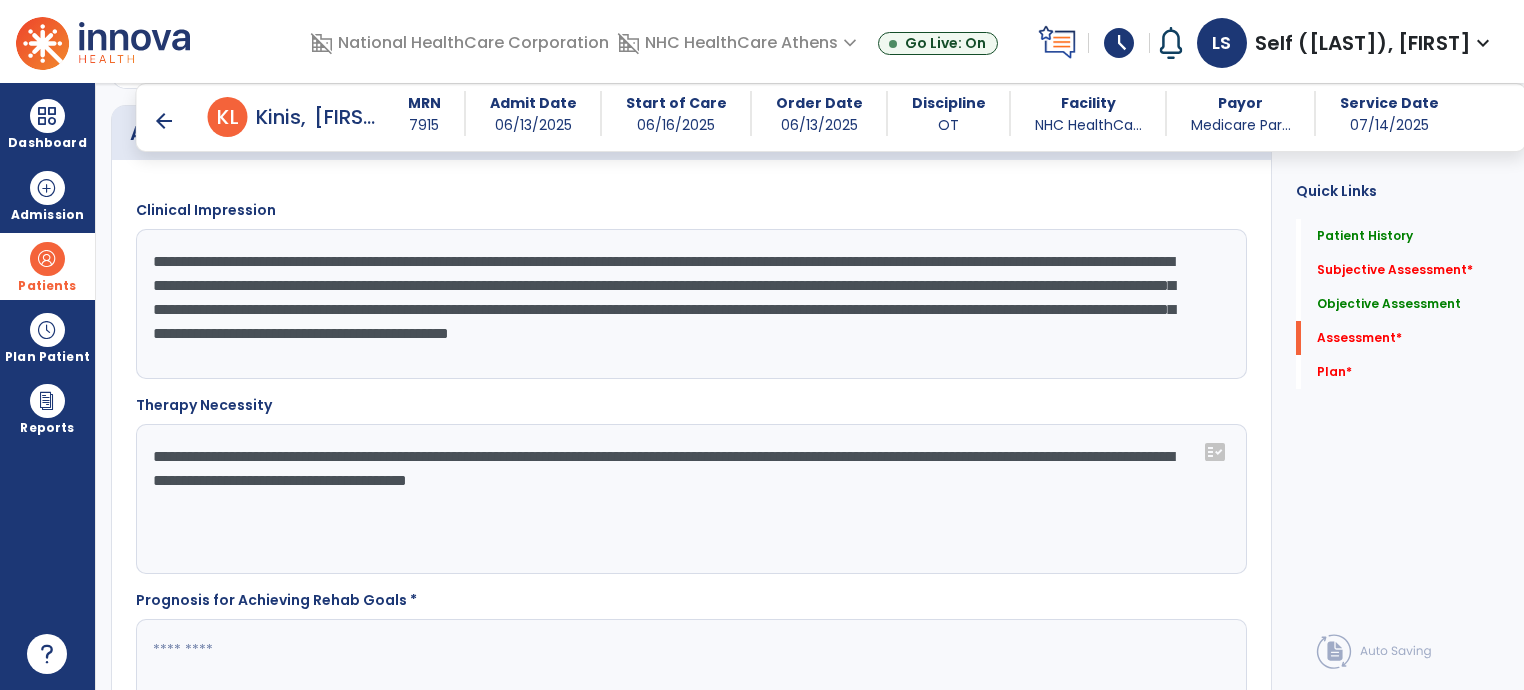 scroll, scrollTop: 3200, scrollLeft: 0, axis: vertical 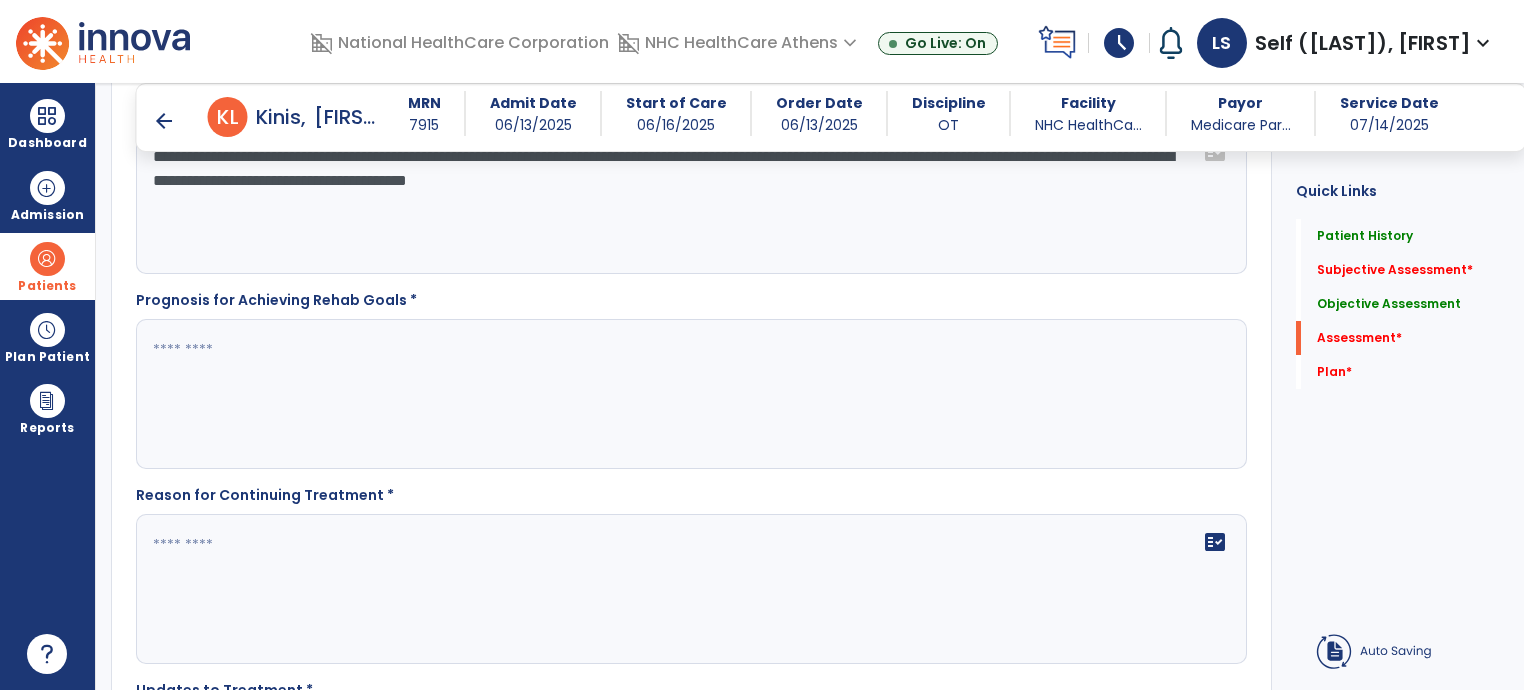type on "**********" 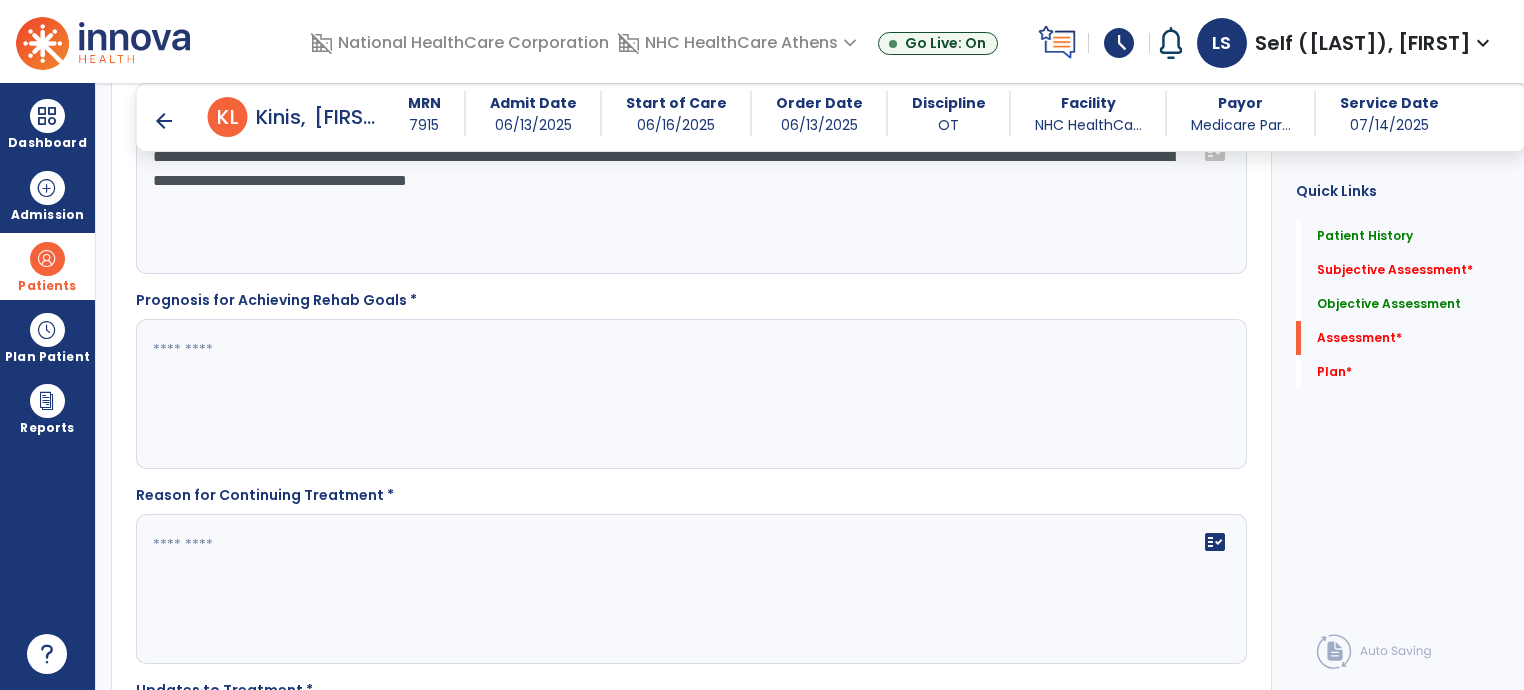 drag, startPoint x: 448, startPoint y: 406, endPoint x: 365, endPoint y: 417, distance: 83.725746 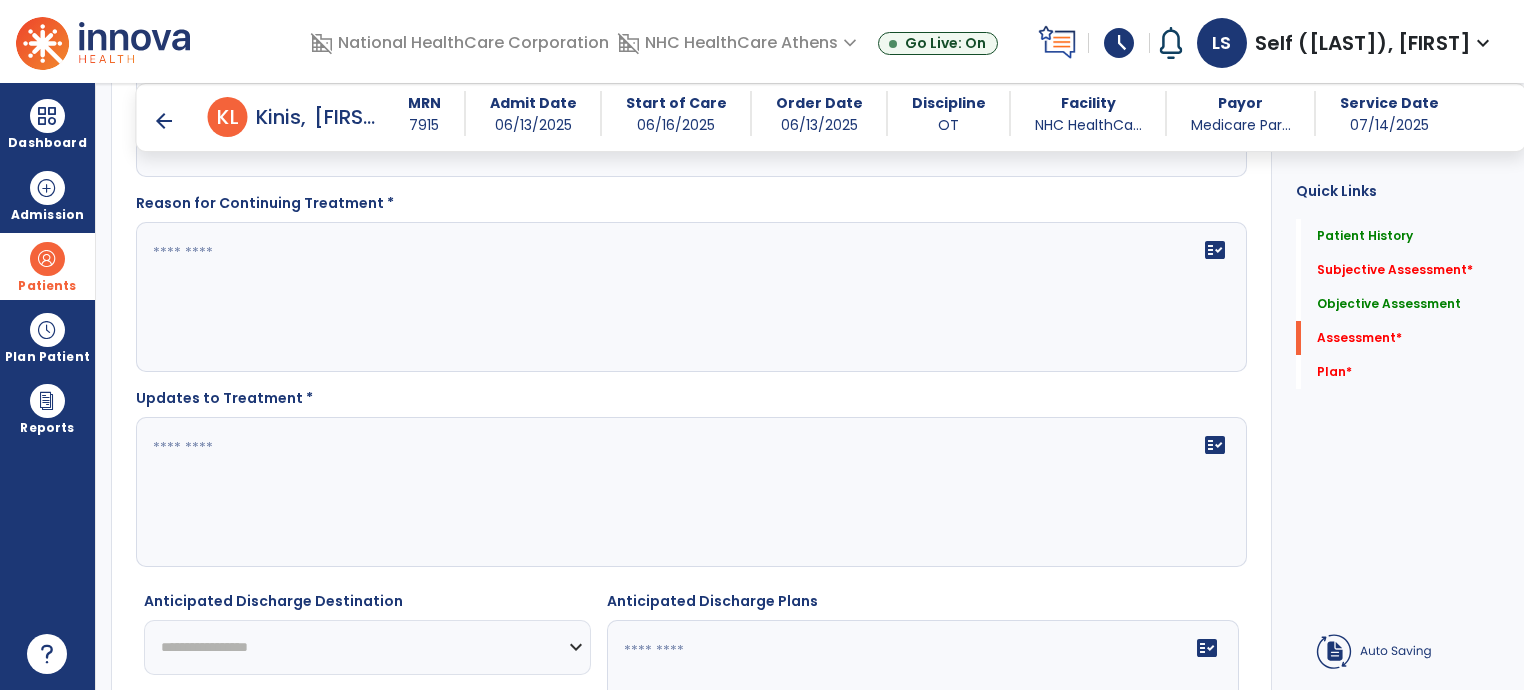scroll, scrollTop: 3500, scrollLeft: 0, axis: vertical 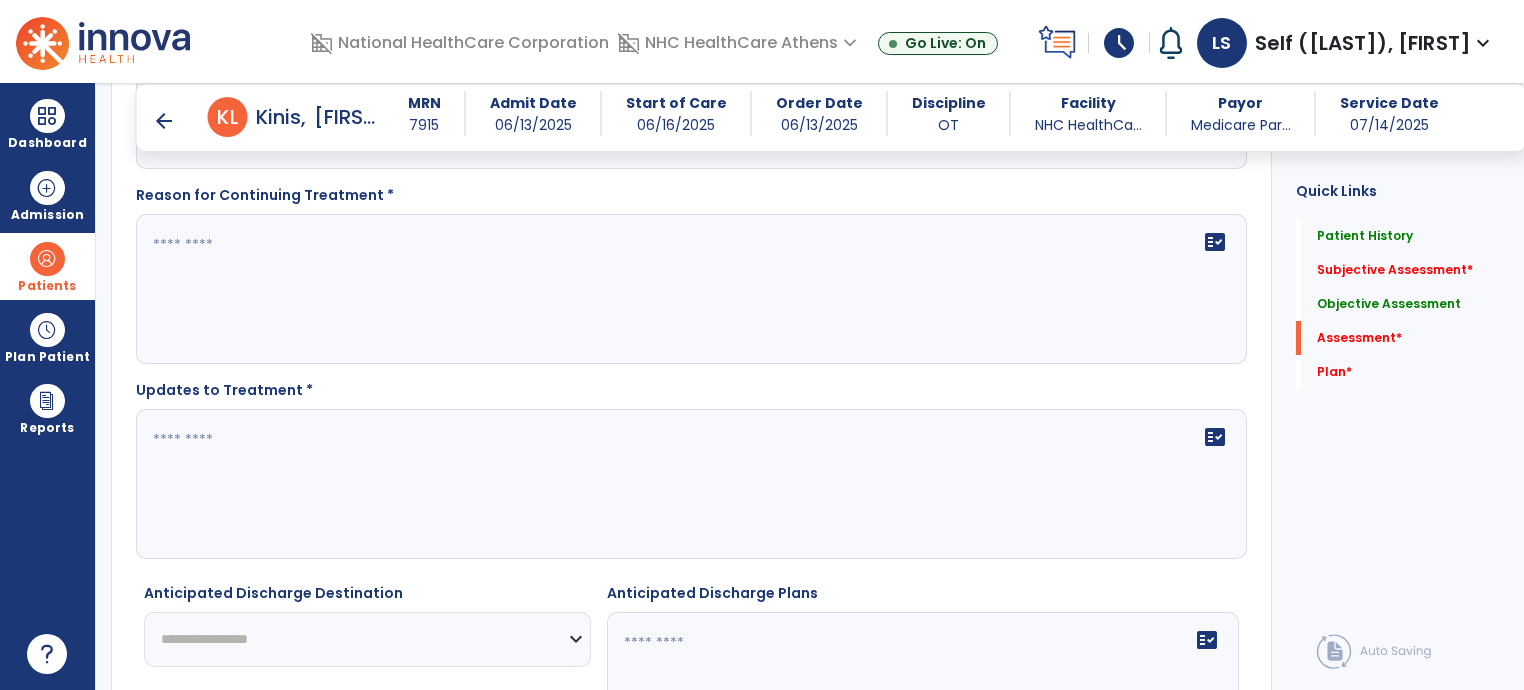 type on "**********" 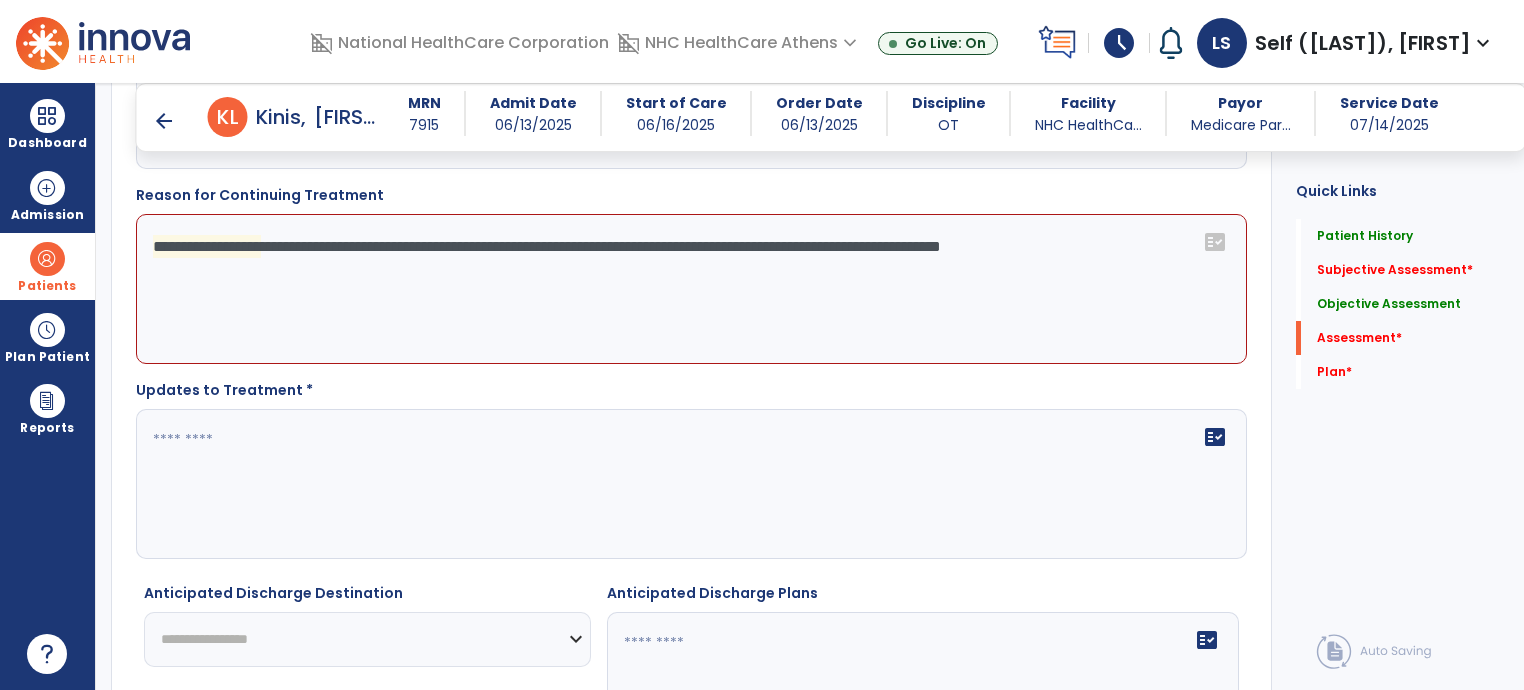 click on "**********" 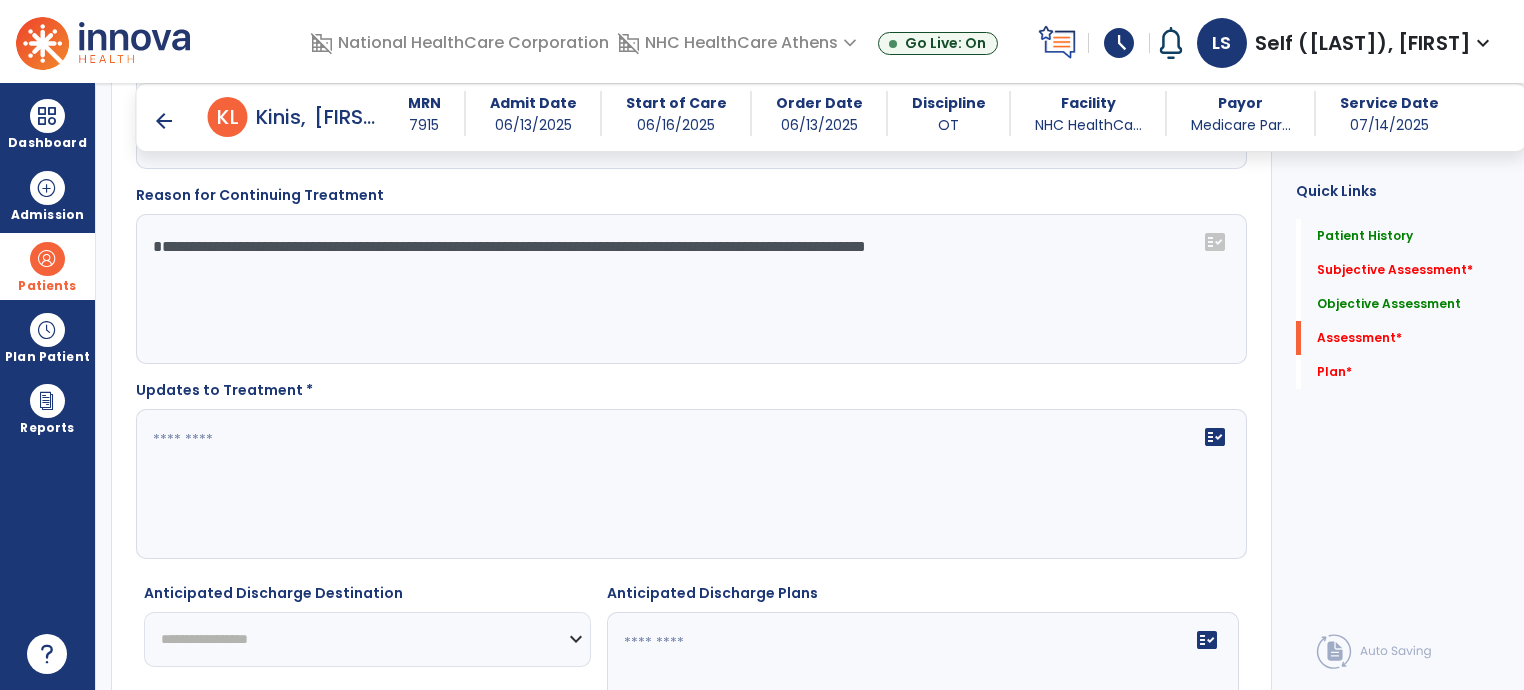 click on "**********" 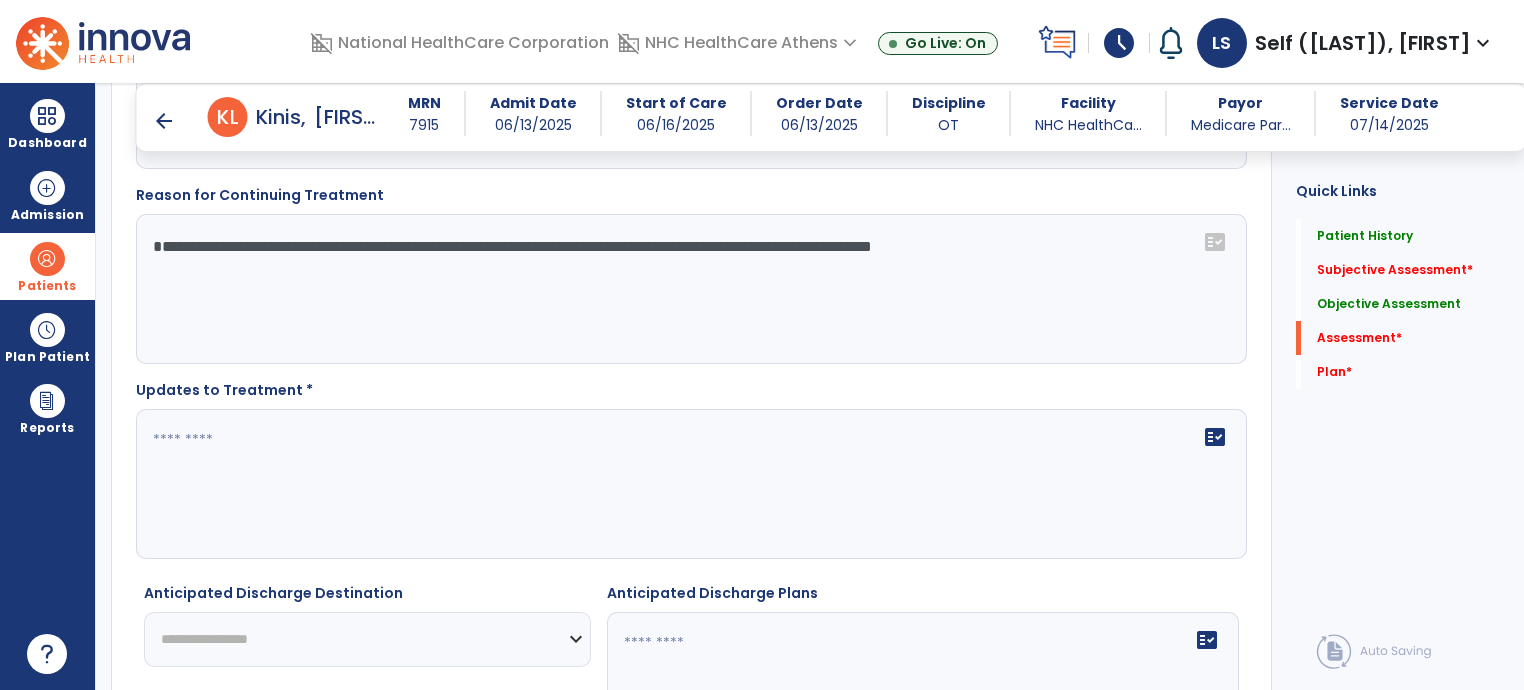 click on "fact_check" 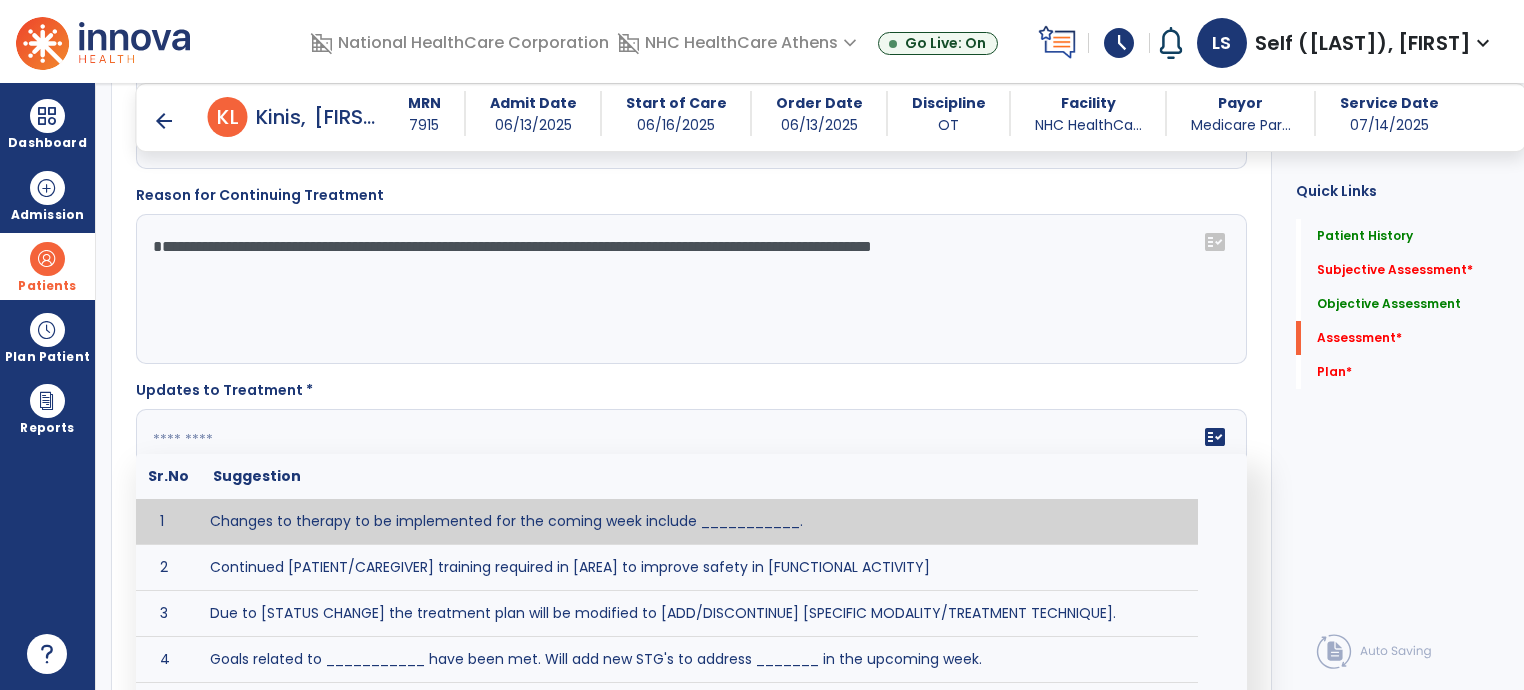 click on "**********" 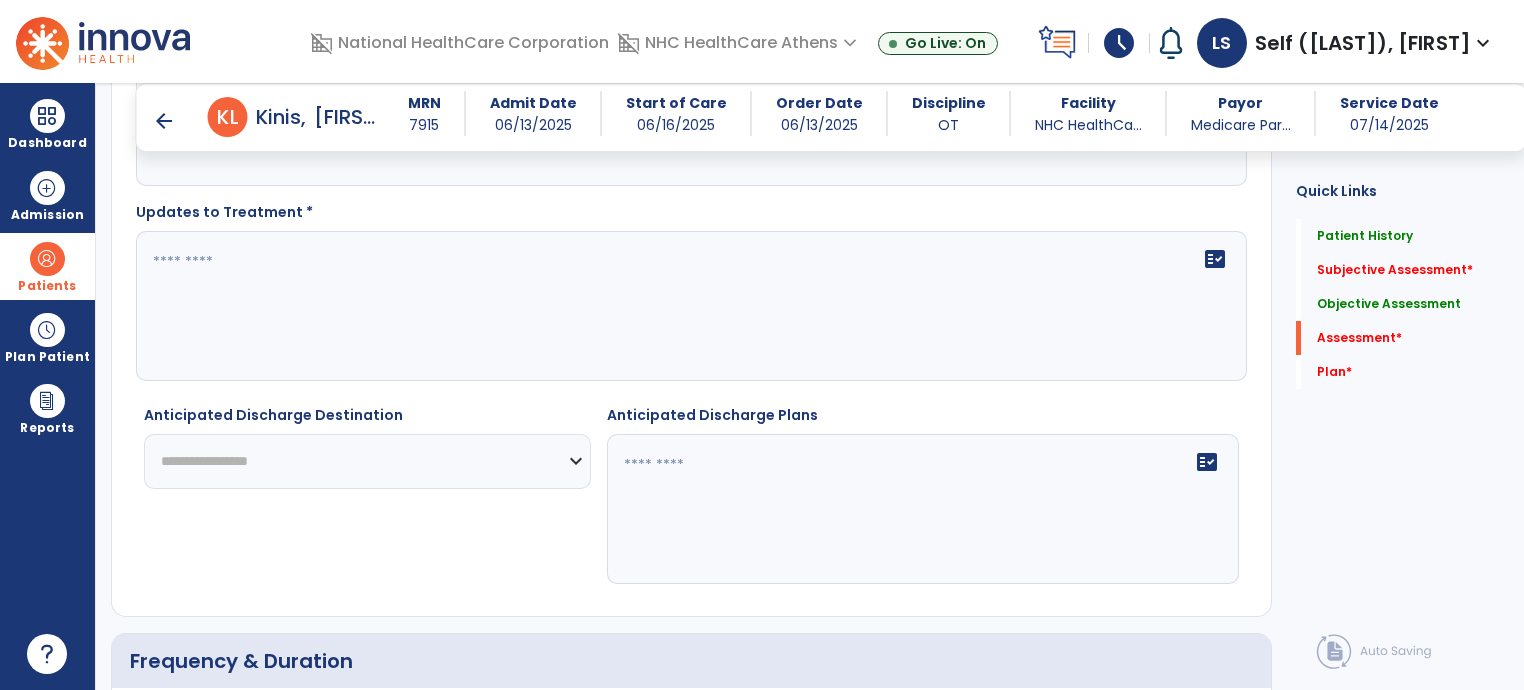 scroll, scrollTop: 3700, scrollLeft: 0, axis: vertical 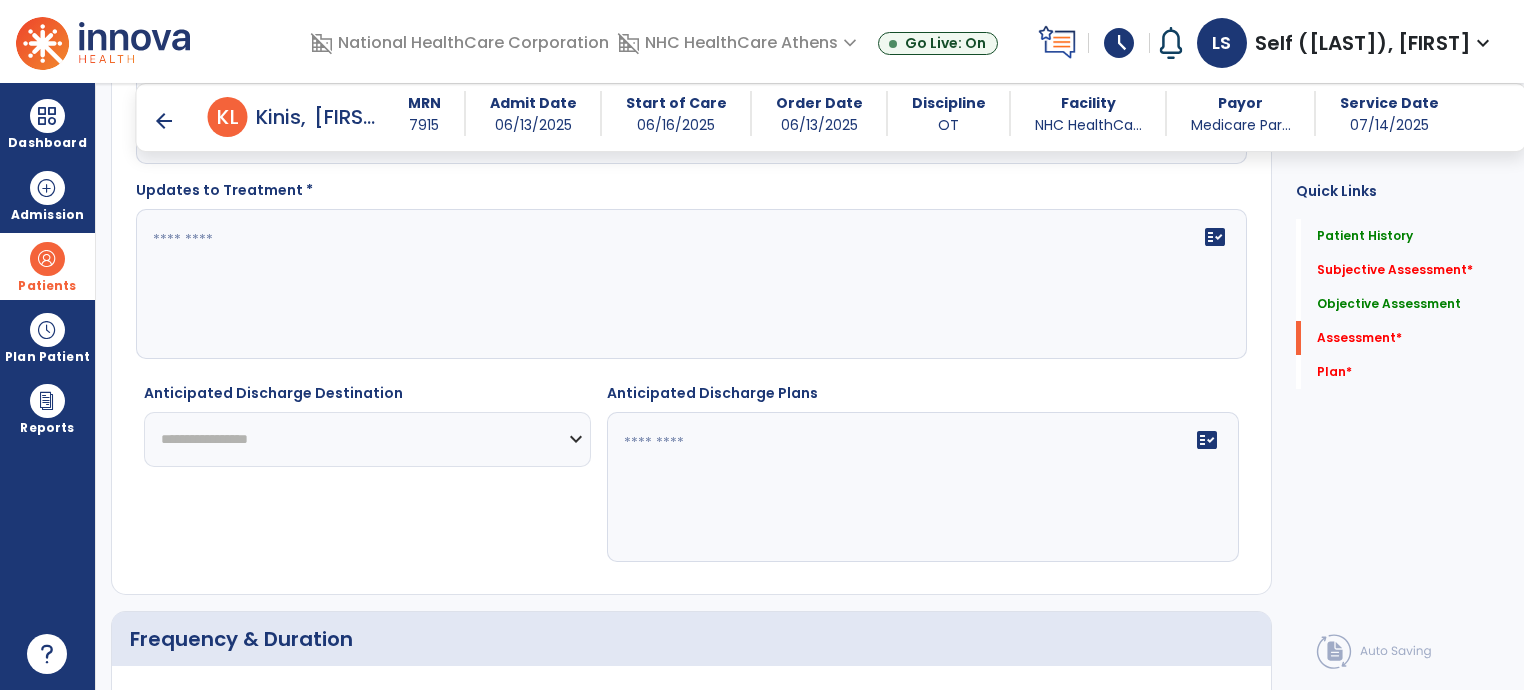 type on "**********" 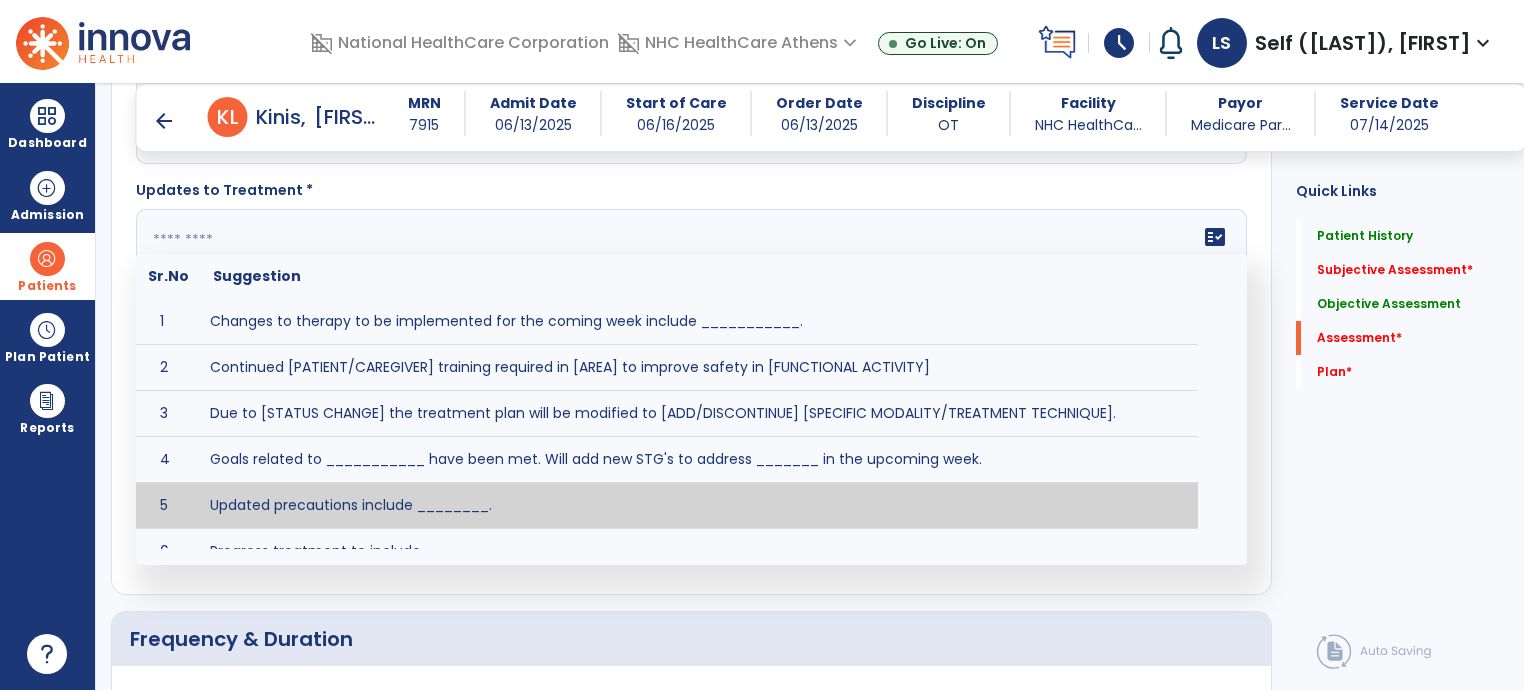 click on "Quick Links  Patient History   Patient History   Subjective Assessment   *  Subjective Assessment   *  Objective Assessment   Objective Assessment   Assessment   *  Assessment   *  Plan   *  Plan   *" 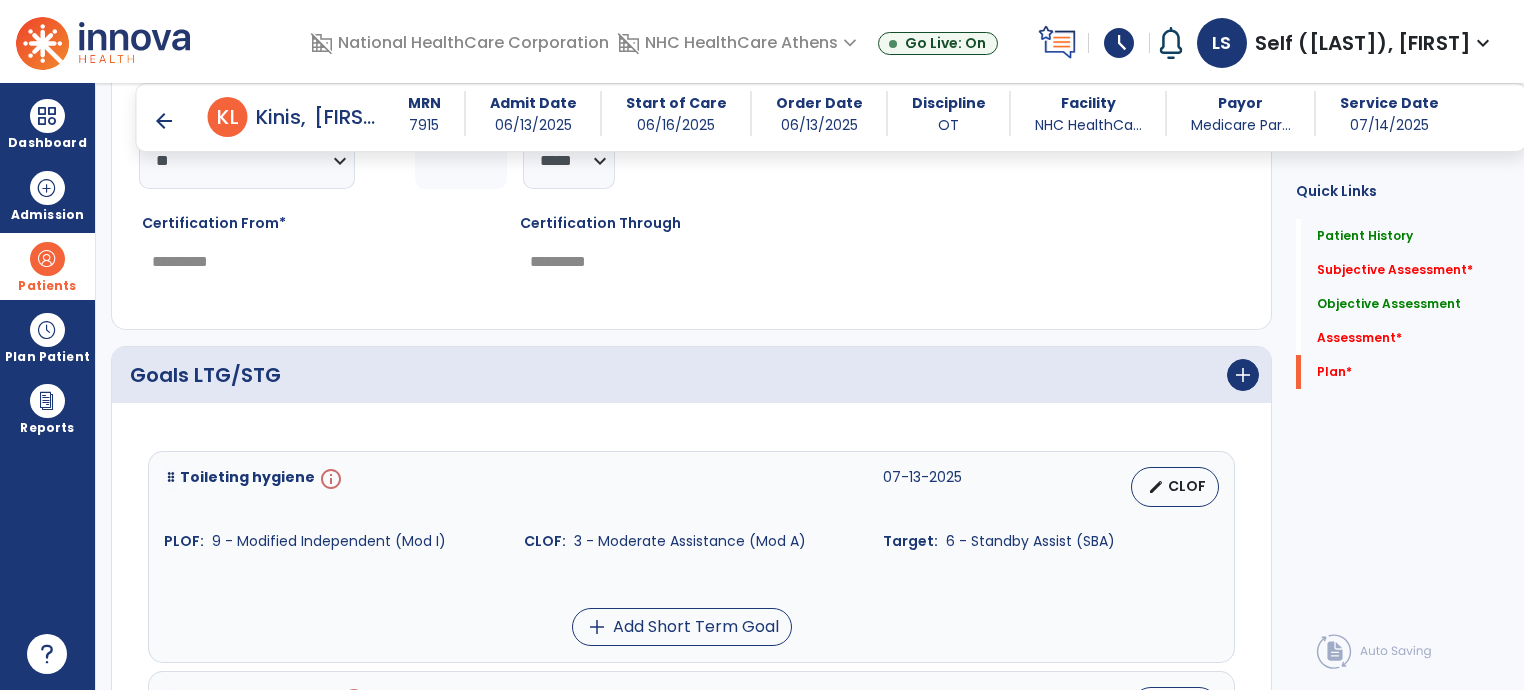 scroll, scrollTop: 4300, scrollLeft: 0, axis: vertical 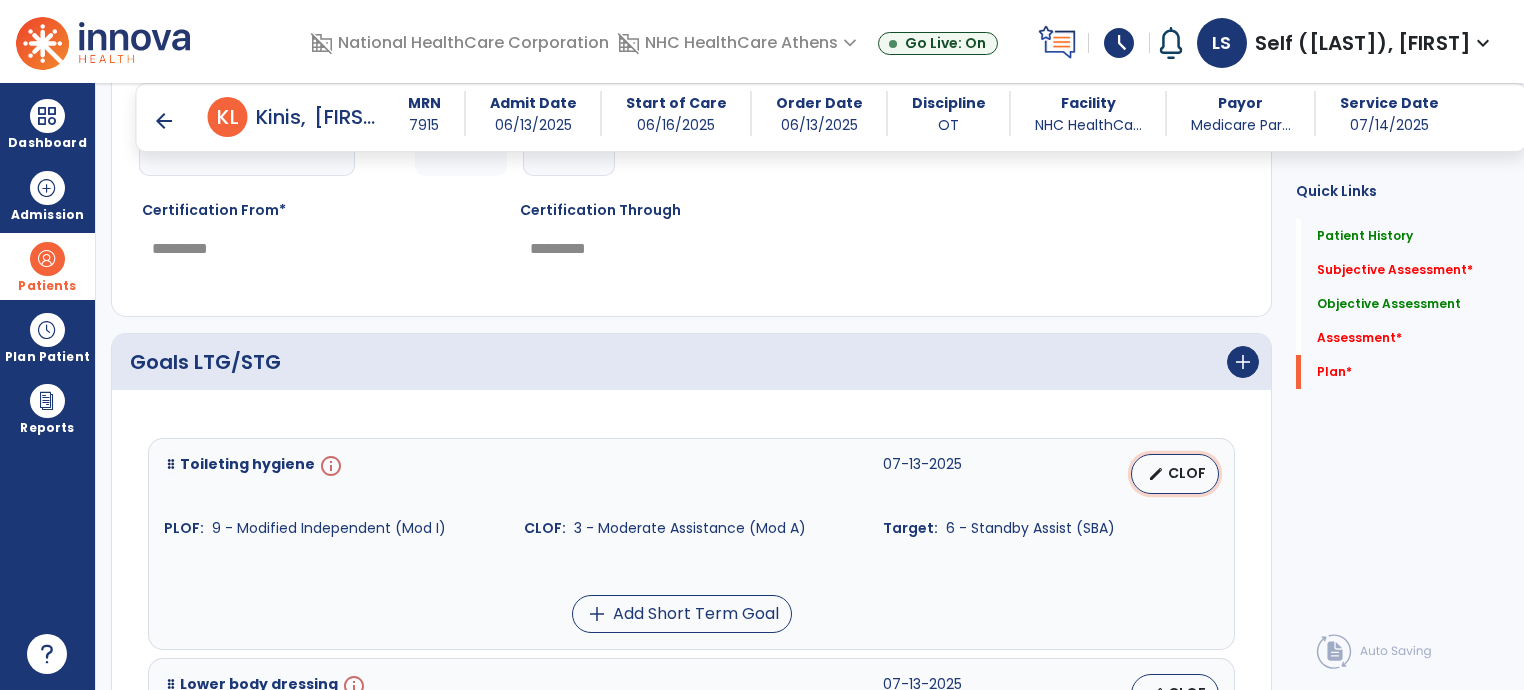 click on "CLOF" at bounding box center [1187, 473] 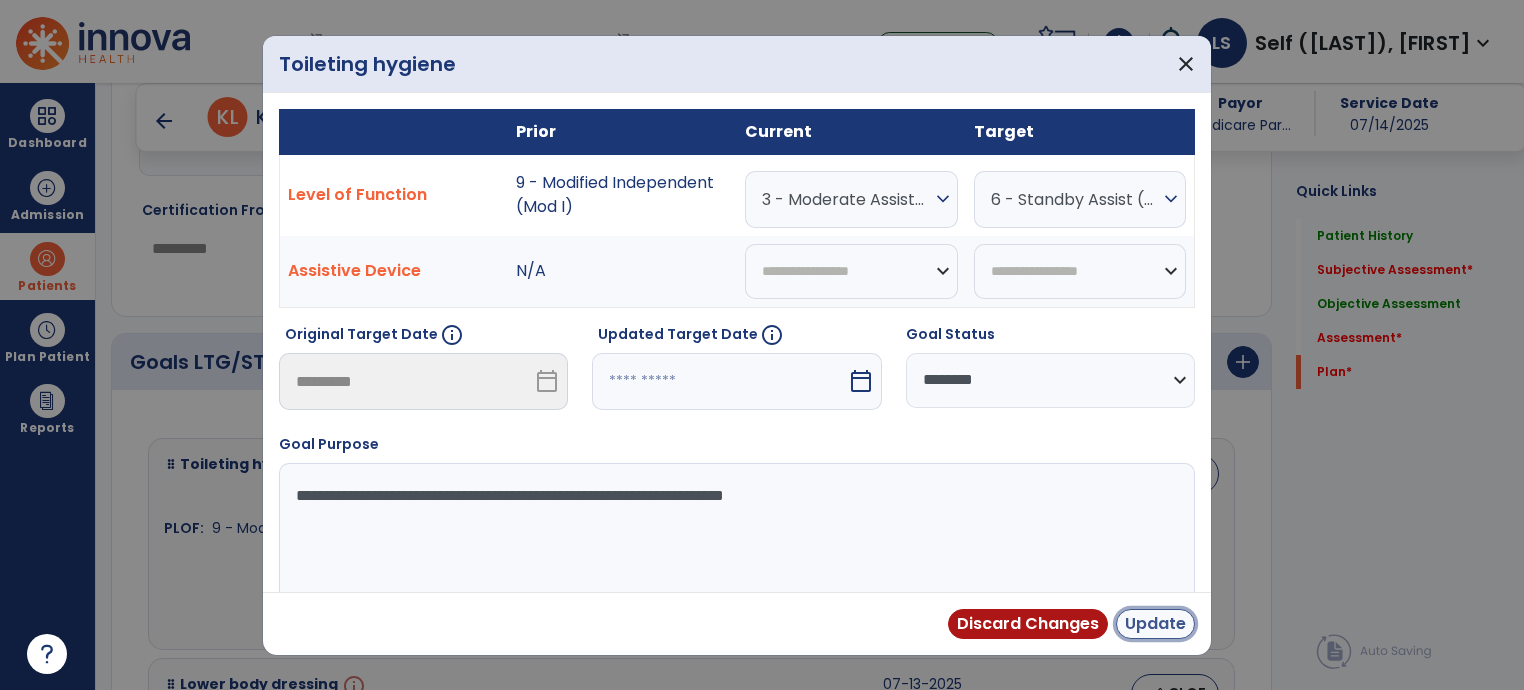 click on "Update" at bounding box center (1155, 624) 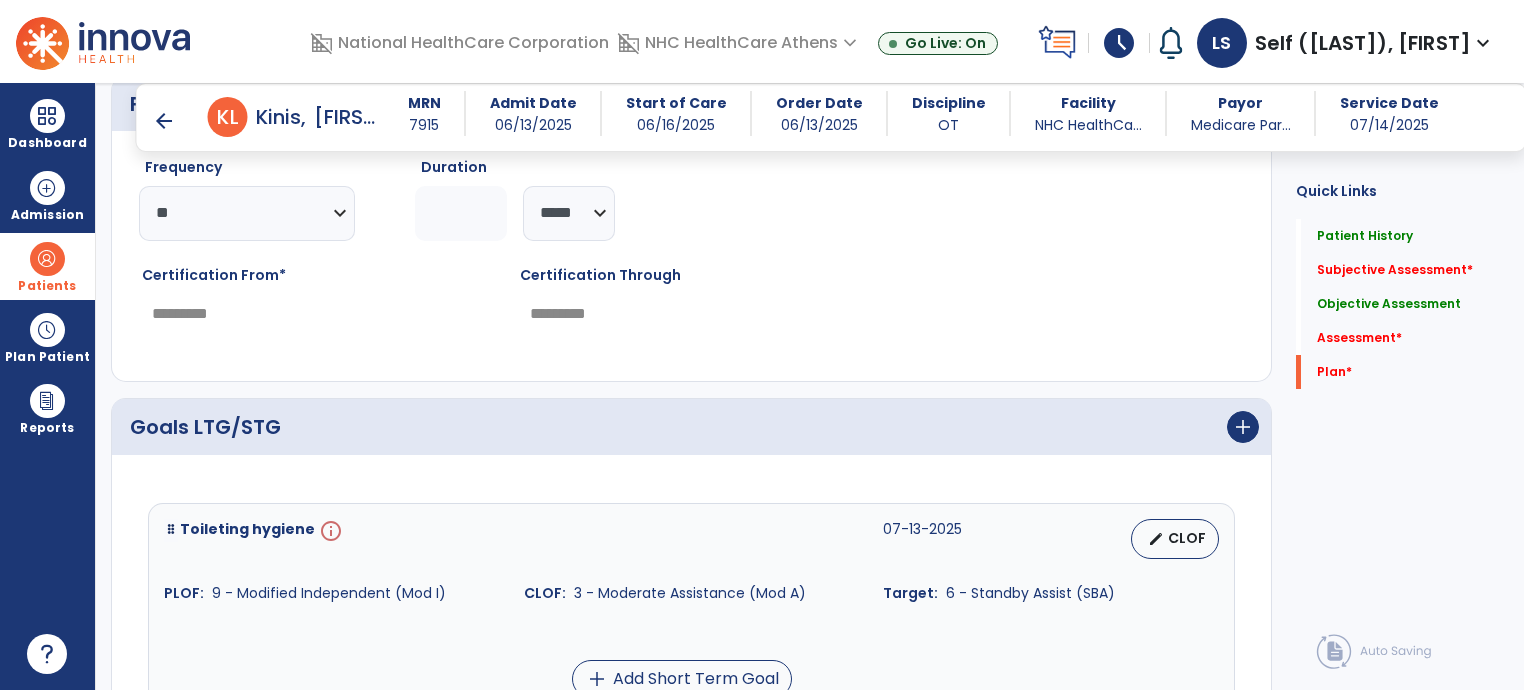 scroll, scrollTop: 4200, scrollLeft: 0, axis: vertical 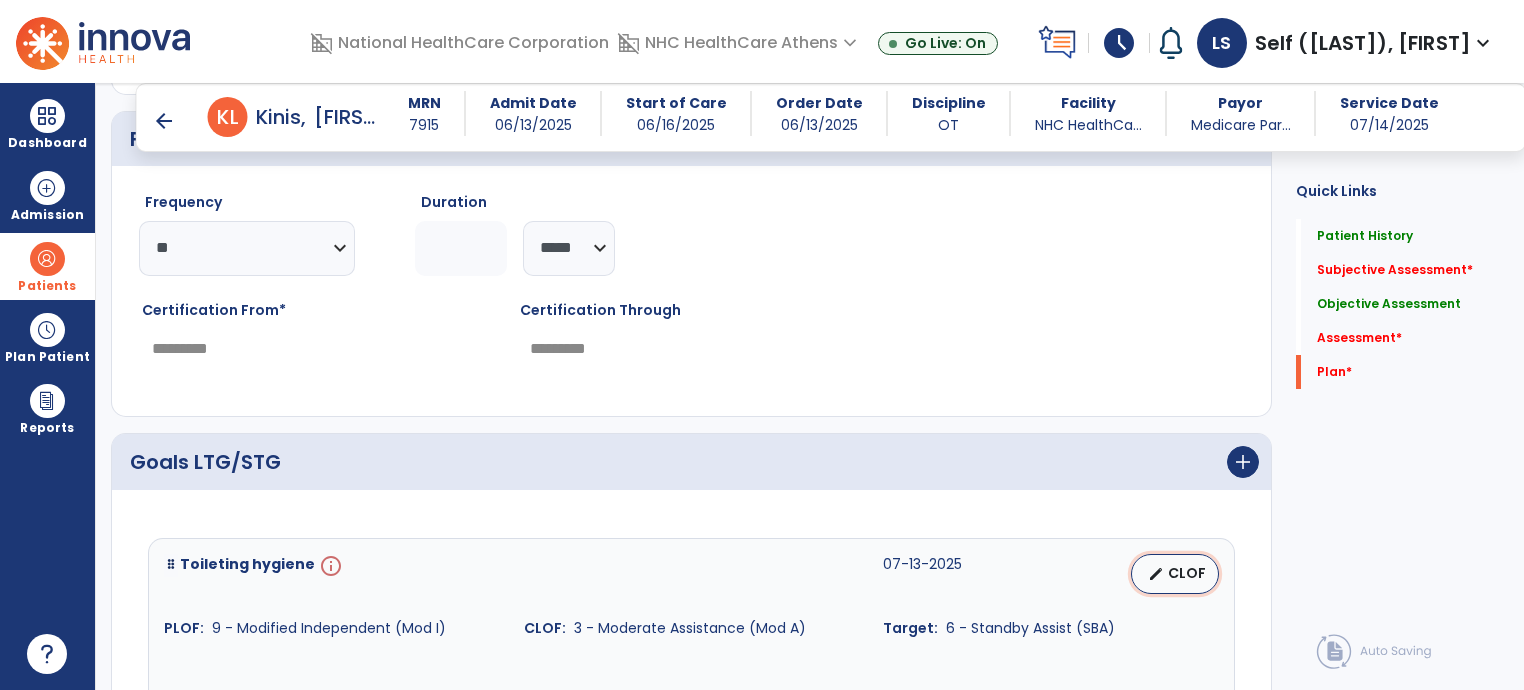 click on "CLOF" at bounding box center [1187, 573] 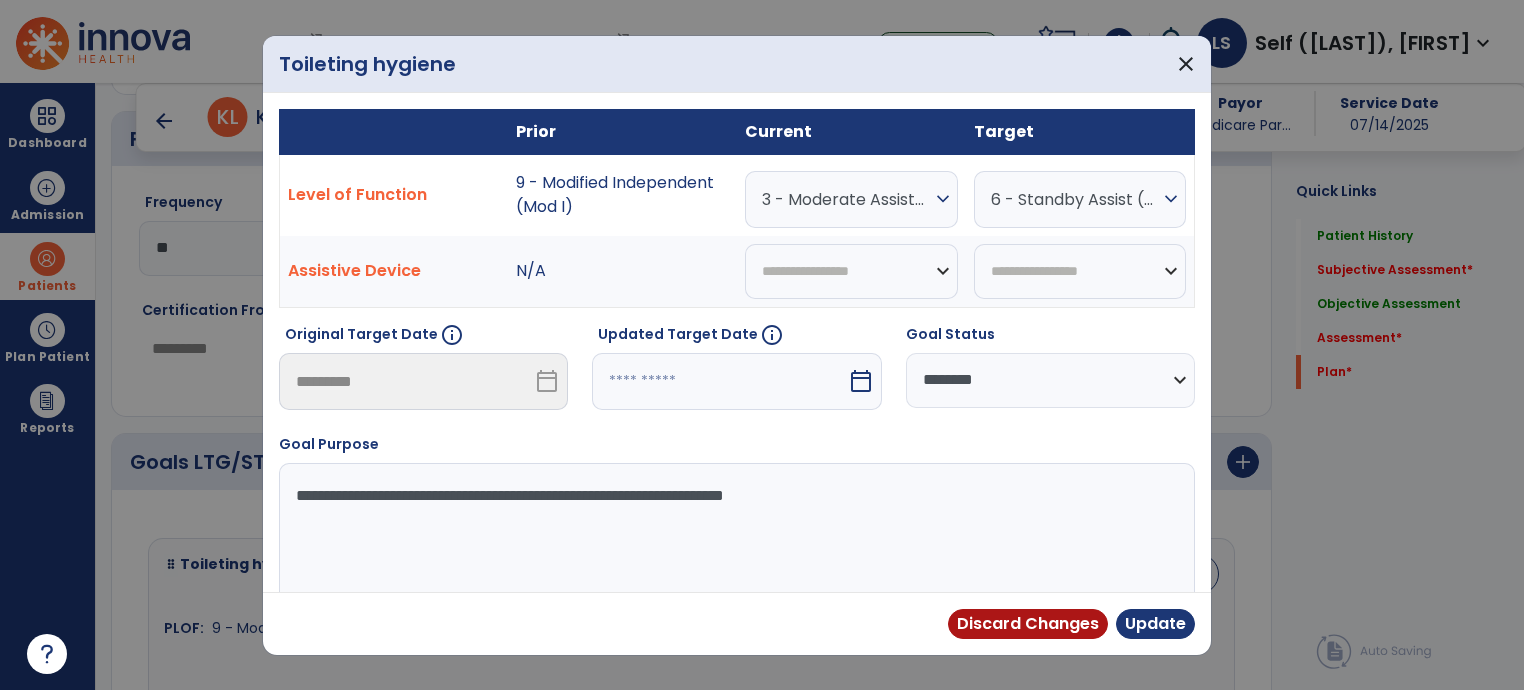 click at bounding box center [719, 381] 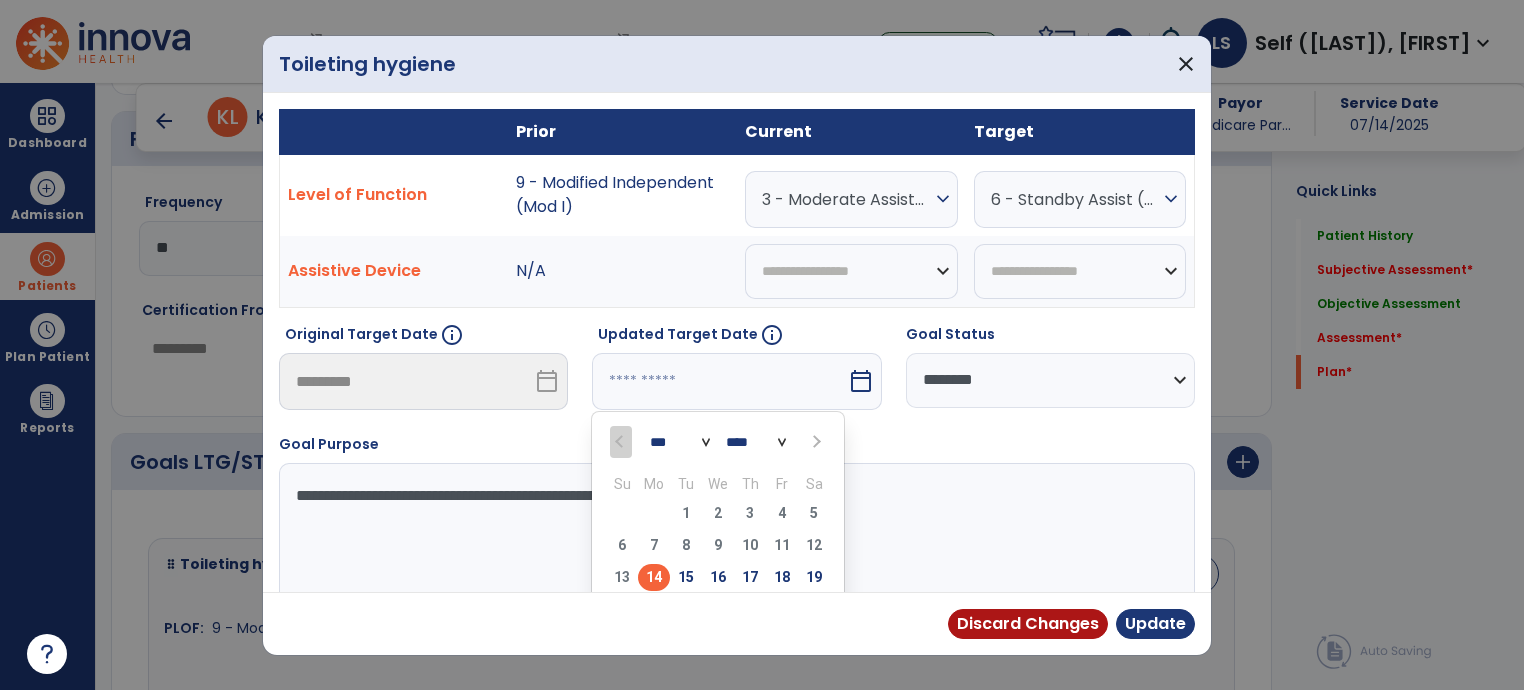 scroll, scrollTop: 1, scrollLeft: 0, axis: vertical 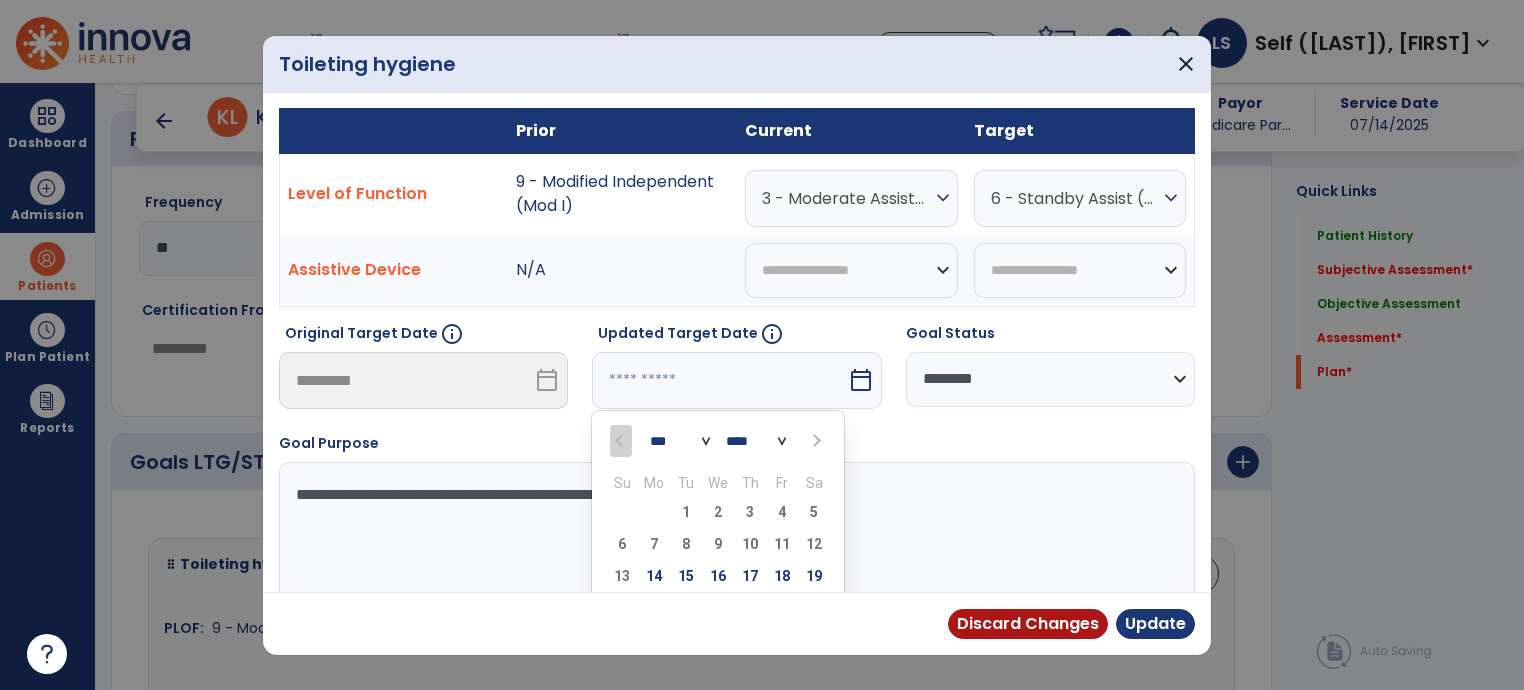 click on "*** ***" at bounding box center [680, 441] 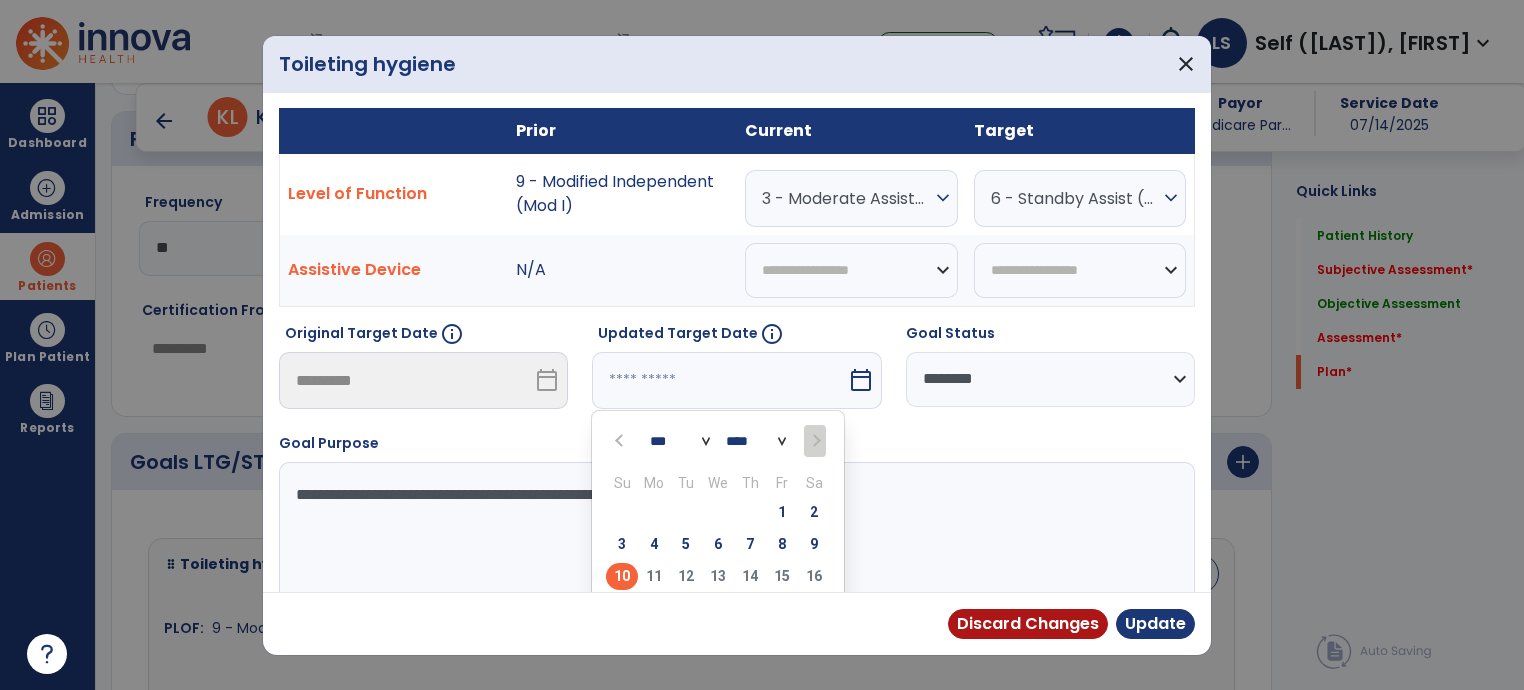 click on "10" at bounding box center (622, 576) 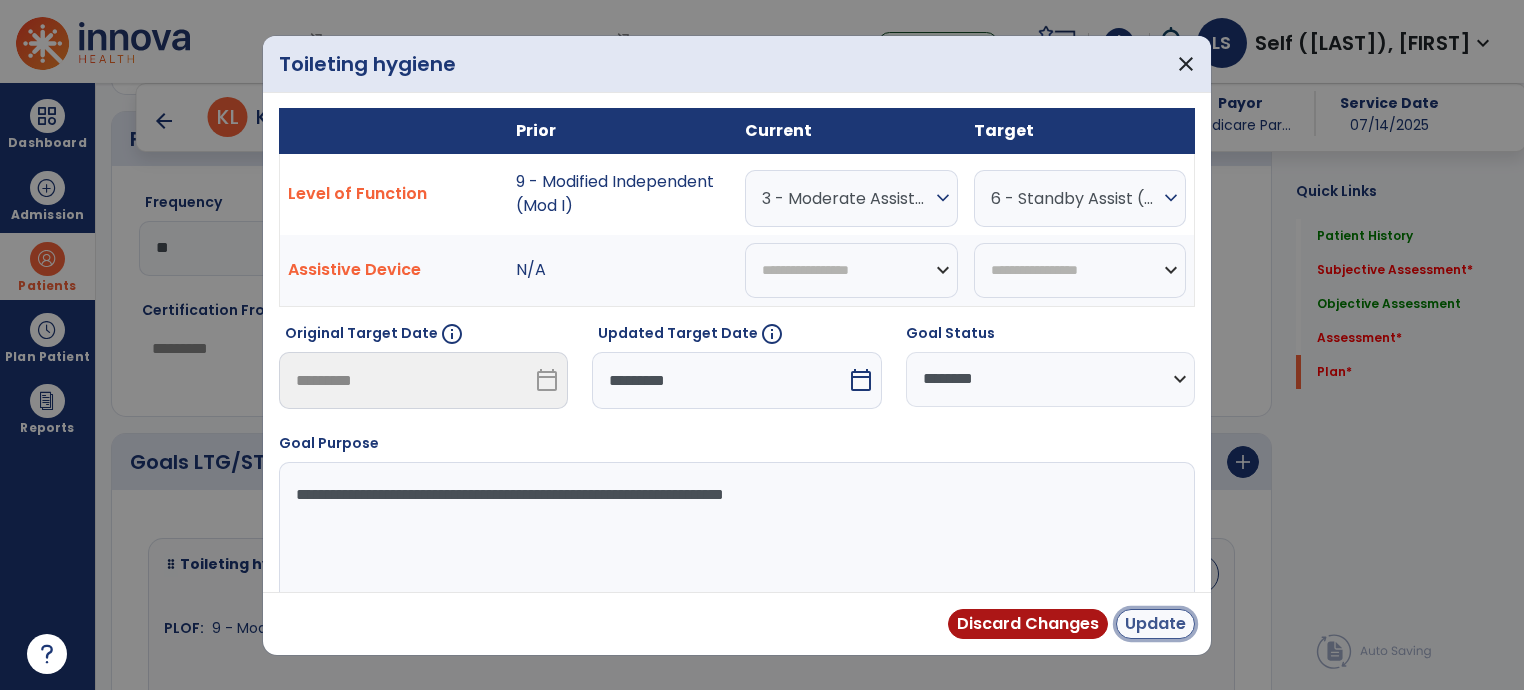 click on "Update" at bounding box center [1155, 624] 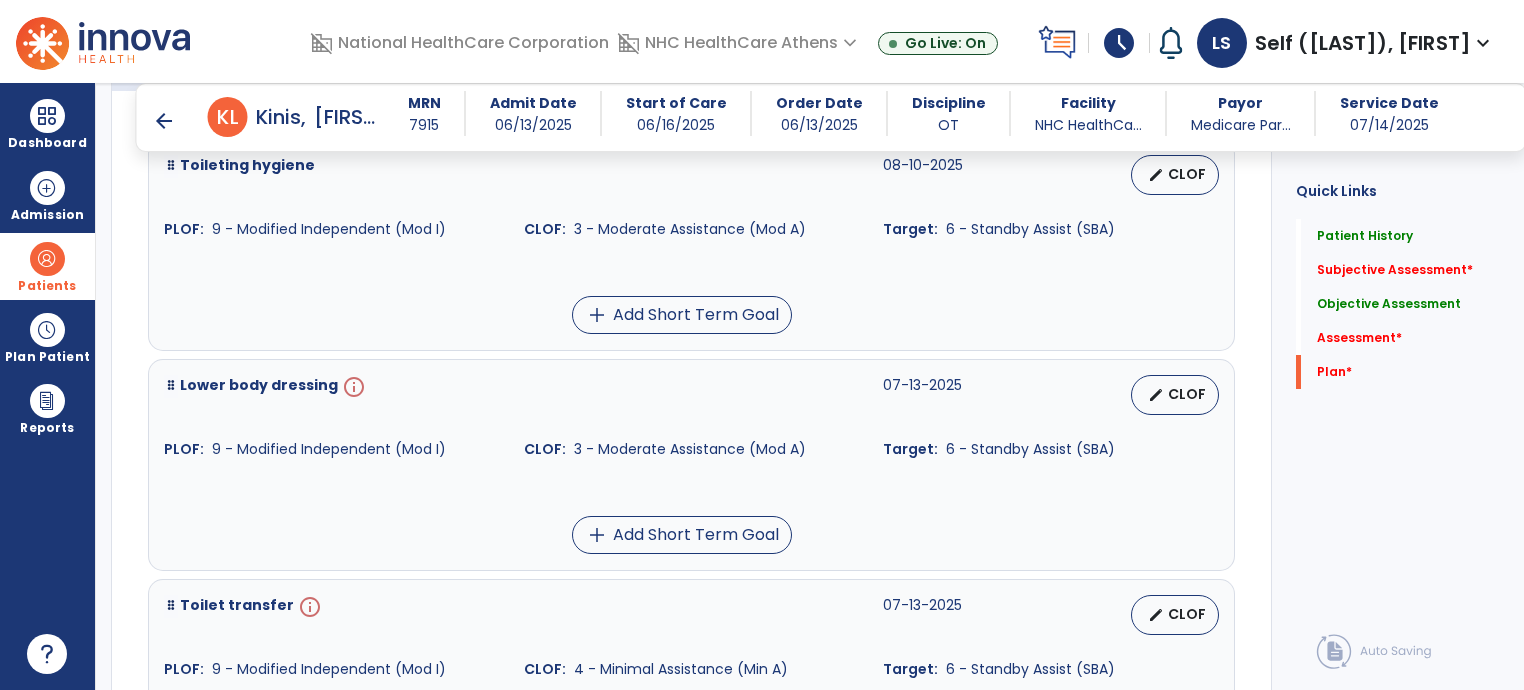 scroll, scrollTop: 4600, scrollLeft: 0, axis: vertical 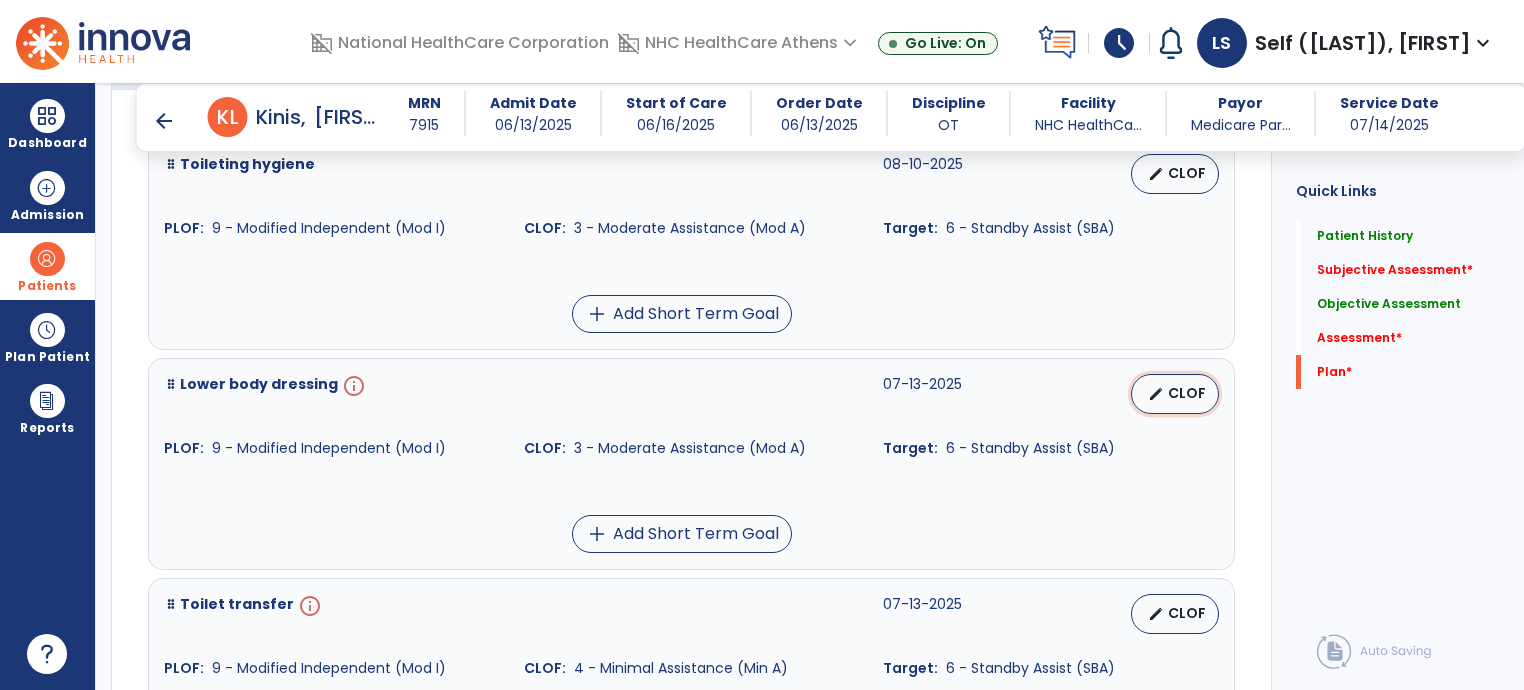 click on "CLOF" at bounding box center [1187, 393] 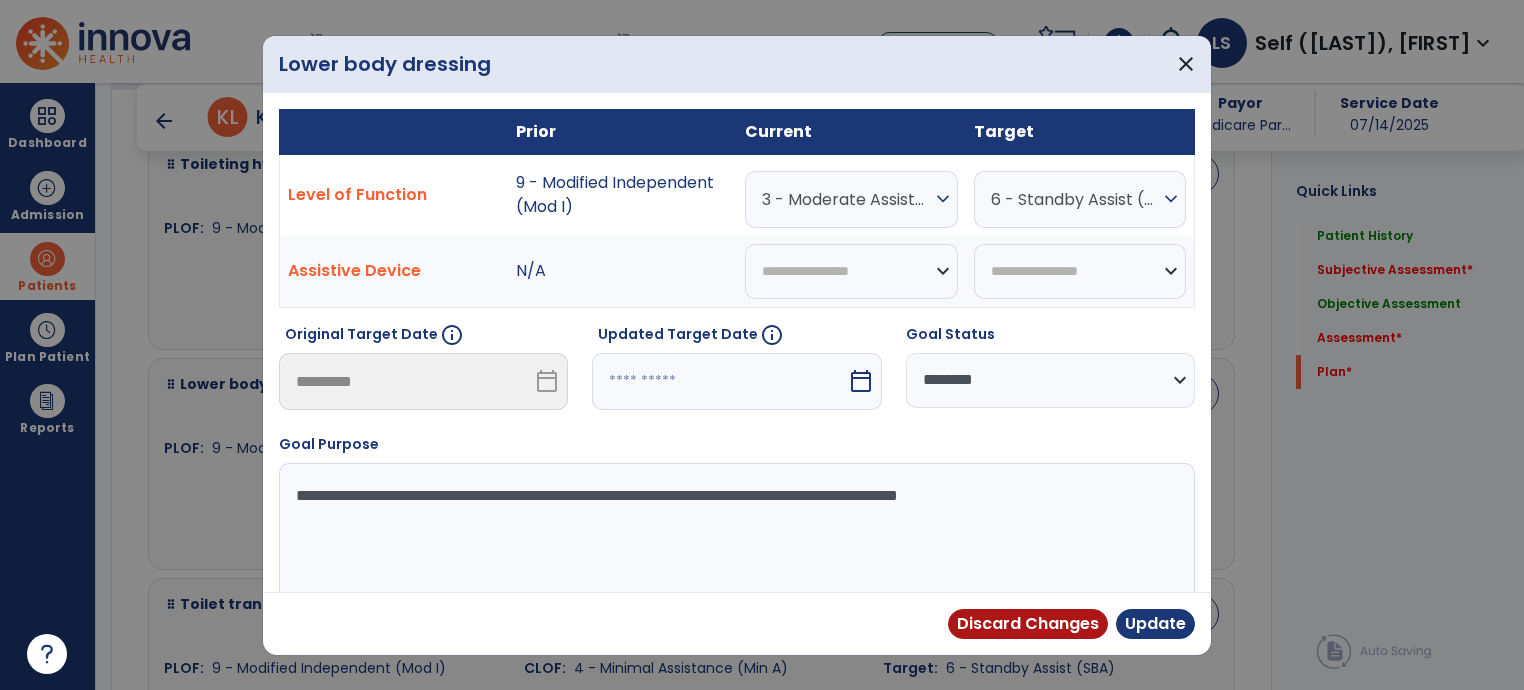 click at bounding box center [719, 381] 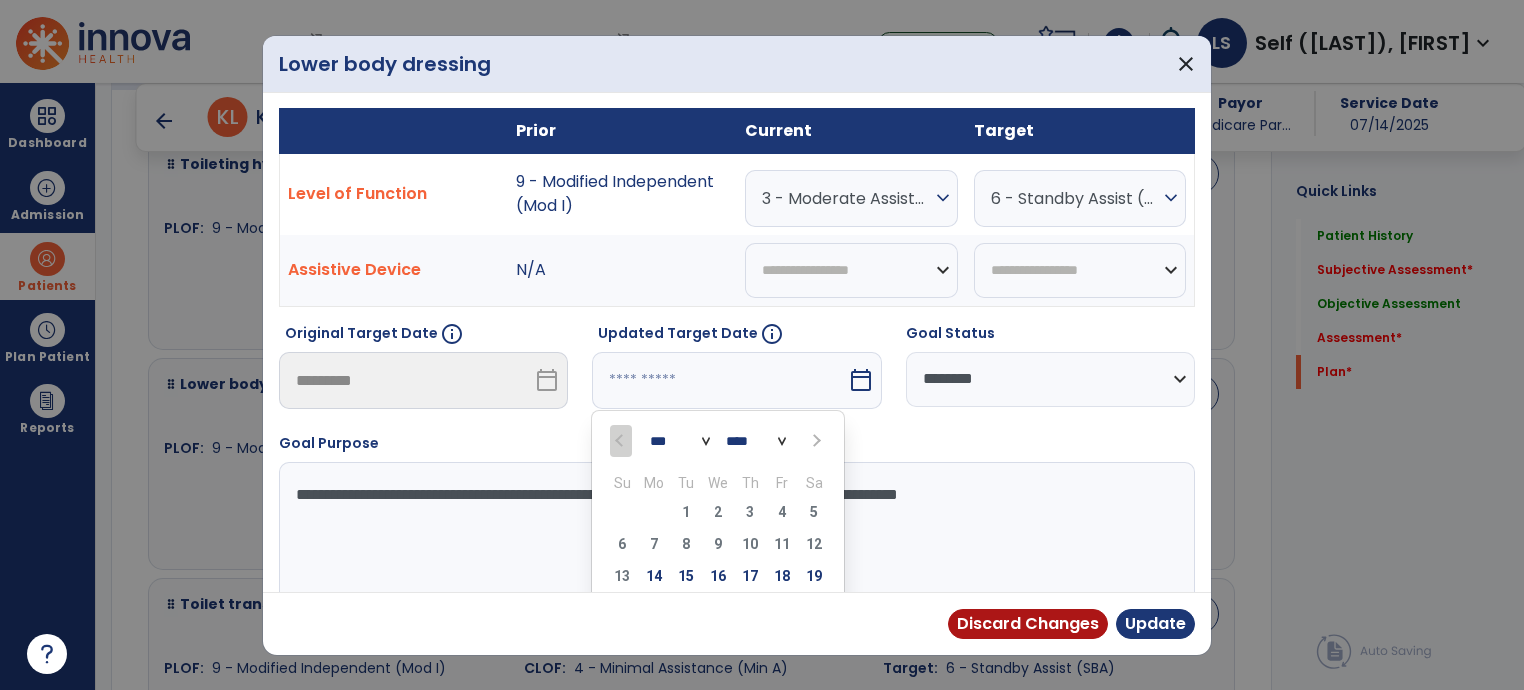 click on "*** ***" at bounding box center (680, 441) 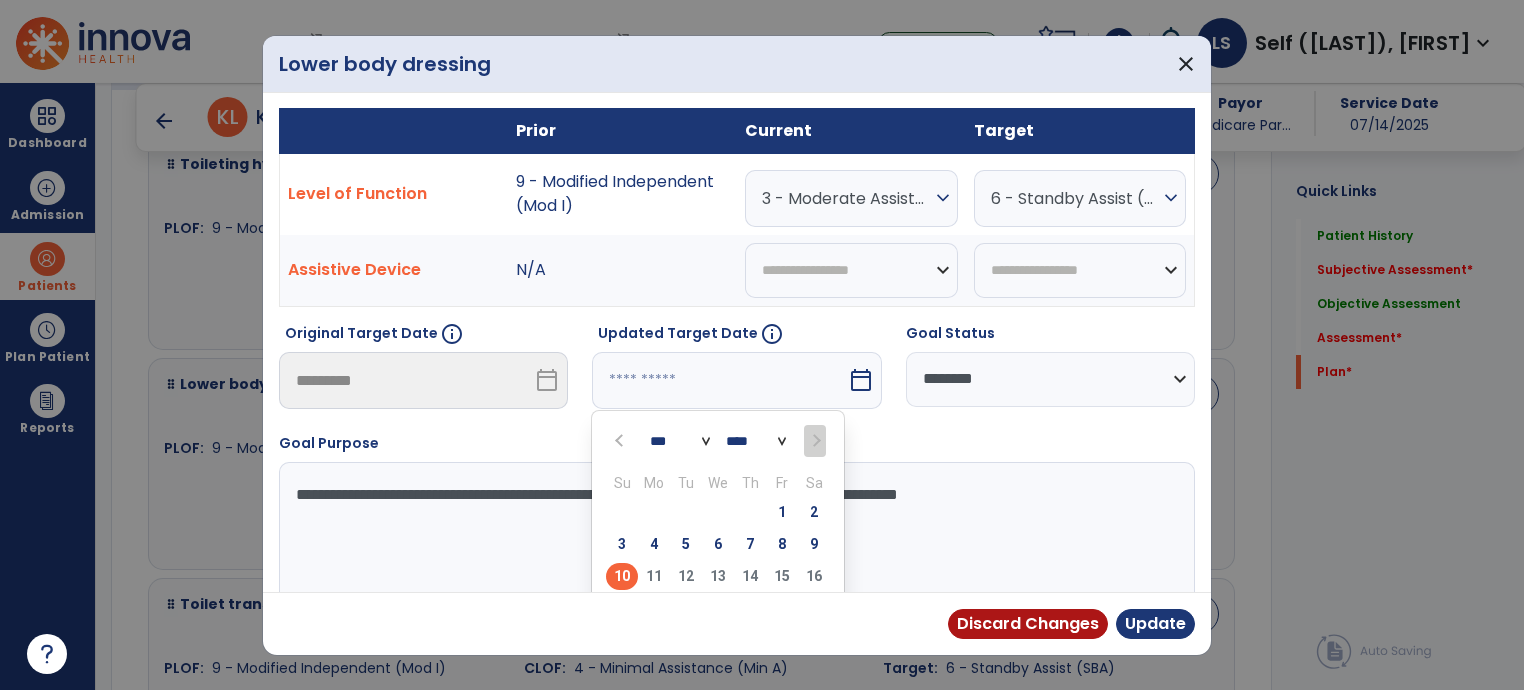 click on "10" at bounding box center [622, 576] 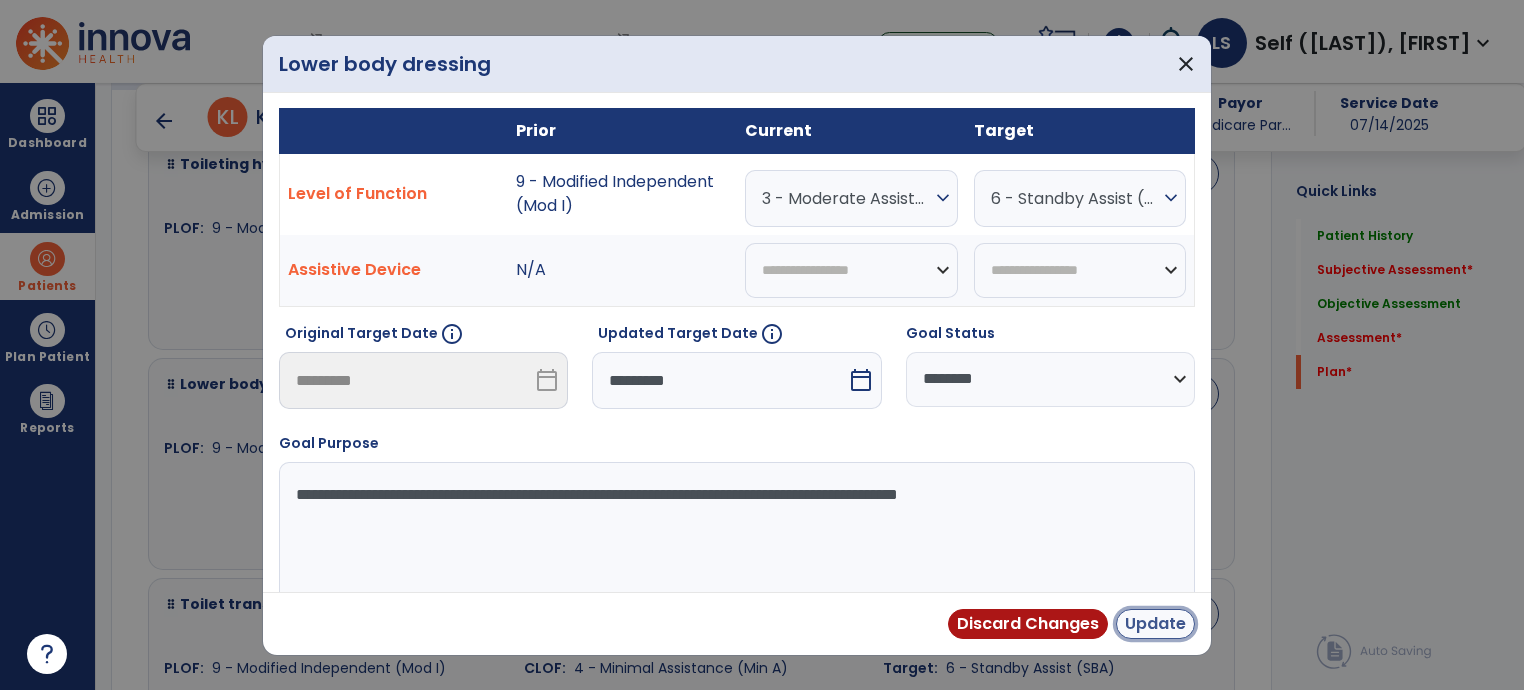 click on "Update" at bounding box center (1155, 624) 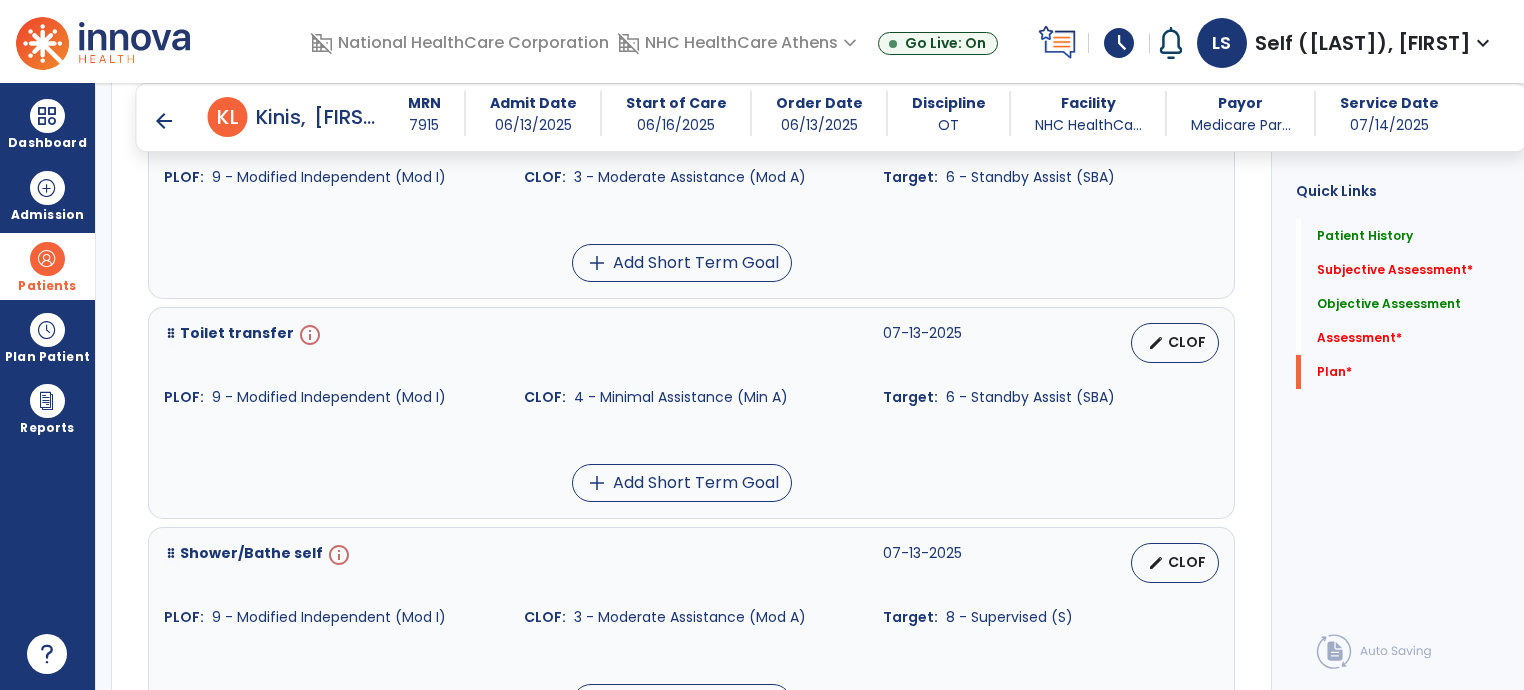 scroll, scrollTop: 4900, scrollLeft: 0, axis: vertical 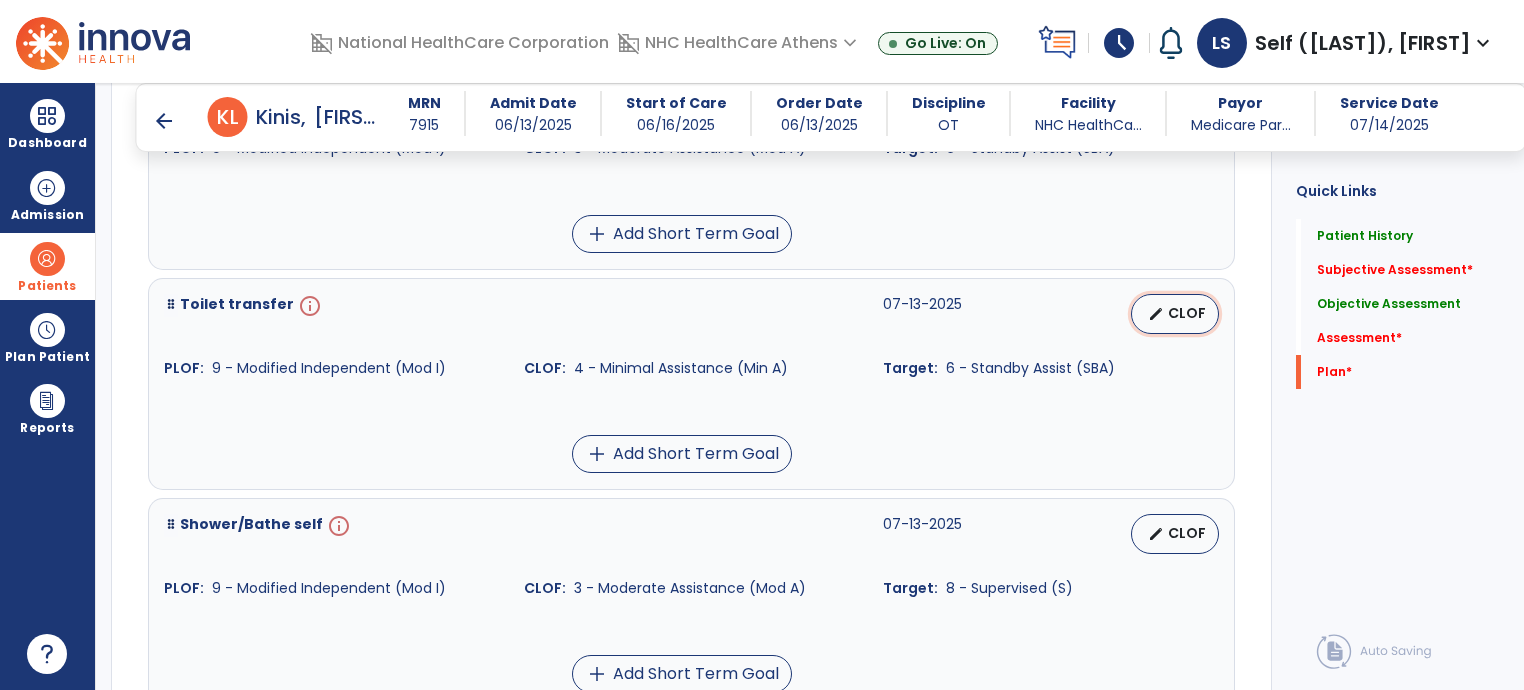 click on "CLOF" at bounding box center [1187, 313] 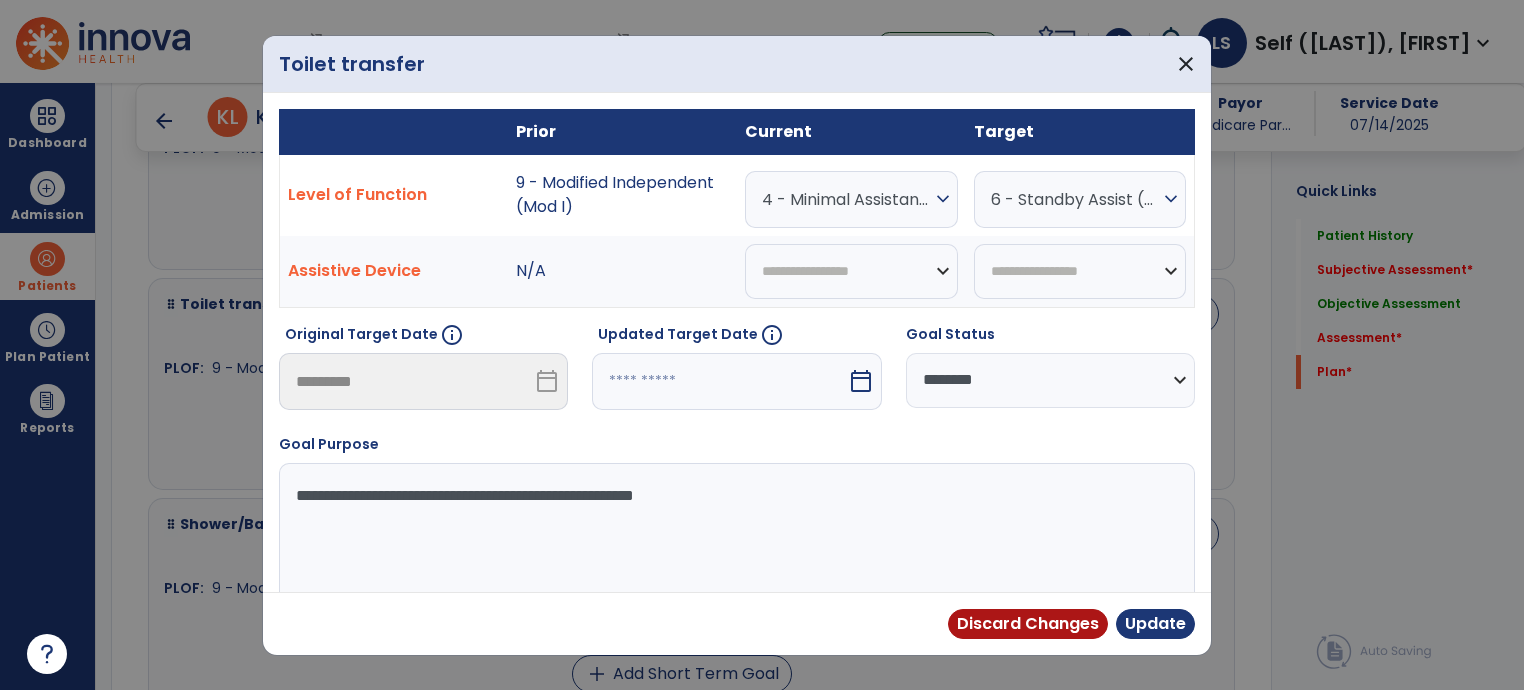 click on "**********" at bounding box center (1050, 380) 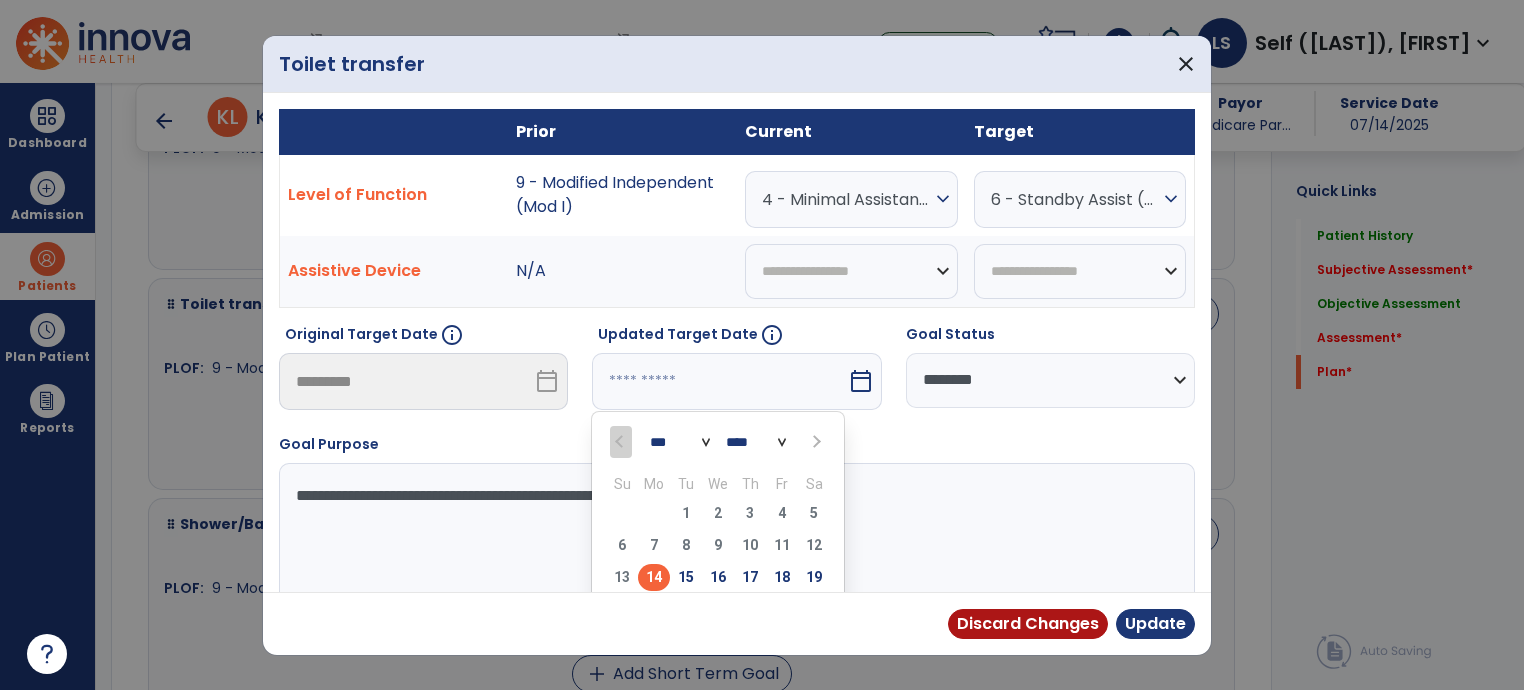 scroll, scrollTop: 1, scrollLeft: 0, axis: vertical 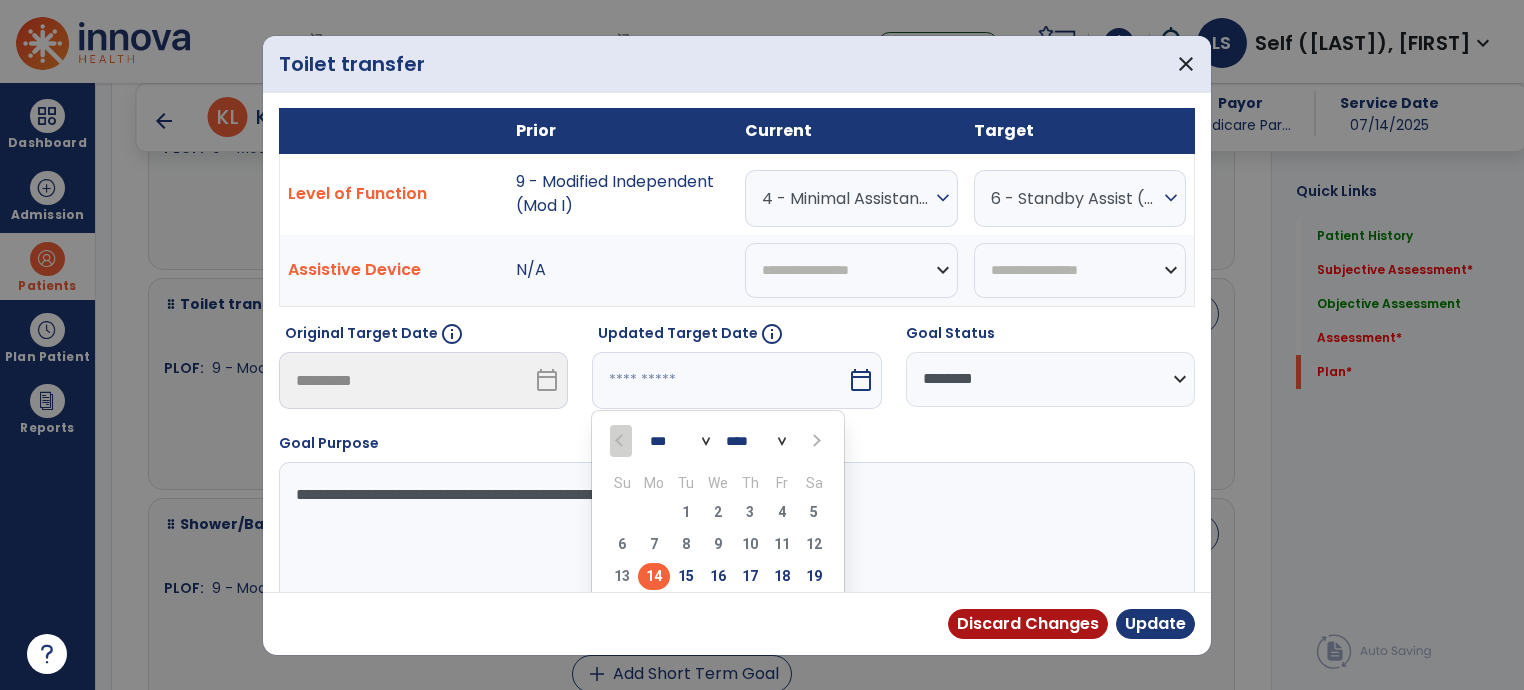click on "*** ***" at bounding box center [680, 441] 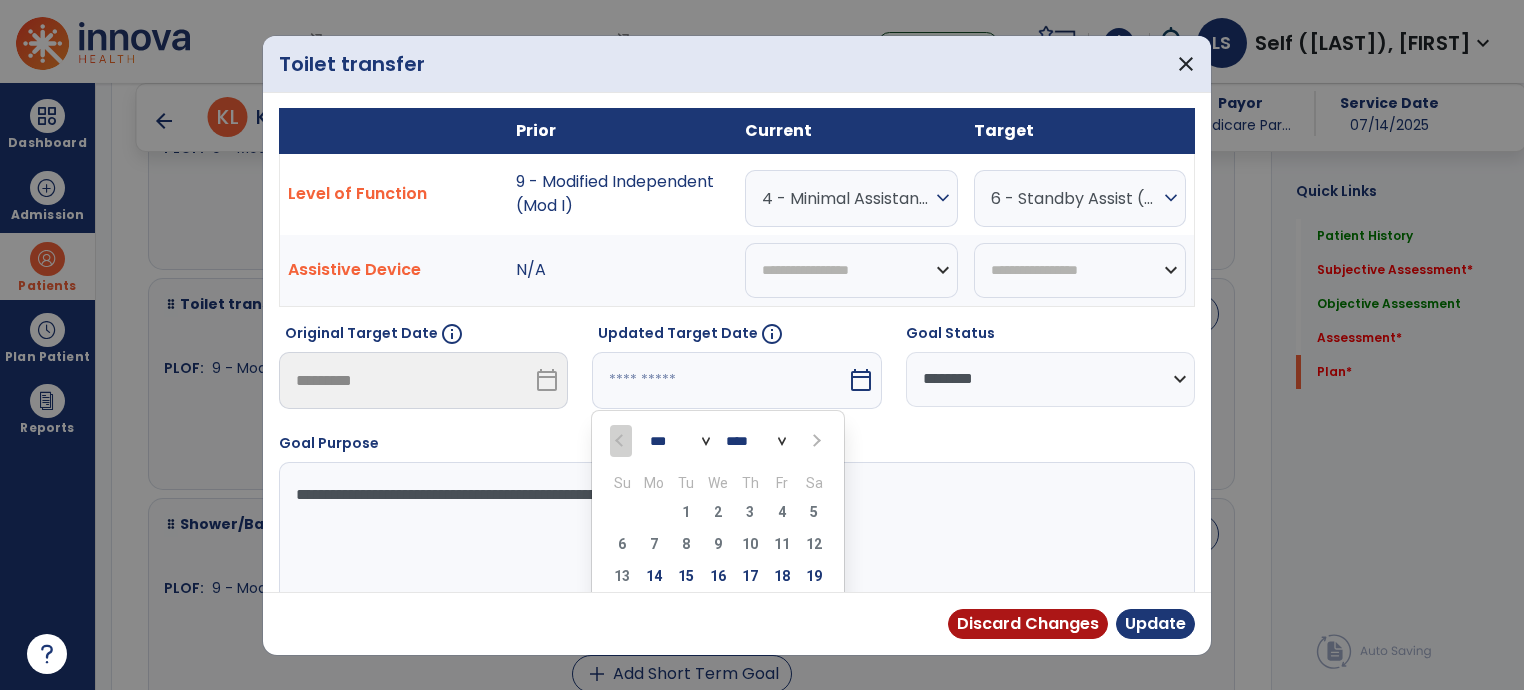 select on "*" 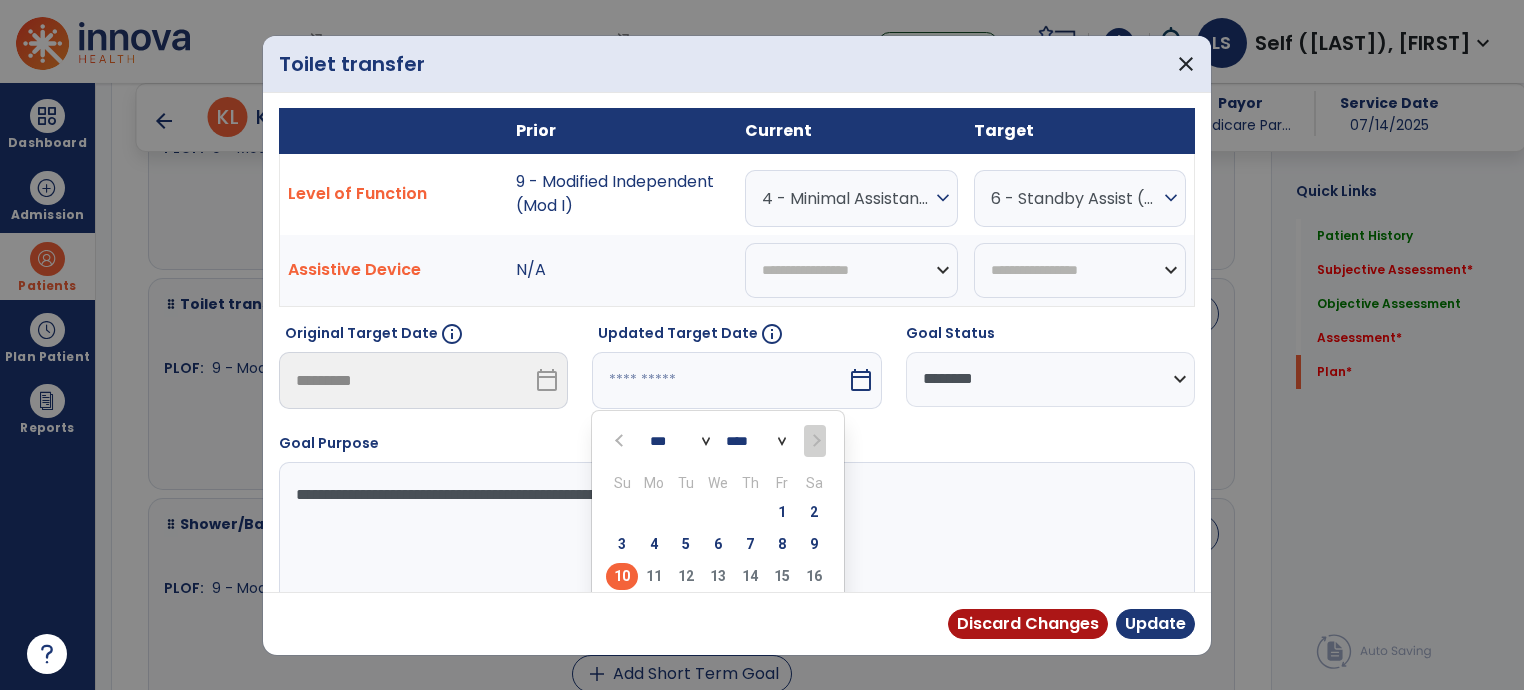 click on "10" at bounding box center [622, 576] 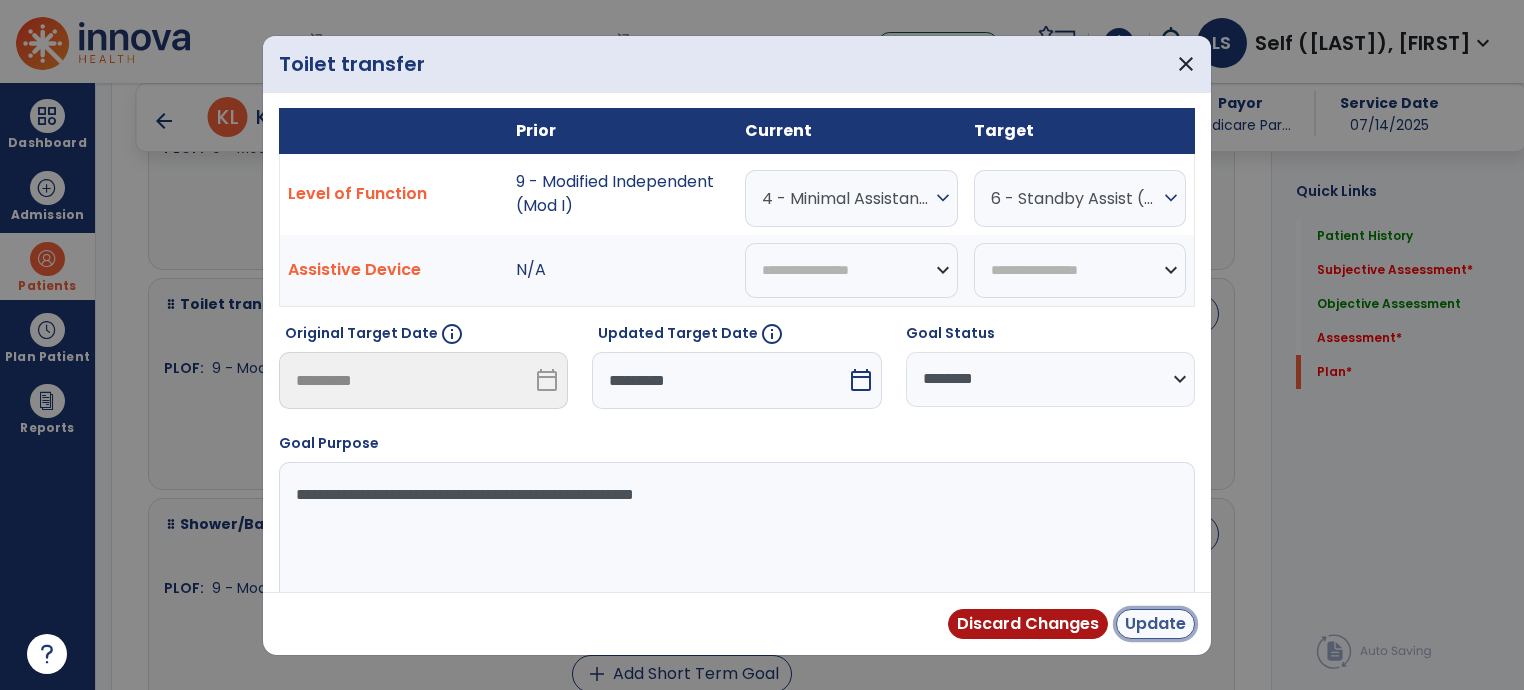 click on "Update" at bounding box center [1155, 624] 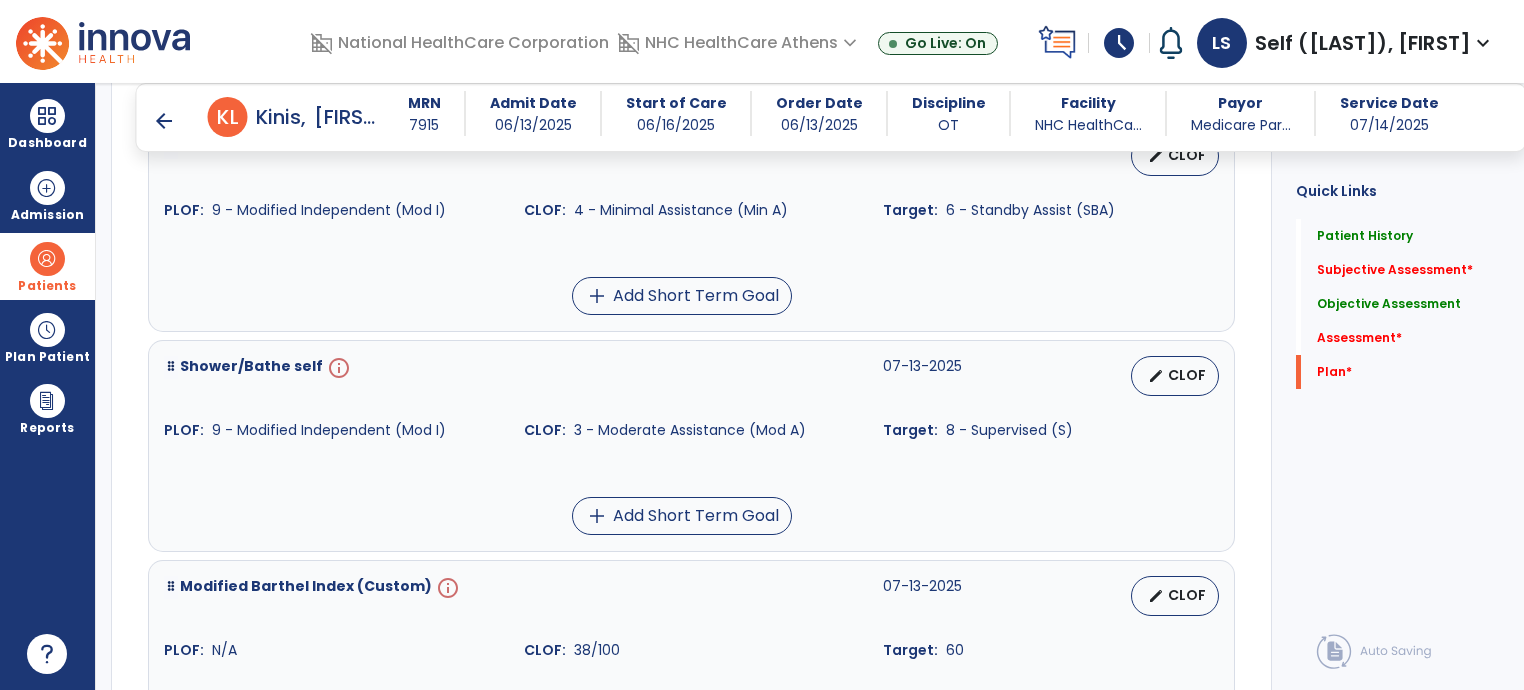 scroll, scrollTop: 5100, scrollLeft: 0, axis: vertical 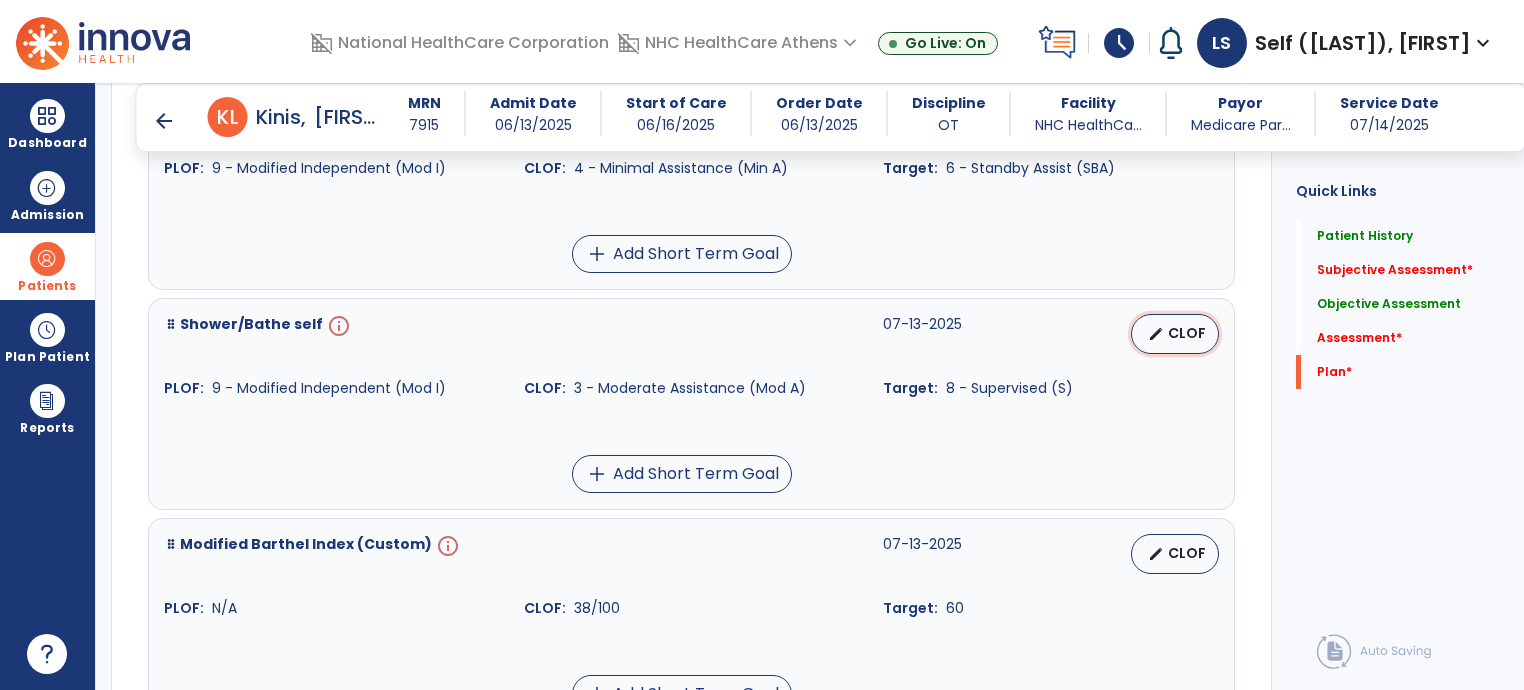 click on "CLOF" at bounding box center (1187, 333) 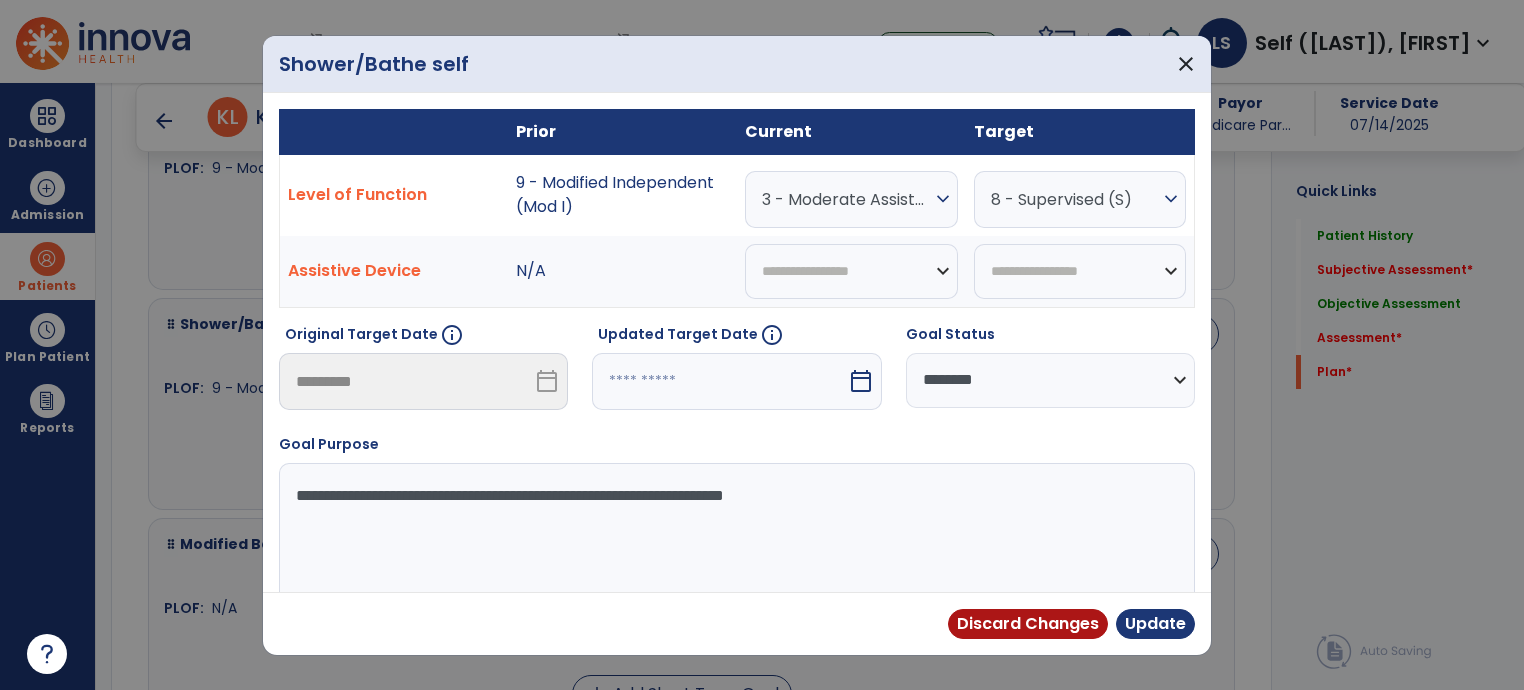 click at bounding box center (719, 381) 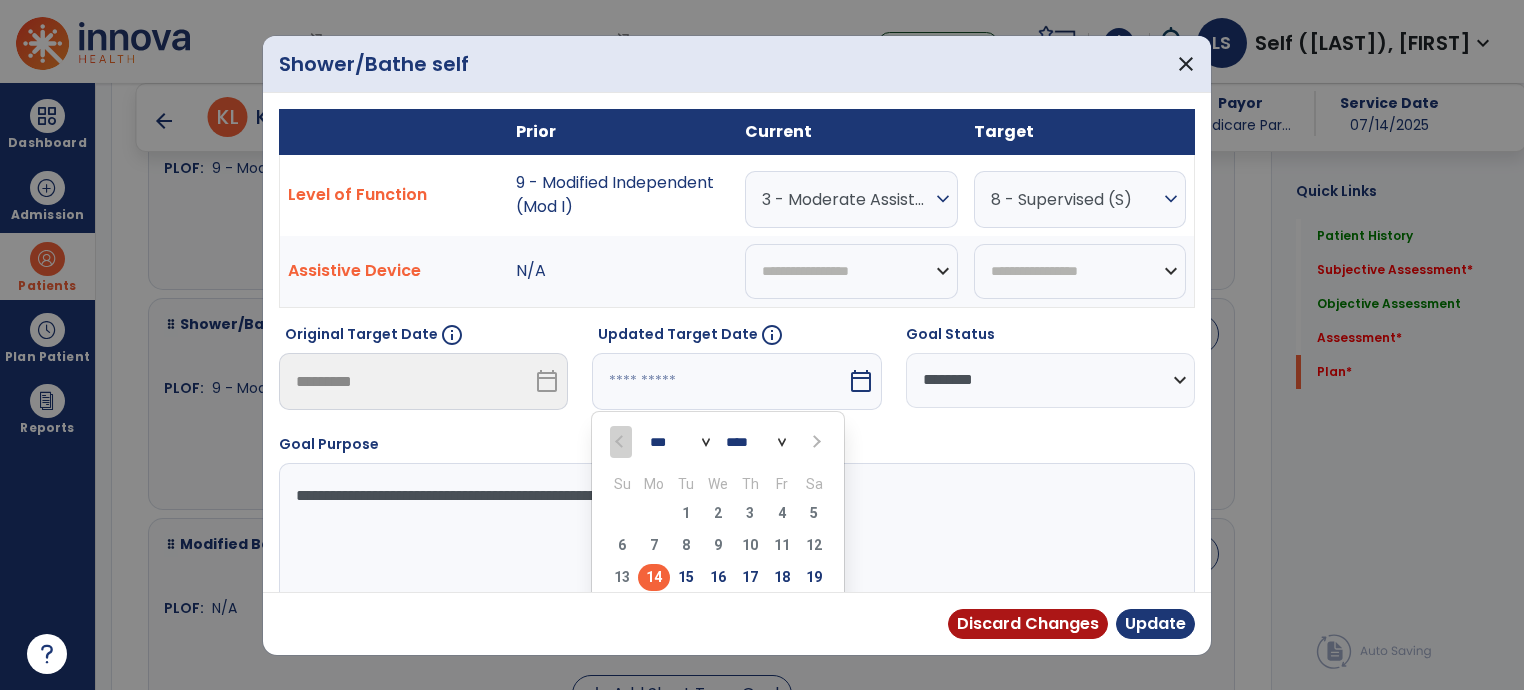 scroll, scrollTop: 1, scrollLeft: 0, axis: vertical 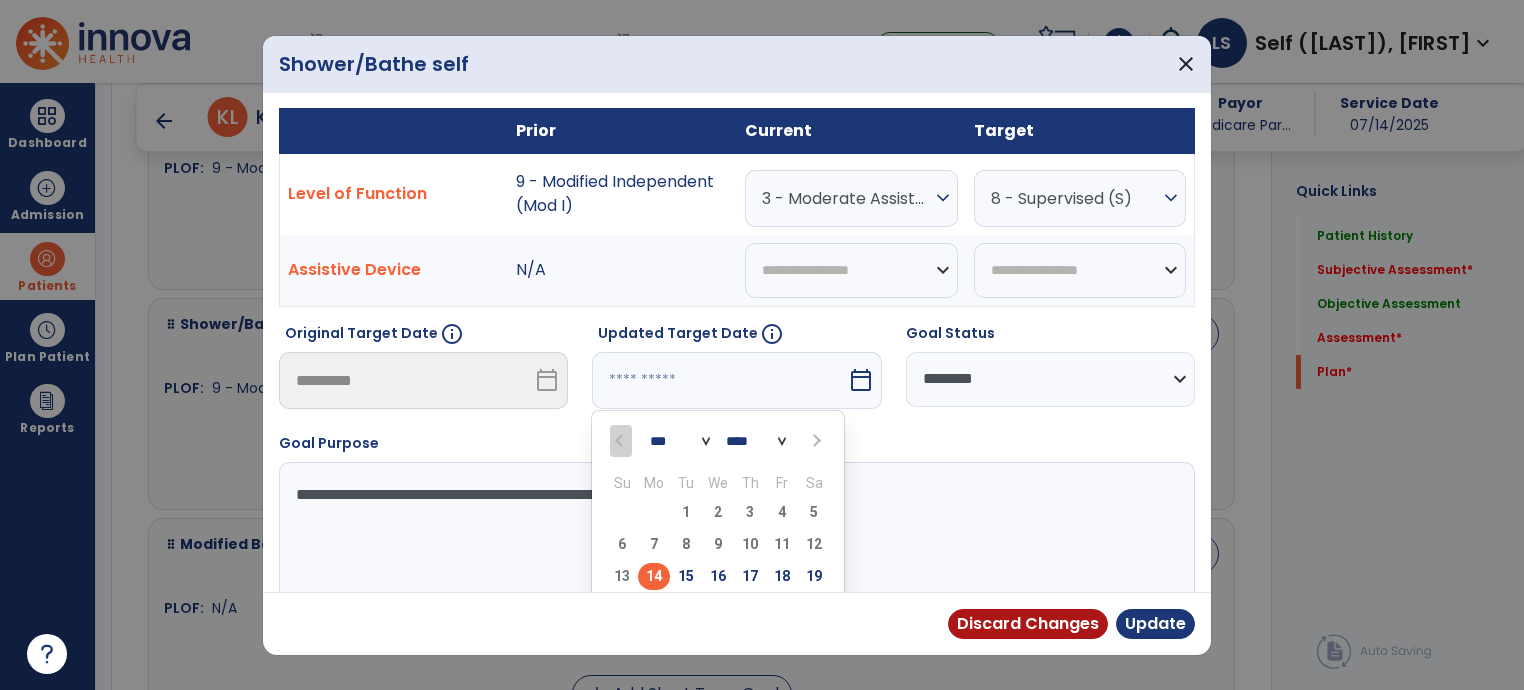 click on "*** ***" at bounding box center [680, 441] 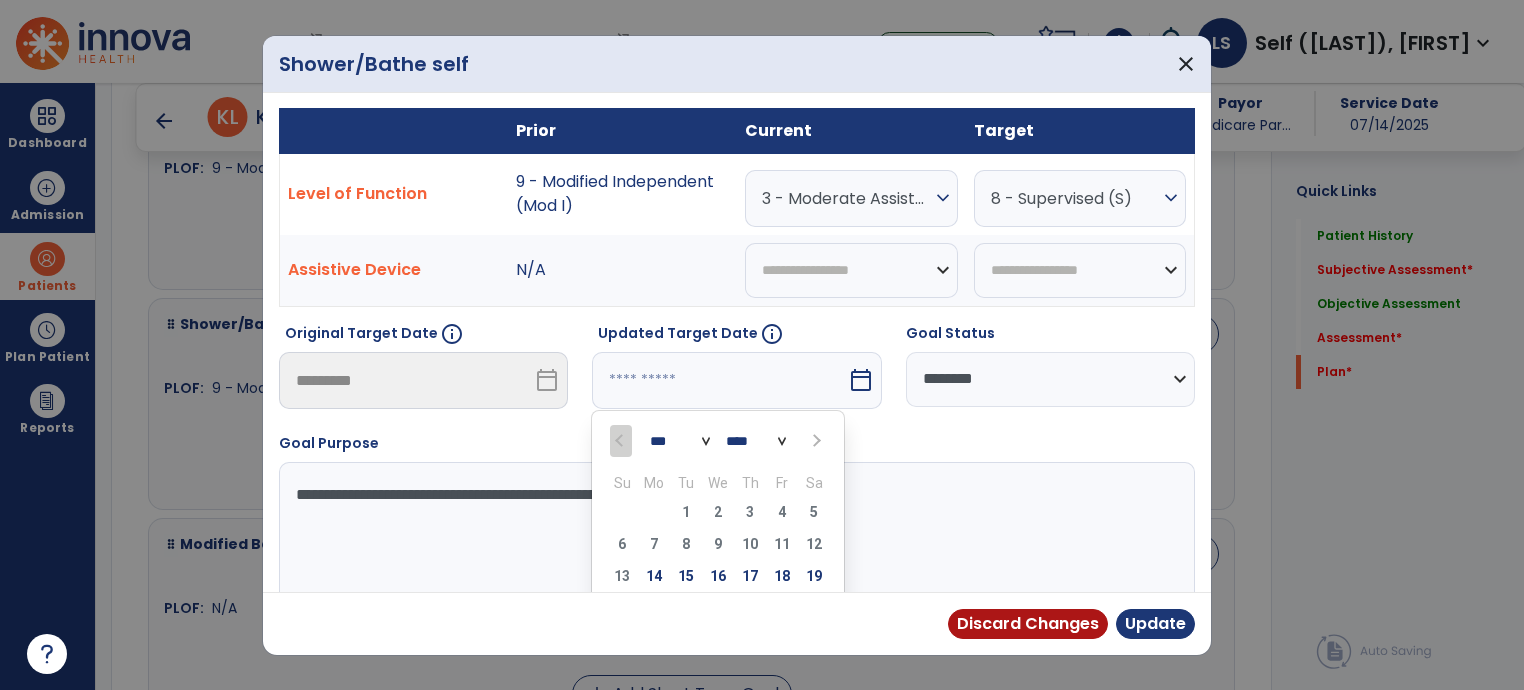 select on "*" 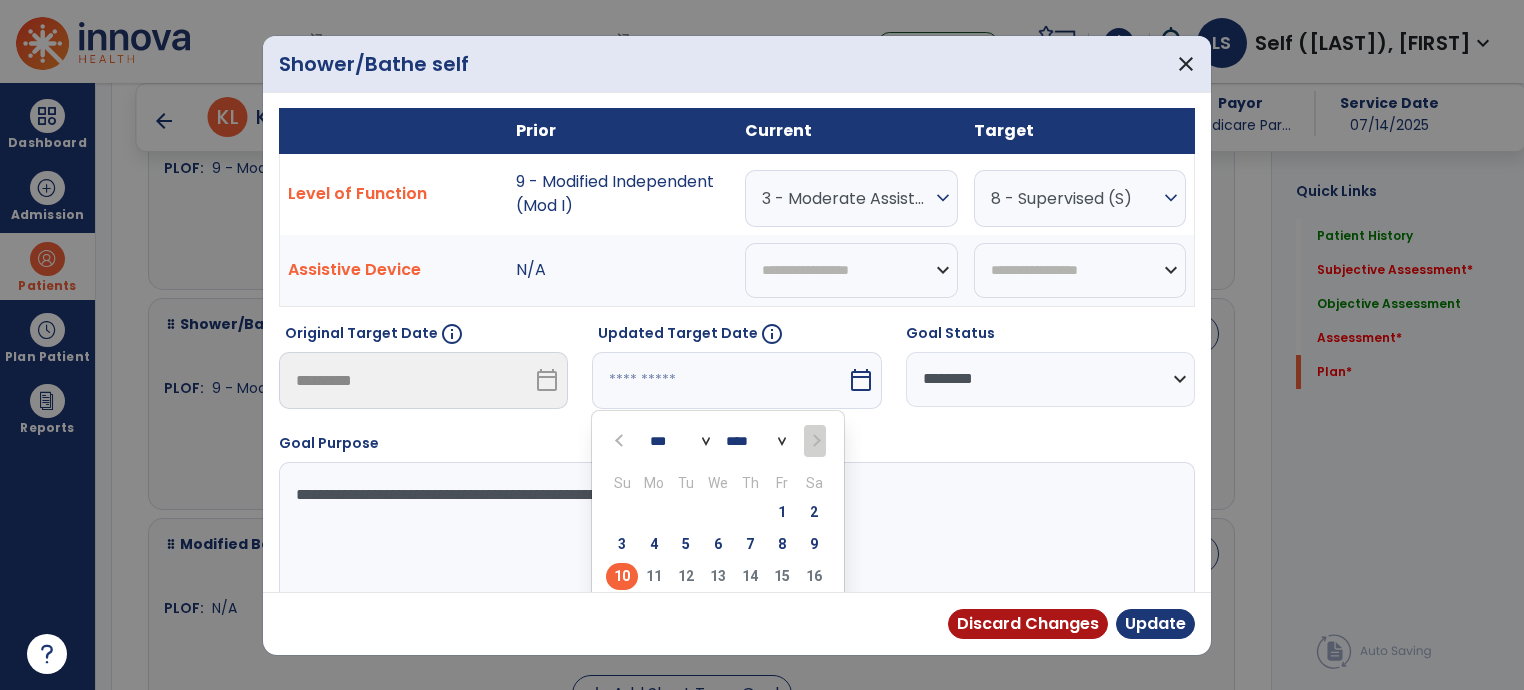 click on "10" at bounding box center (622, 576) 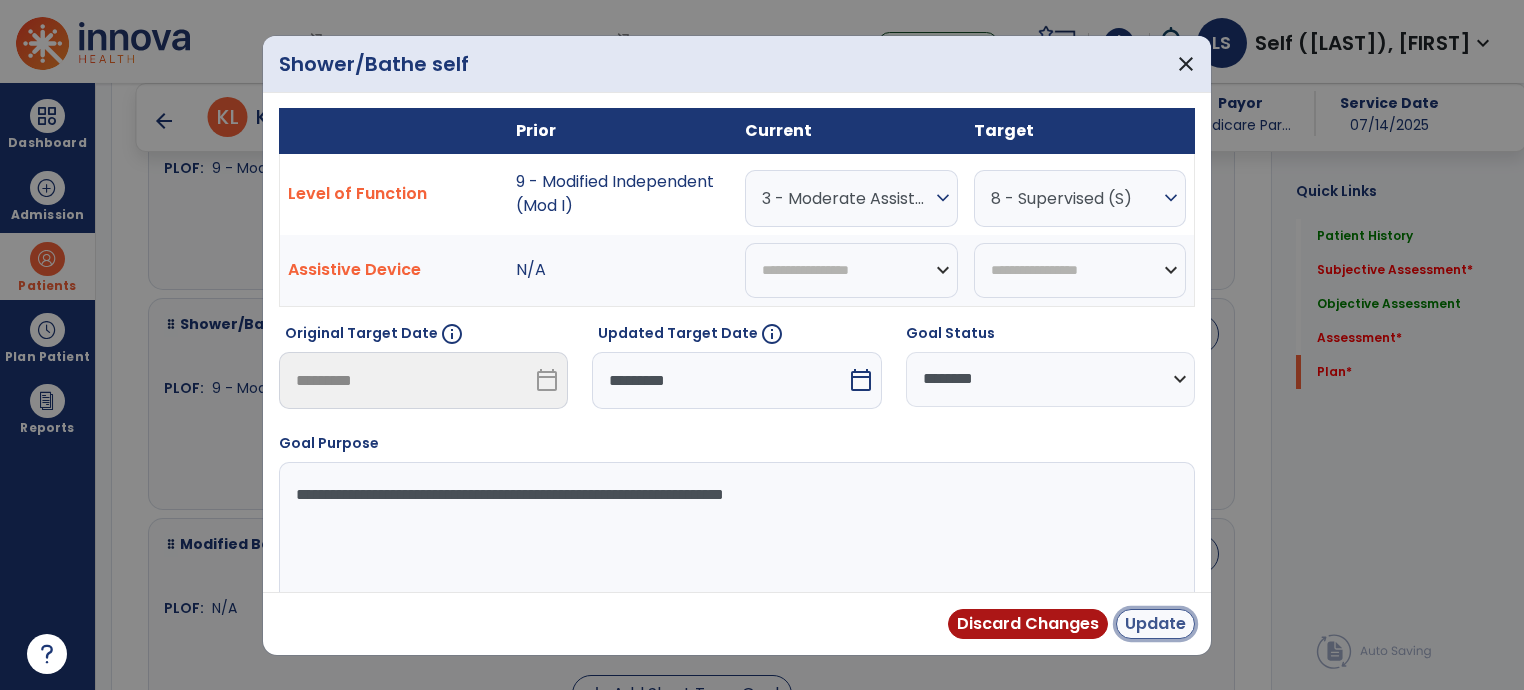 click on "Update" at bounding box center [1155, 624] 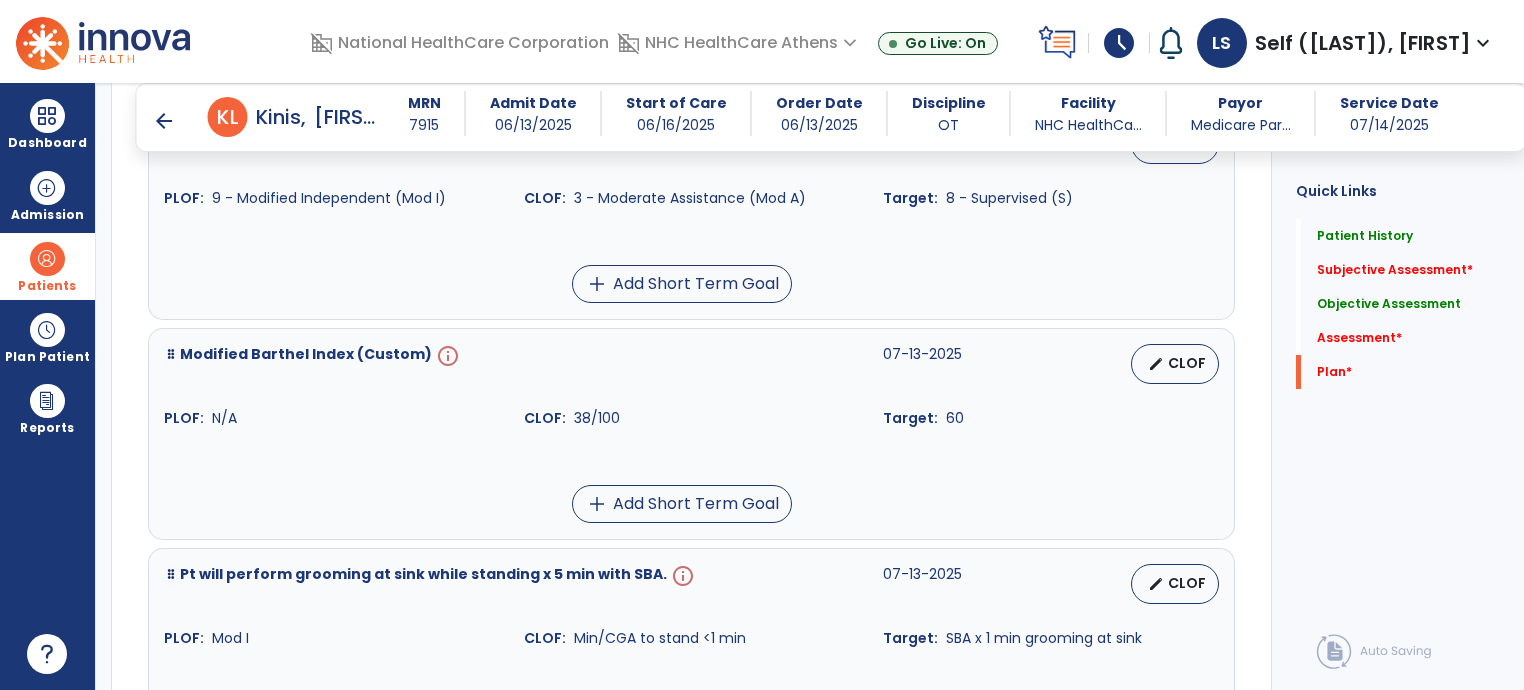 scroll, scrollTop: 5300, scrollLeft: 0, axis: vertical 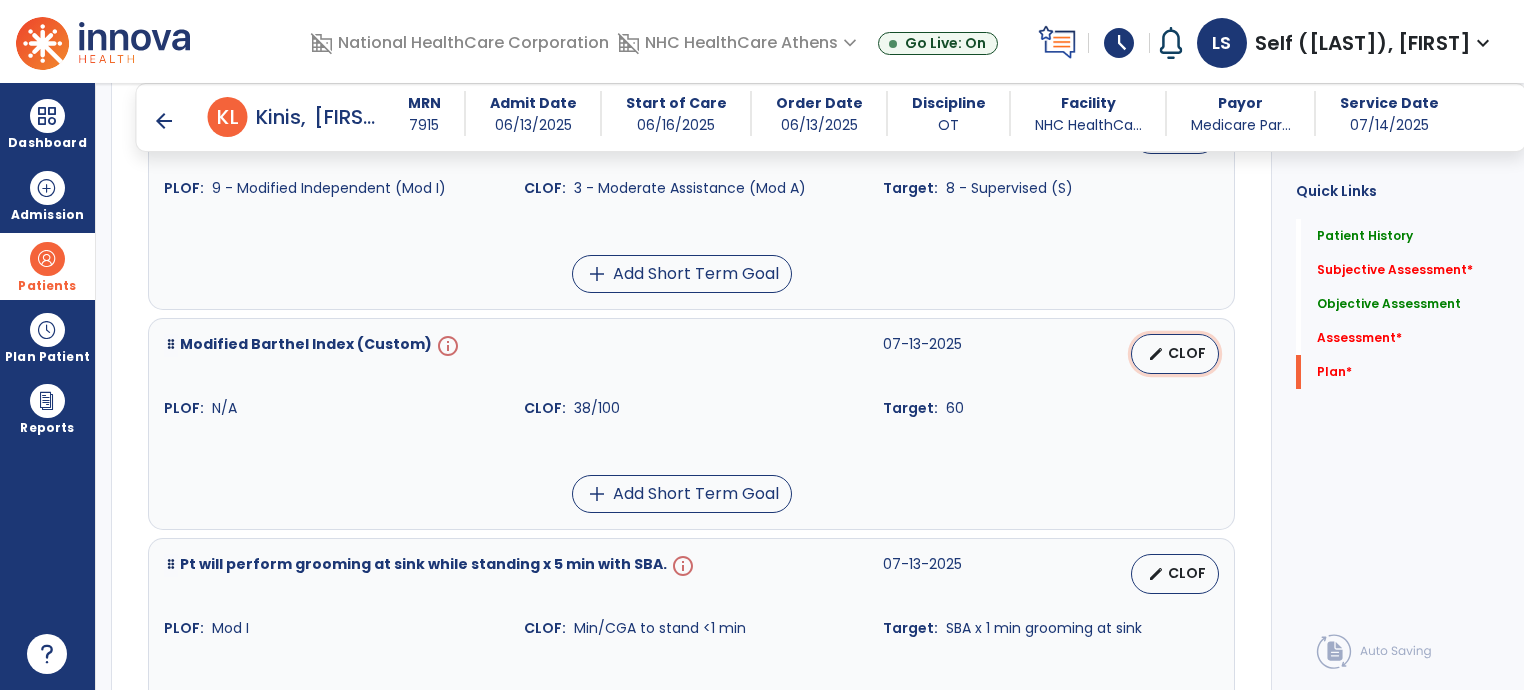click on "CLOF" at bounding box center [1187, 353] 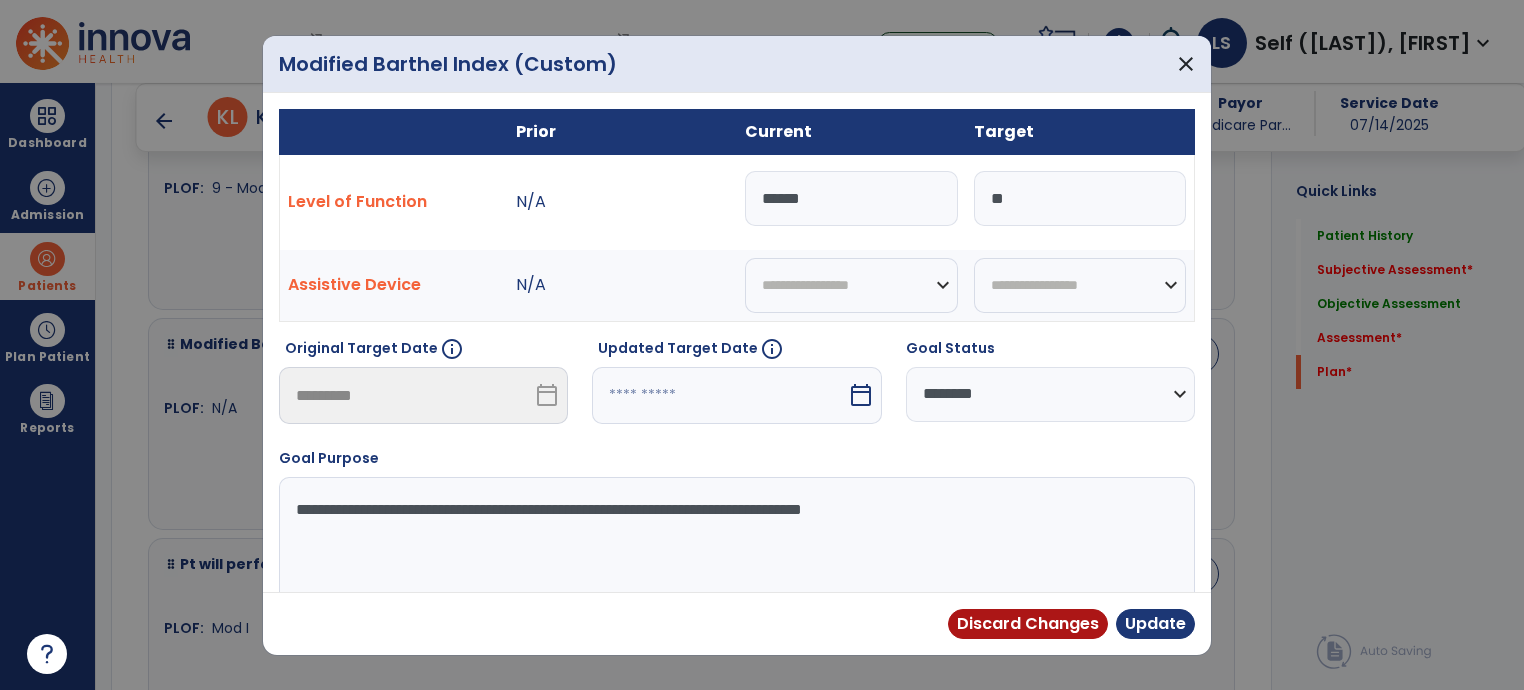 click on "******" at bounding box center (851, 198) 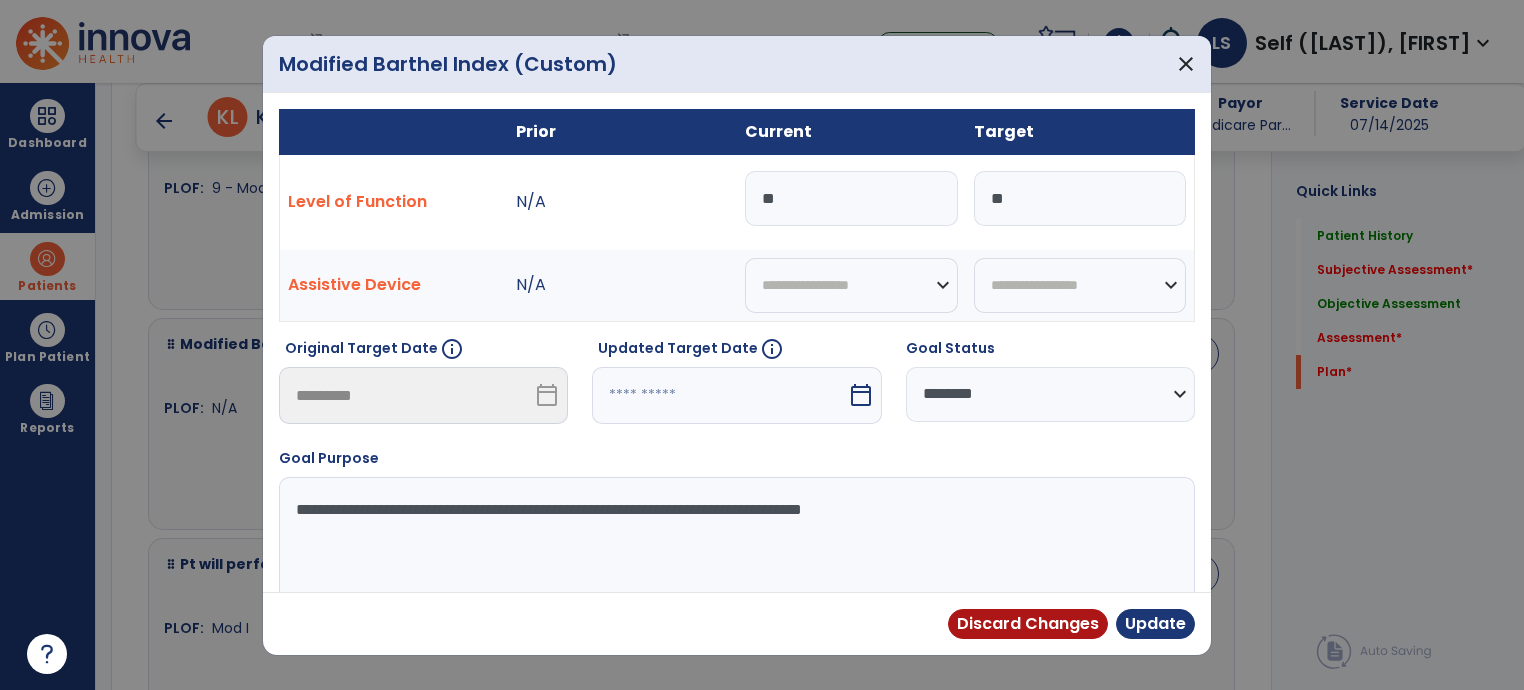 type on "**" 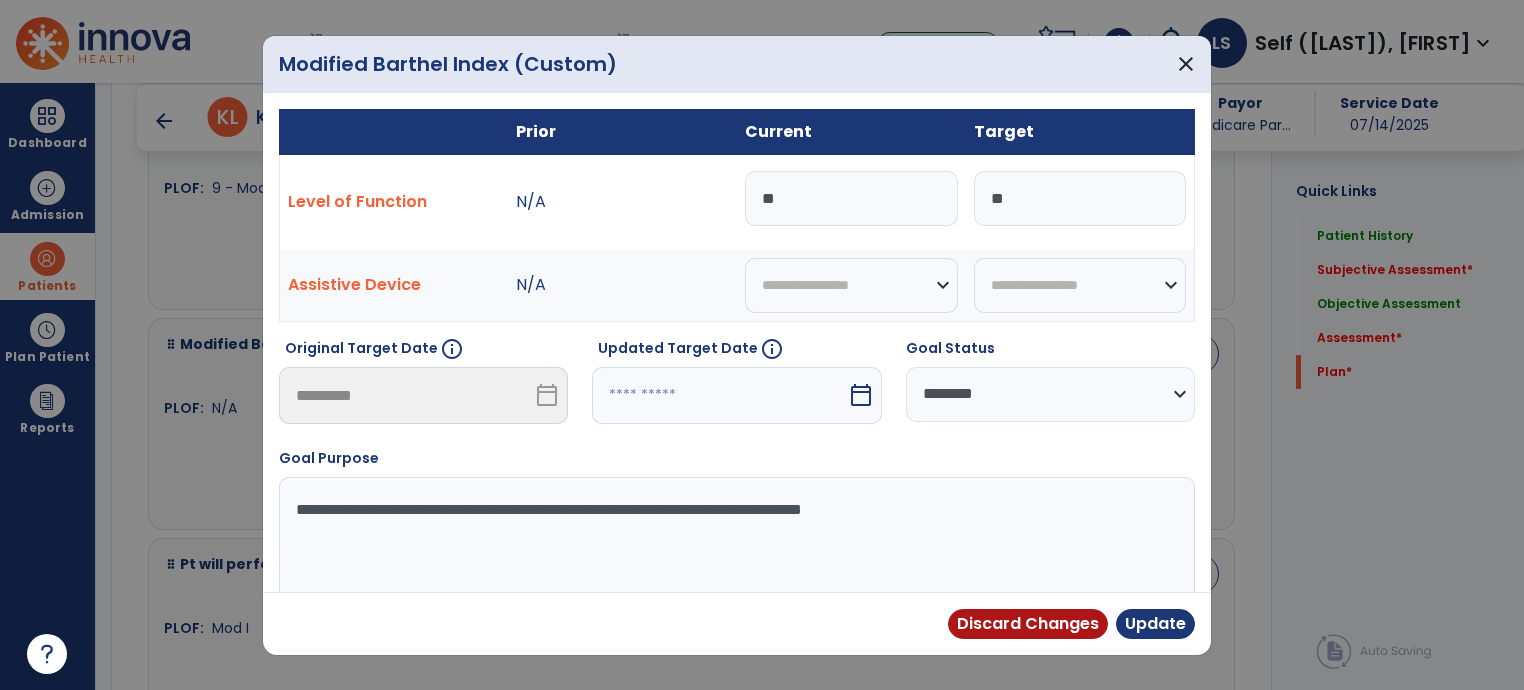 scroll, scrollTop: 16, scrollLeft: 0, axis: vertical 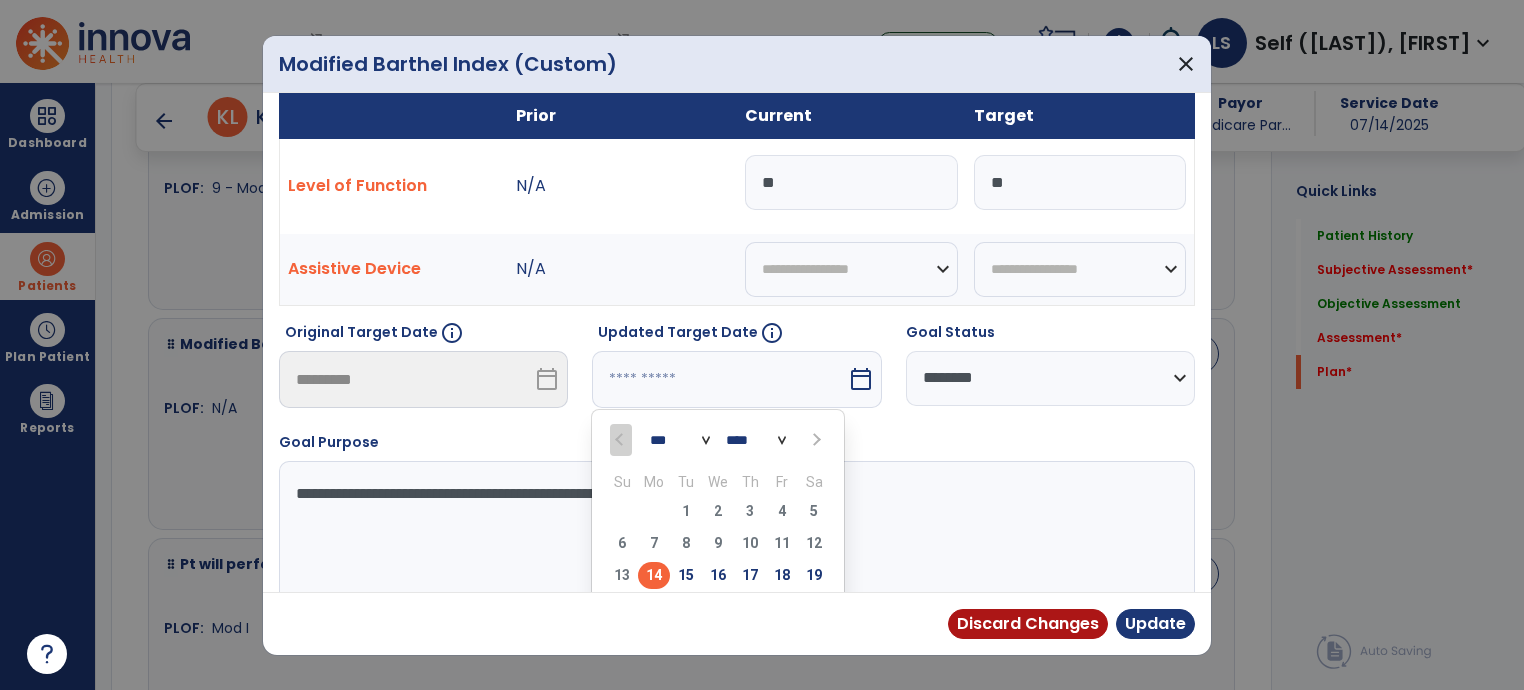 click on "*** ***" at bounding box center [680, 440] 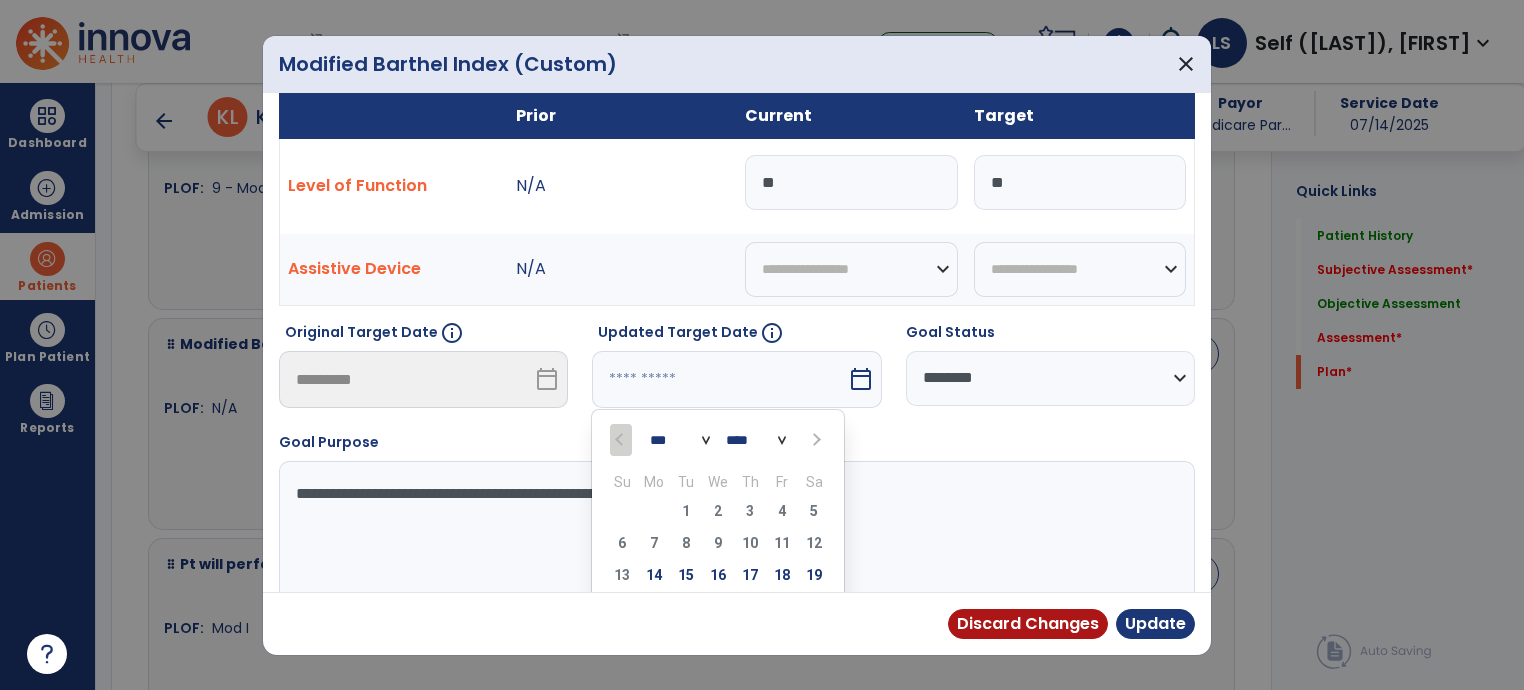 select on "*" 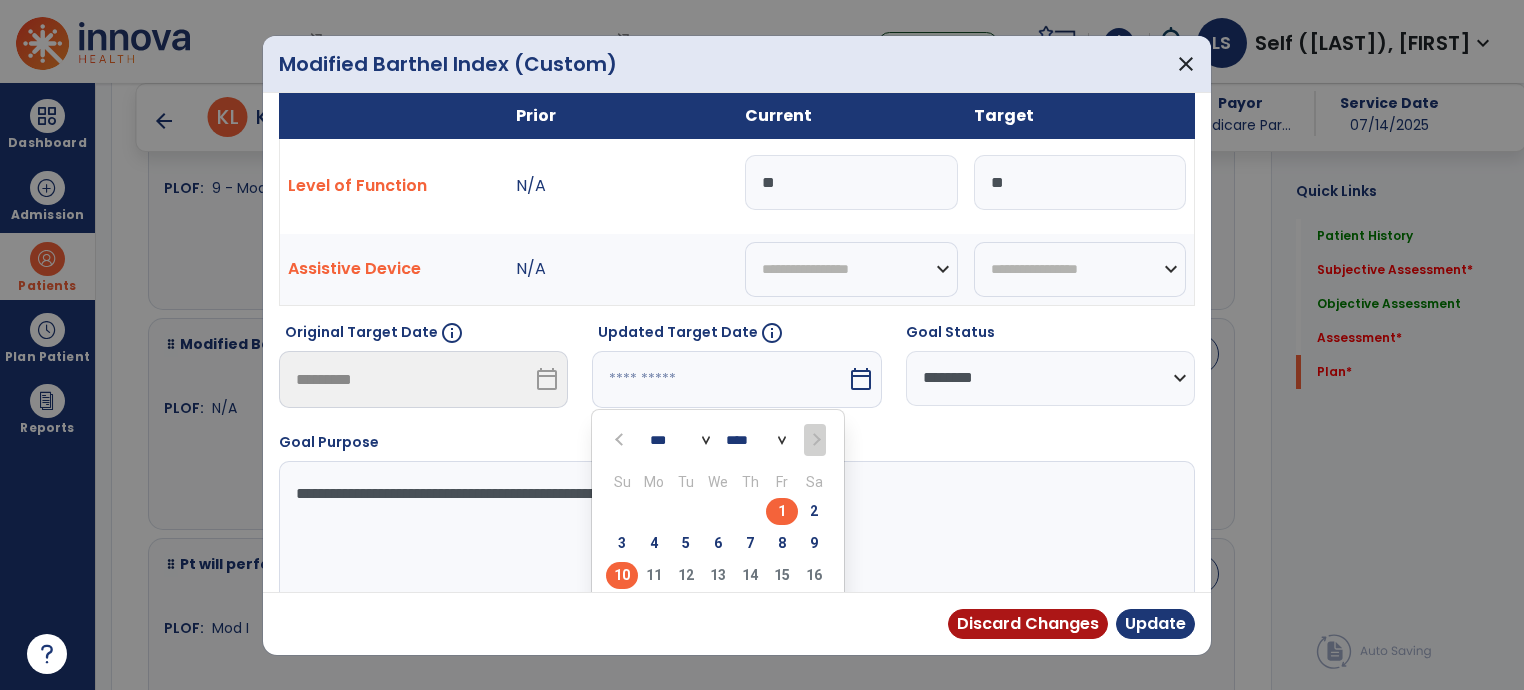 click on "10" at bounding box center [622, 575] 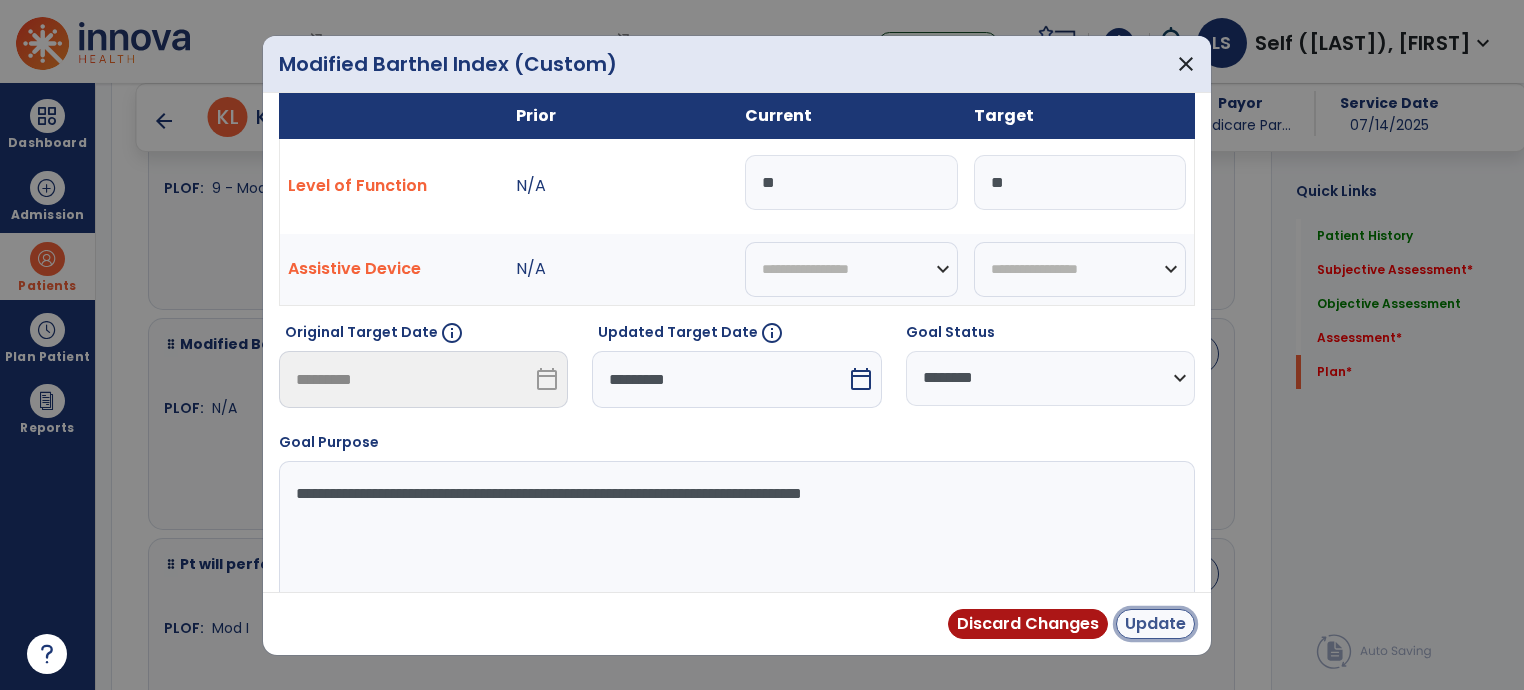 click on "Update" at bounding box center [1155, 624] 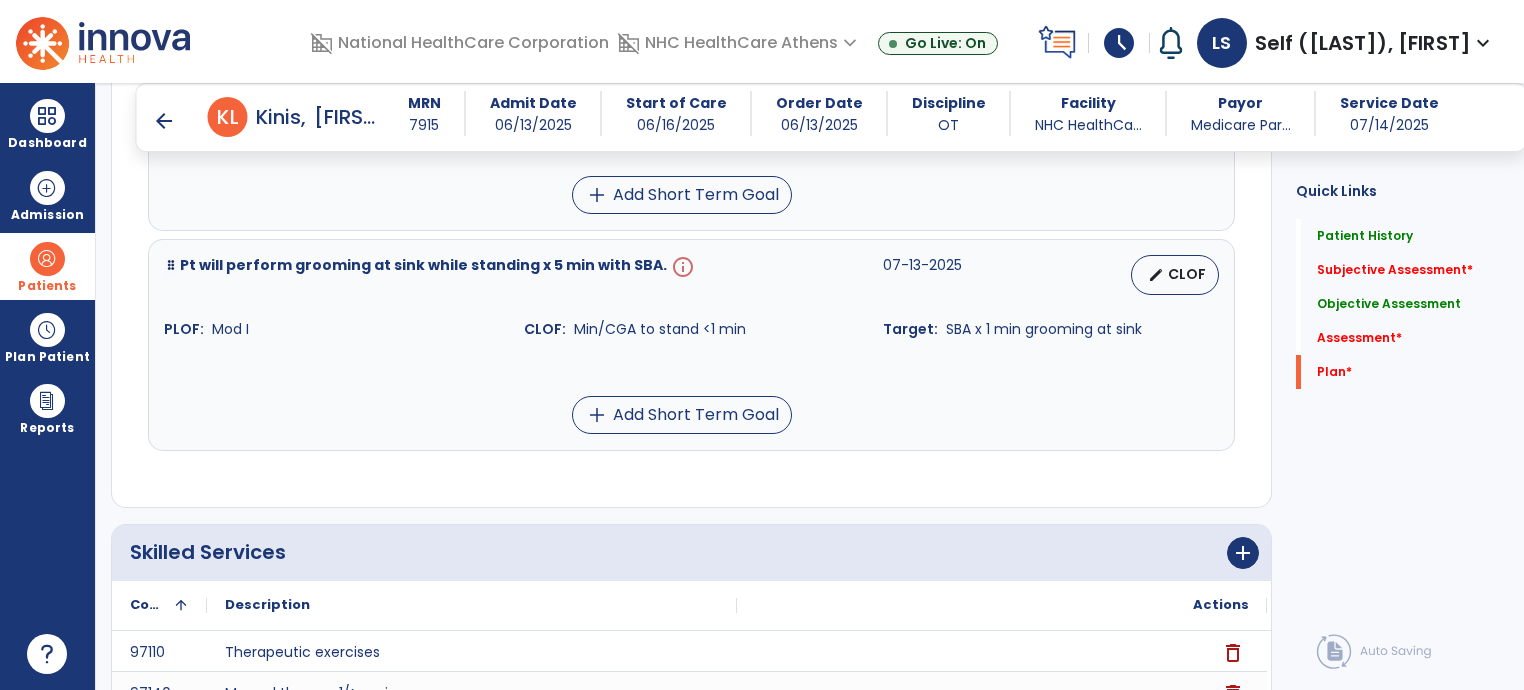 scroll, scrollTop: 5600, scrollLeft: 0, axis: vertical 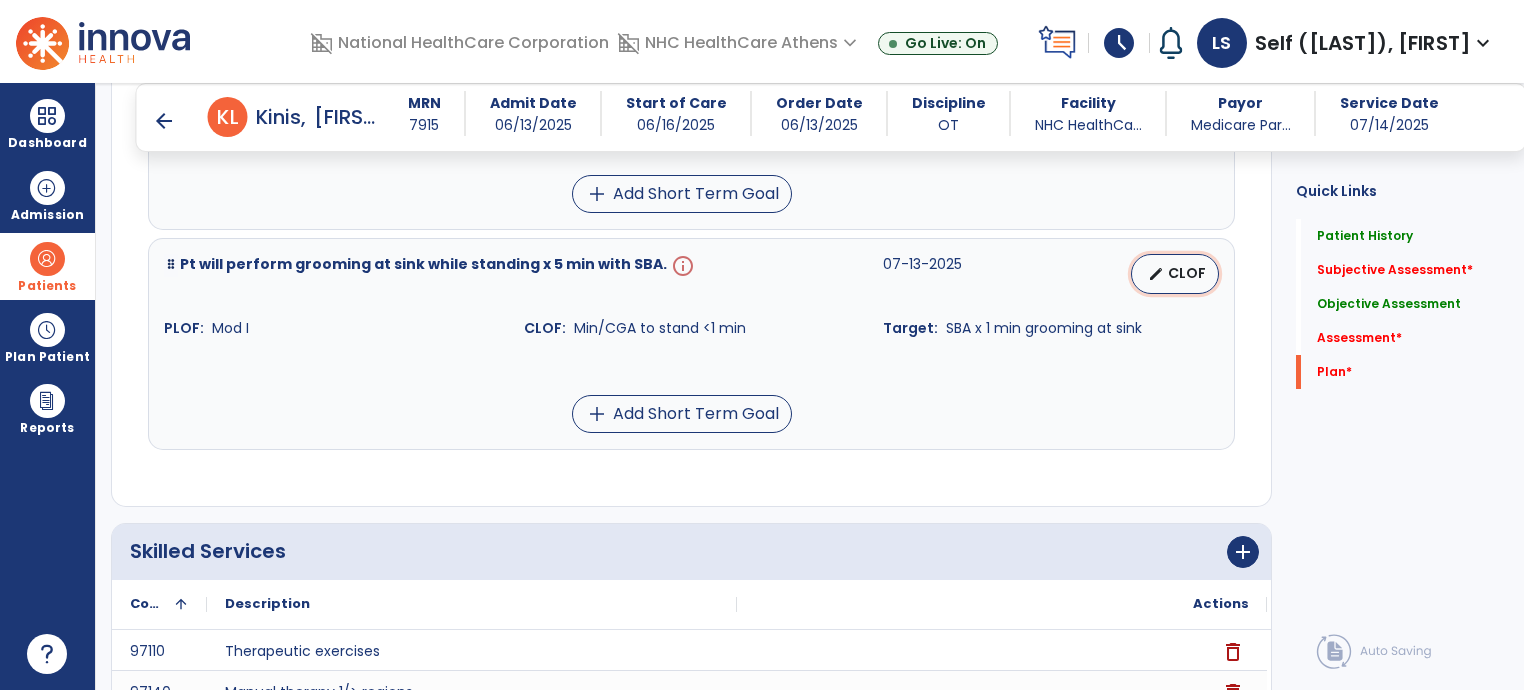 click on "CLOF" at bounding box center (1187, 273) 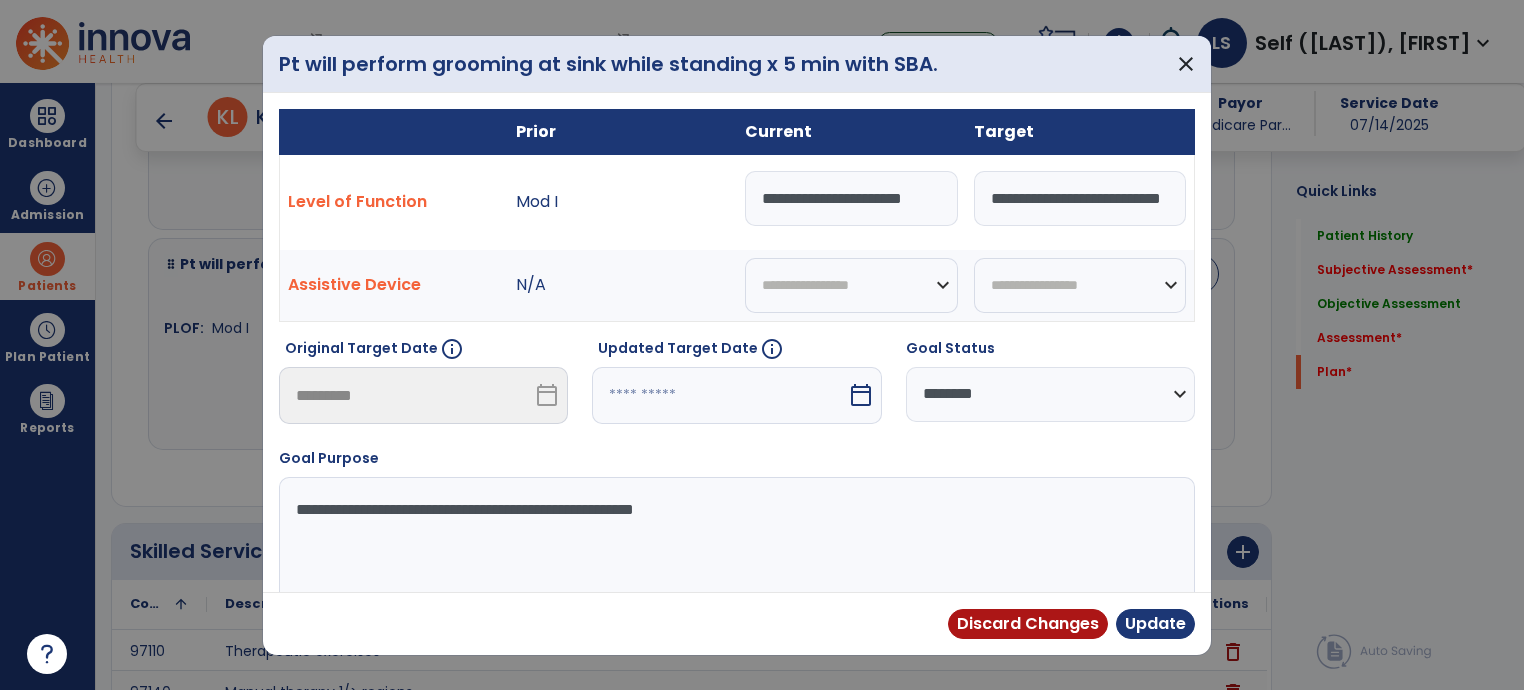 click at bounding box center [719, 395] 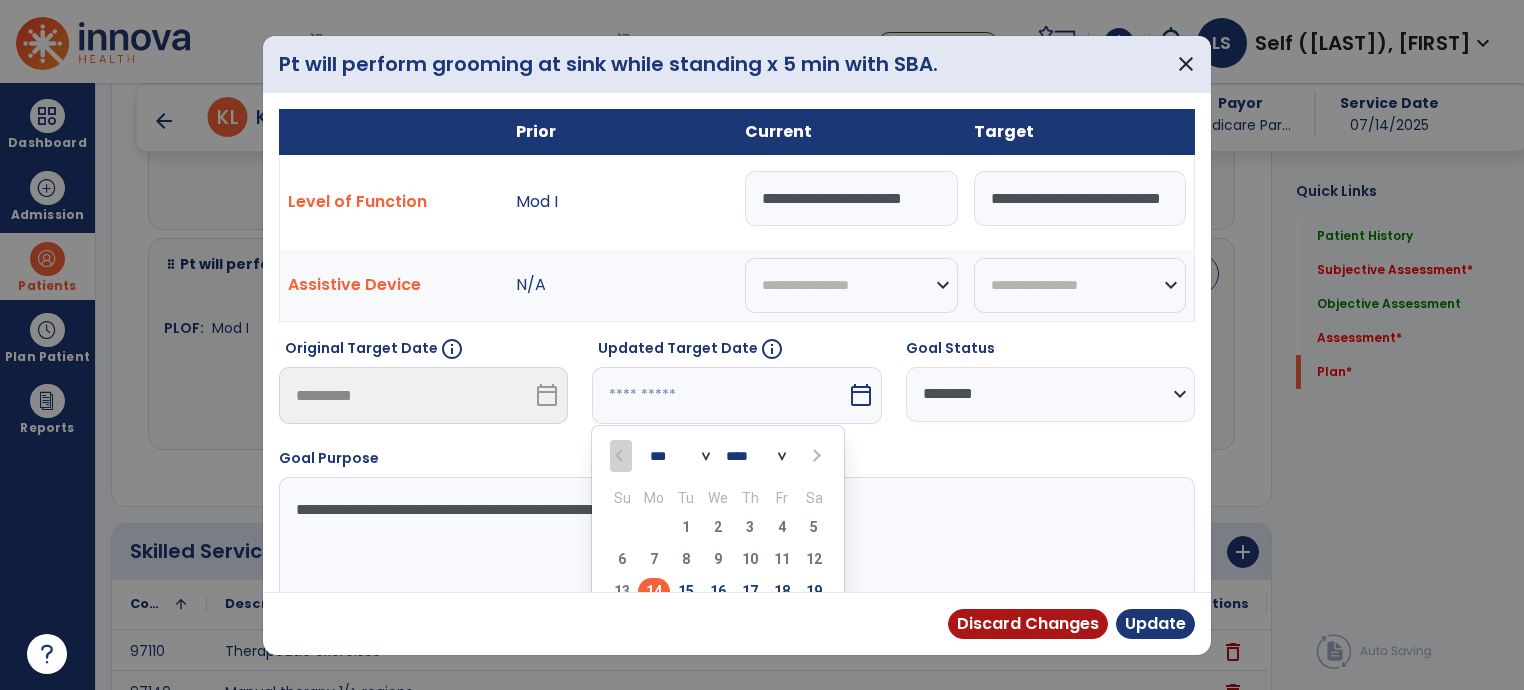 scroll, scrollTop: 16, scrollLeft: 0, axis: vertical 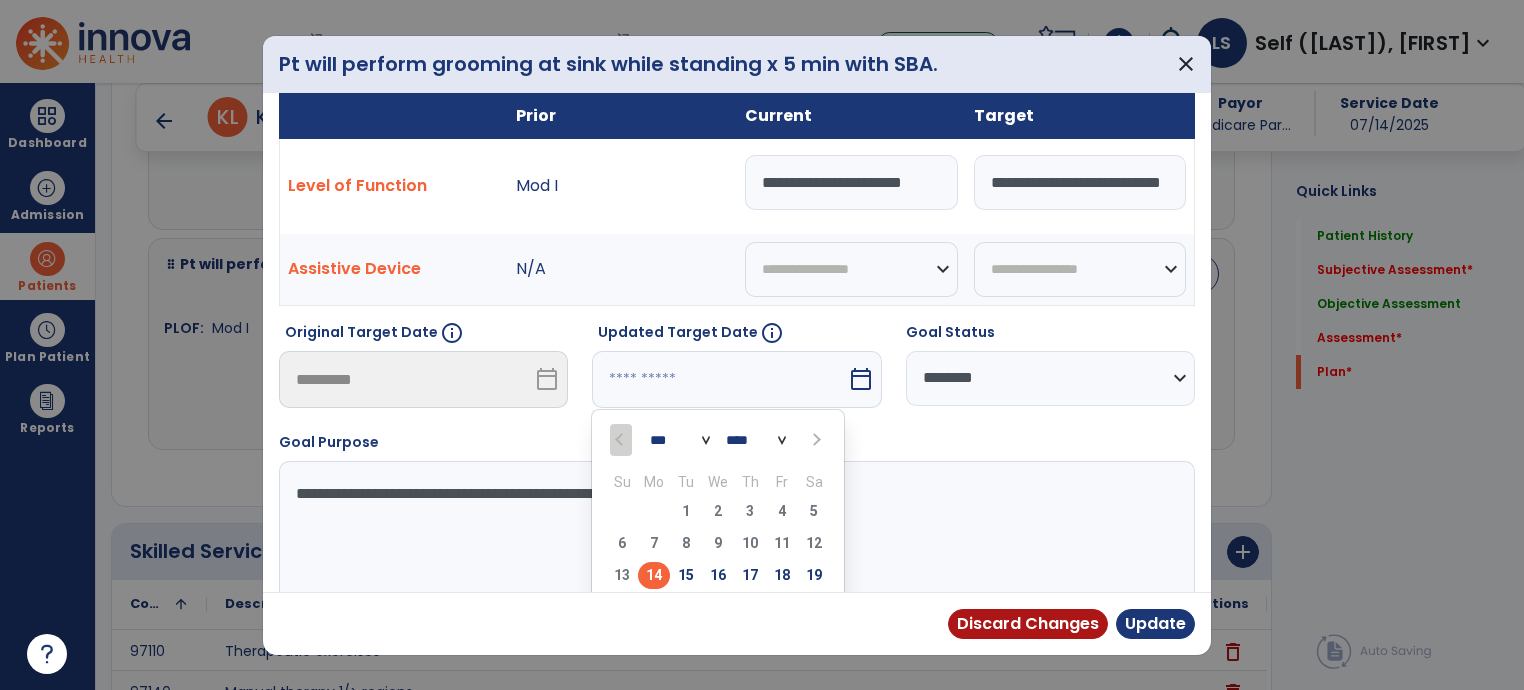 drag, startPoint x: 660, startPoint y: 436, endPoint x: 654, endPoint y: 447, distance: 12.529964 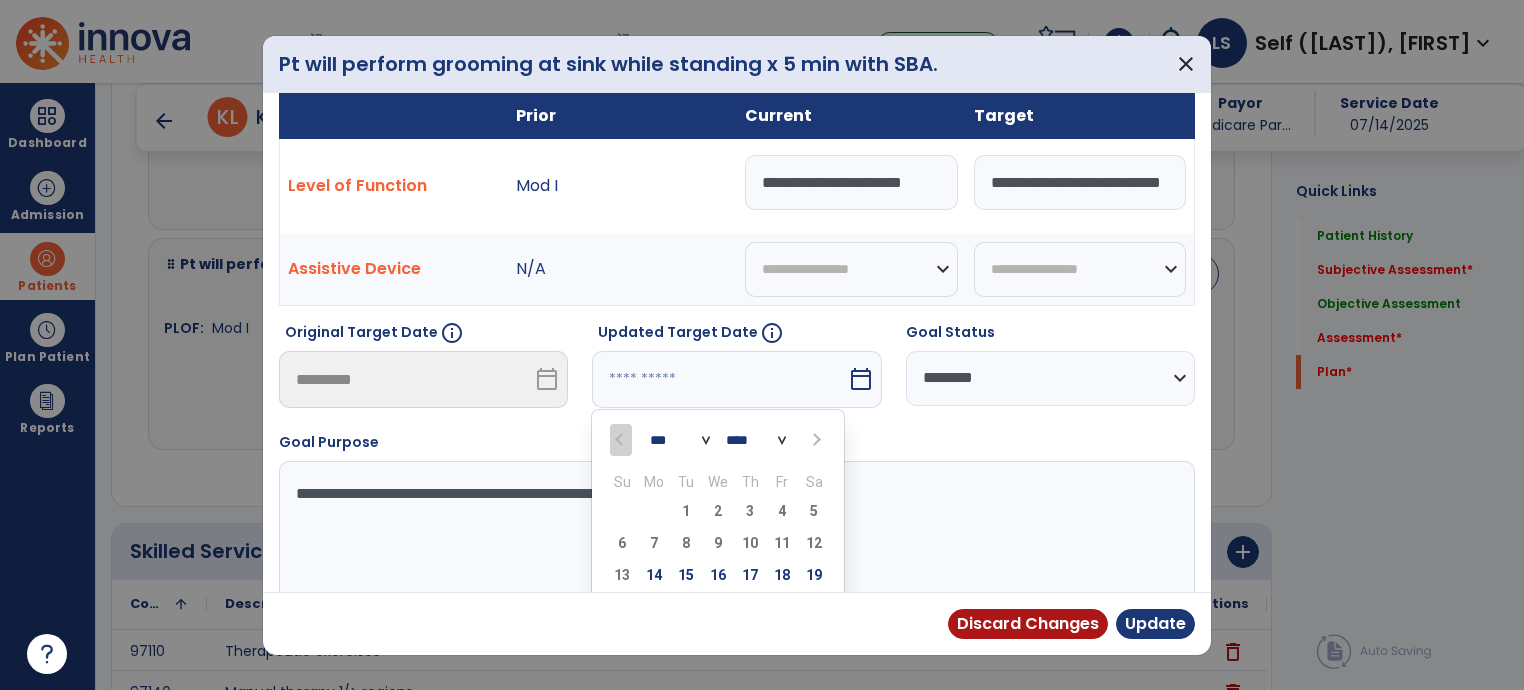 select on "*" 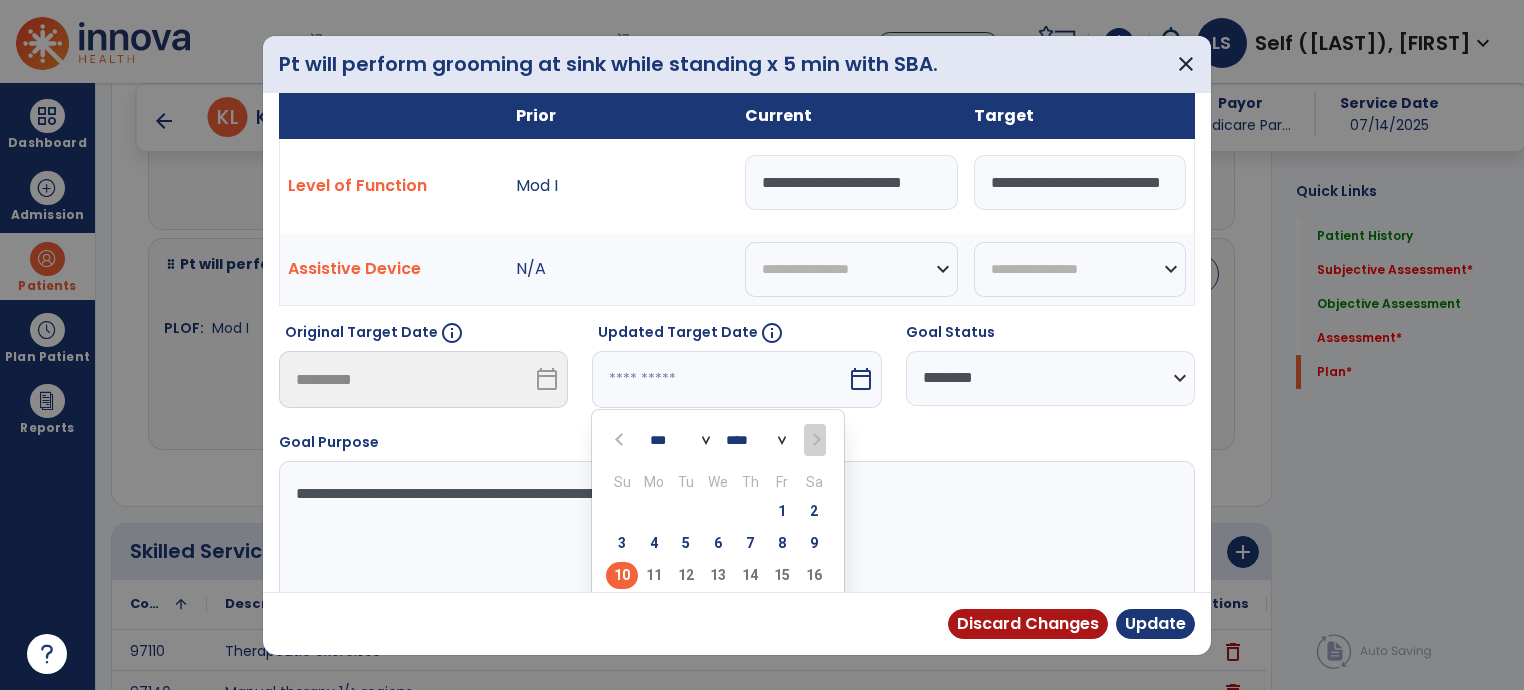 click on "10" at bounding box center (622, 575) 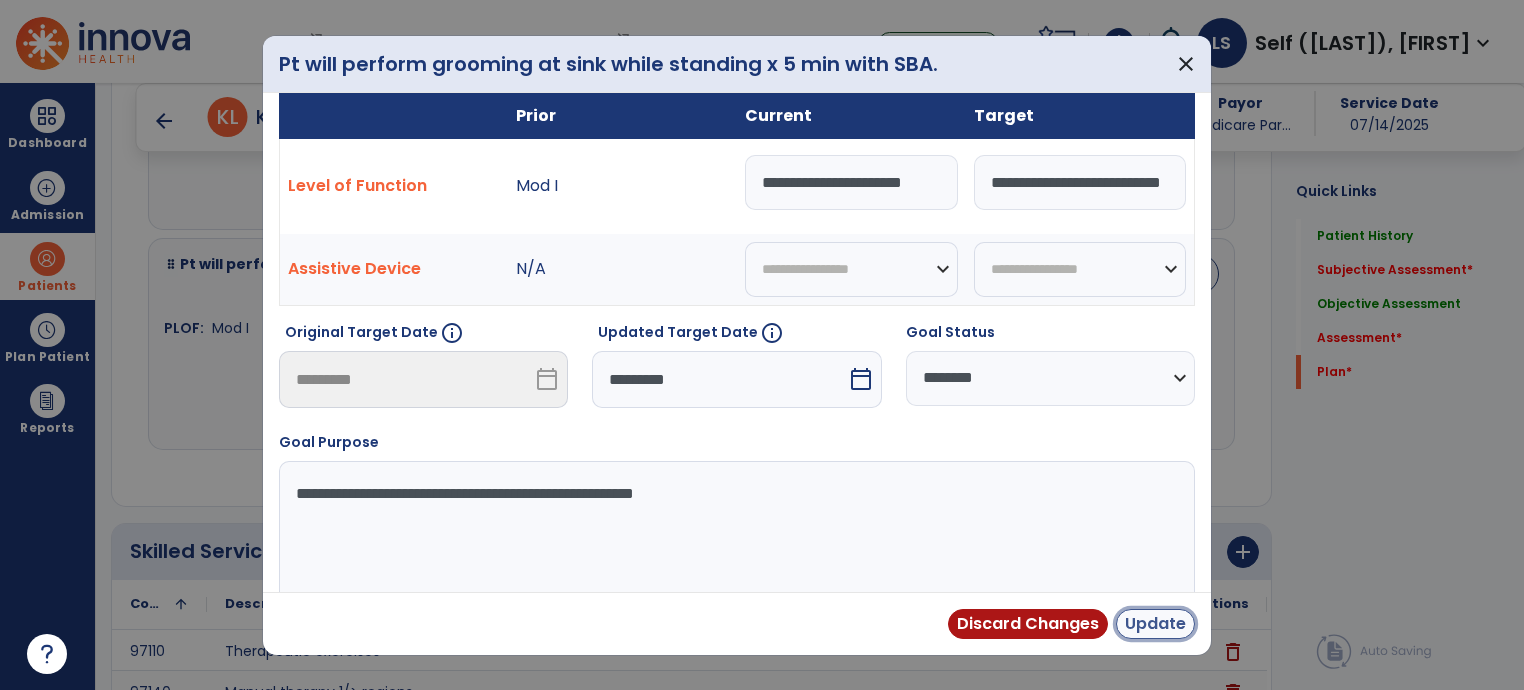 click on "Update" at bounding box center (1155, 624) 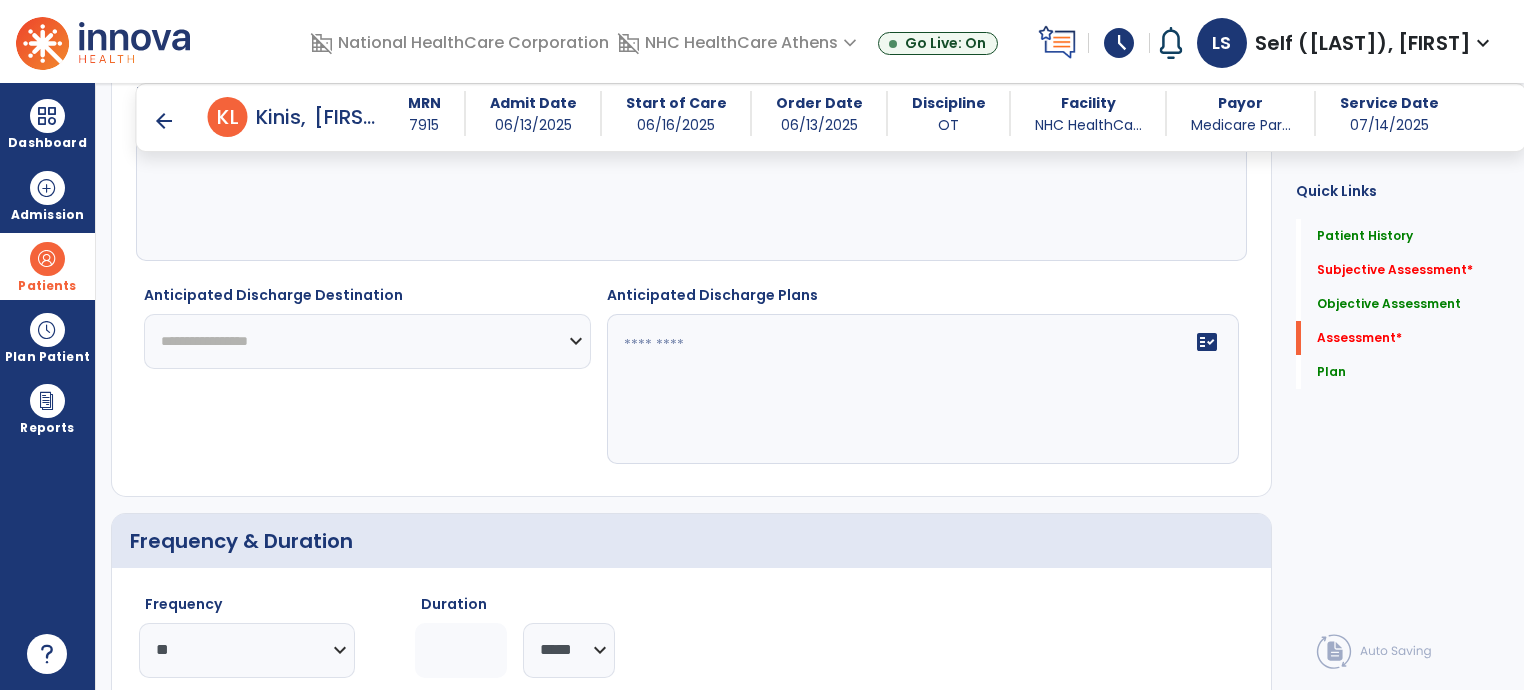 scroll, scrollTop: 3542, scrollLeft: 0, axis: vertical 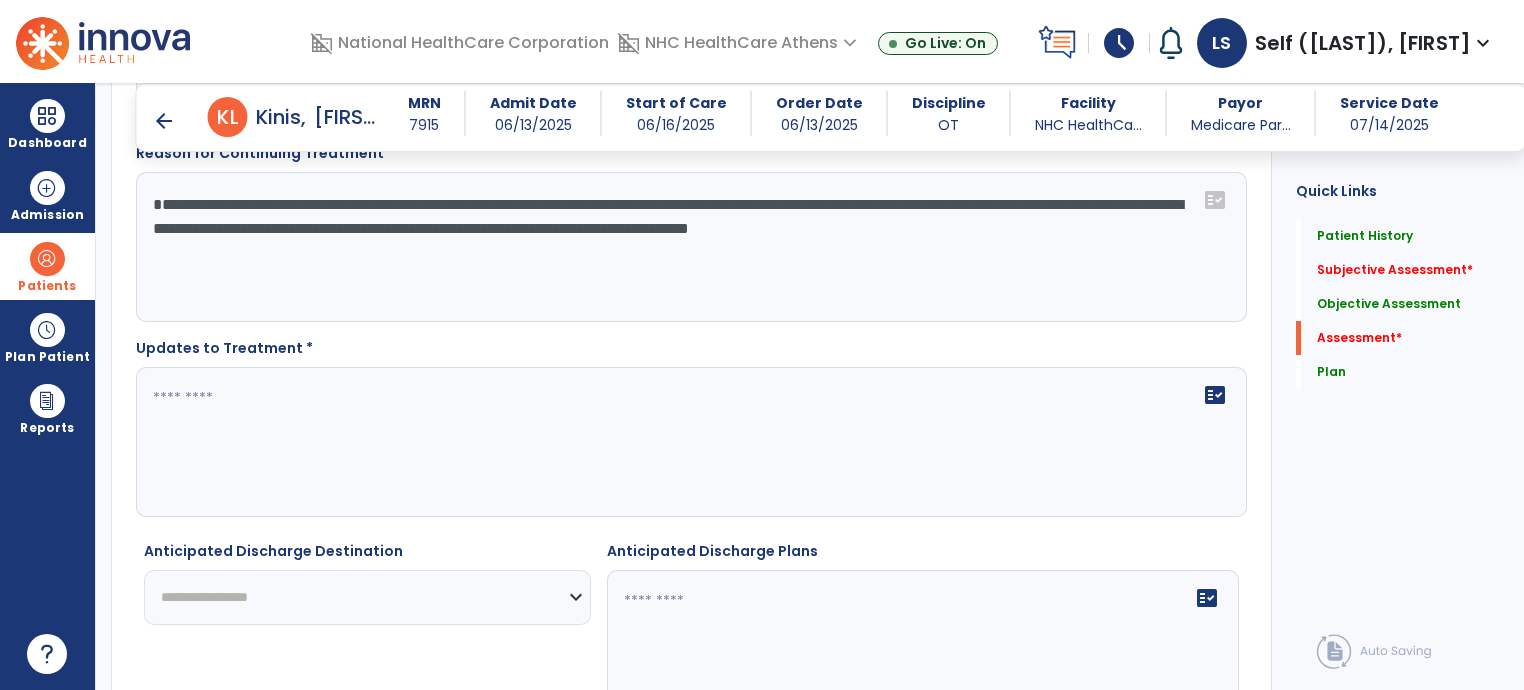 click on "fact_check" 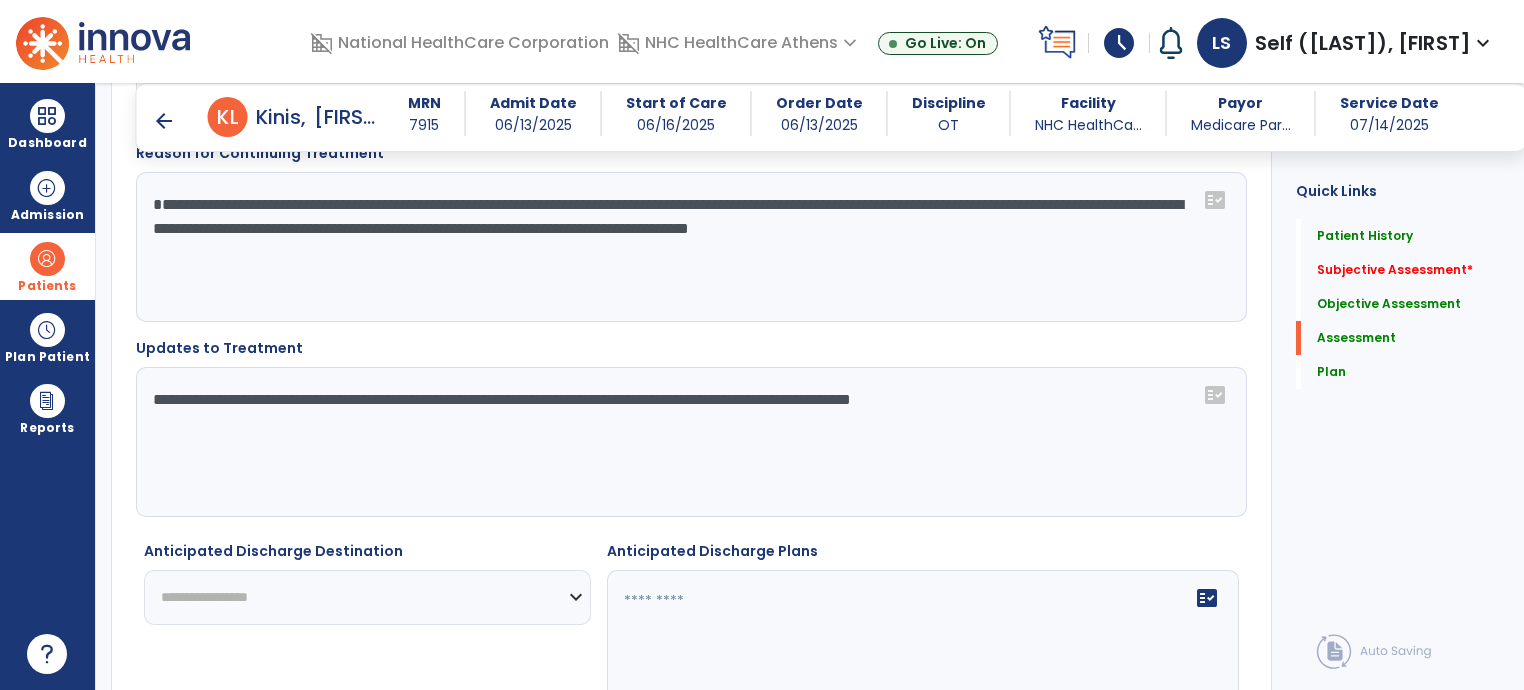type on "**********" 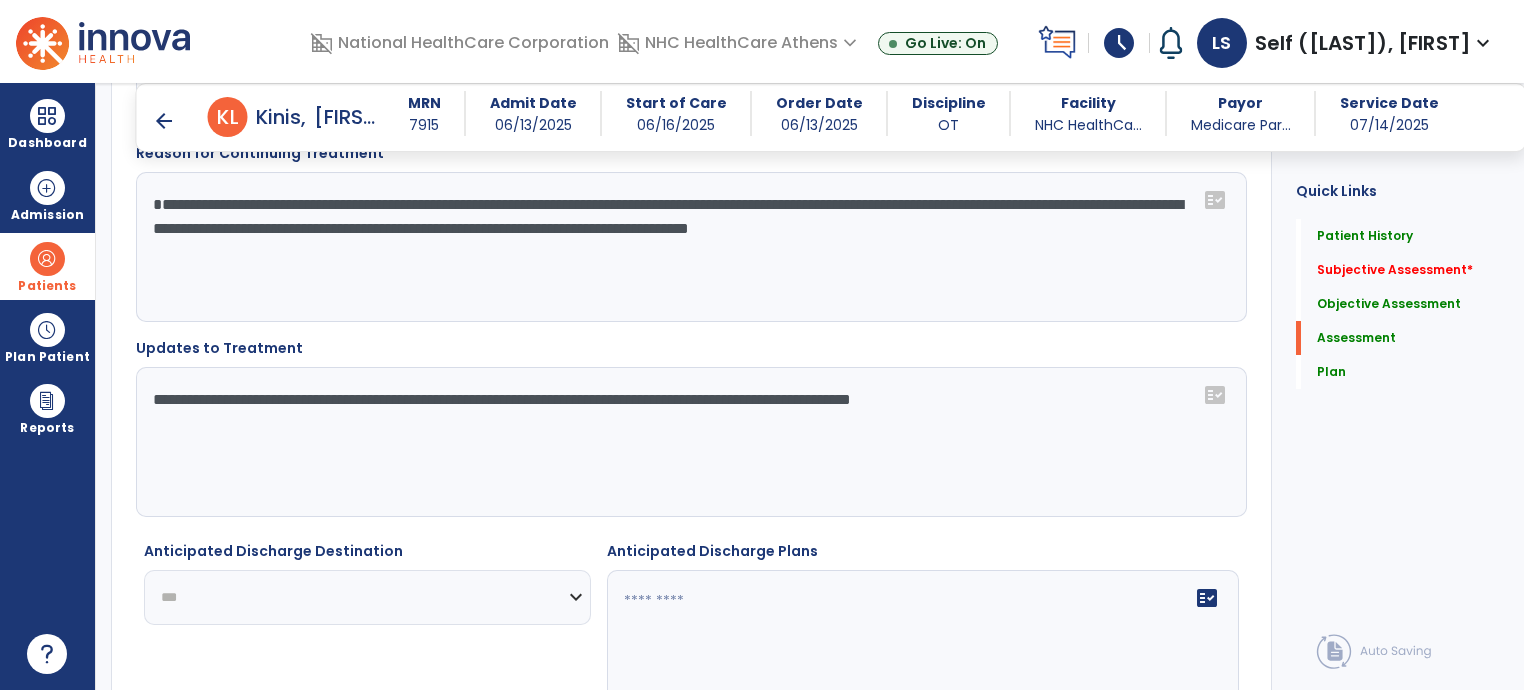 click on "**********" 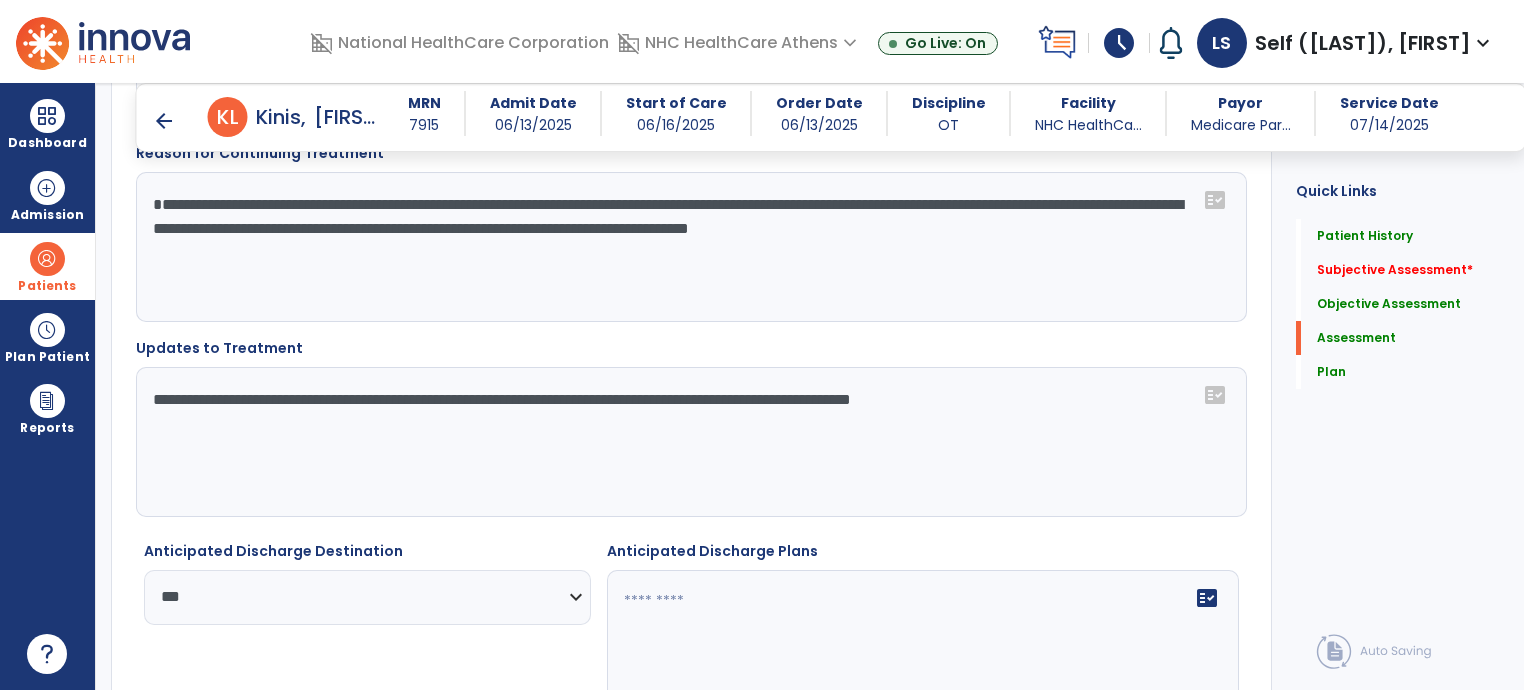 click on "fact_check" 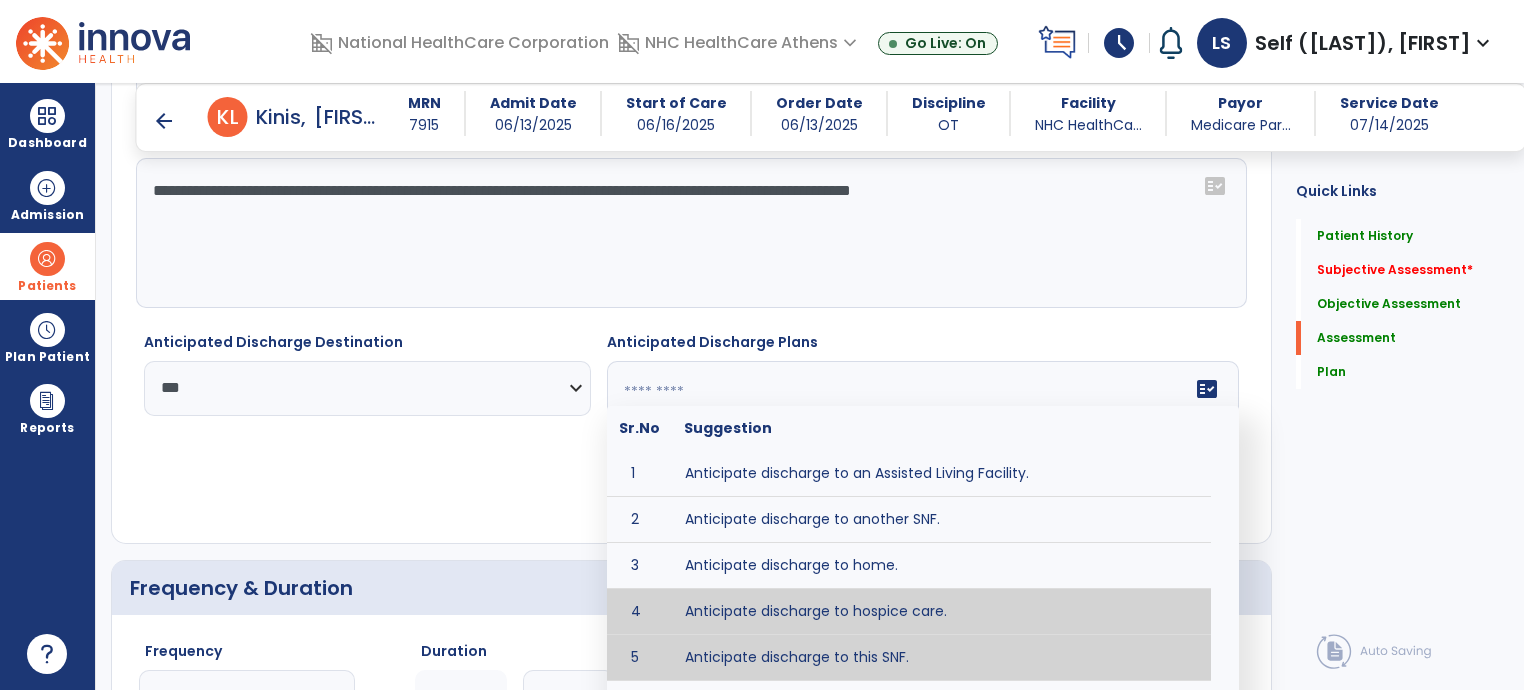 scroll, scrollTop: 3842, scrollLeft: 0, axis: vertical 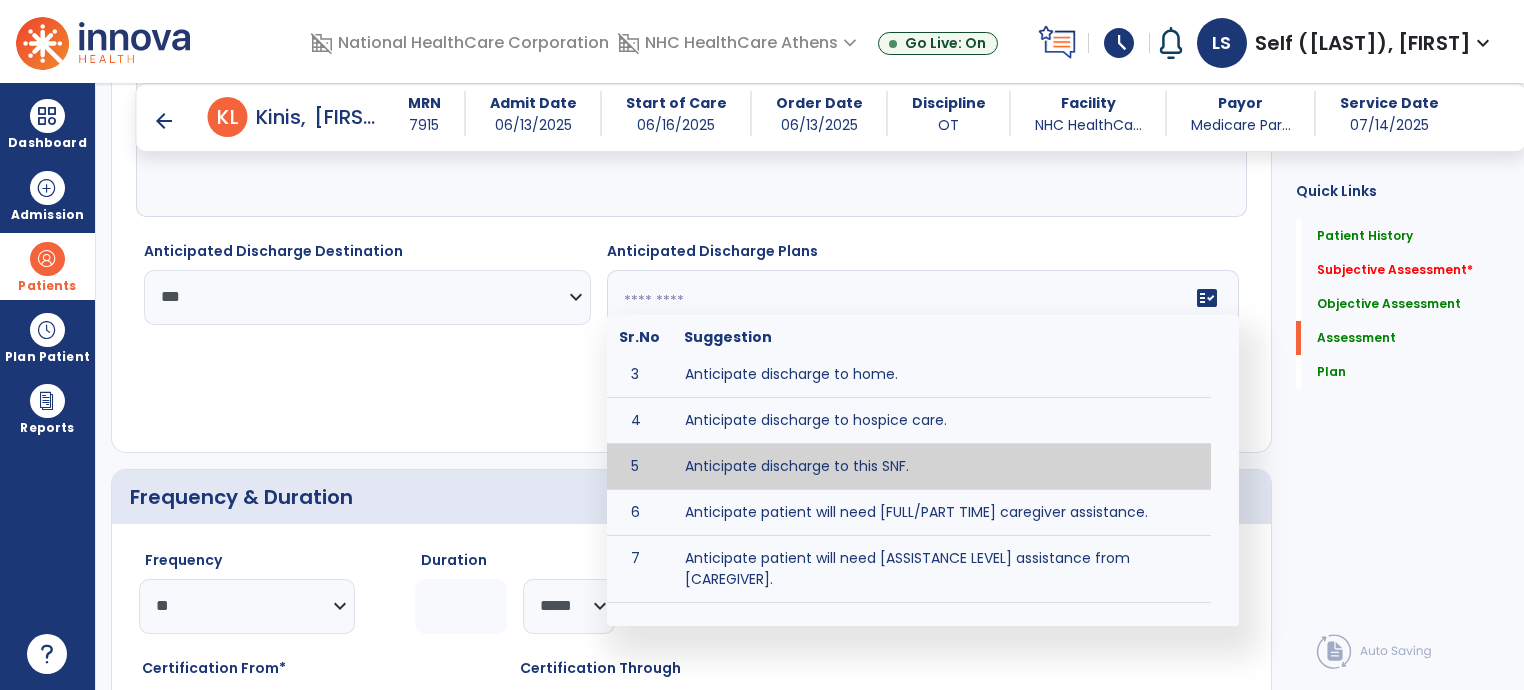 type on "**********" 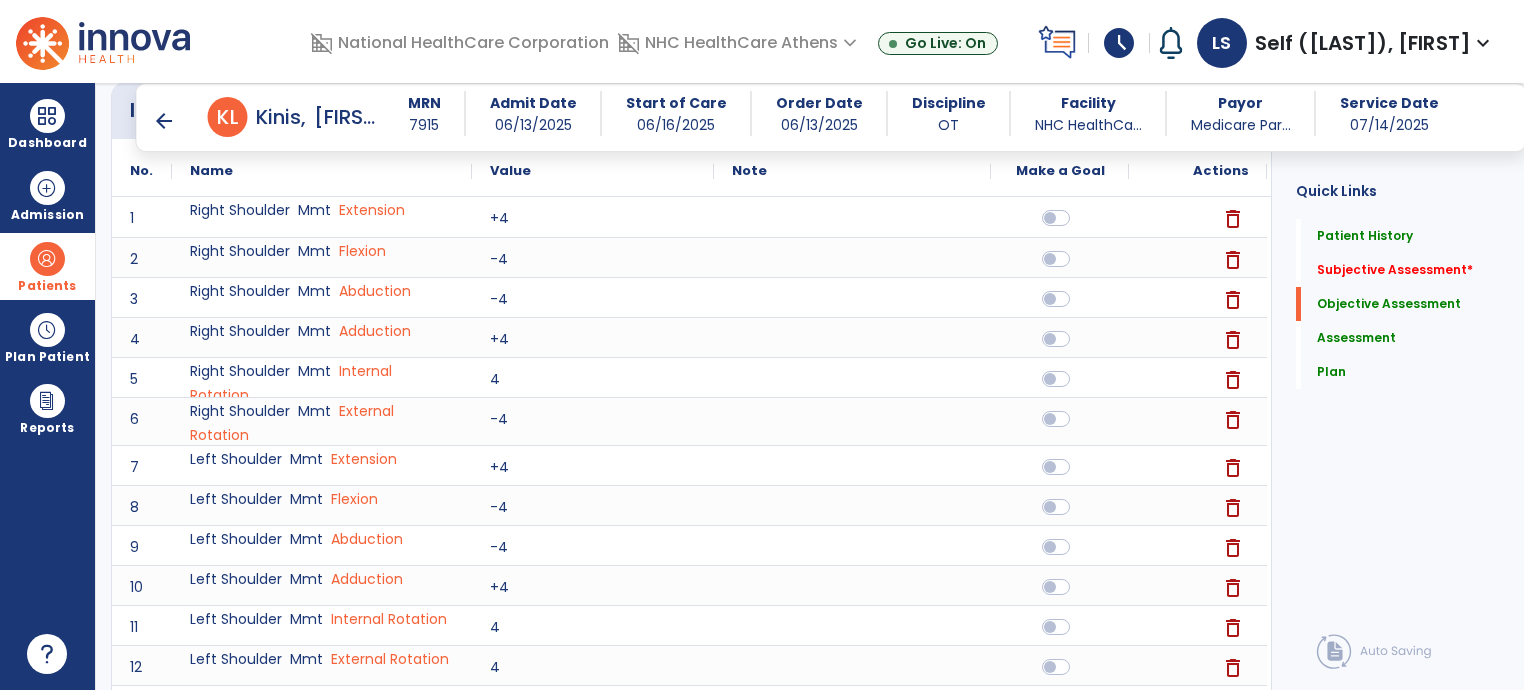 scroll, scrollTop: 942, scrollLeft: 0, axis: vertical 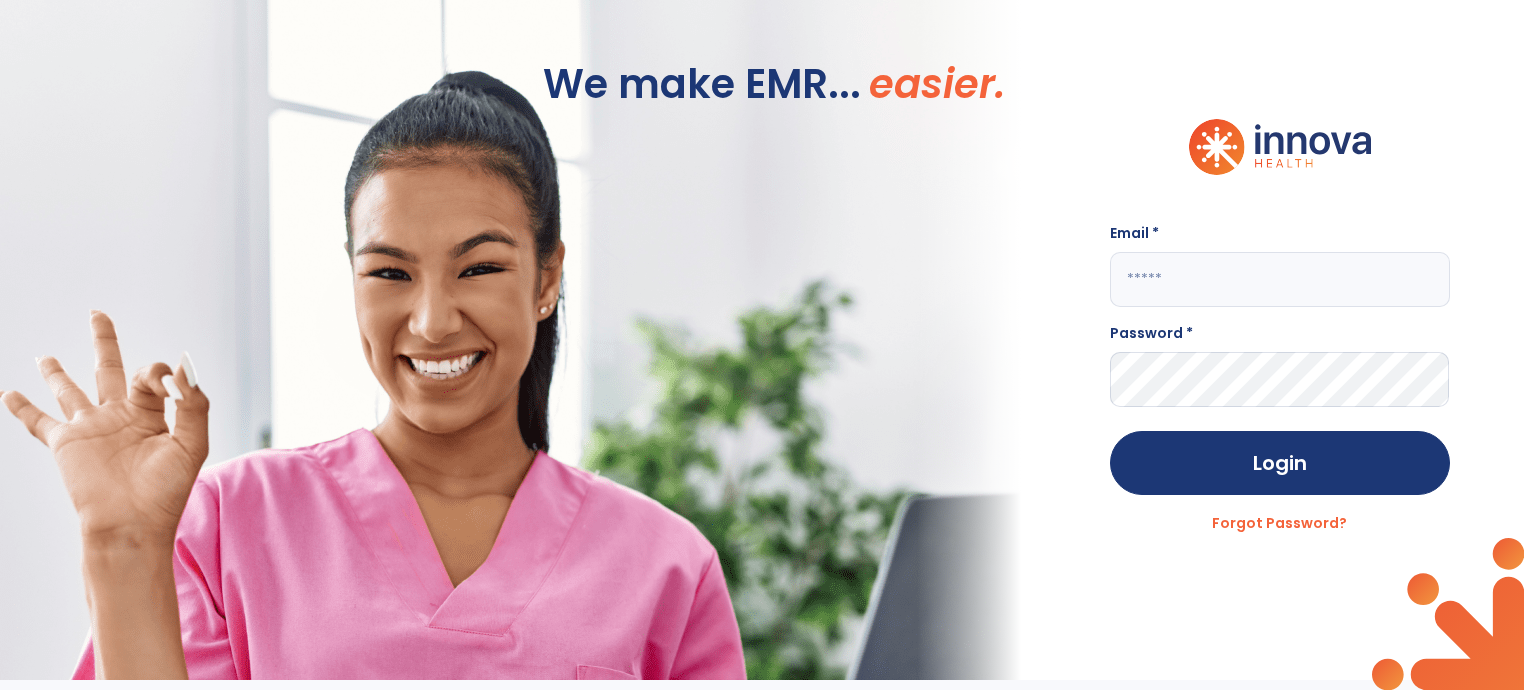 click 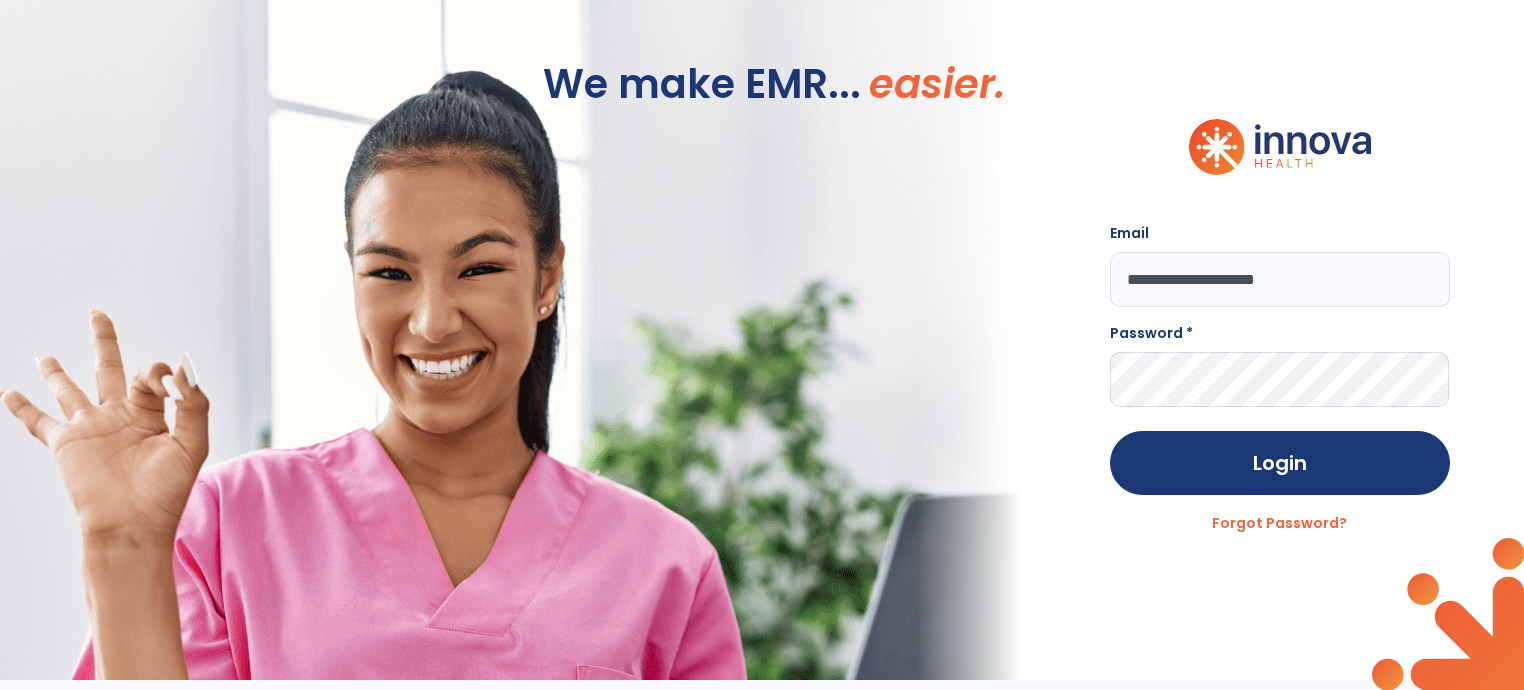type on "**********" 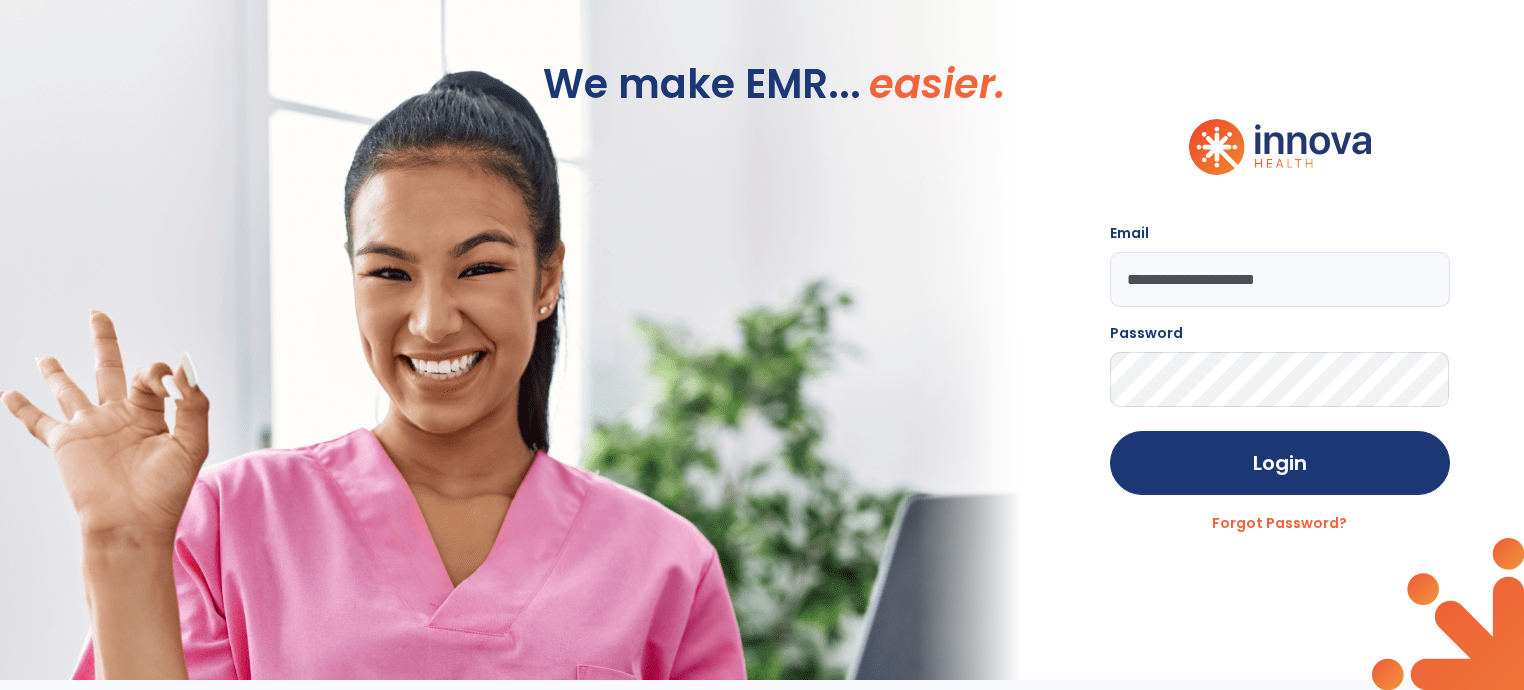 click on "Login" 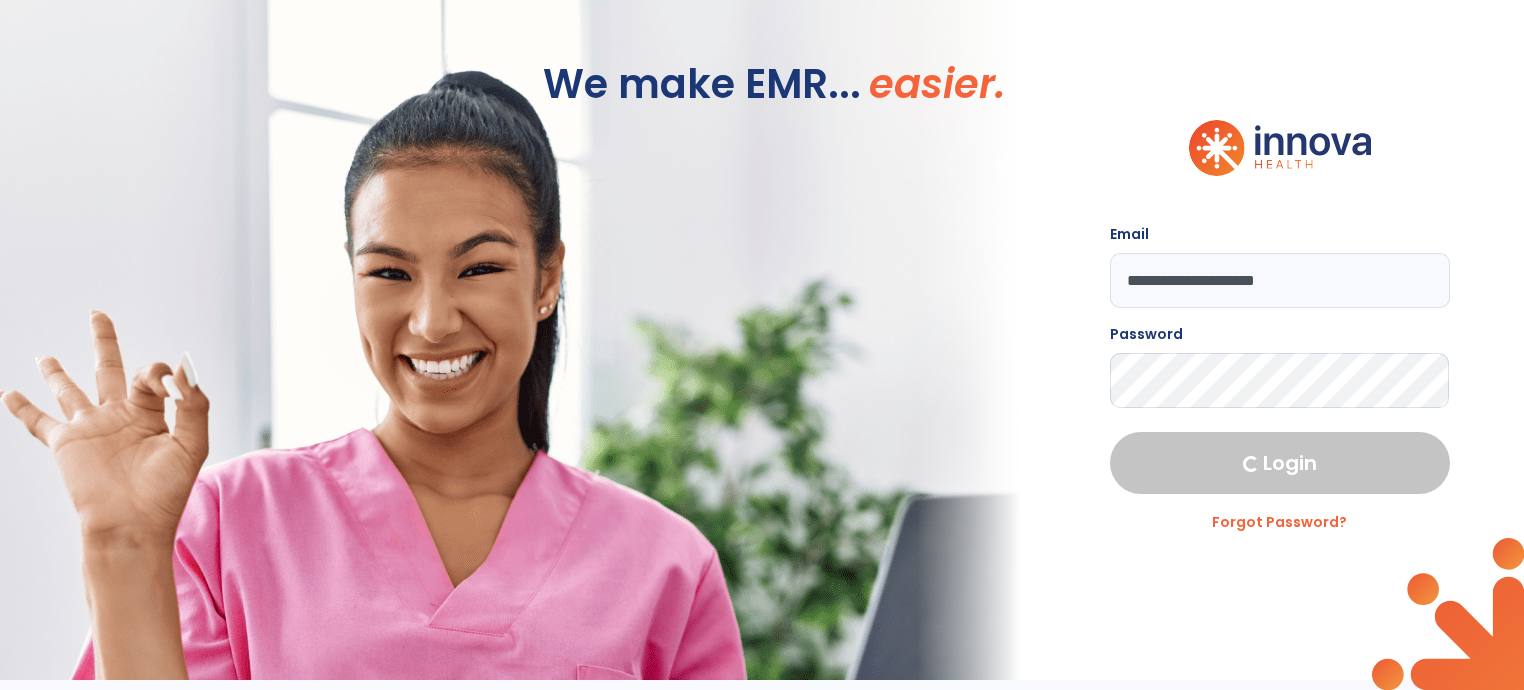 select on "****" 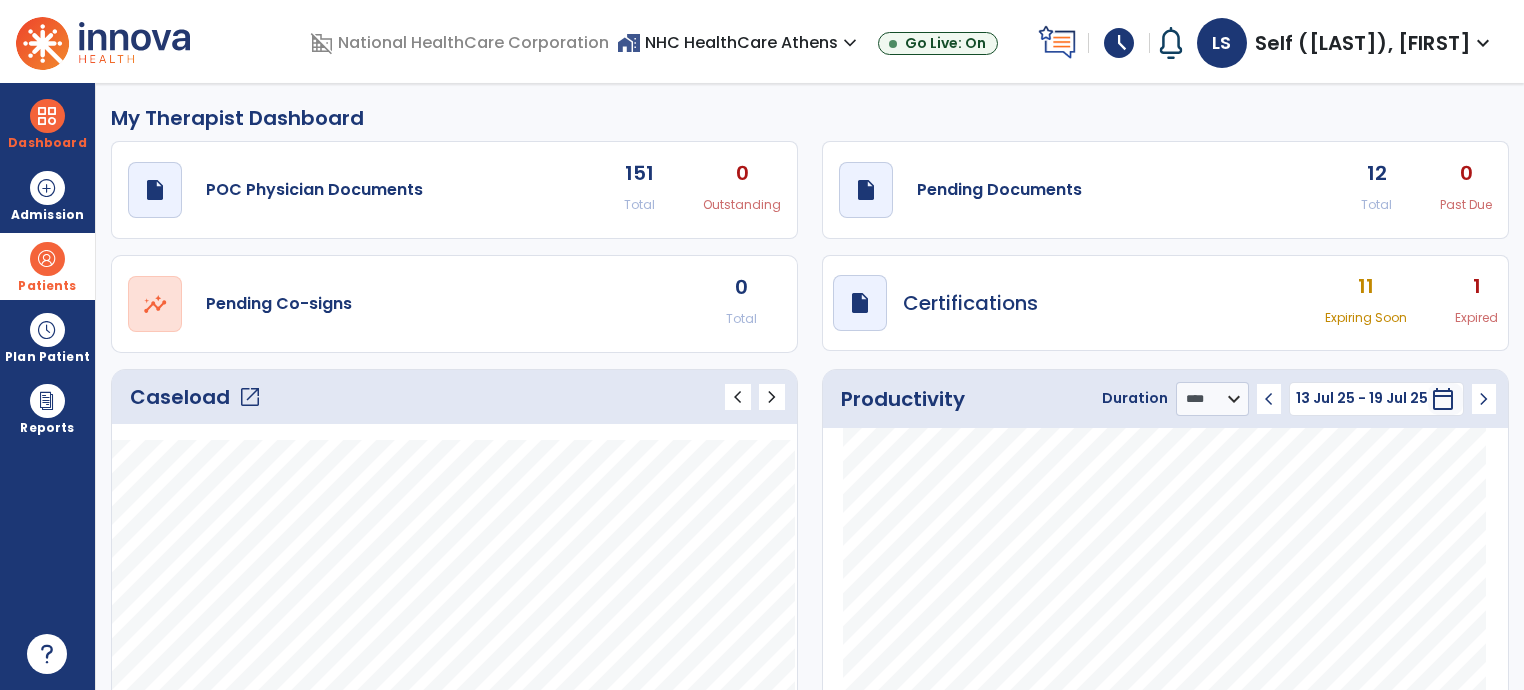 click at bounding box center (47, 259) 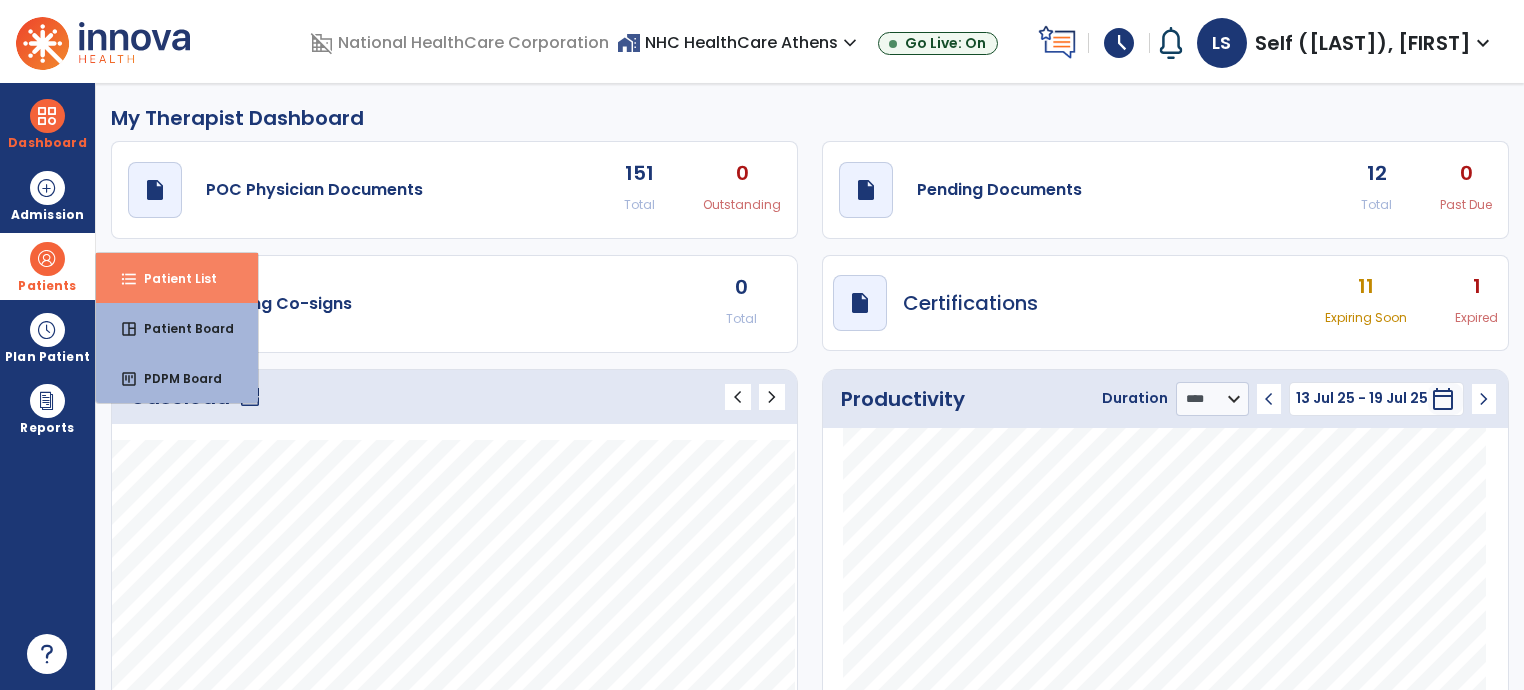 click on "Patient List" at bounding box center (172, 278) 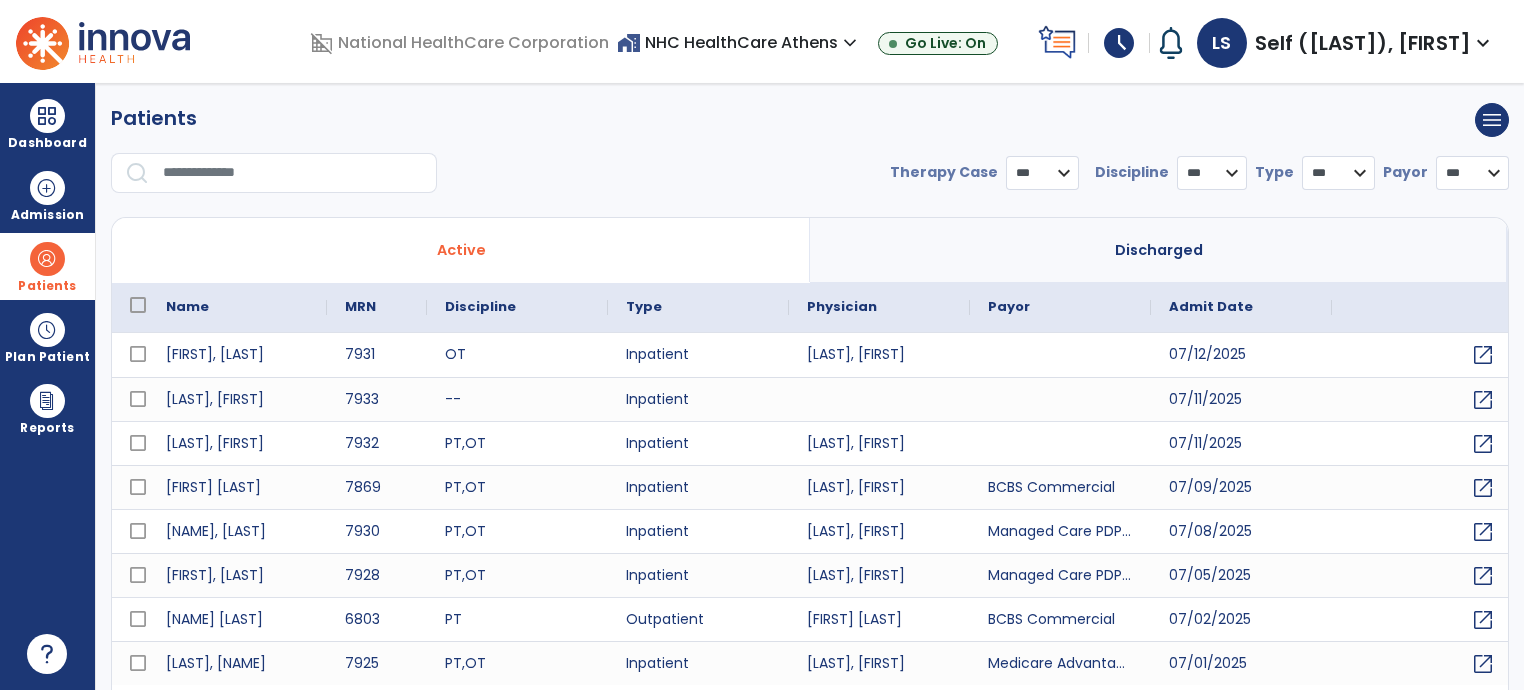 select on "***" 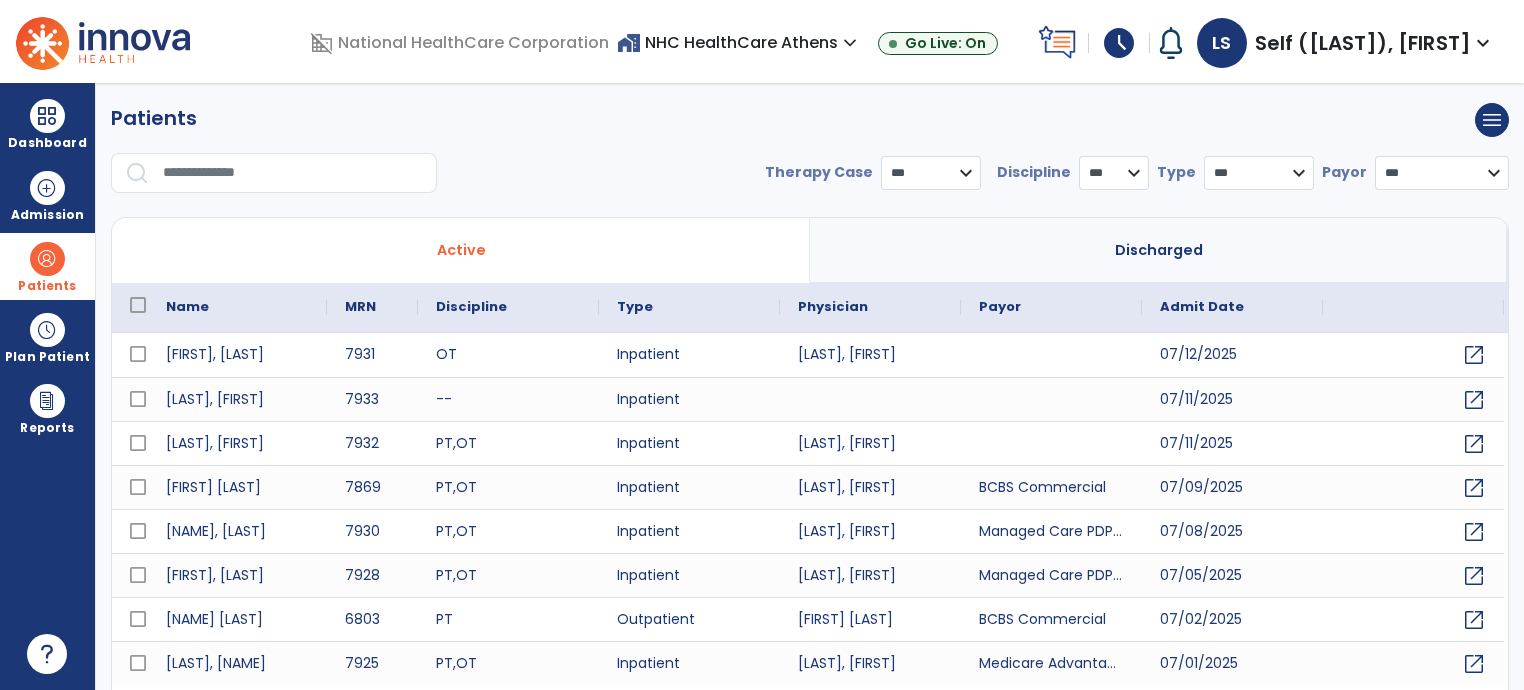 click at bounding box center (293, 173) 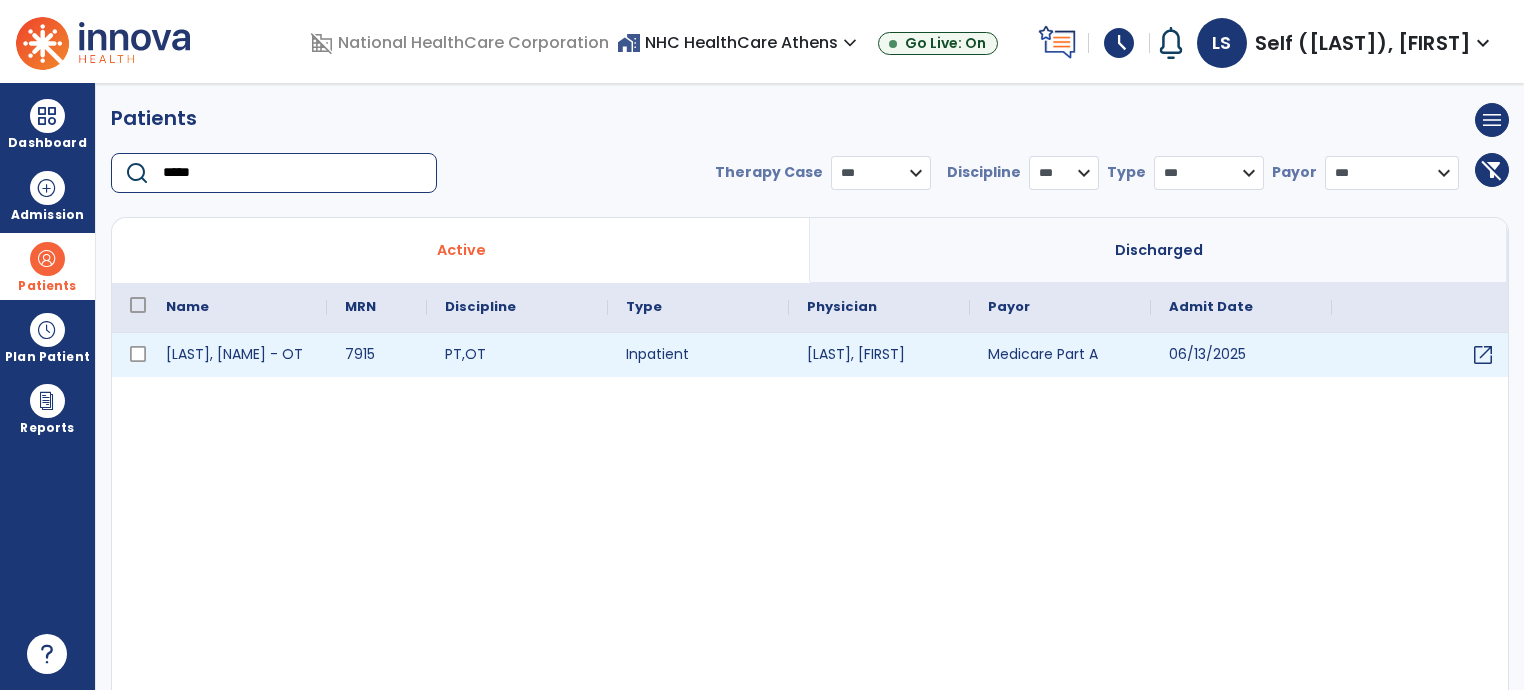 type on "*****" 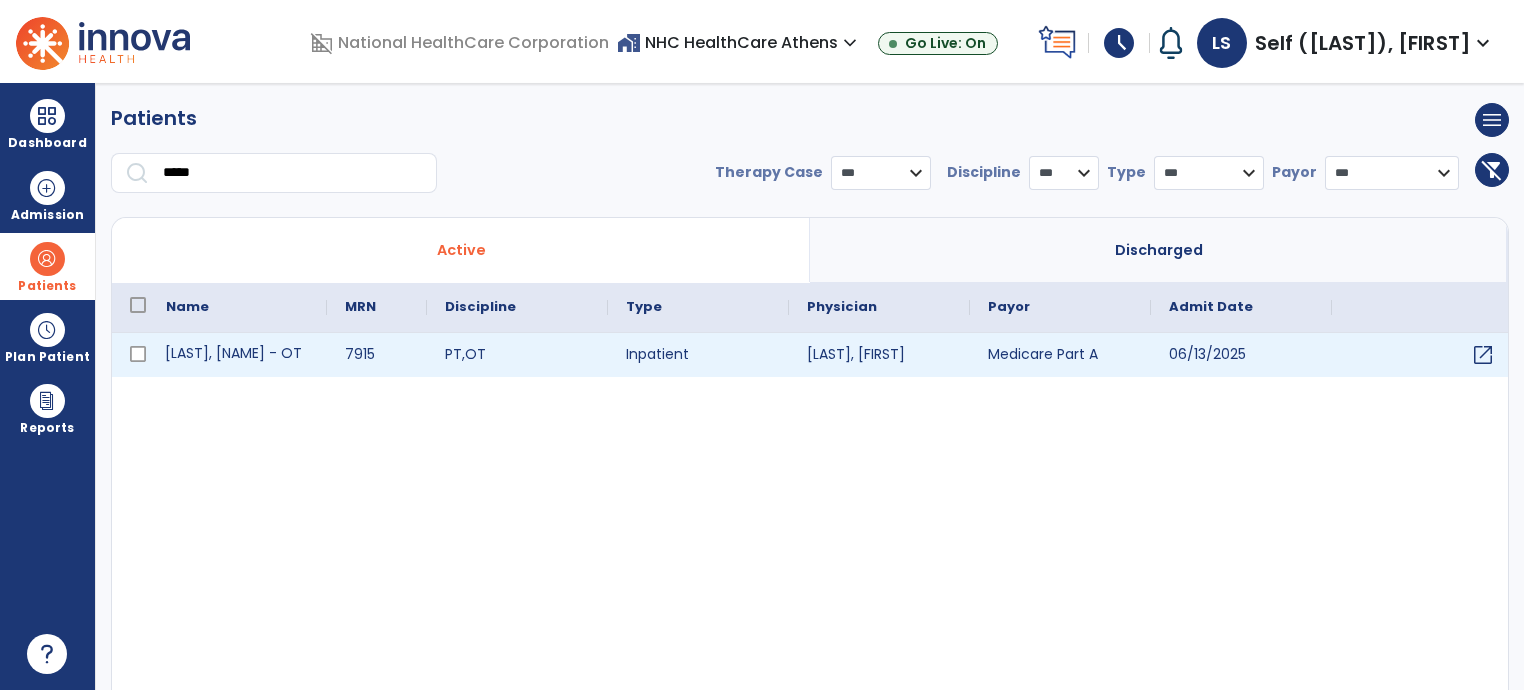 click on "[LAST], [NAME] - OT" at bounding box center (237, 355) 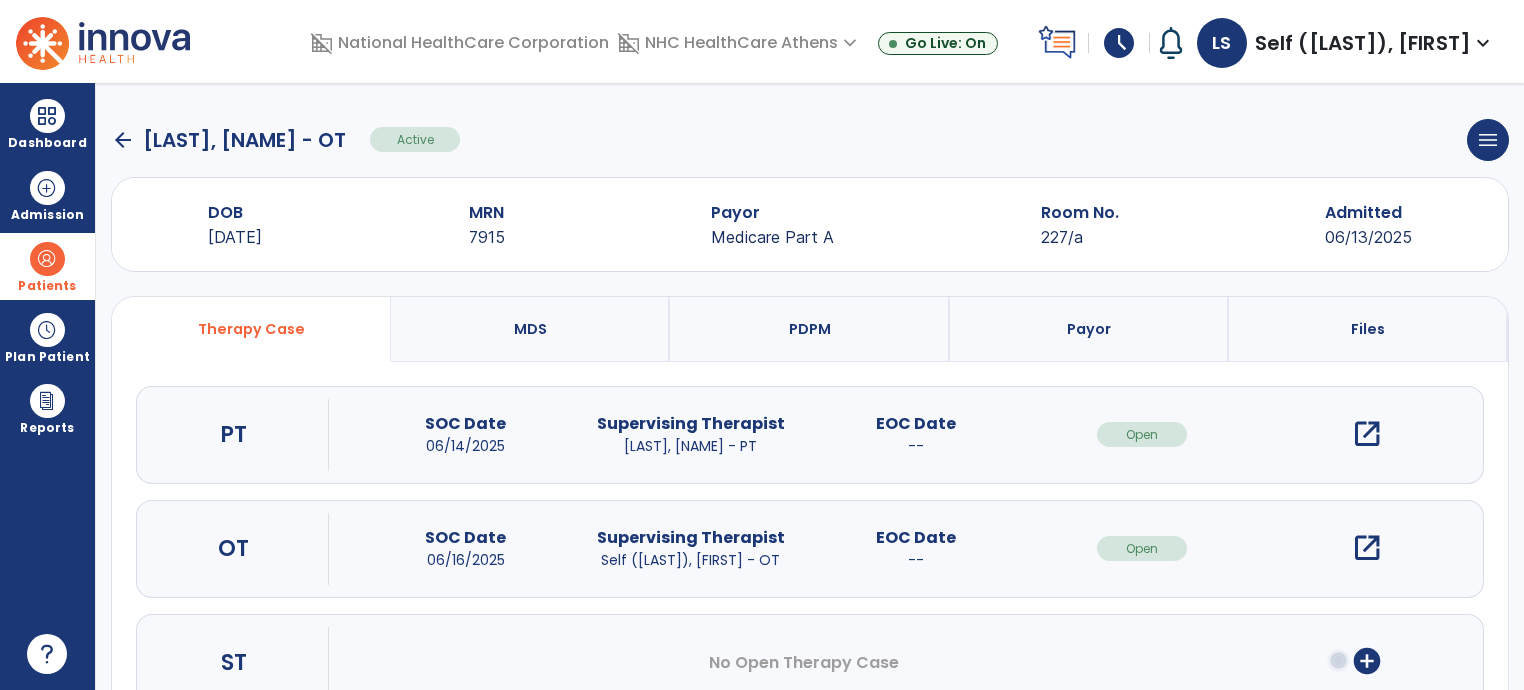 click on "open_in_new" at bounding box center (1367, 548) 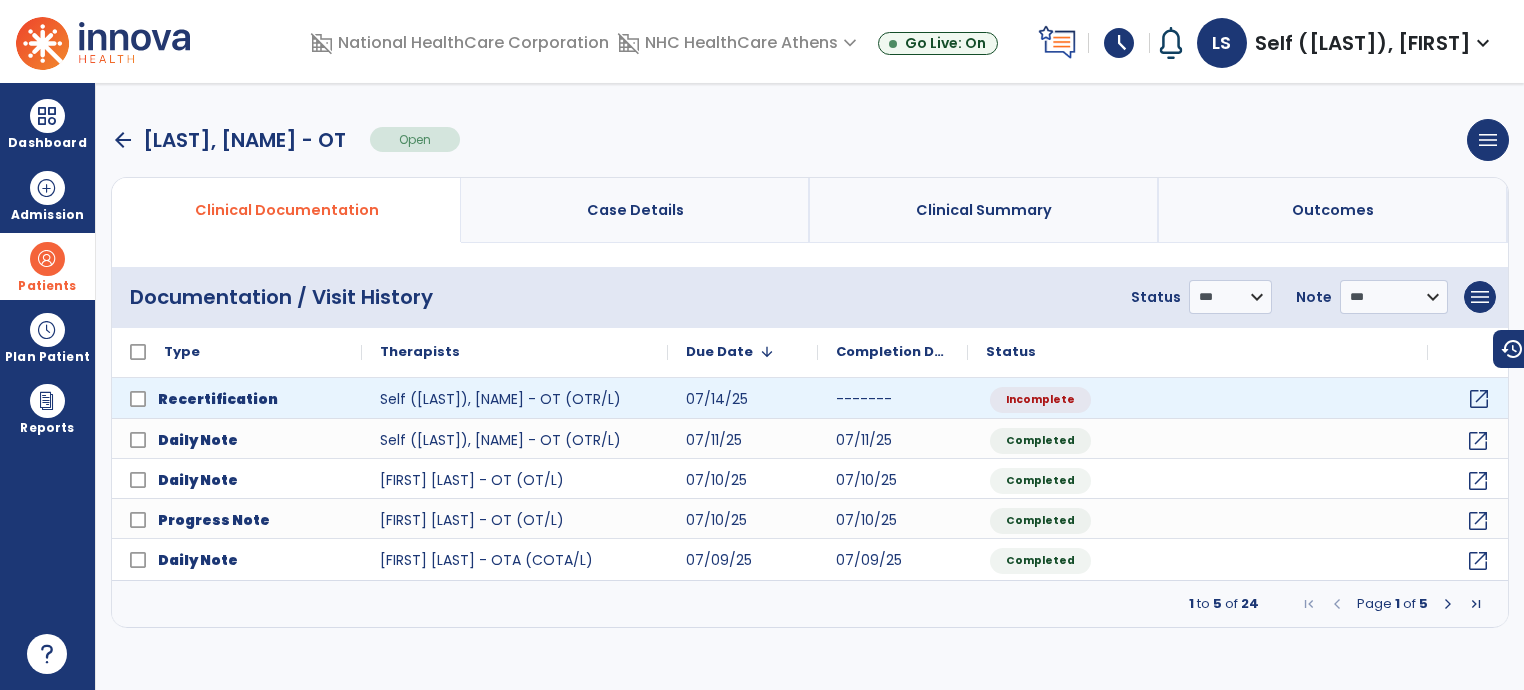 click on "open_in_new" 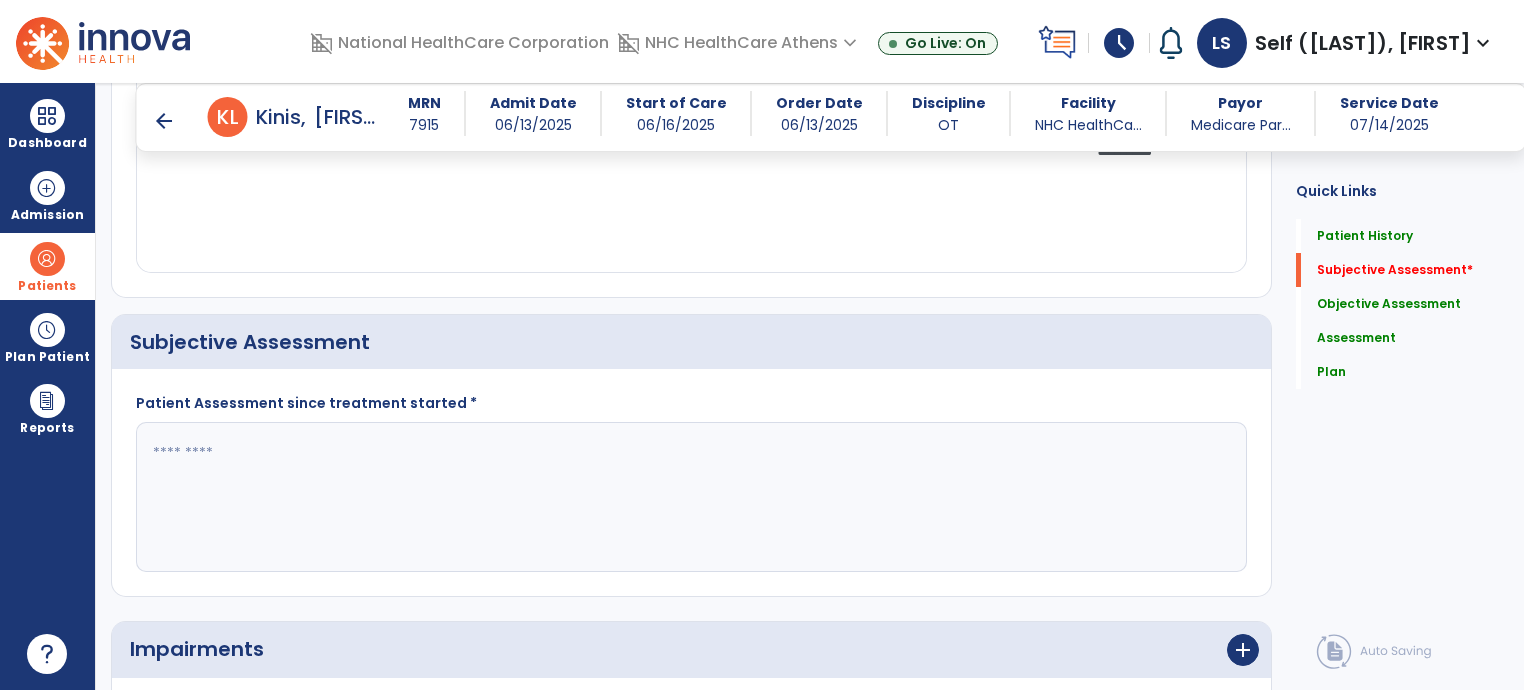 scroll, scrollTop: 400, scrollLeft: 0, axis: vertical 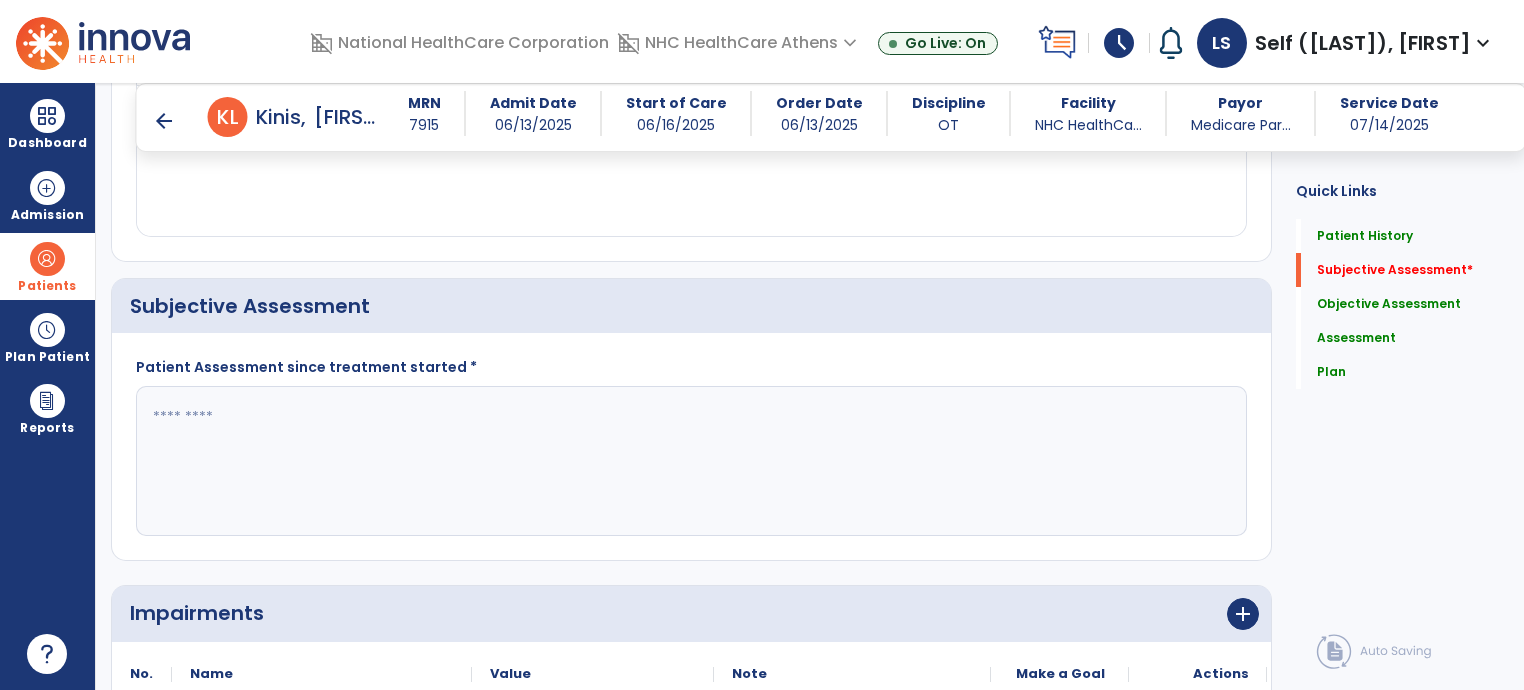 click 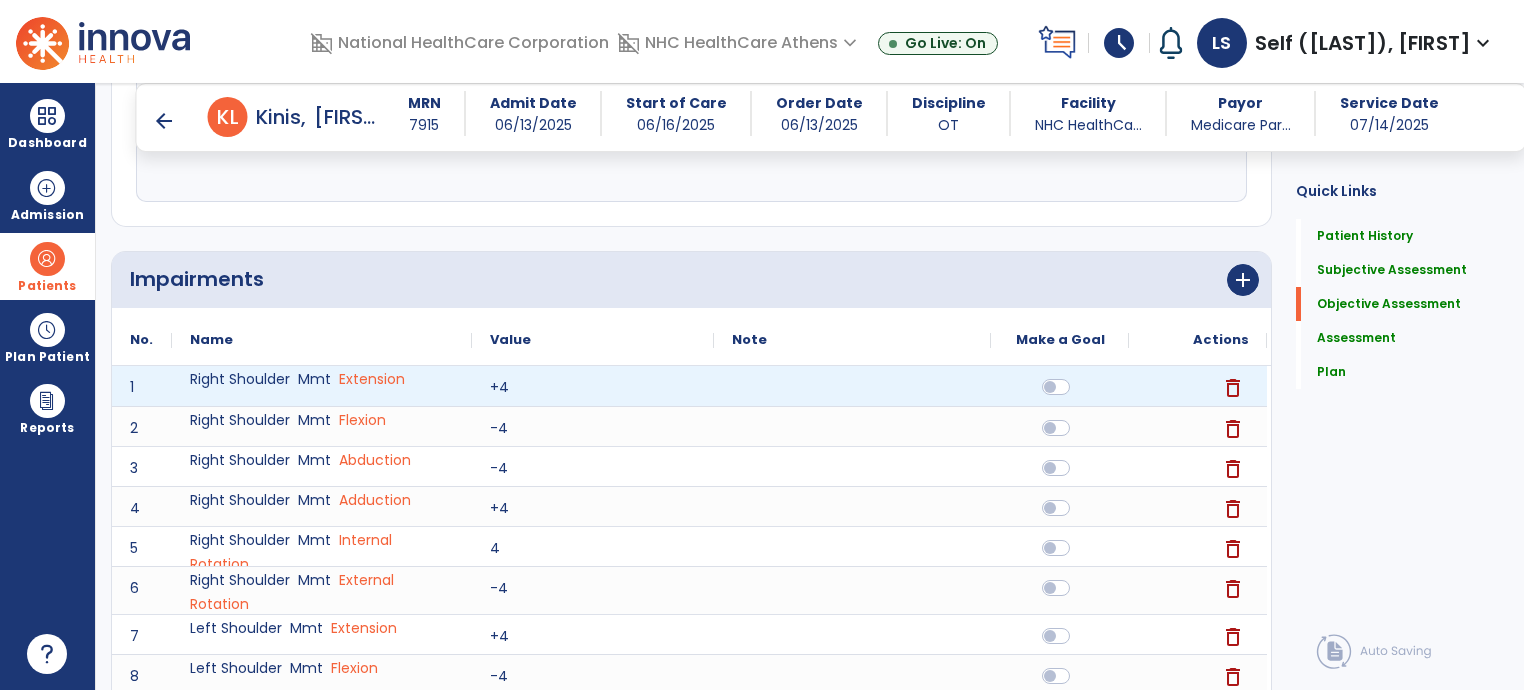 scroll, scrollTop: 800, scrollLeft: 0, axis: vertical 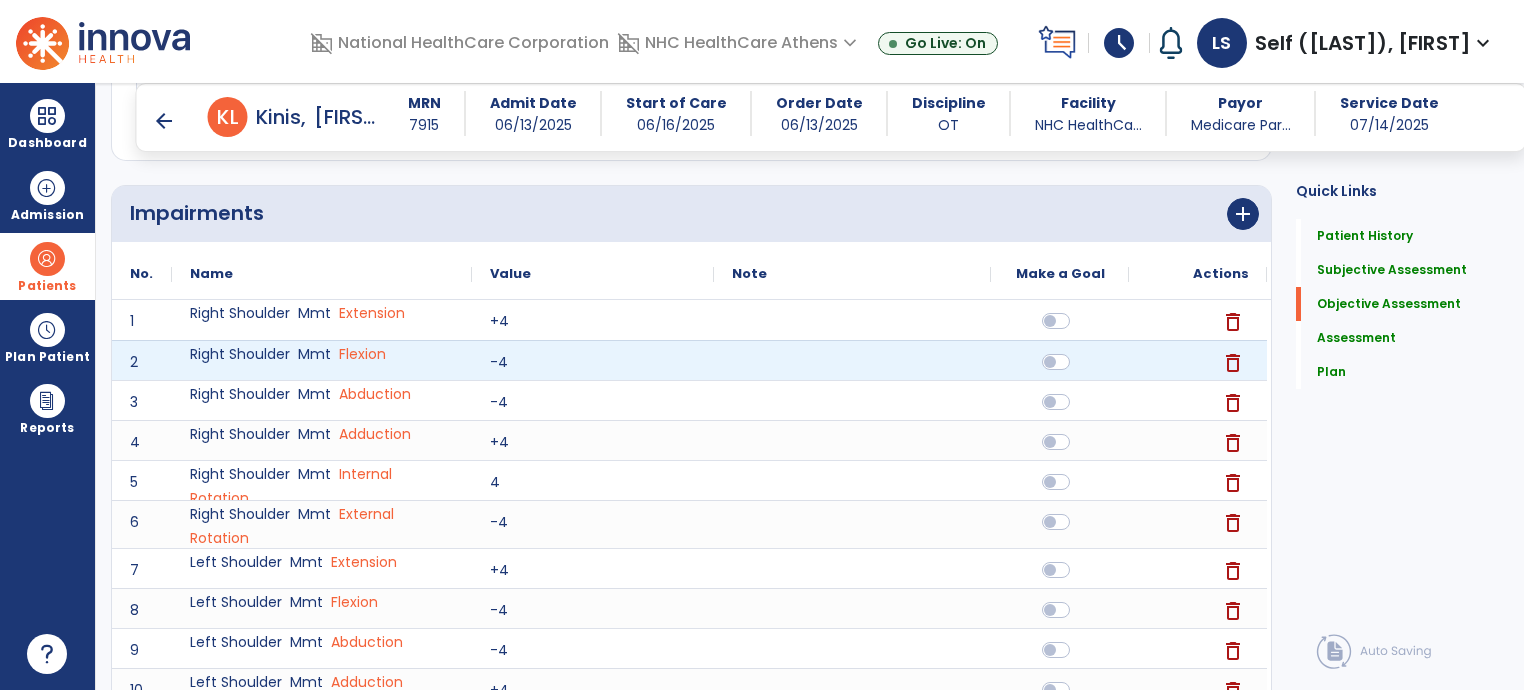 type on "**********" 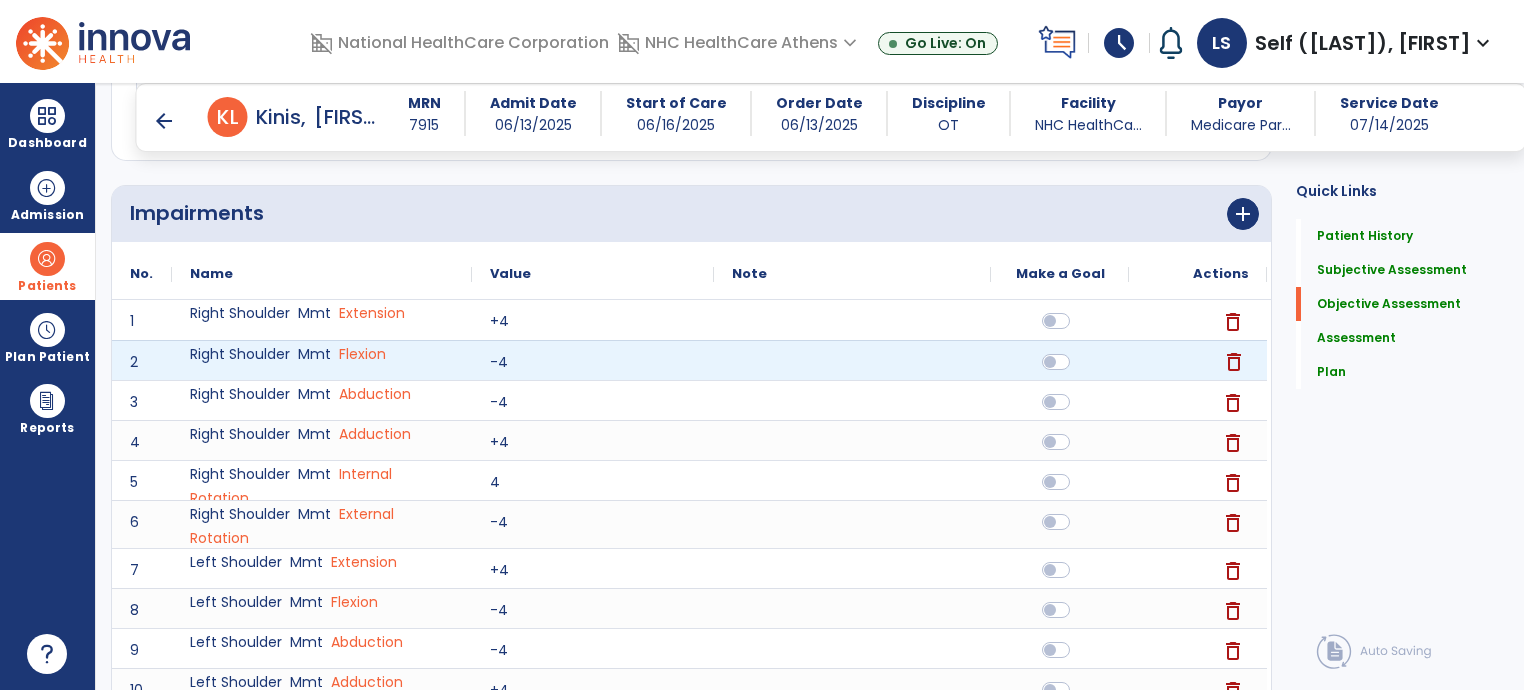 click on "delete" 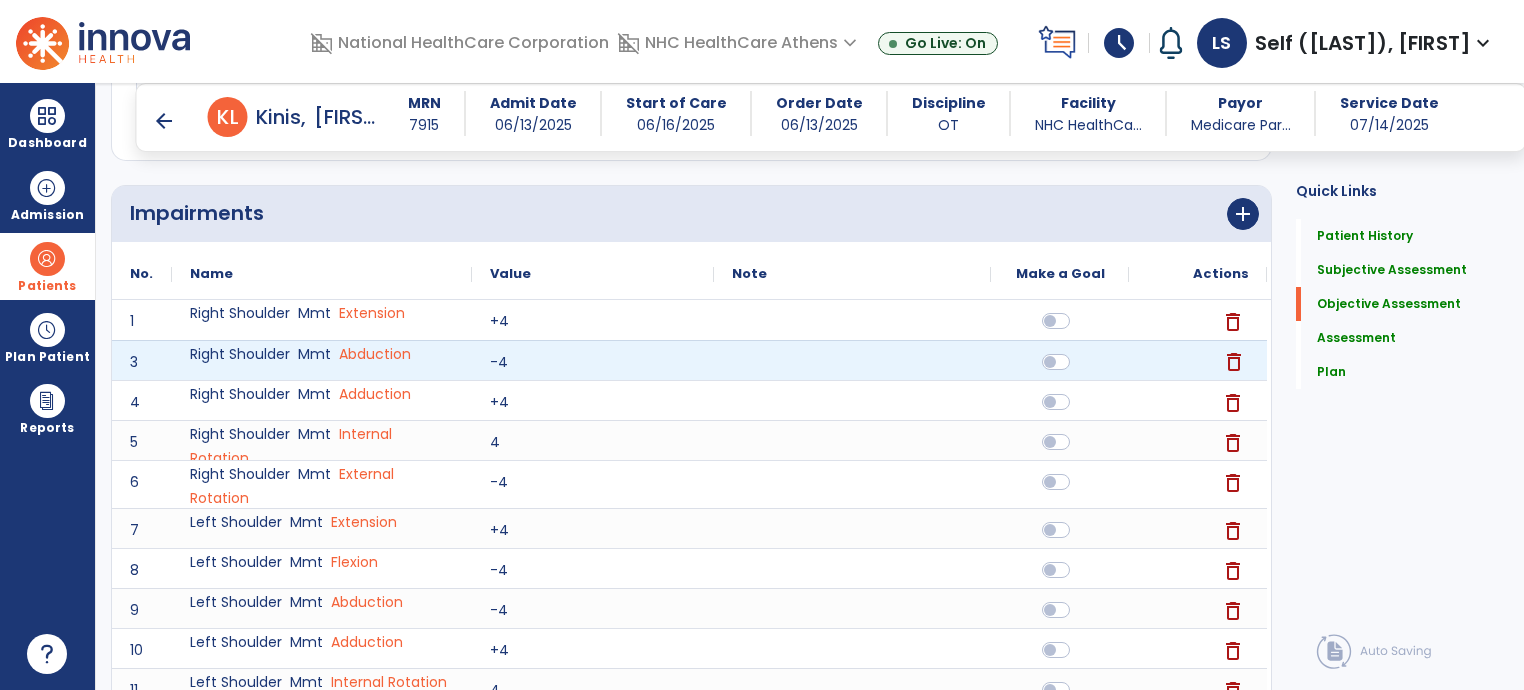 click on "delete" 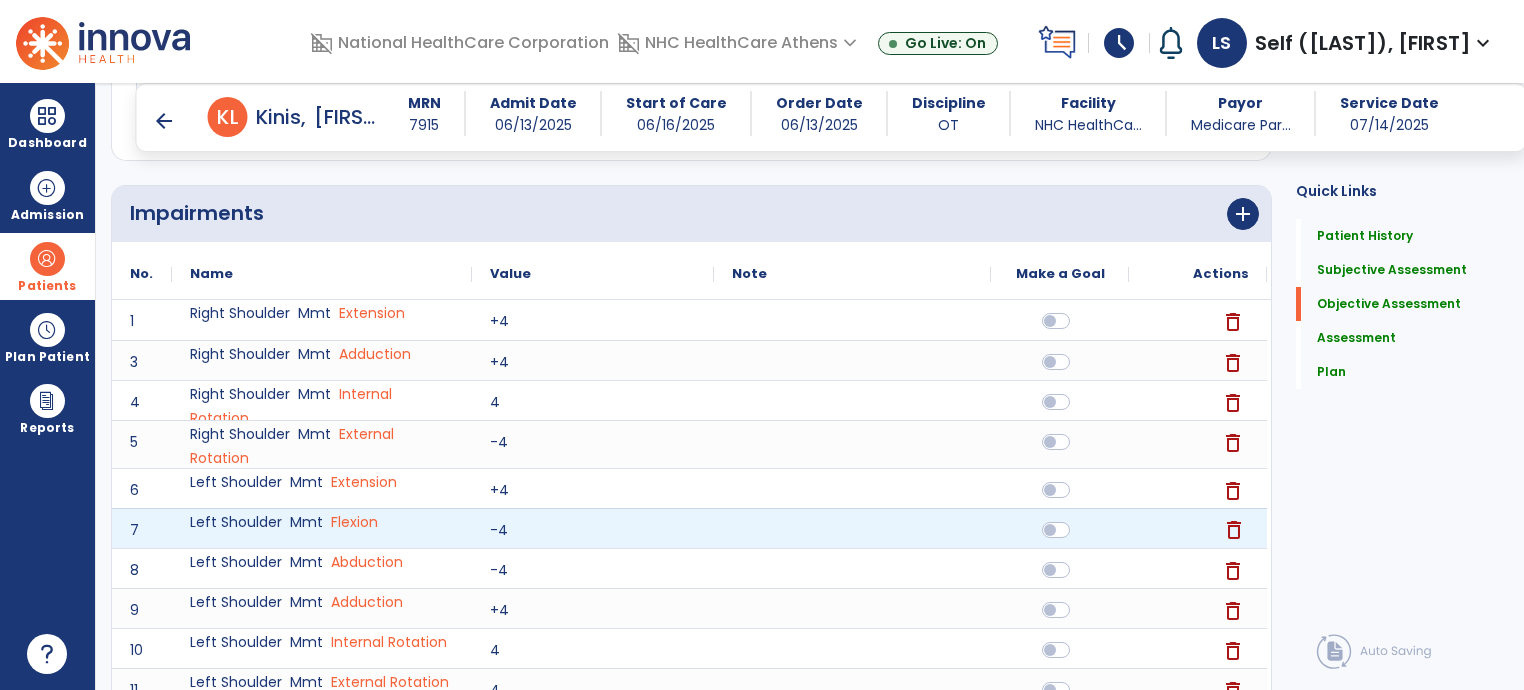 click on "delete" 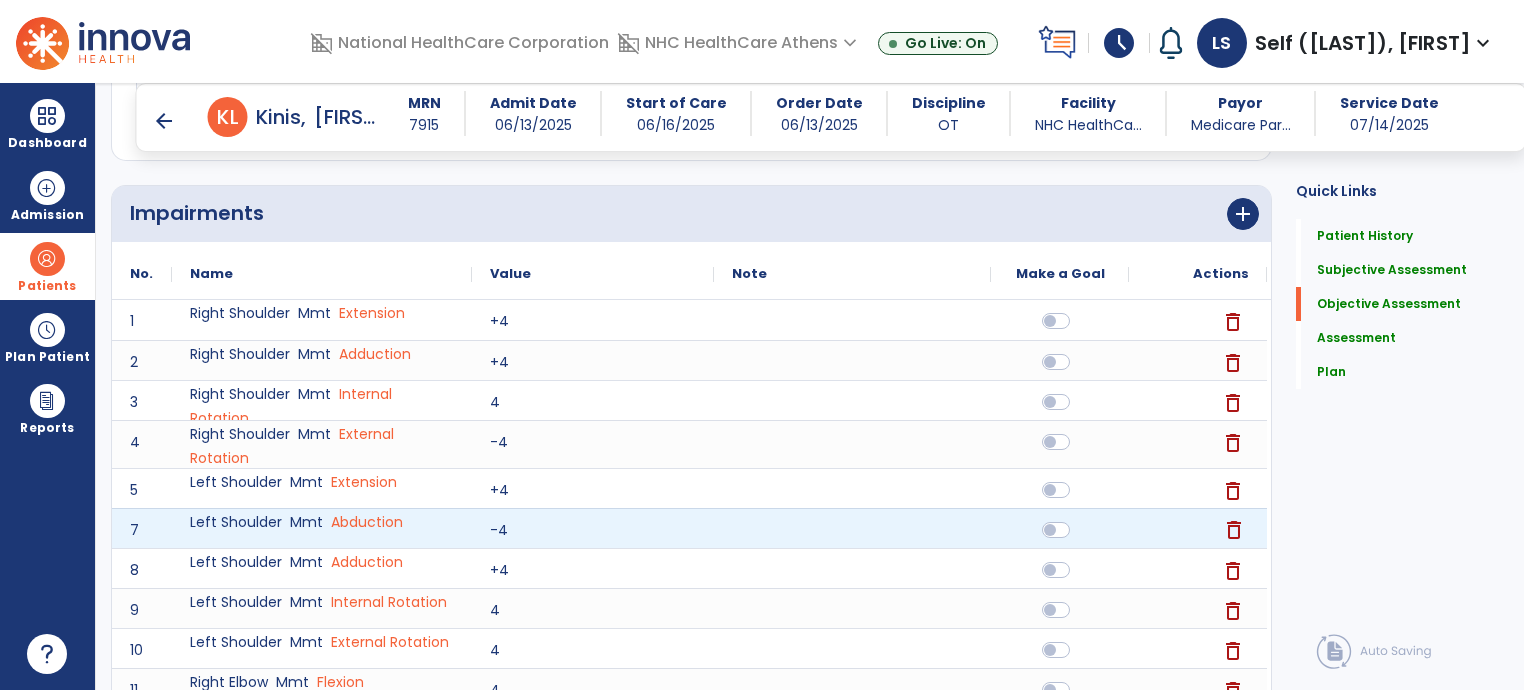 click on "delete" 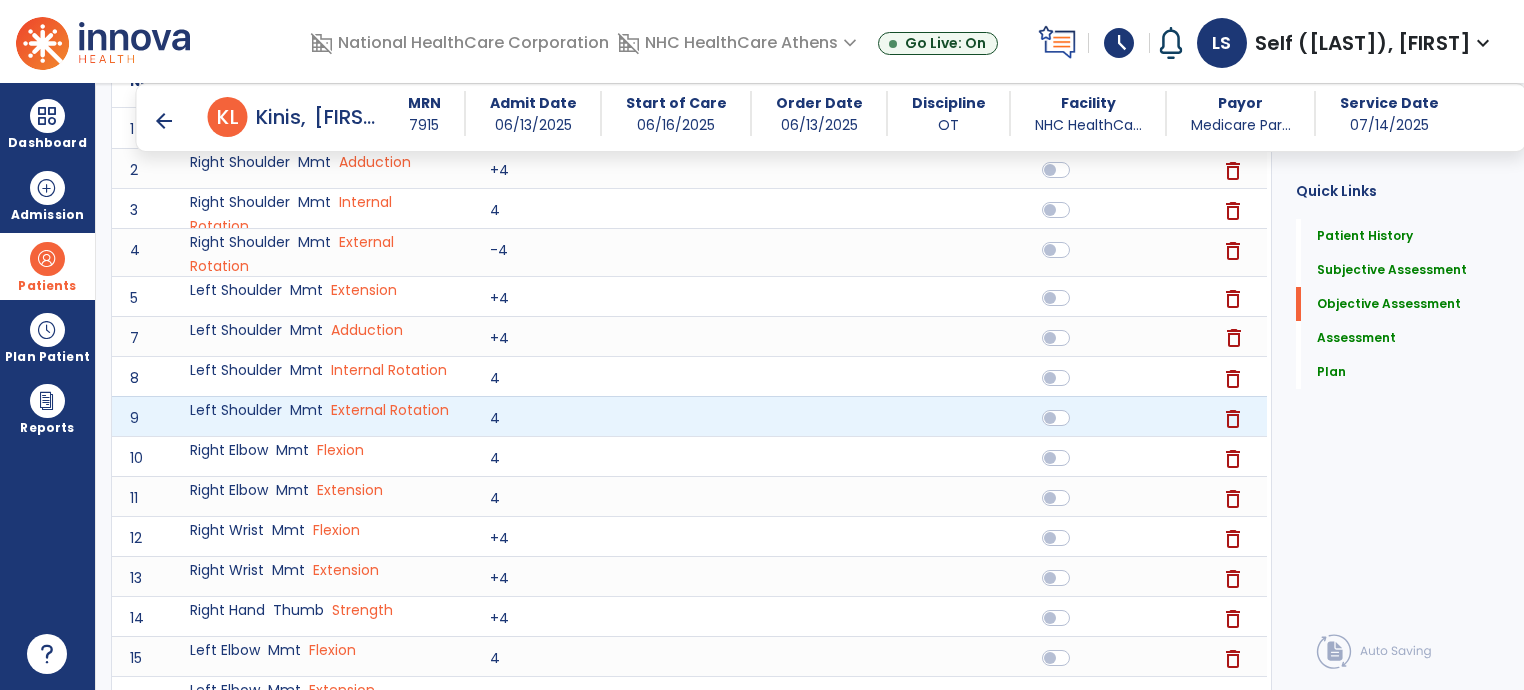 scroll, scrollTop: 1000, scrollLeft: 0, axis: vertical 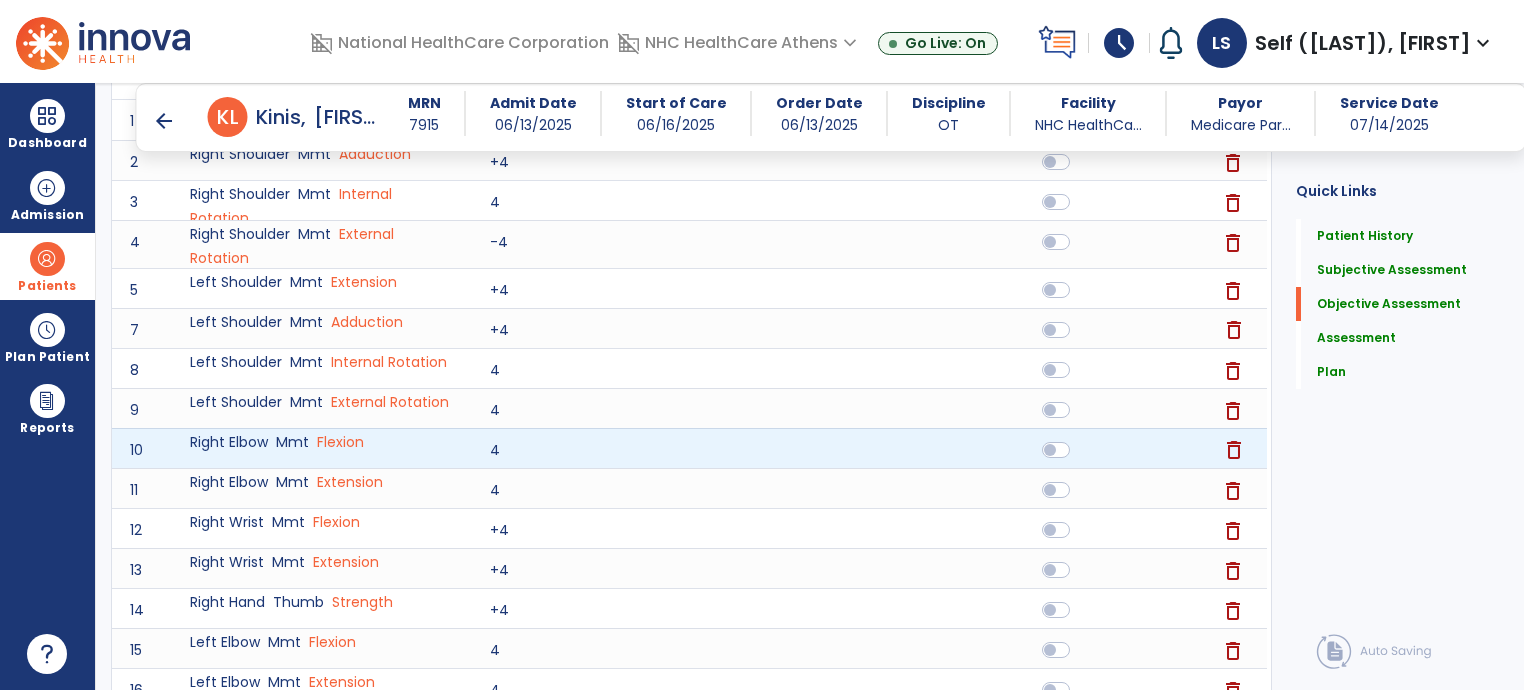 click on "delete" 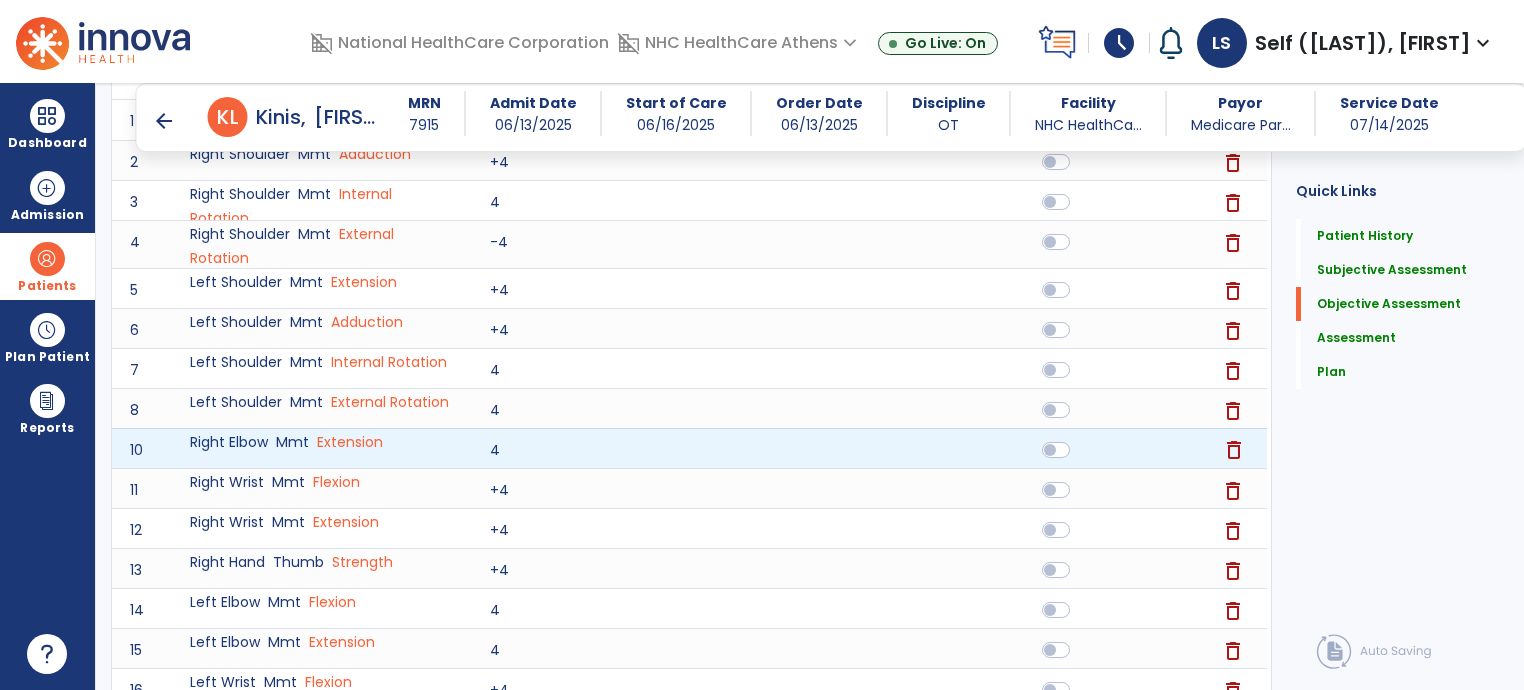 click on "delete" 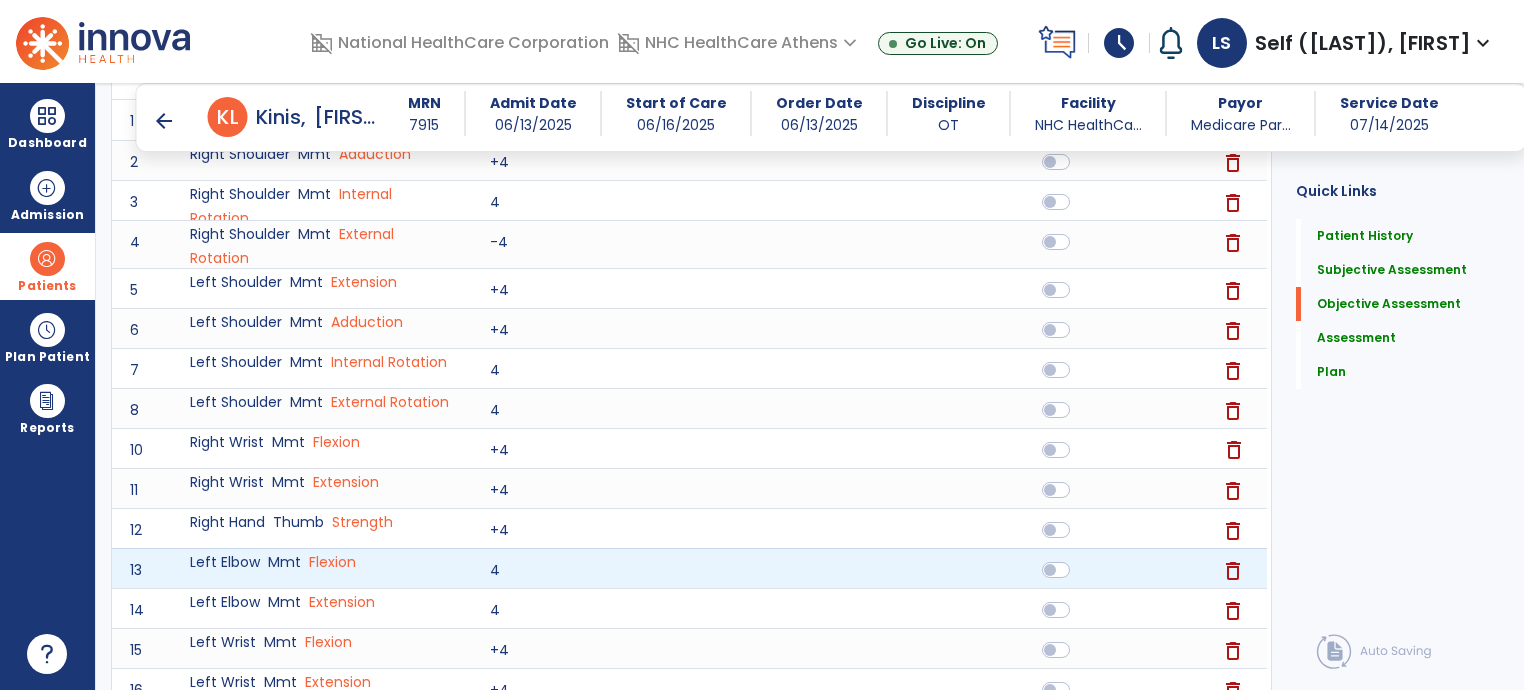 scroll, scrollTop: 1100, scrollLeft: 0, axis: vertical 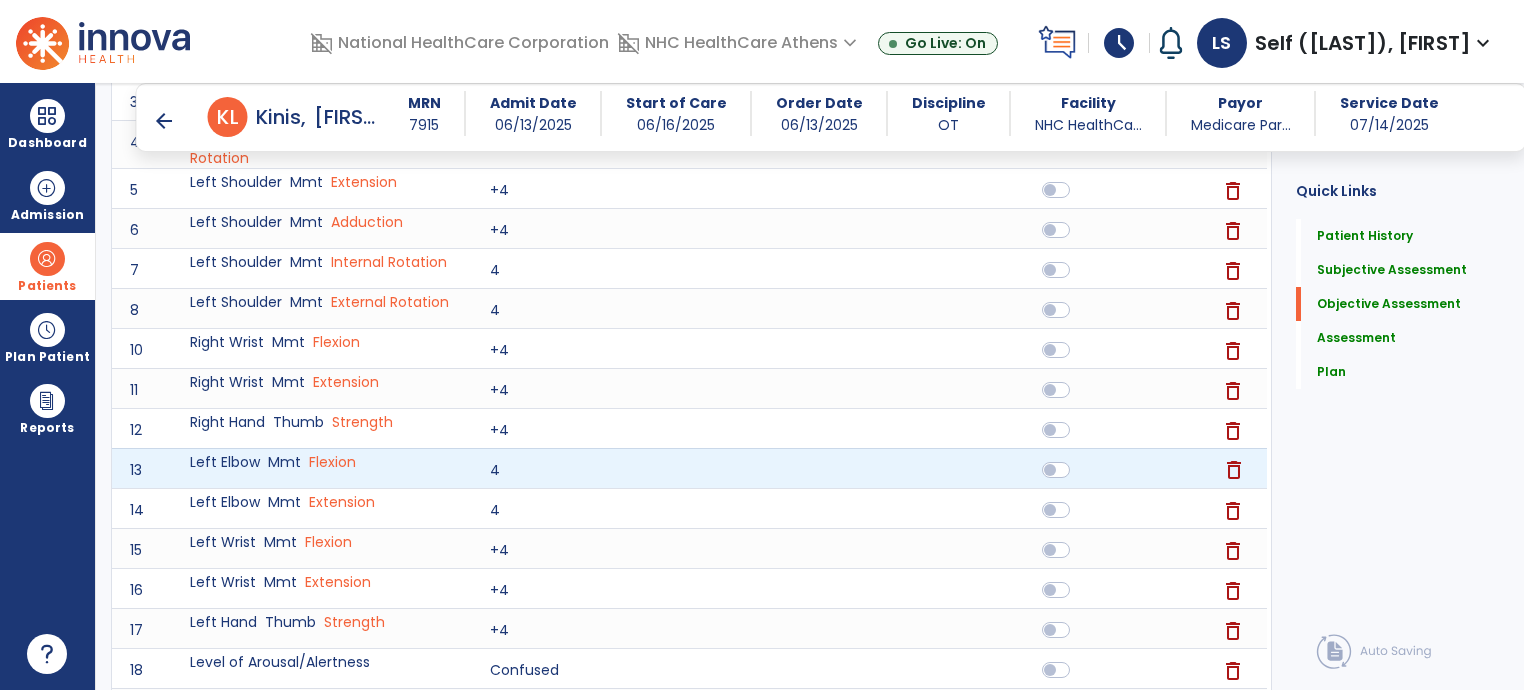 click on "delete" 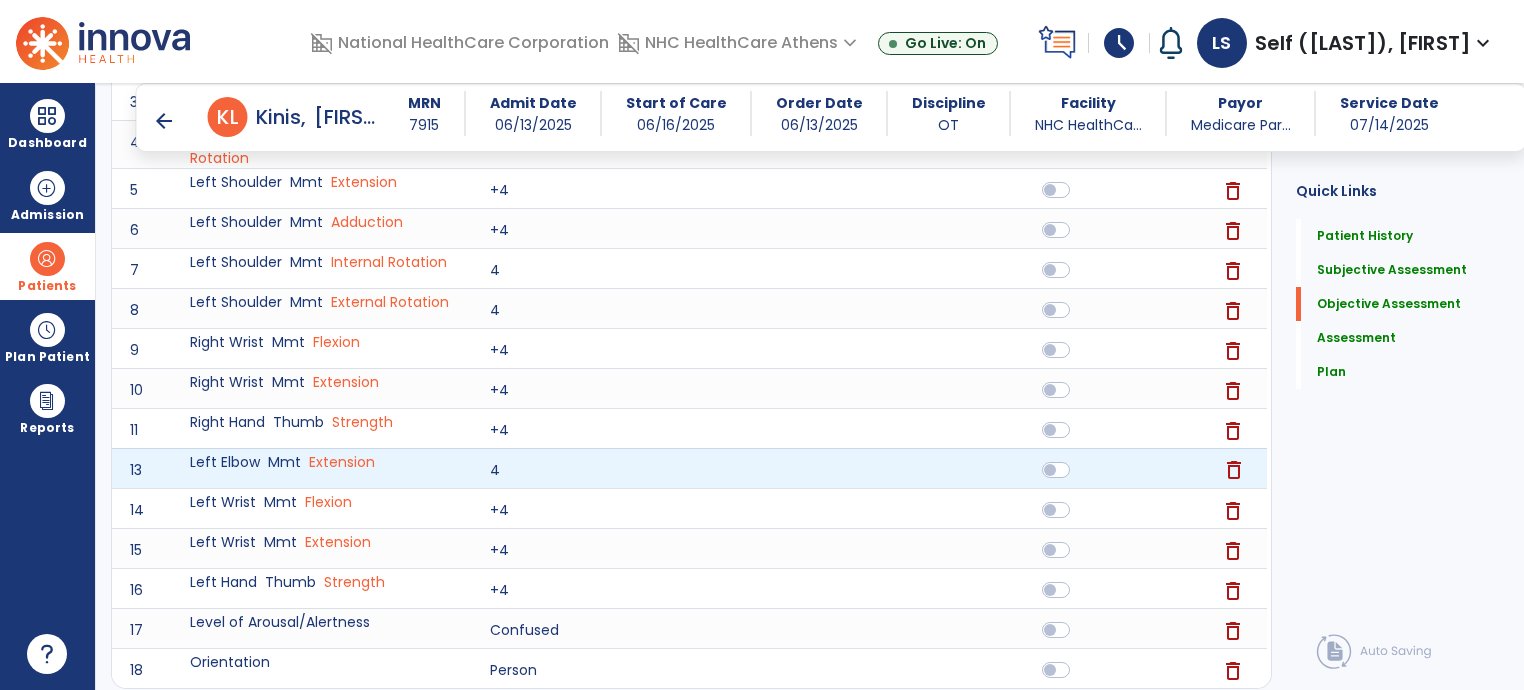 click on "delete" 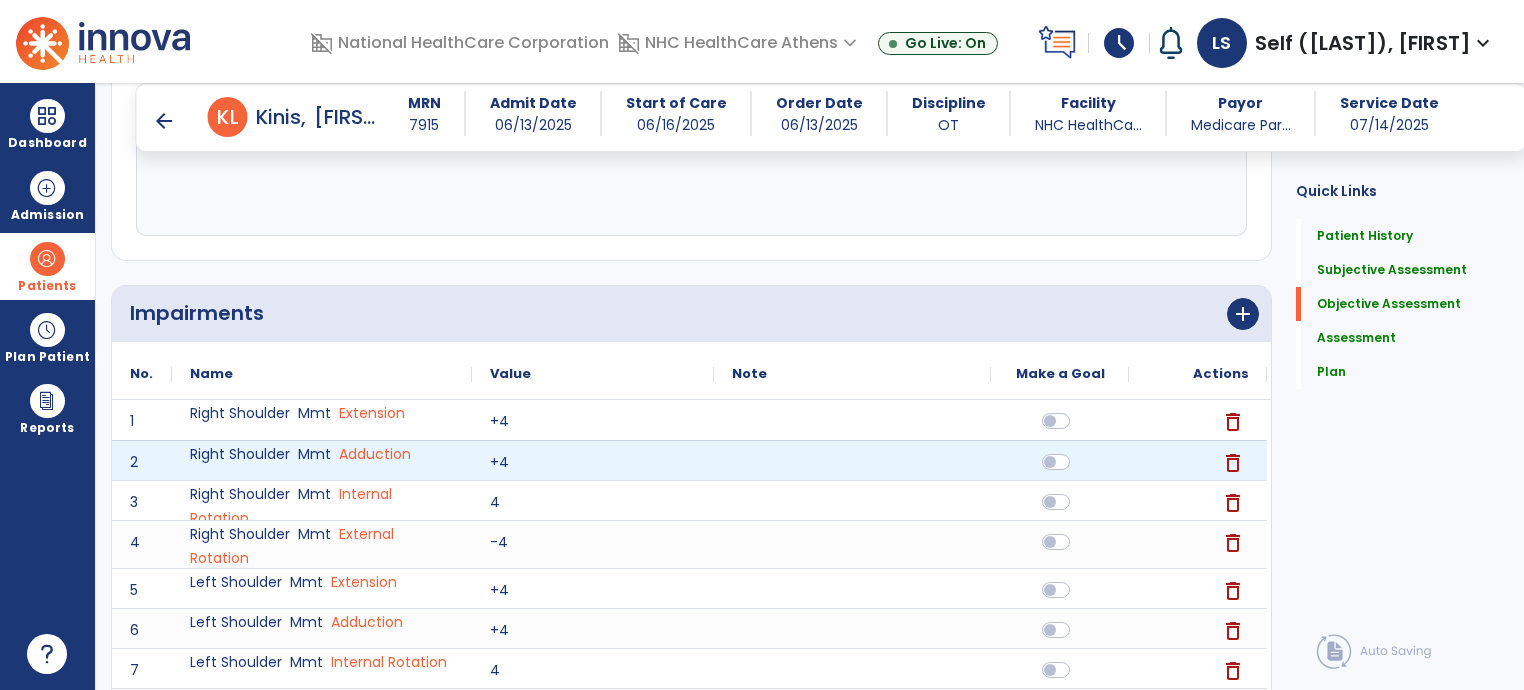 scroll, scrollTop: 700, scrollLeft: 0, axis: vertical 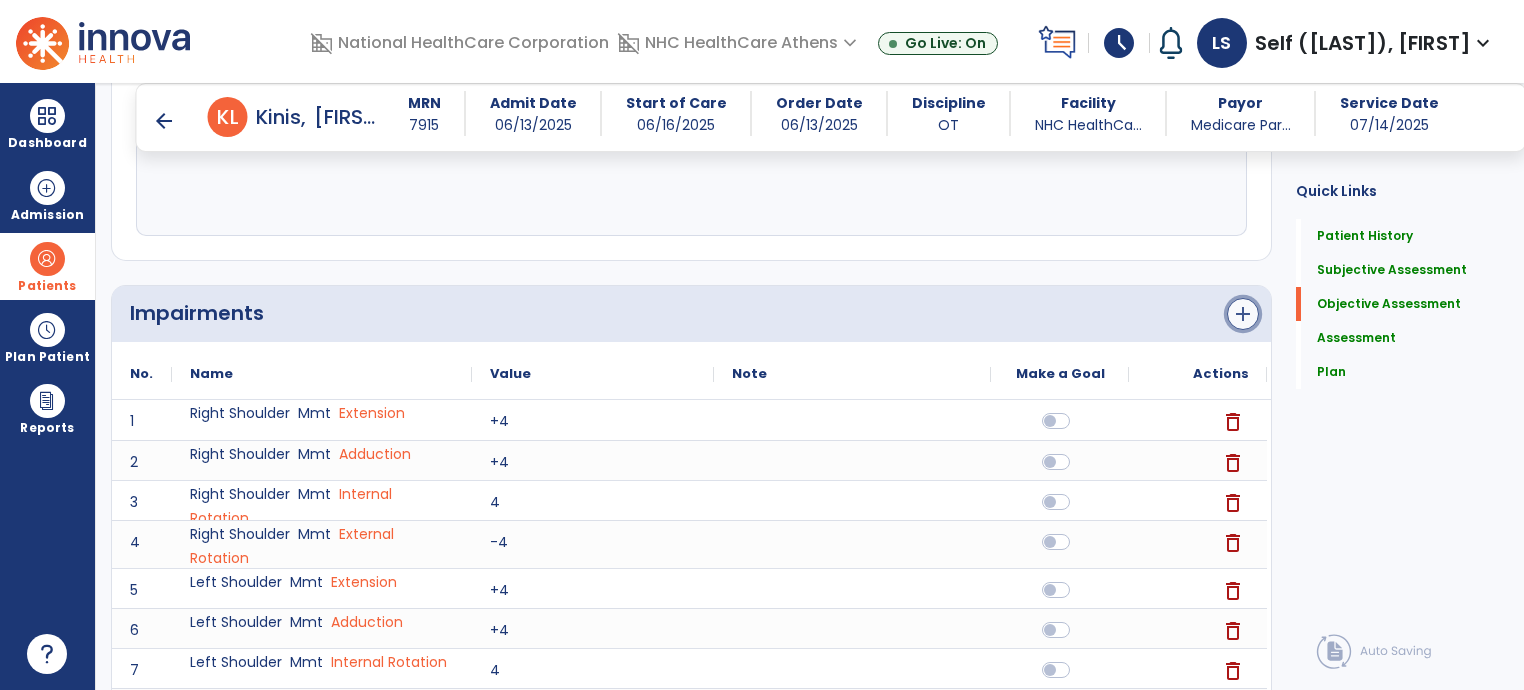 click on "add" 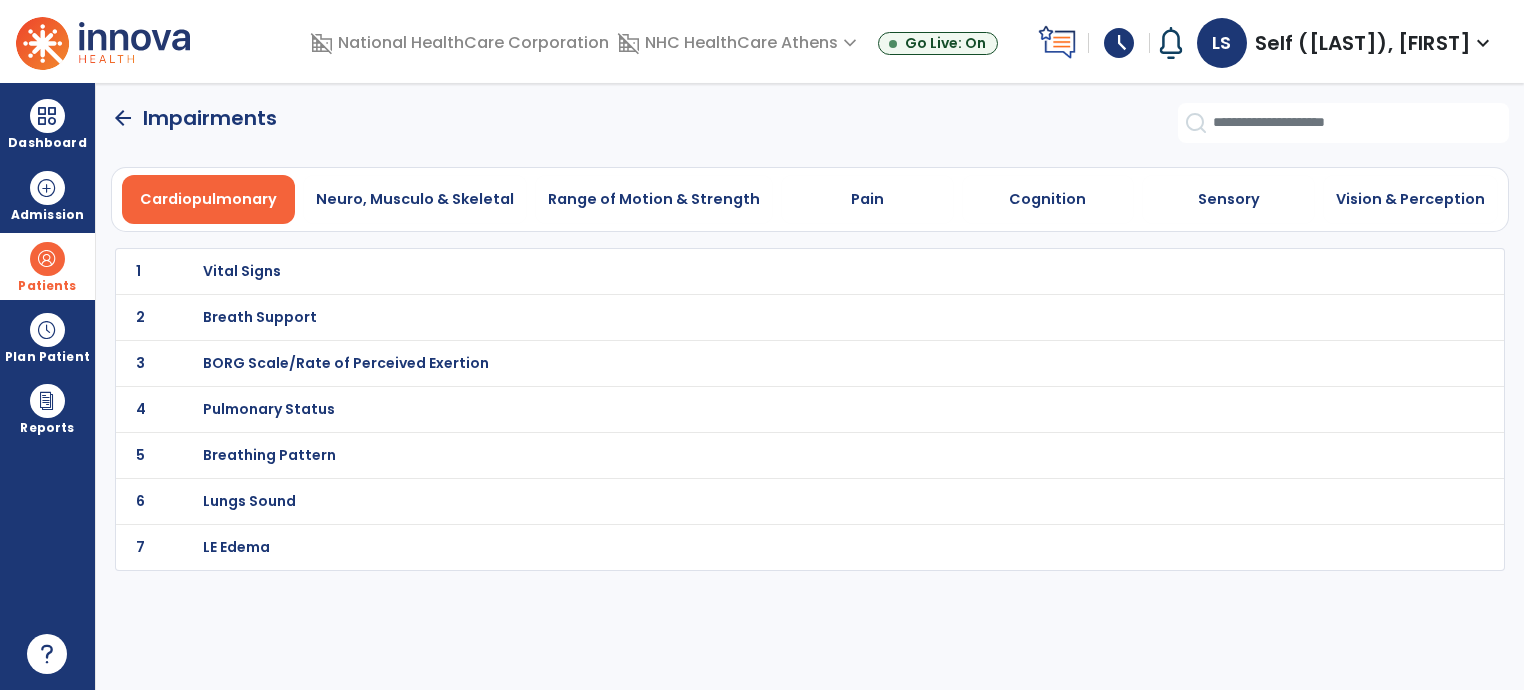 scroll, scrollTop: 0, scrollLeft: 0, axis: both 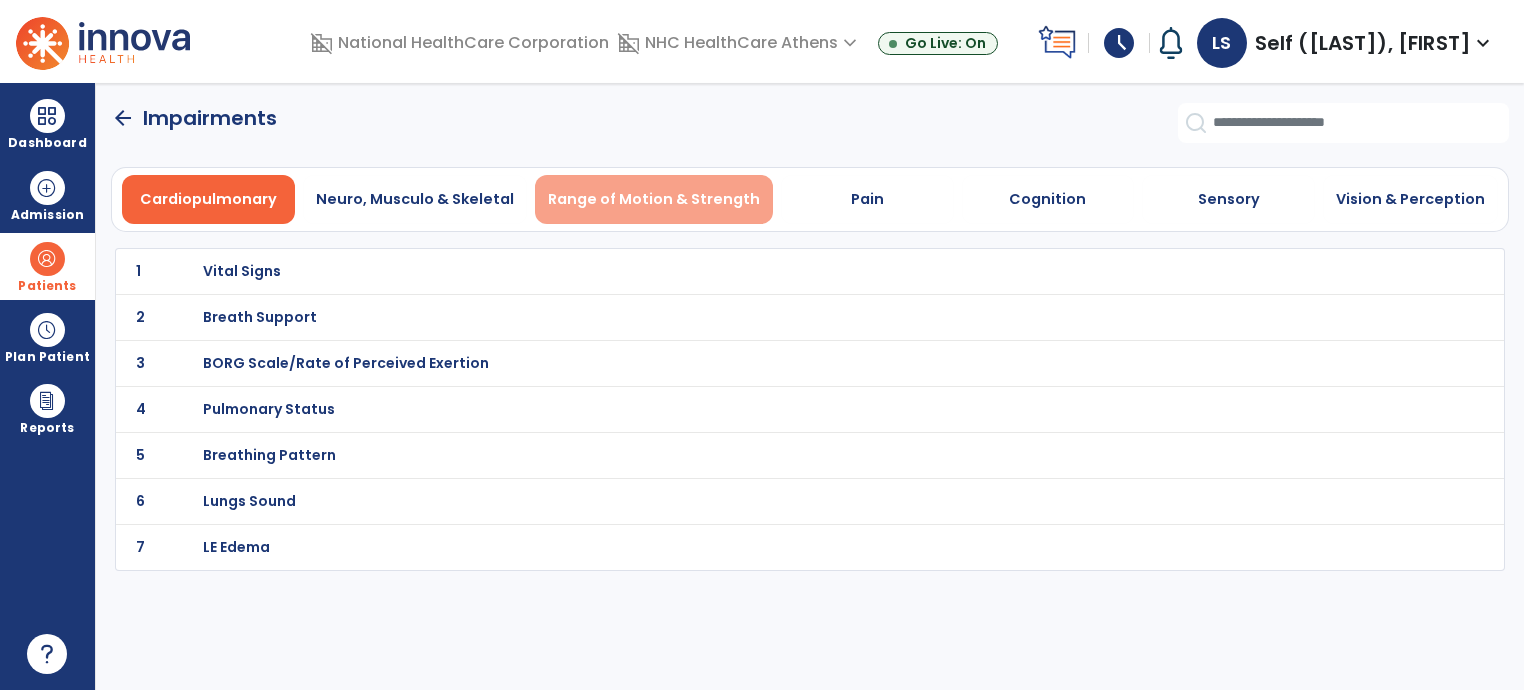 click on "Range of Motion & Strength" at bounding box center [654, 199] 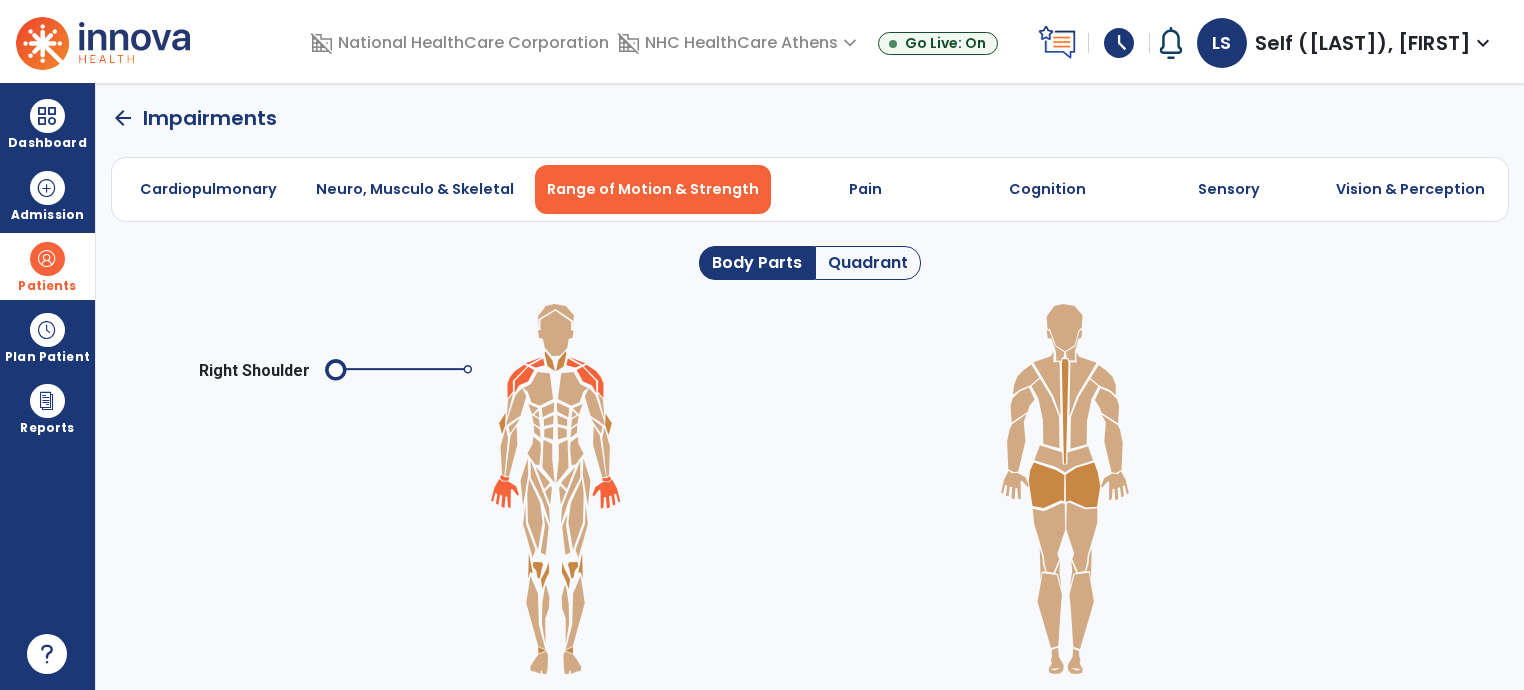 click 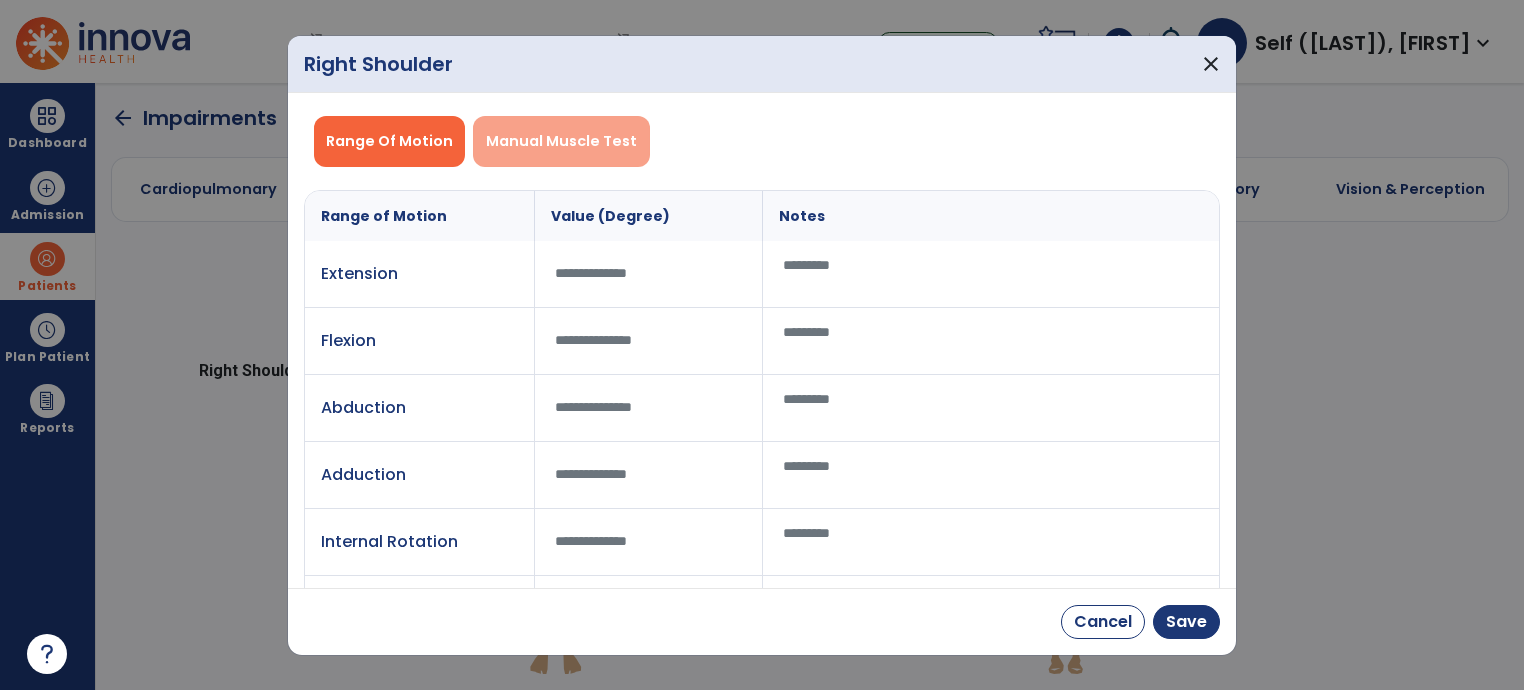 click on "Manual Muscle Test" at bounding box center (561, 141) 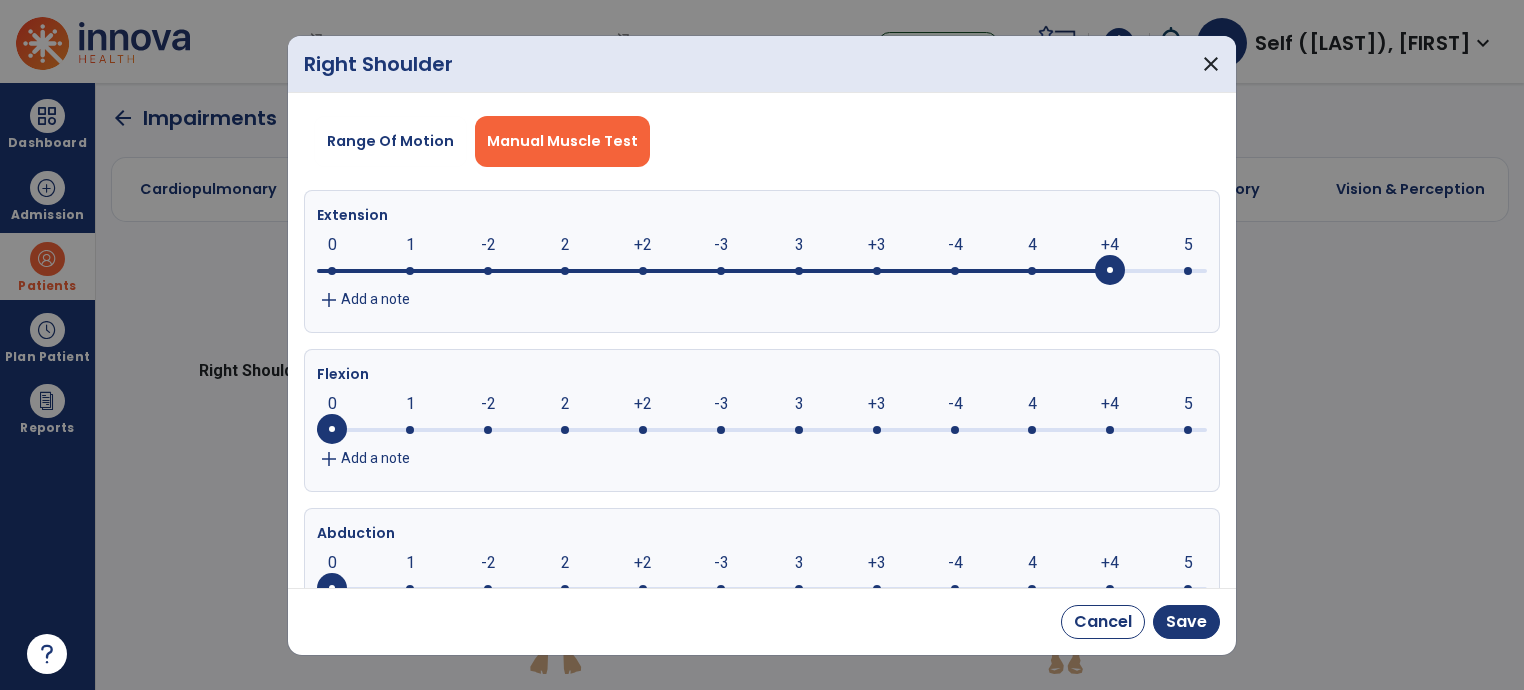 click 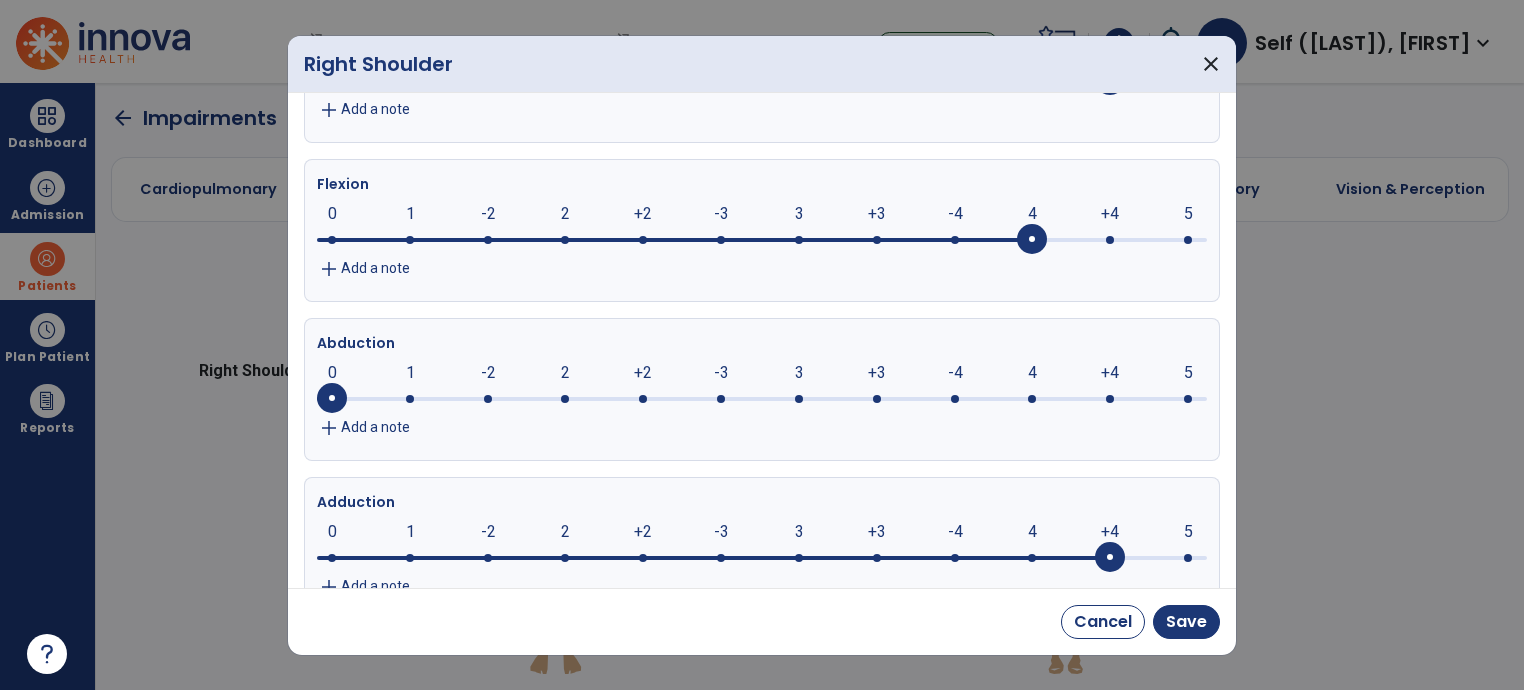 scroll, scrollTop: 200, scrollLeft: 0, axis: vertical 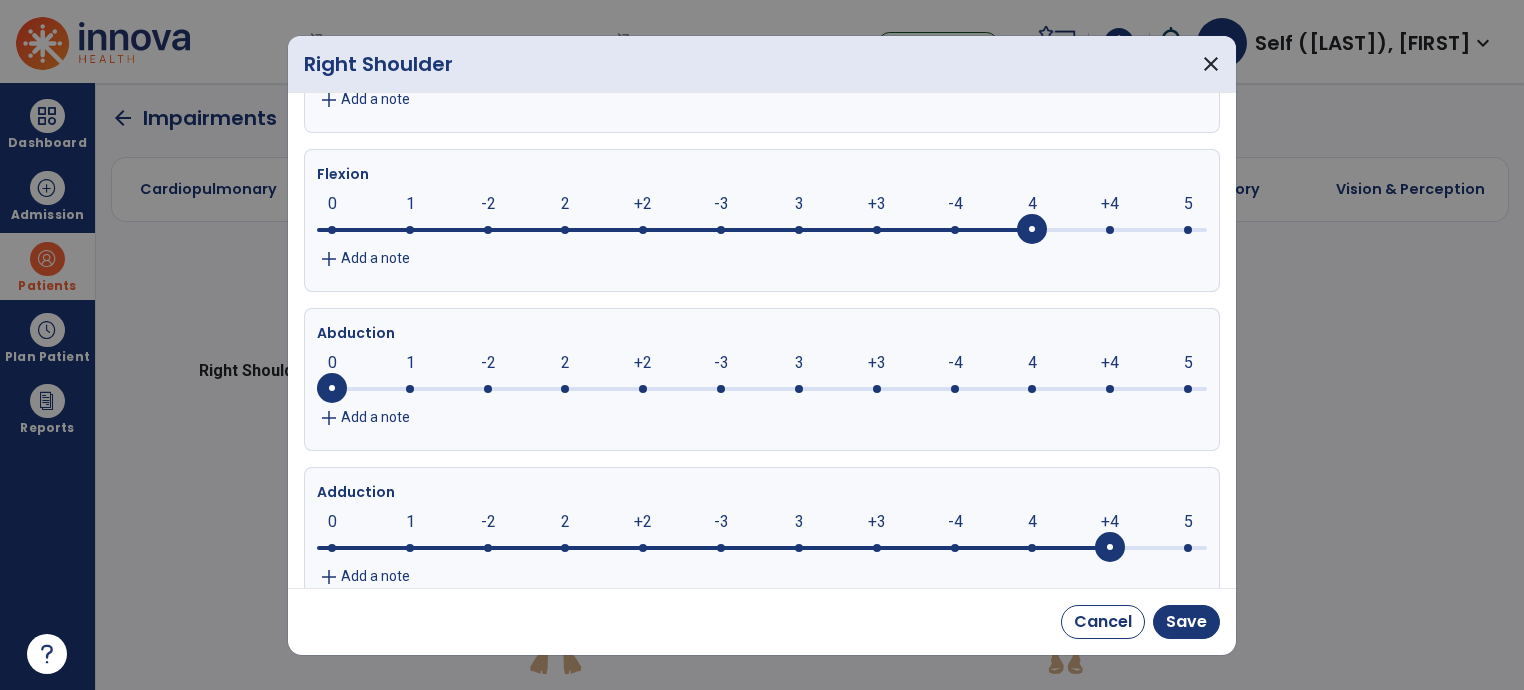 click 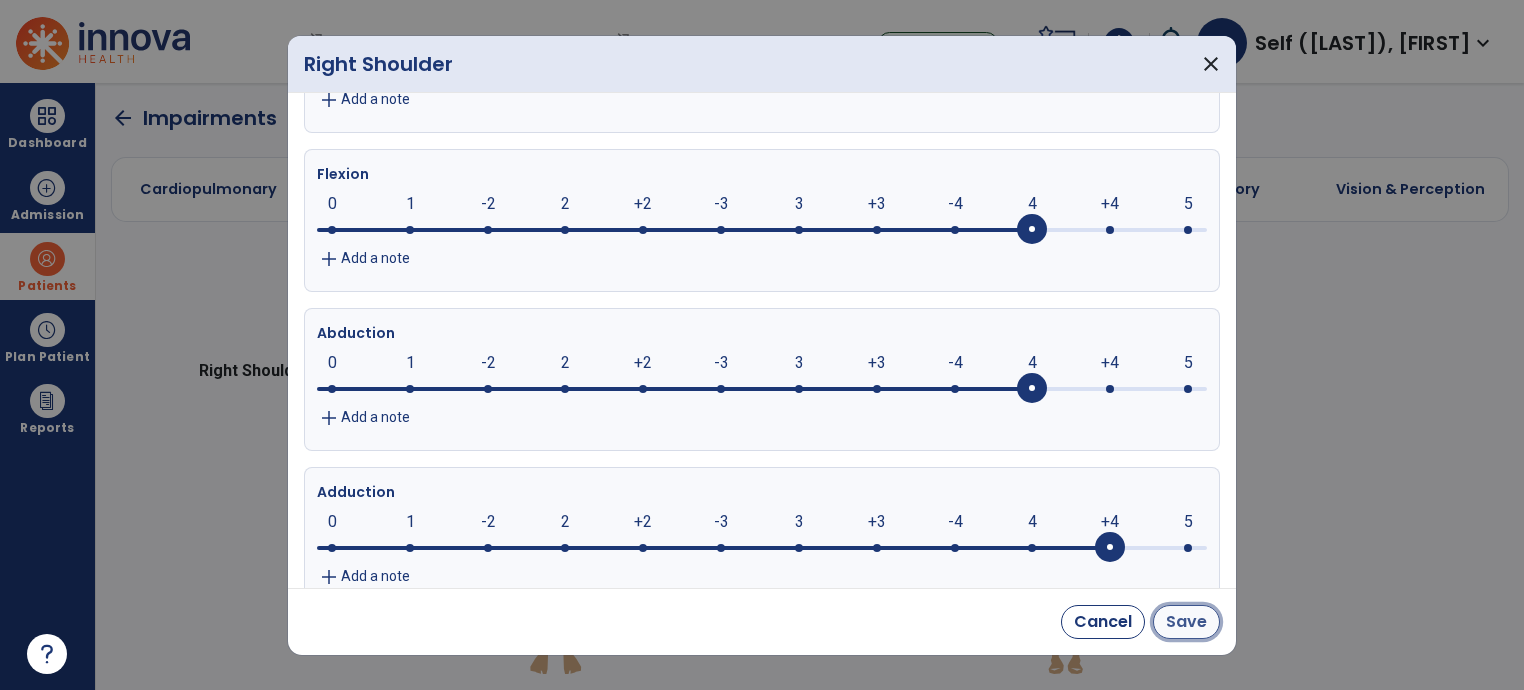 click on "Save" at bounding box center [1186, 622] 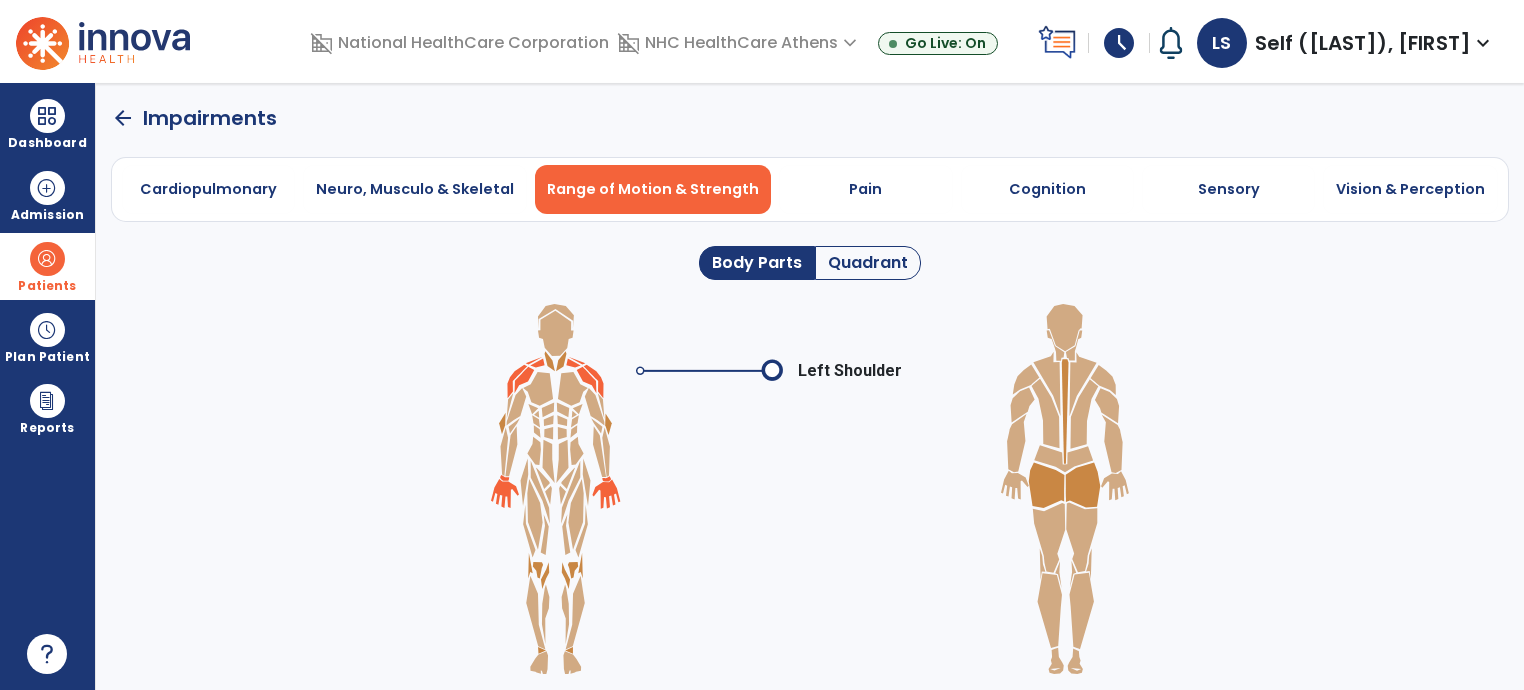 click 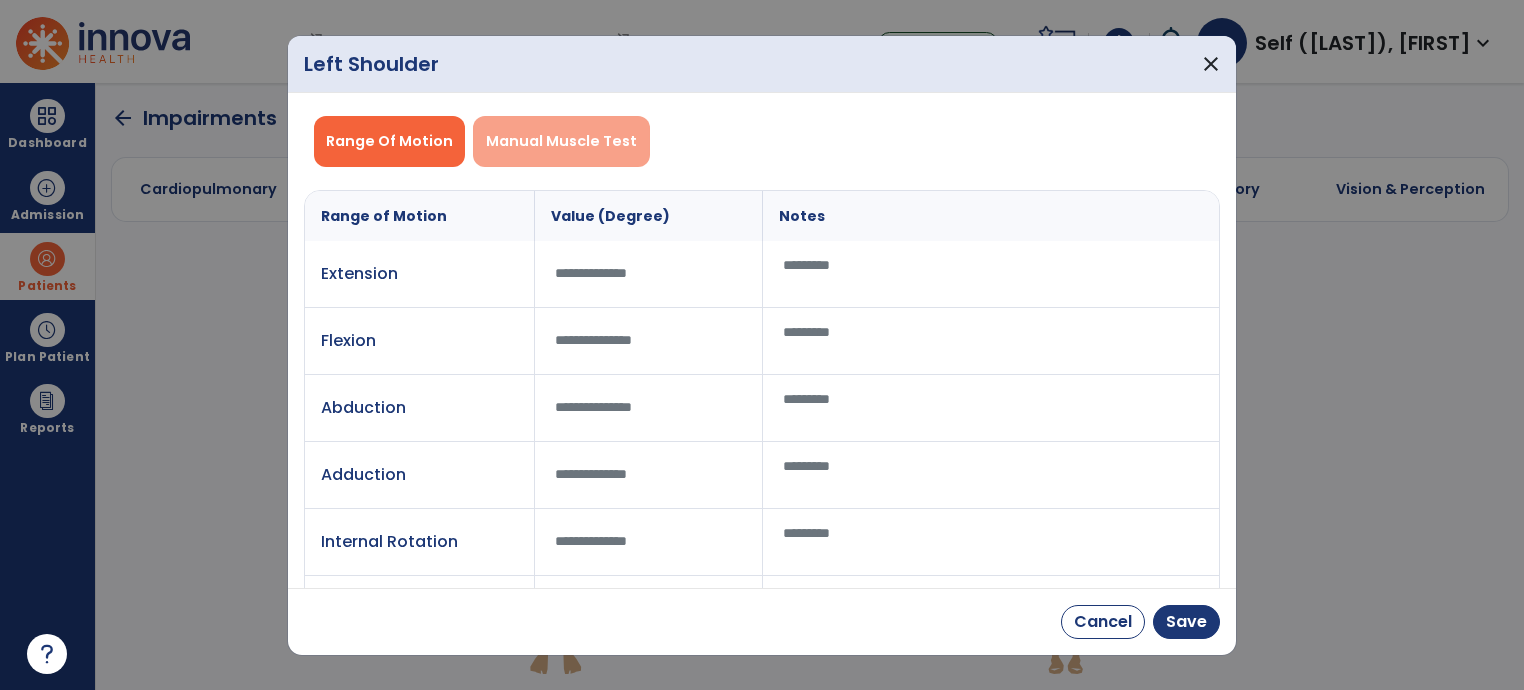 click on "Manual Muscle Test" at bounding box center (561, 141) 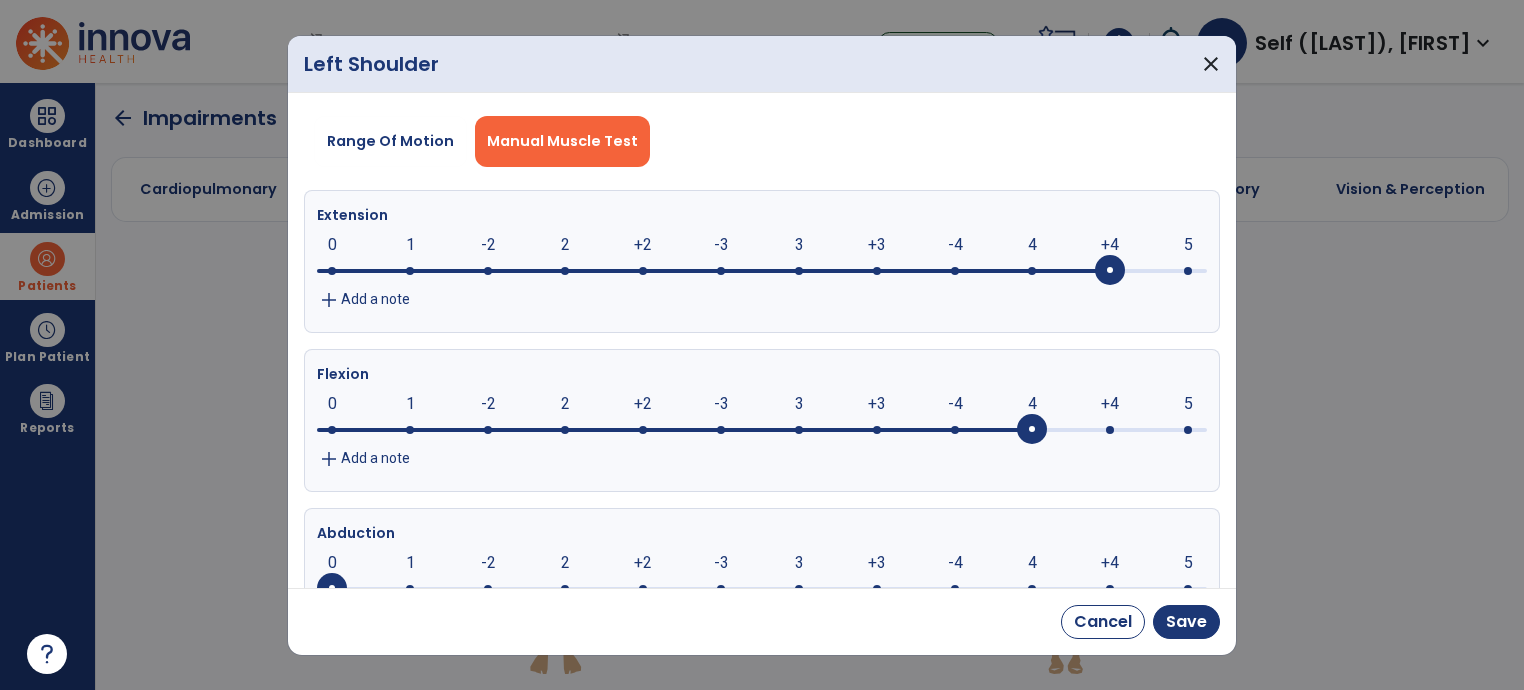 click 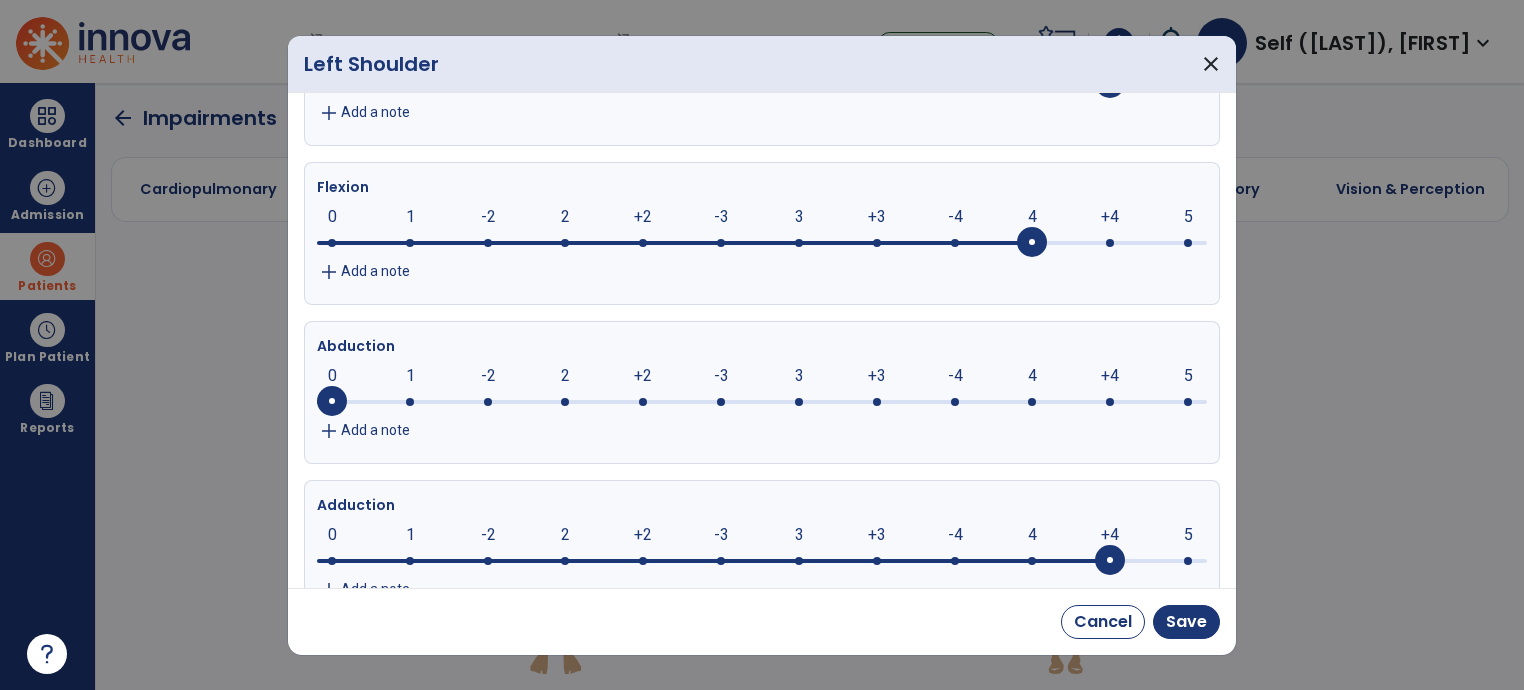 scroll, scrollTop: 200, scrollLeft: 0, axis: vertical 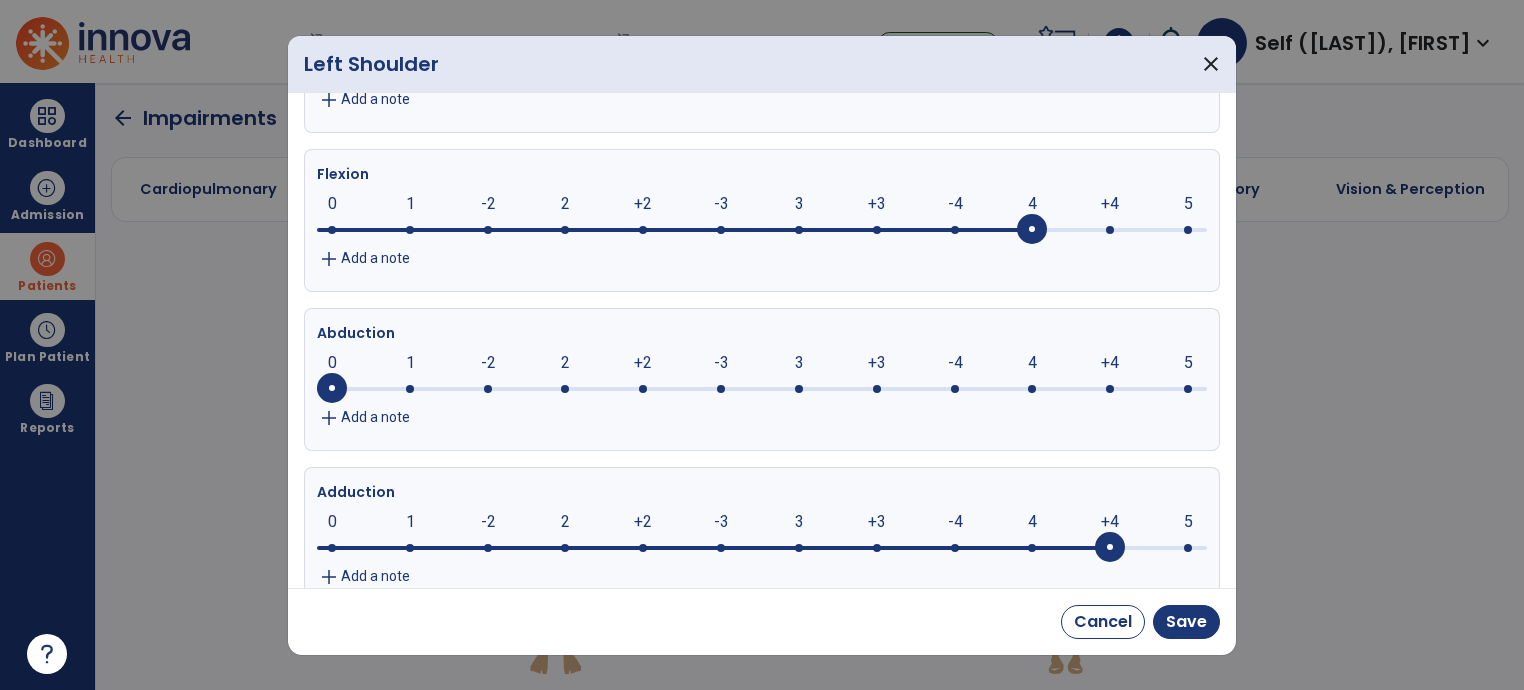 click 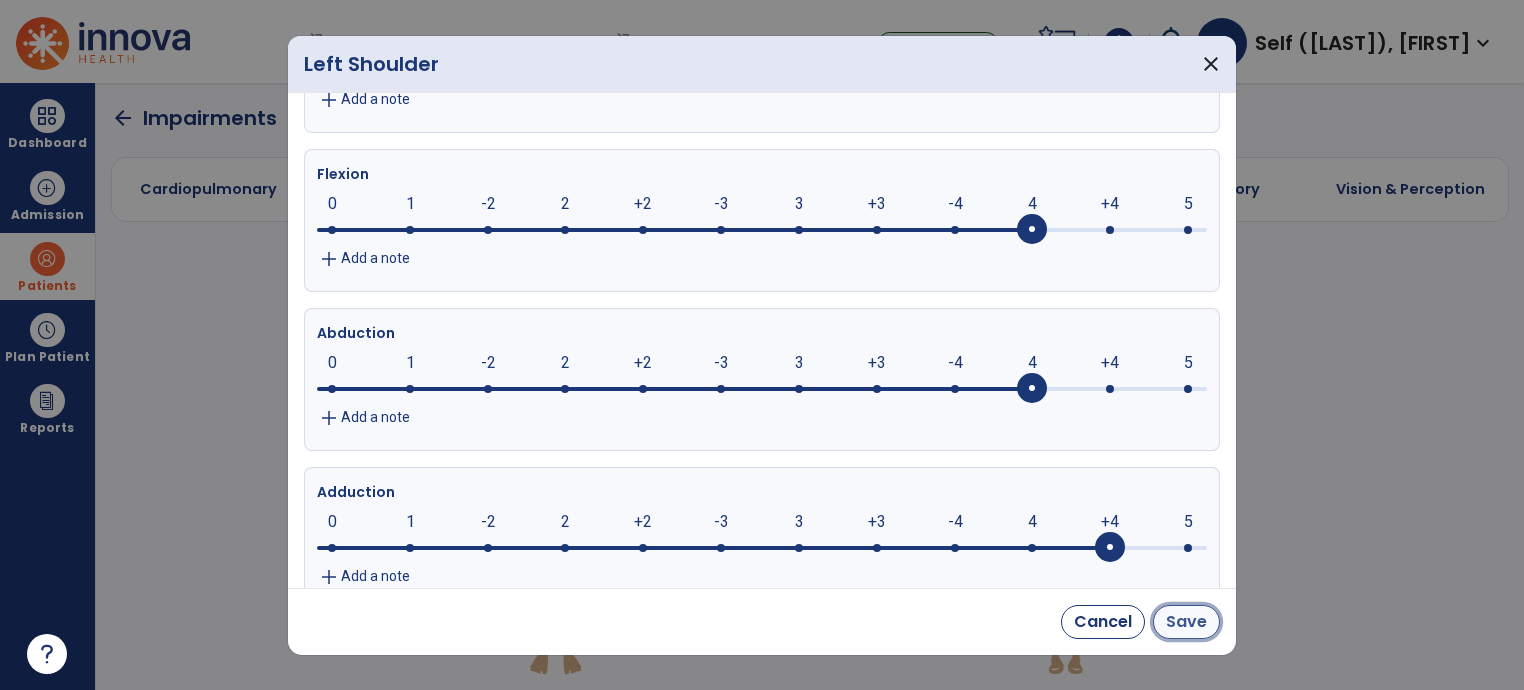 click on "Save" at bounding box center [1186, 622] 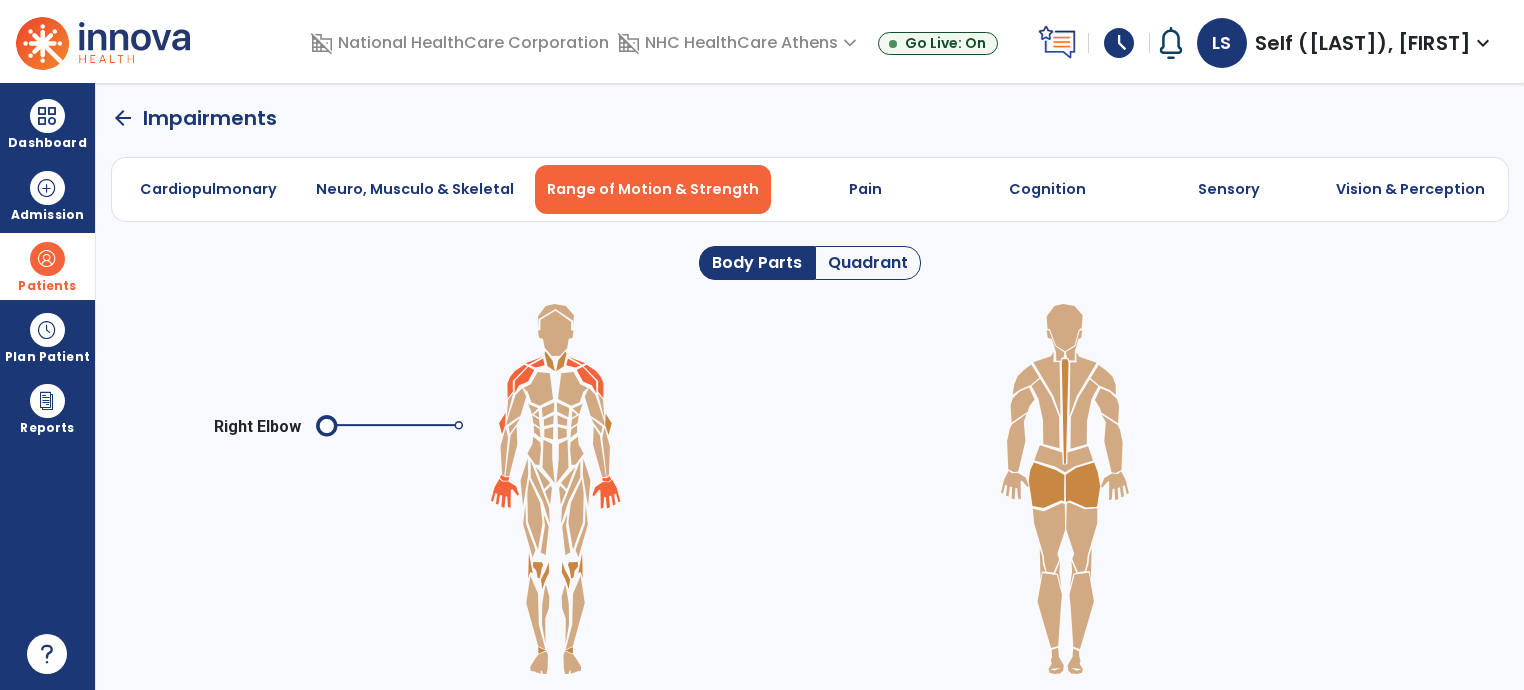 click 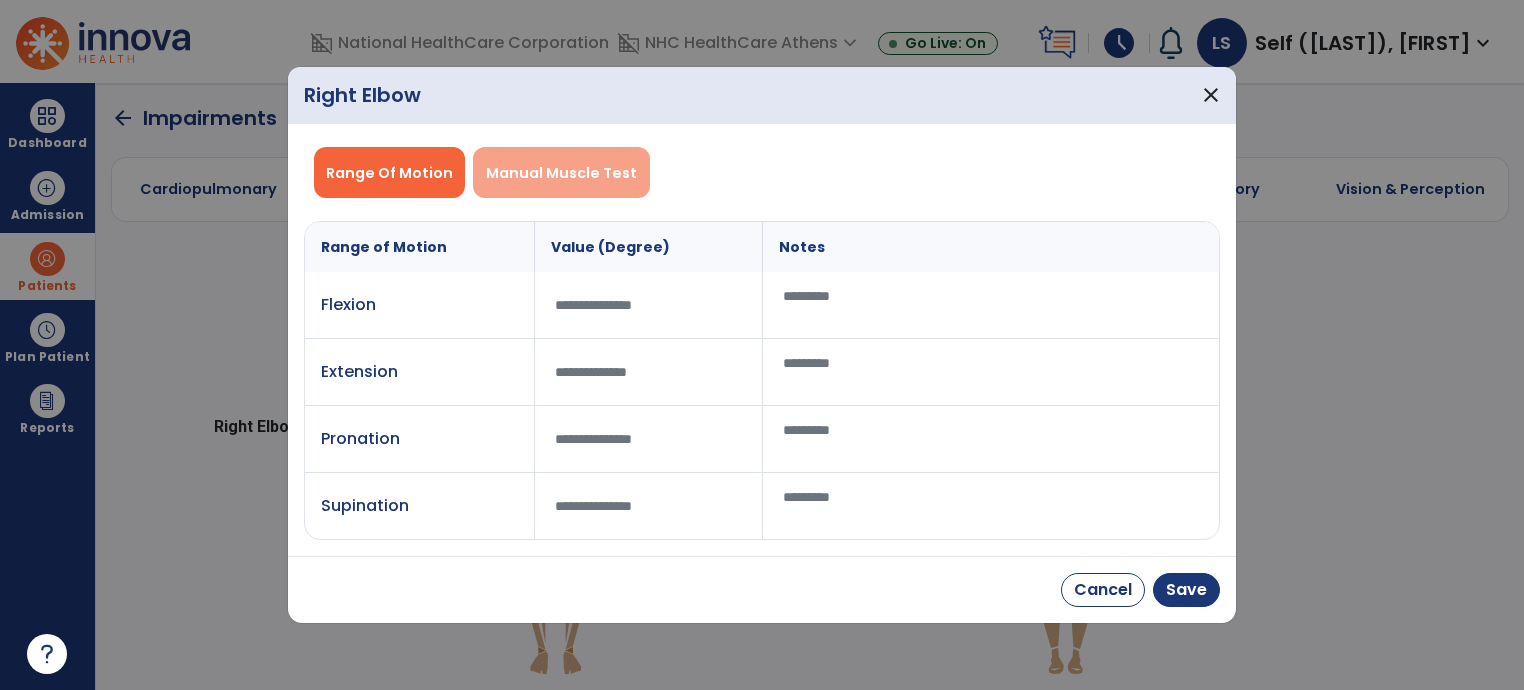 click on "Manual Muscle Test" at bounding box center [561, 173] 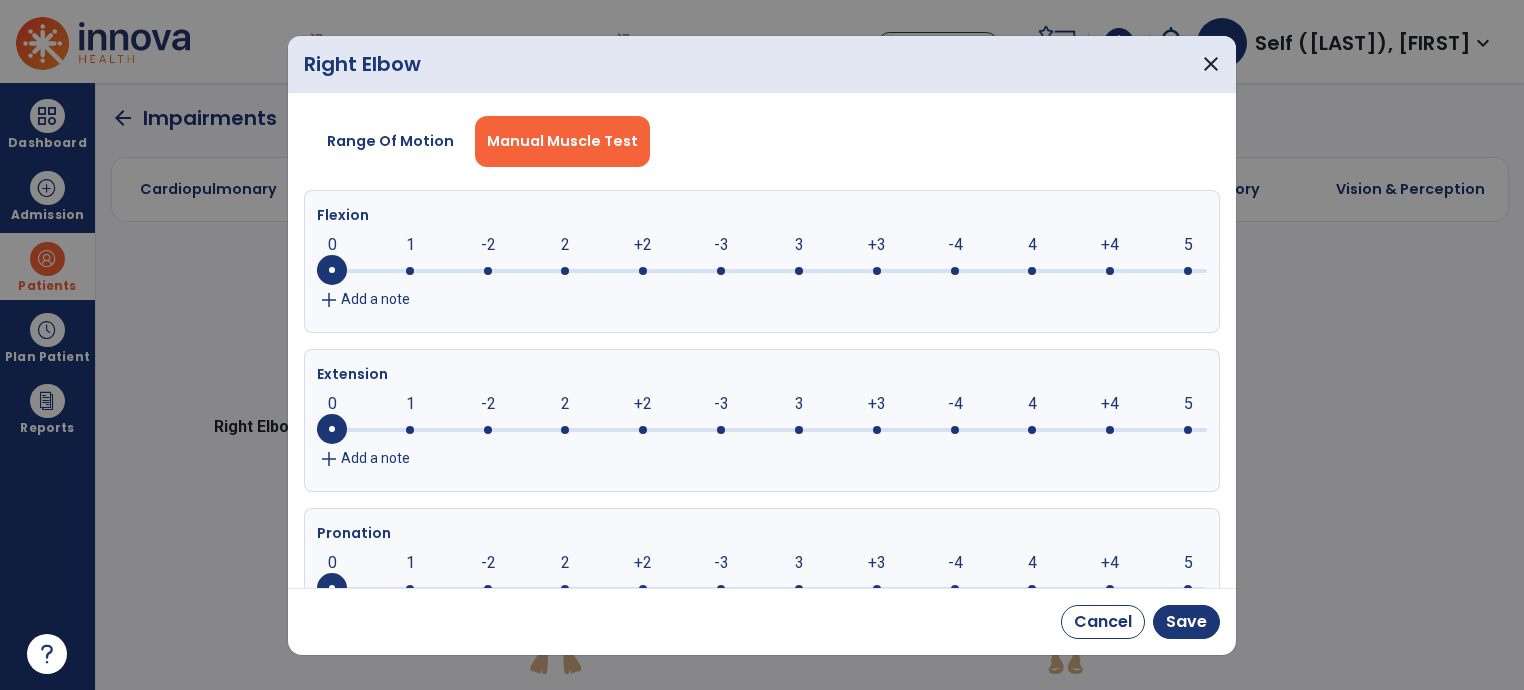 click 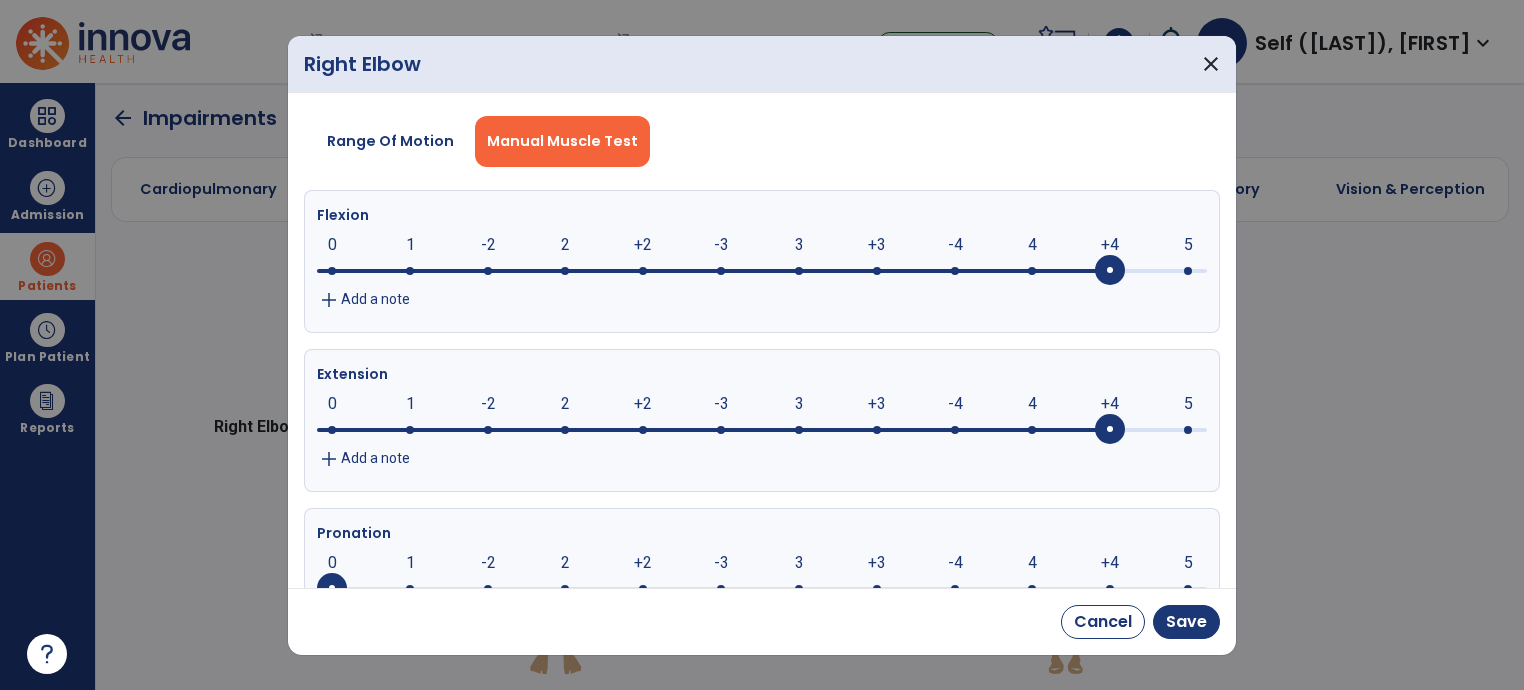 drag, startPoint x: 1110, startPoint y: 431, endPoint x: 1112, endPoint y: 446, distance: 15.132746 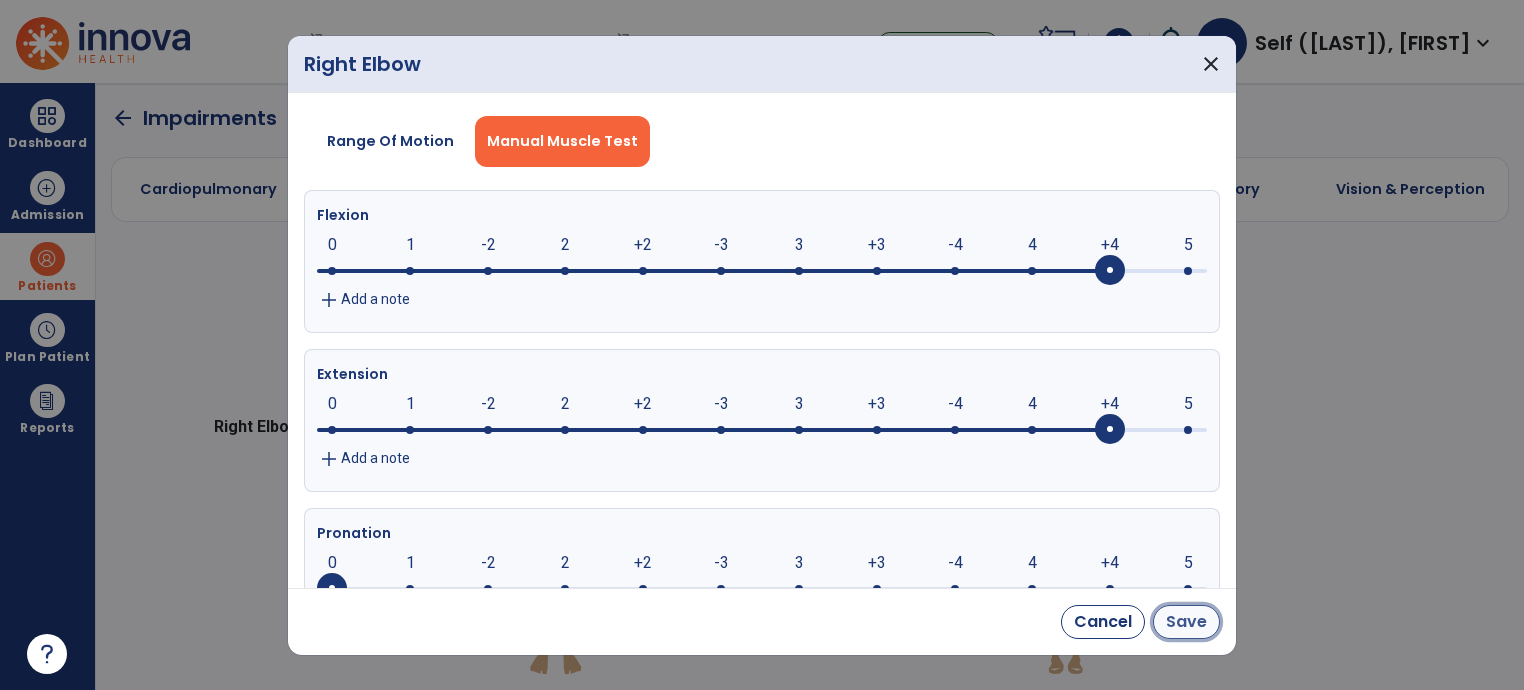 click on "Save" at bounding box center [1186, 622] 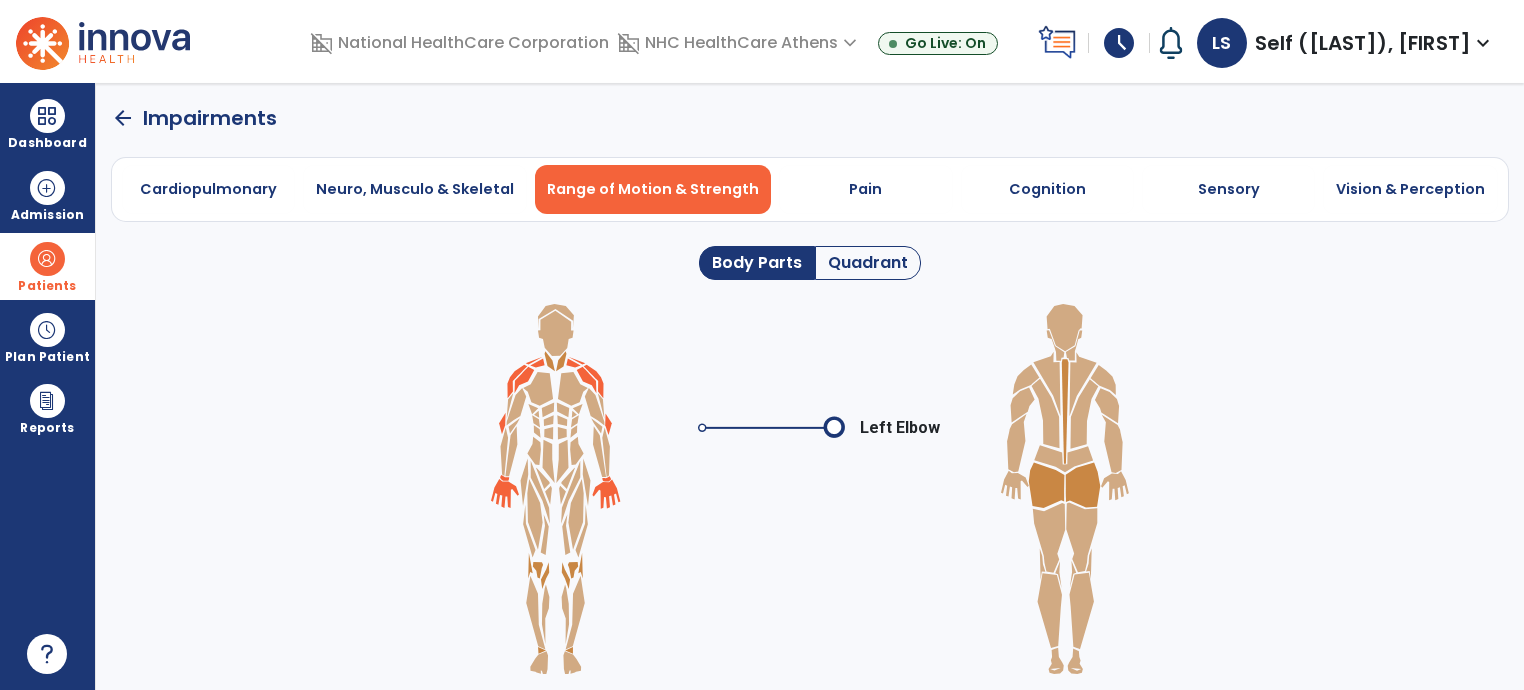 click 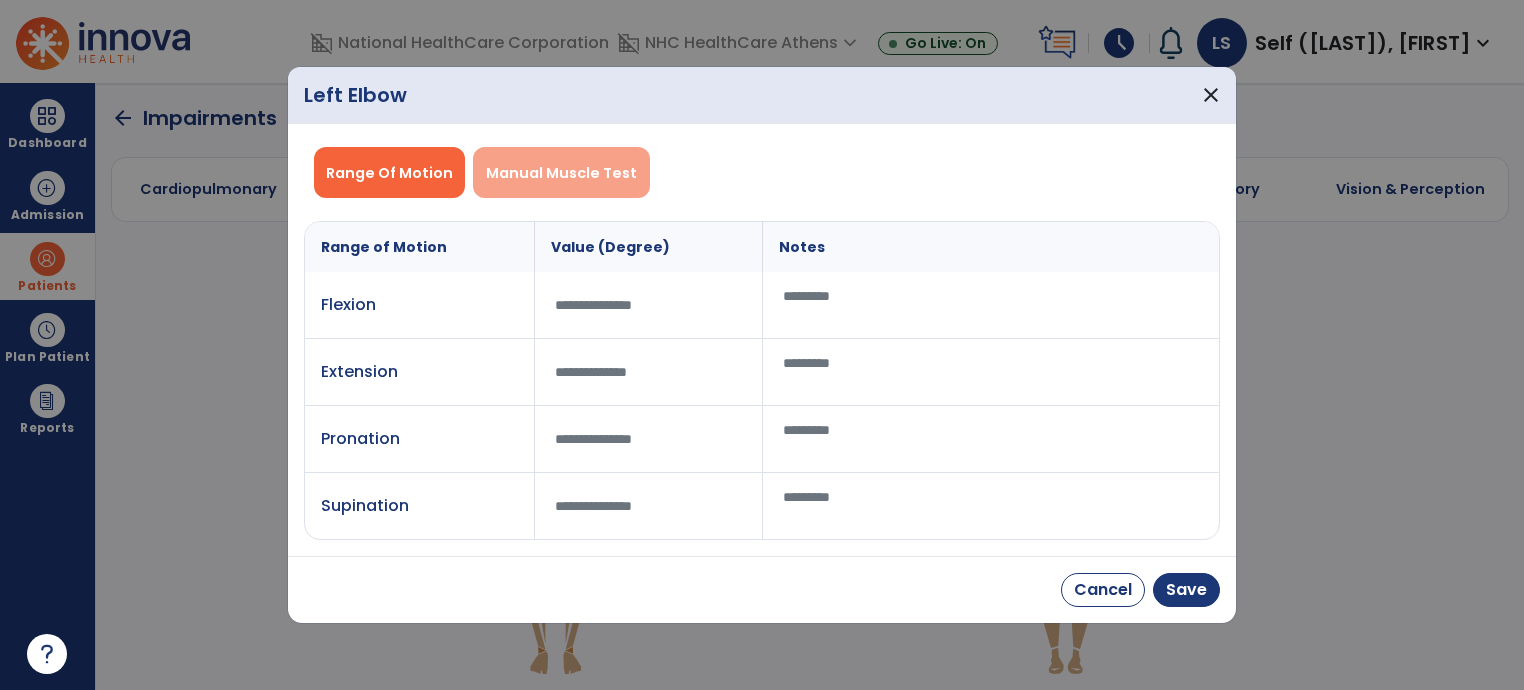 click on "Manual Muscle Test" at bounding box center [561, 173] 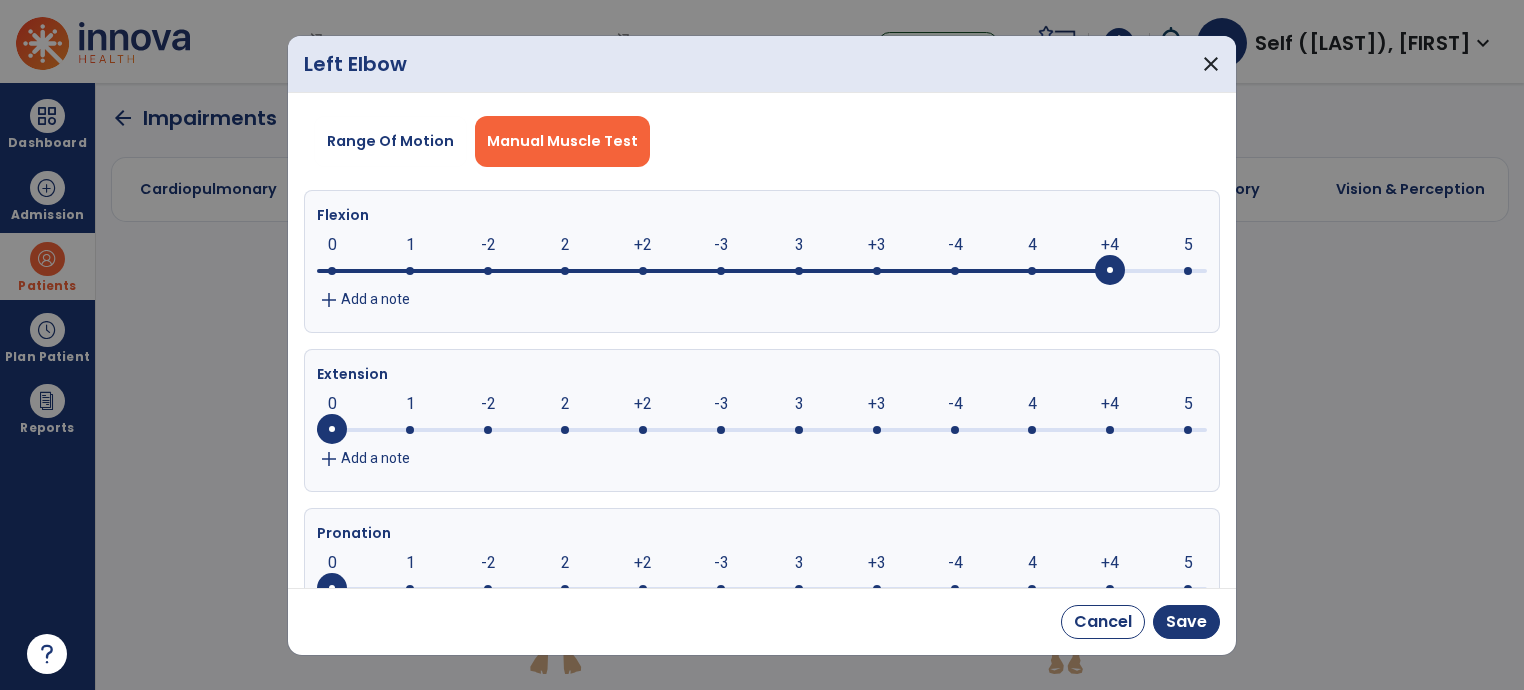click on "+4" 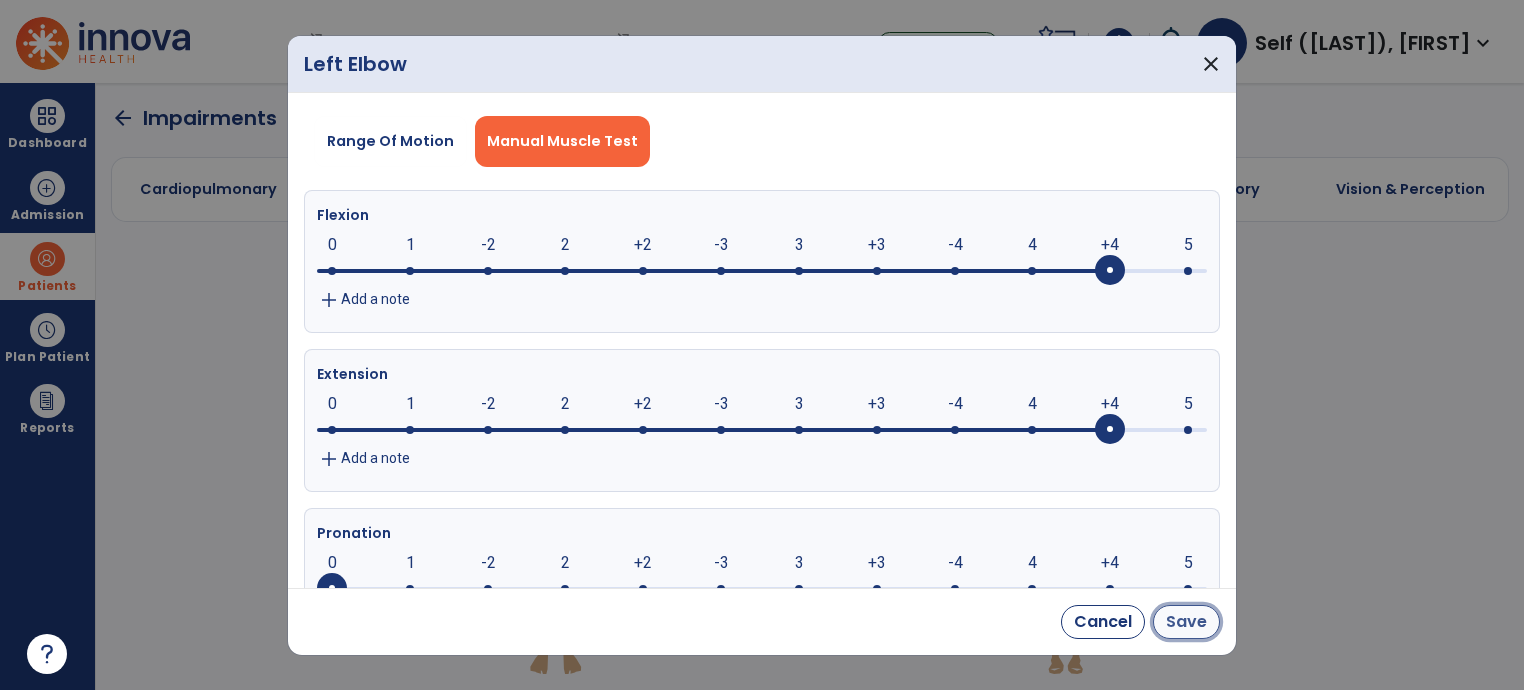 click on "Save" at bounding box center [1186, 622] 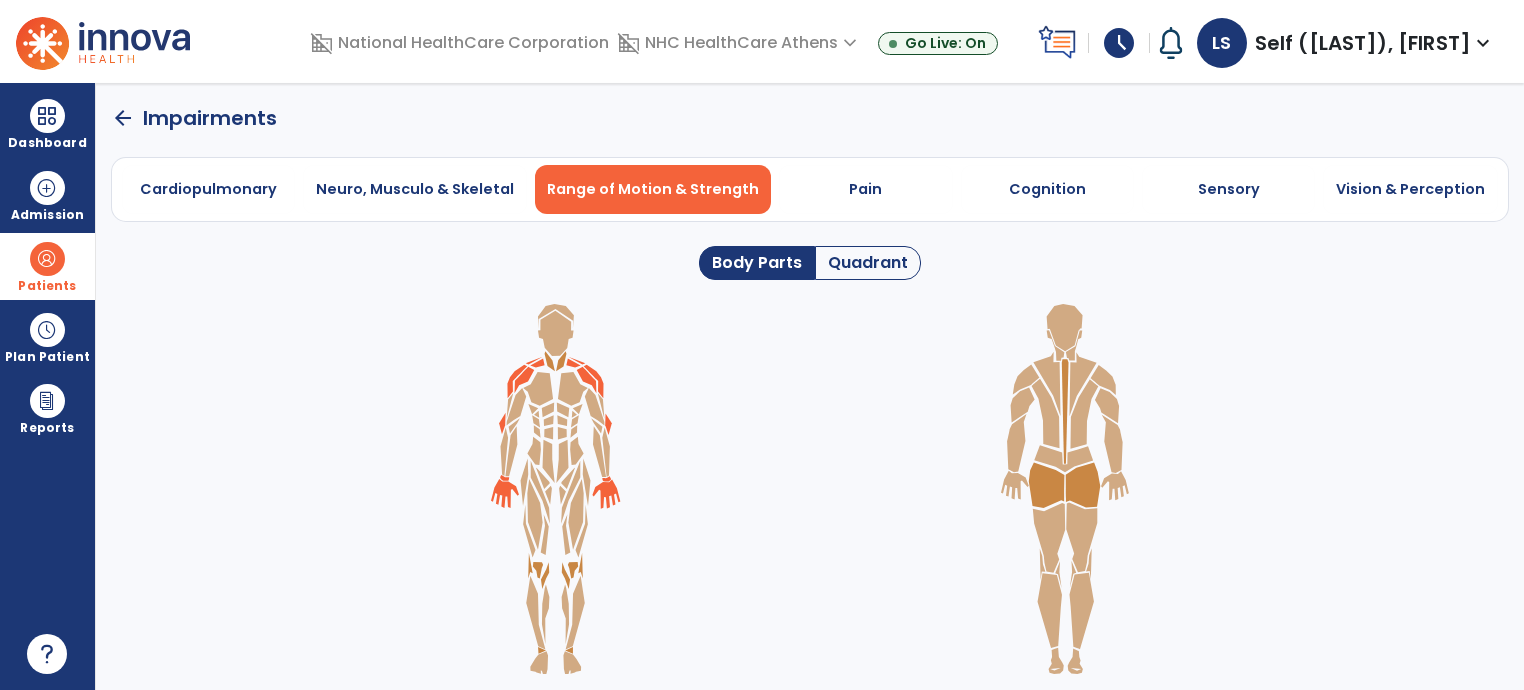 click on "arrow_back" 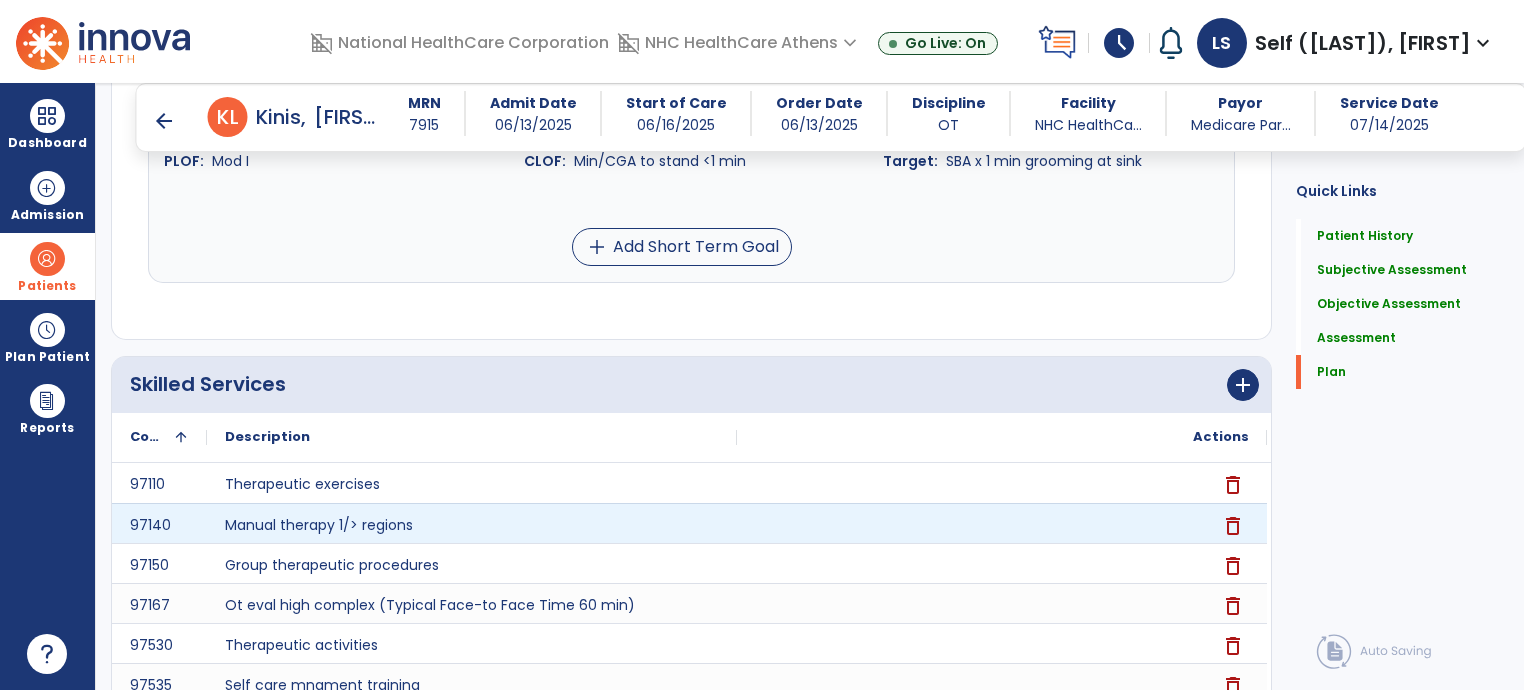 scroll, scrollTop: 5844, scrollLeft: 0, axis: vertical 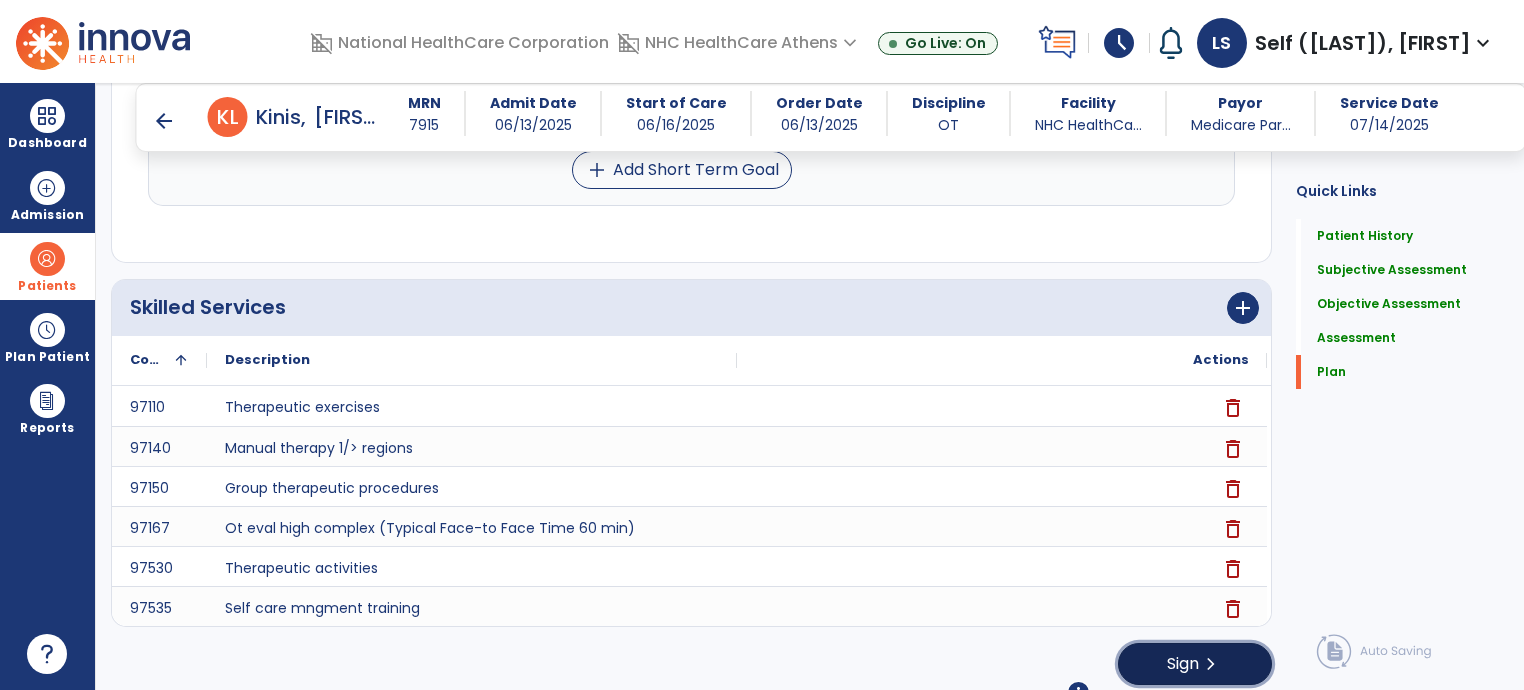 click on "Sign" 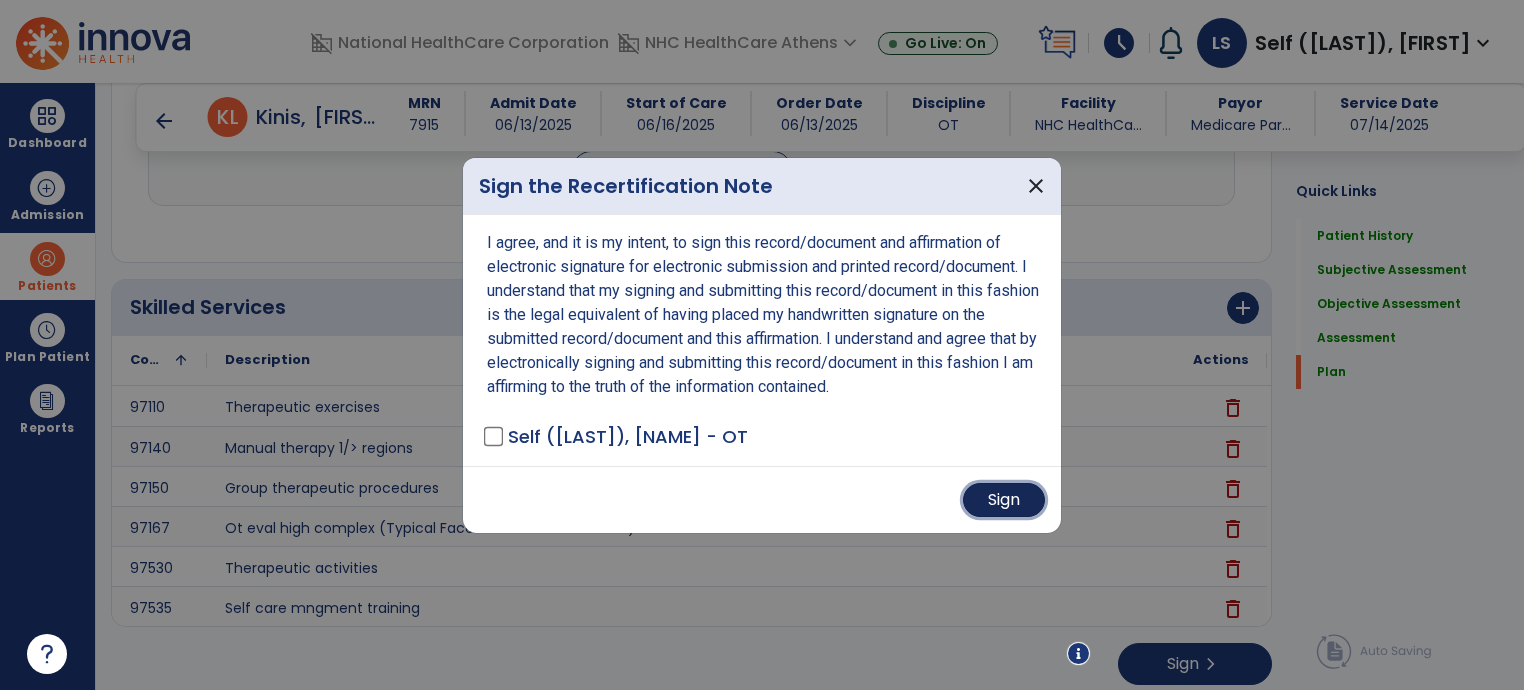 click on "Sign" at bounding box center (1004, 500) 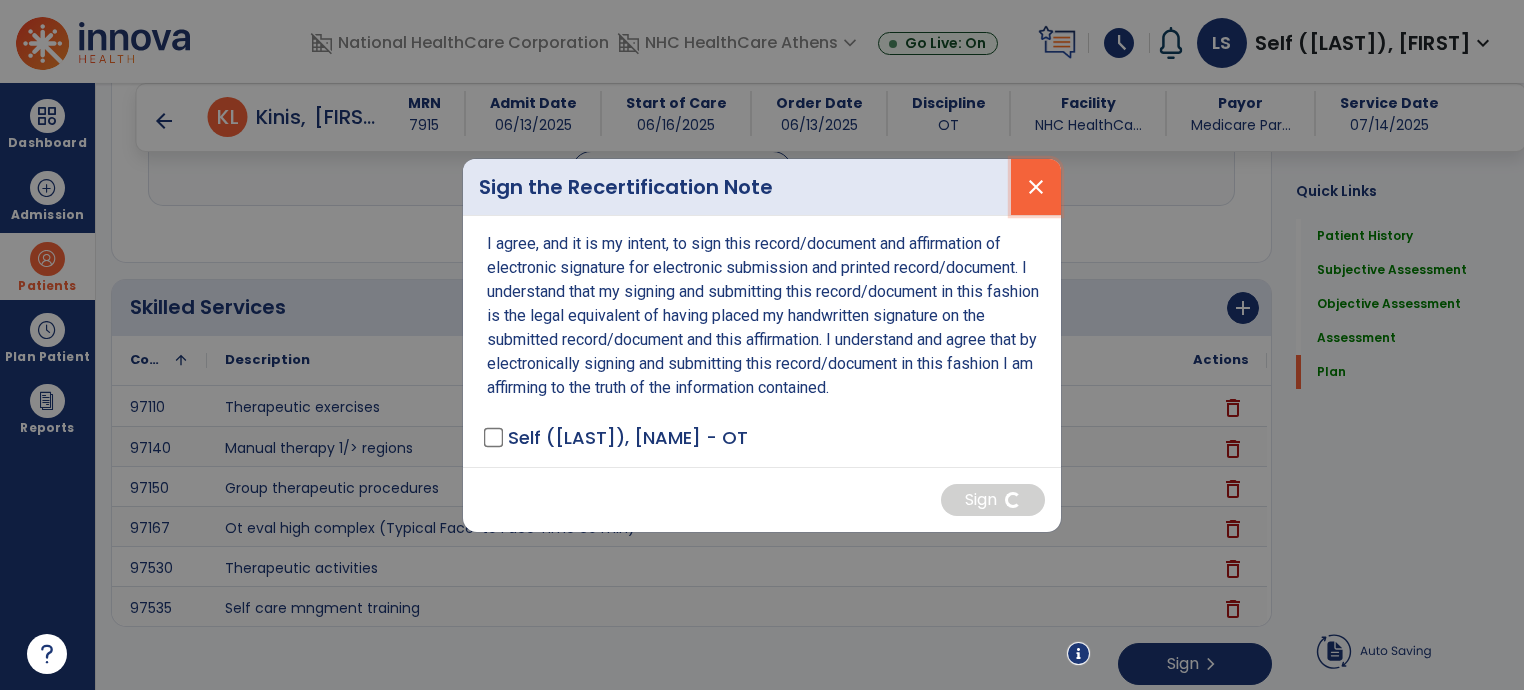 click on "close" at bounding box center [1036, 187] 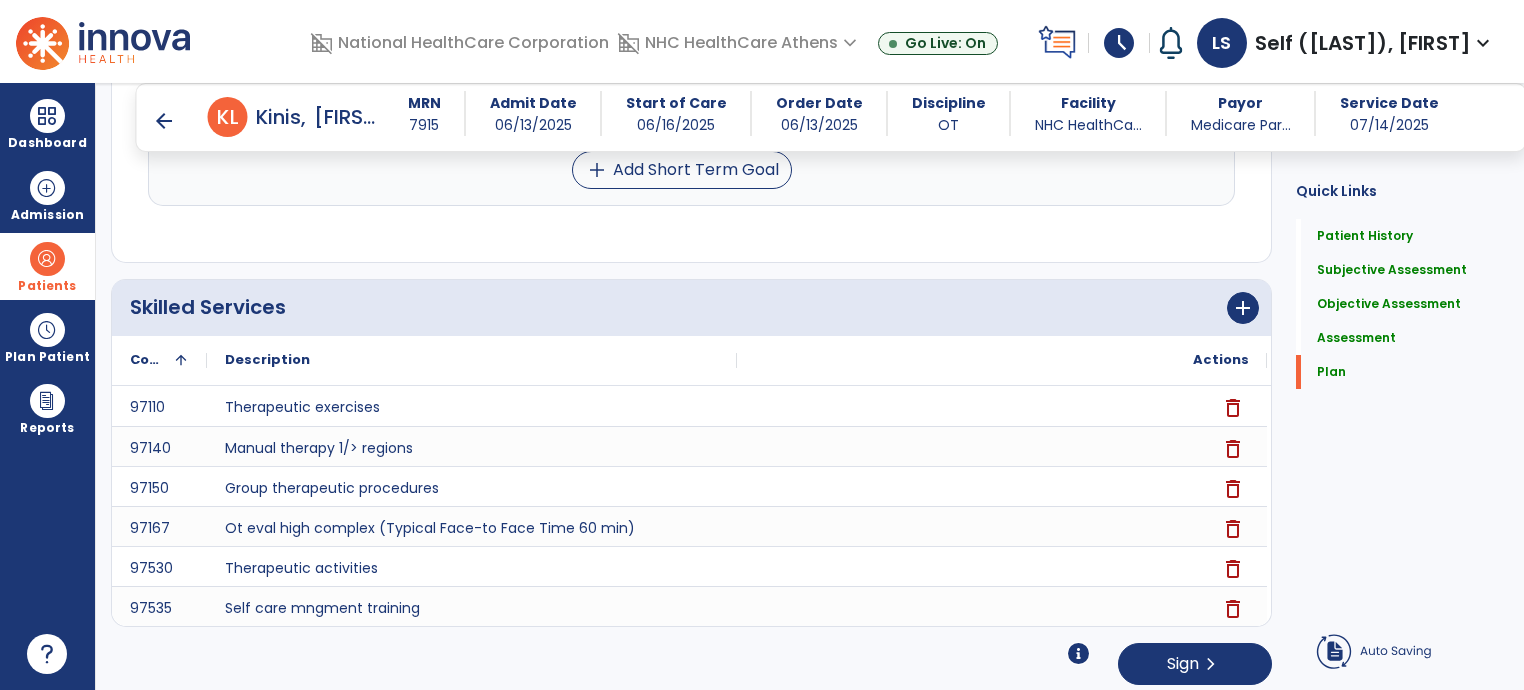click on "arrow_back" at bounding box center (164, 121) 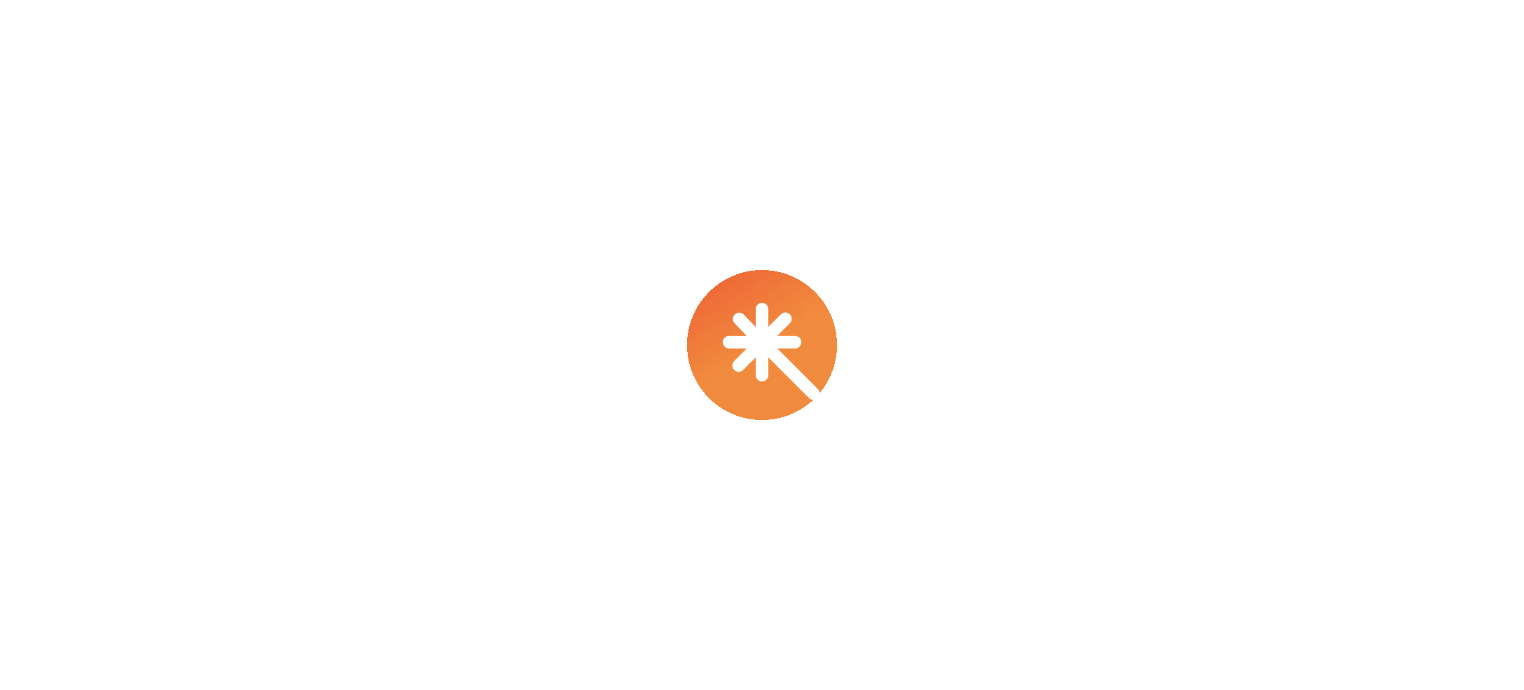 scroll, scrollTop: 0, scrollLeft: 0, axis: both 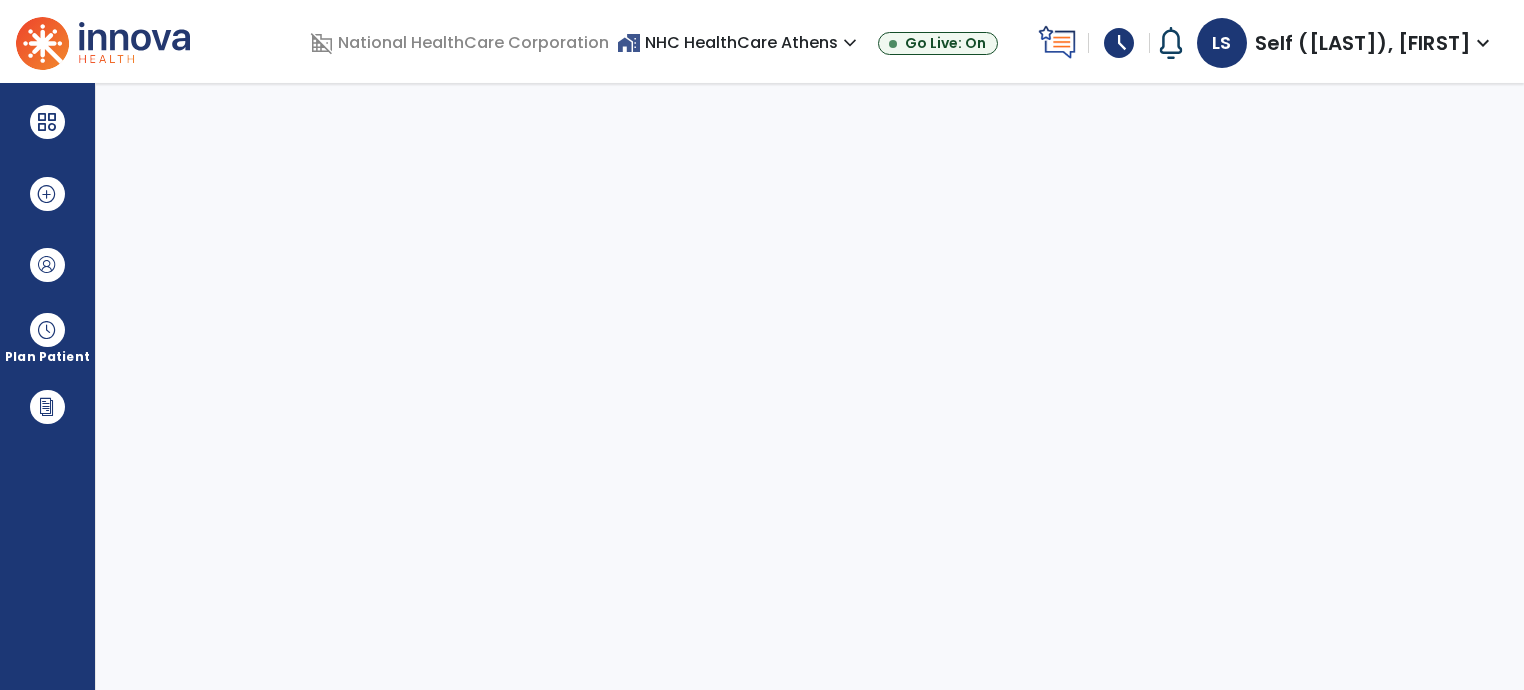 select on "****" 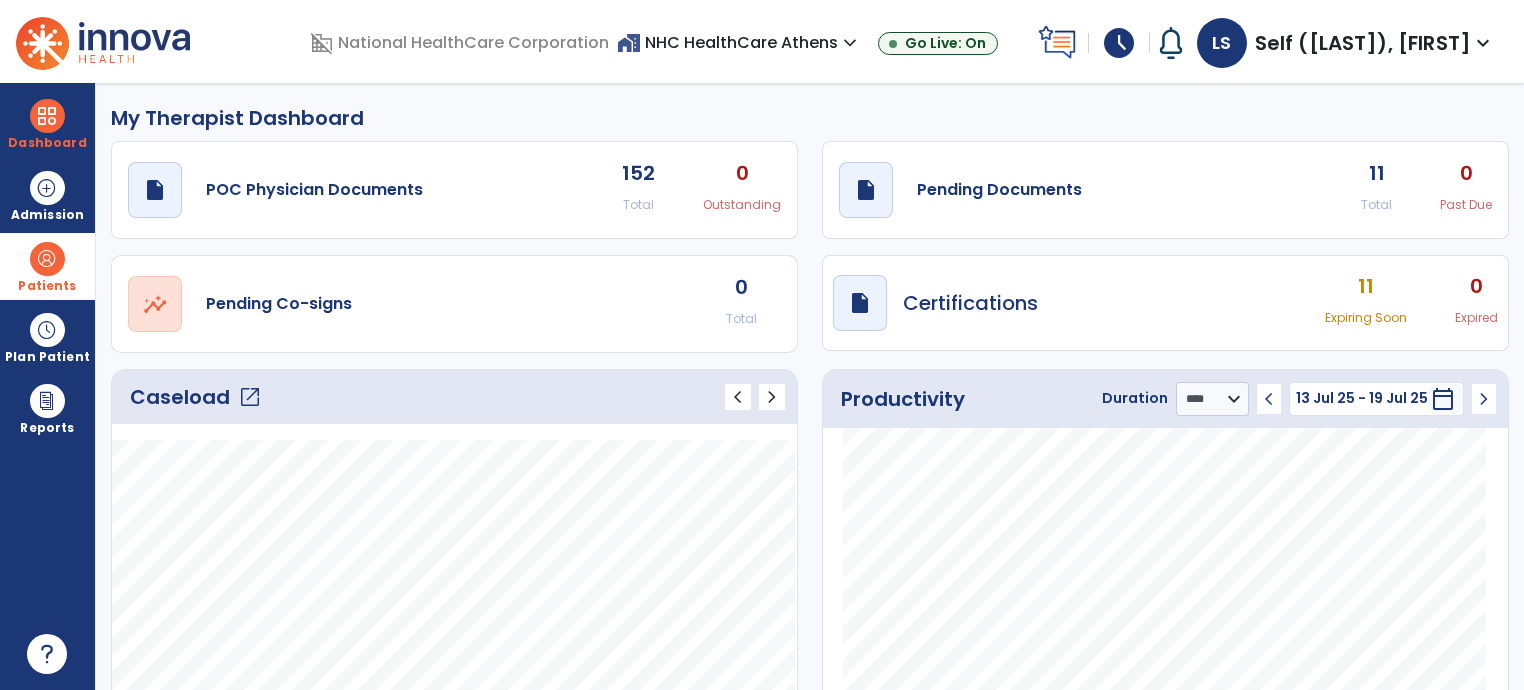 click on "Patients" at bounding box center [47, 286] 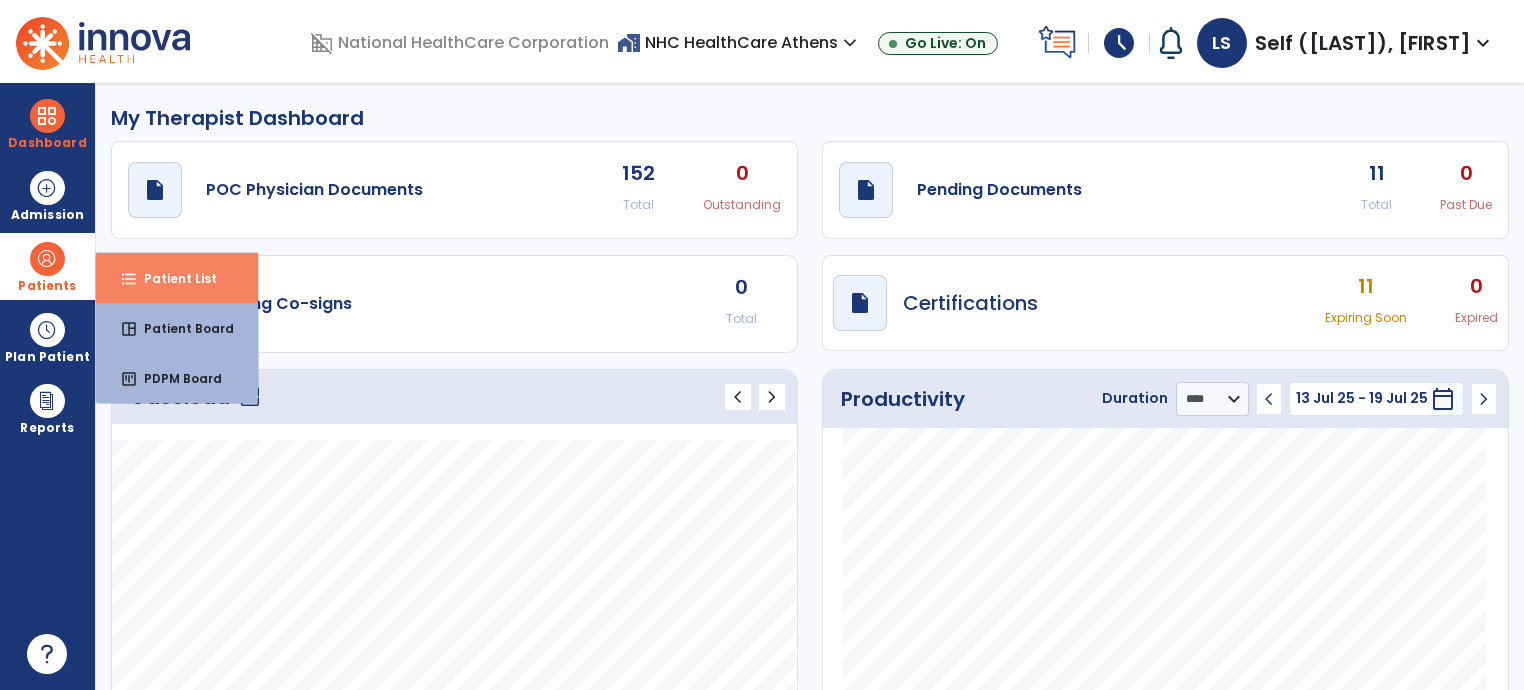 click on "Patient List" at bounding box center (172, 278) 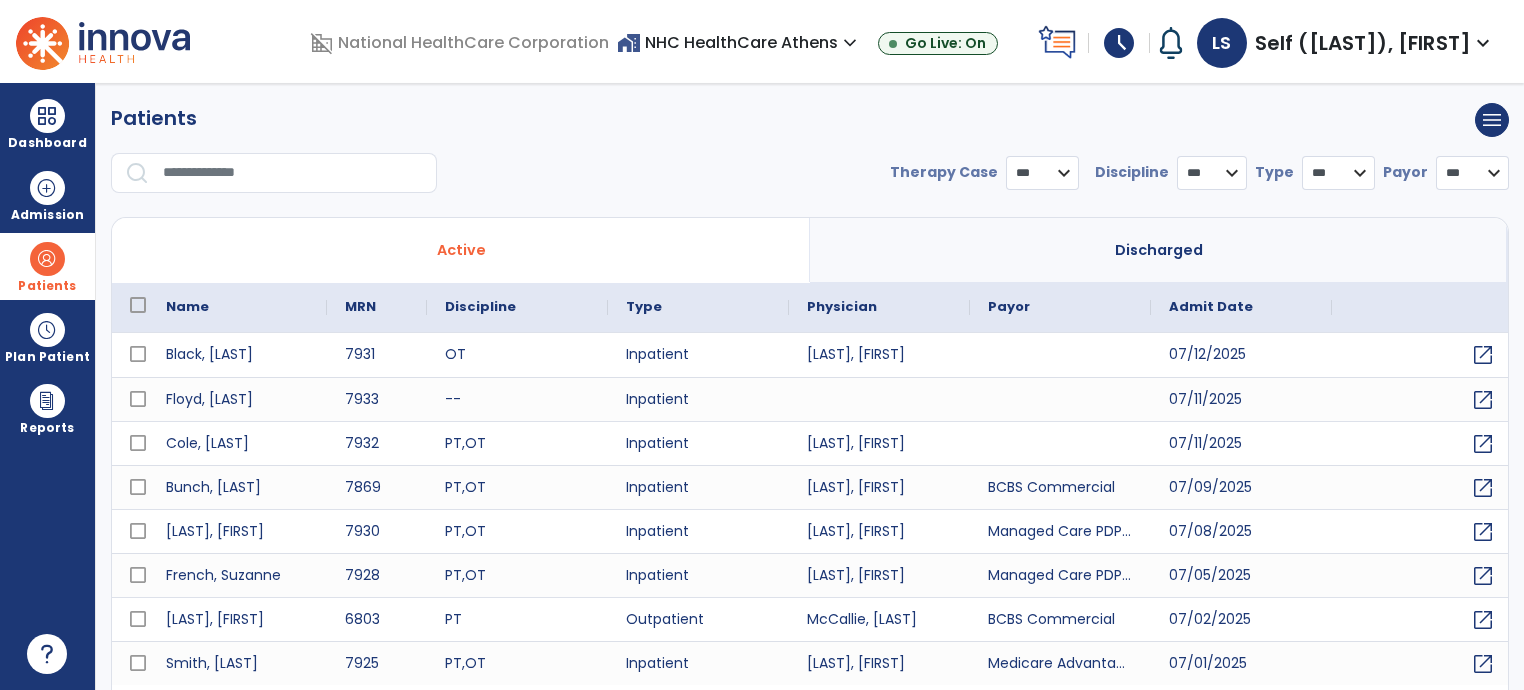 select on "***" 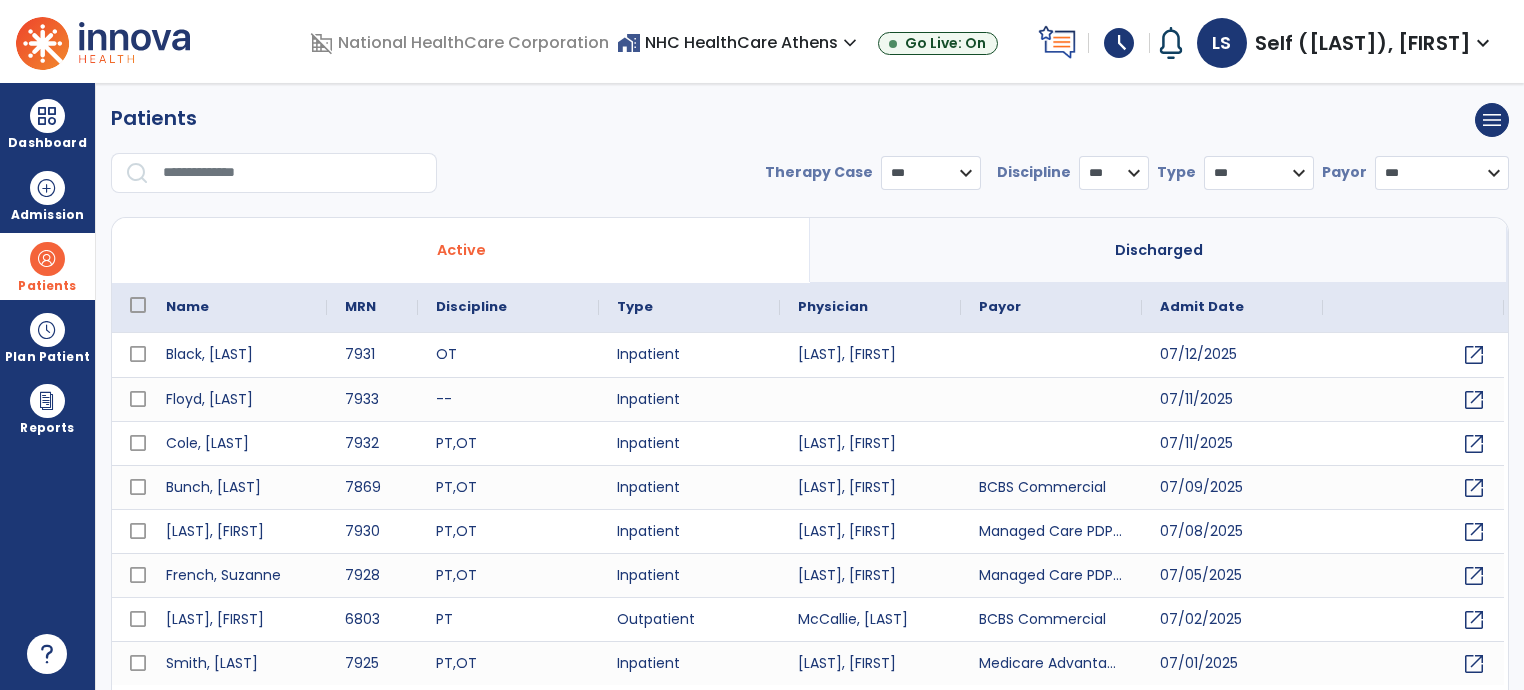 click at bounding box center [293, 173] 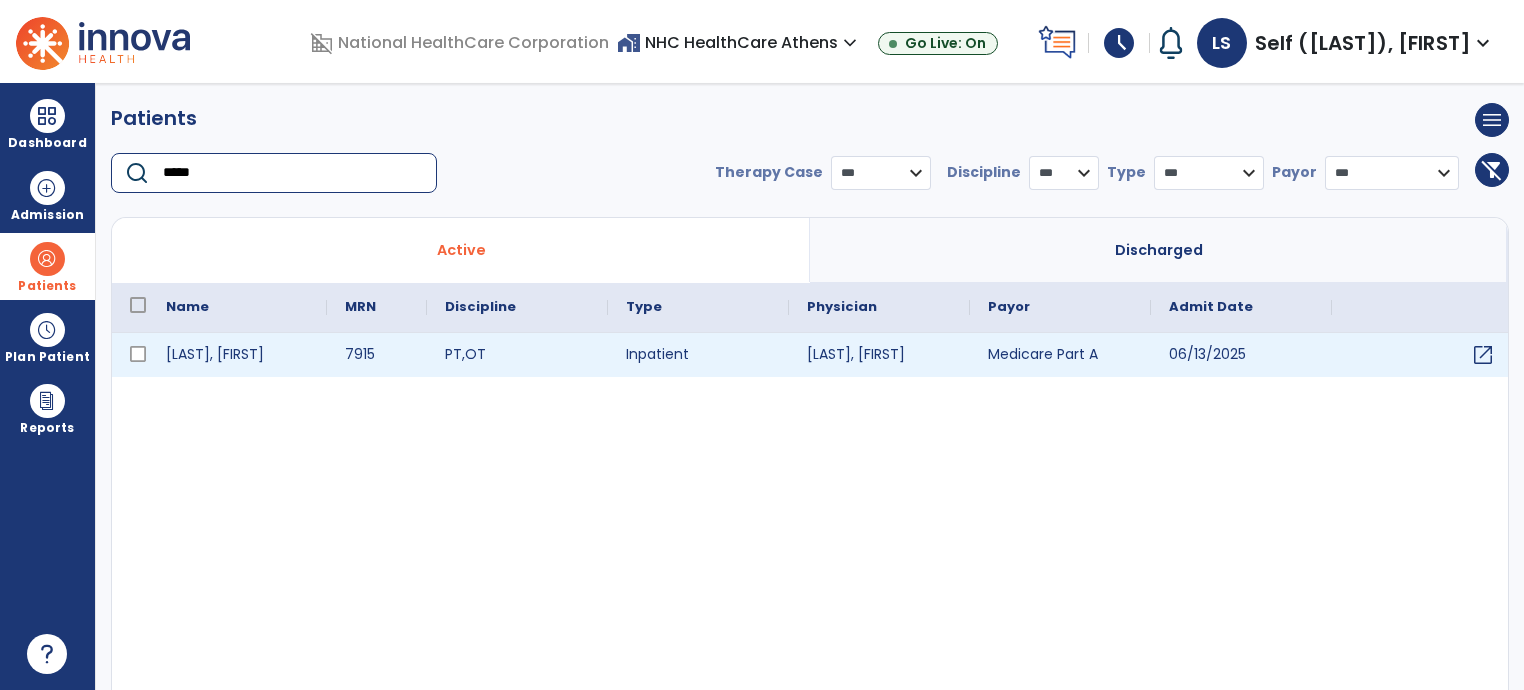 type on "*****" 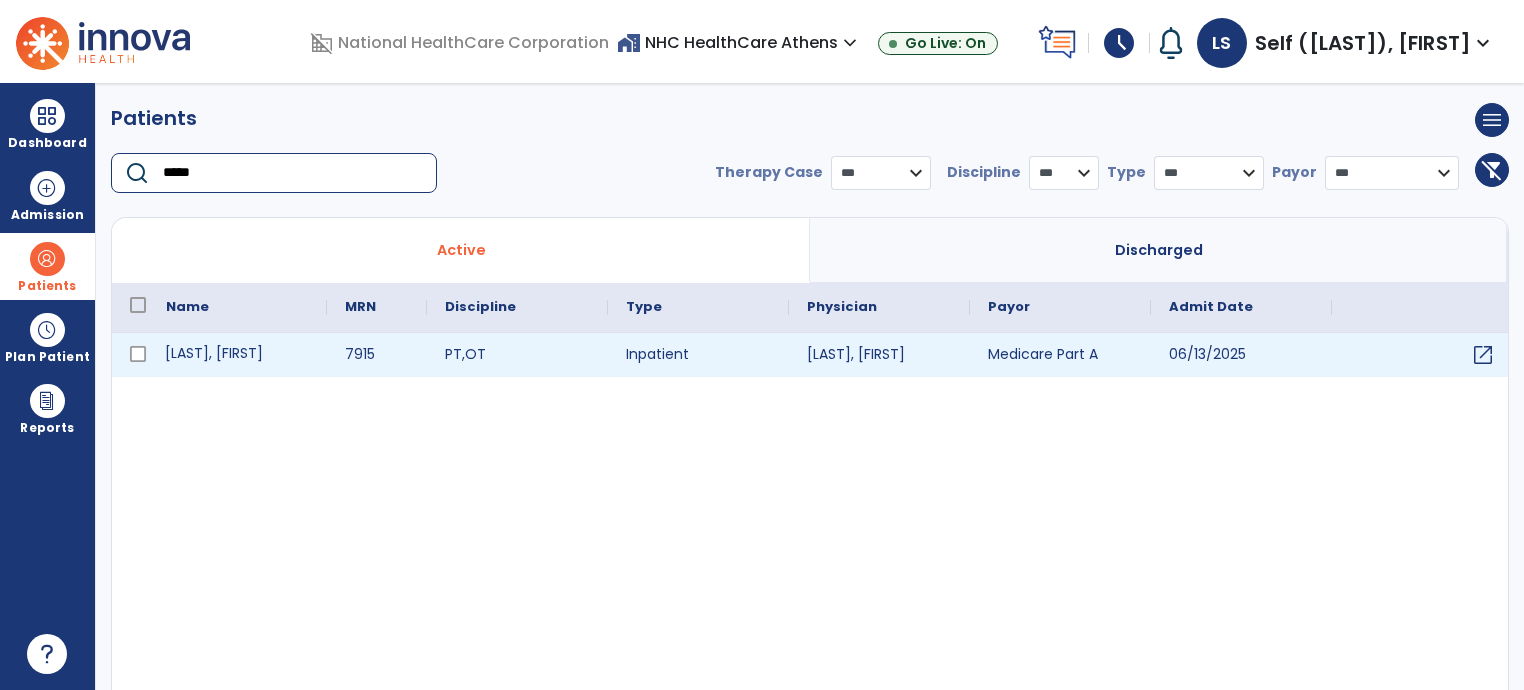 click on "[LAST], [FIRST]" at bounding box center [237, 355] 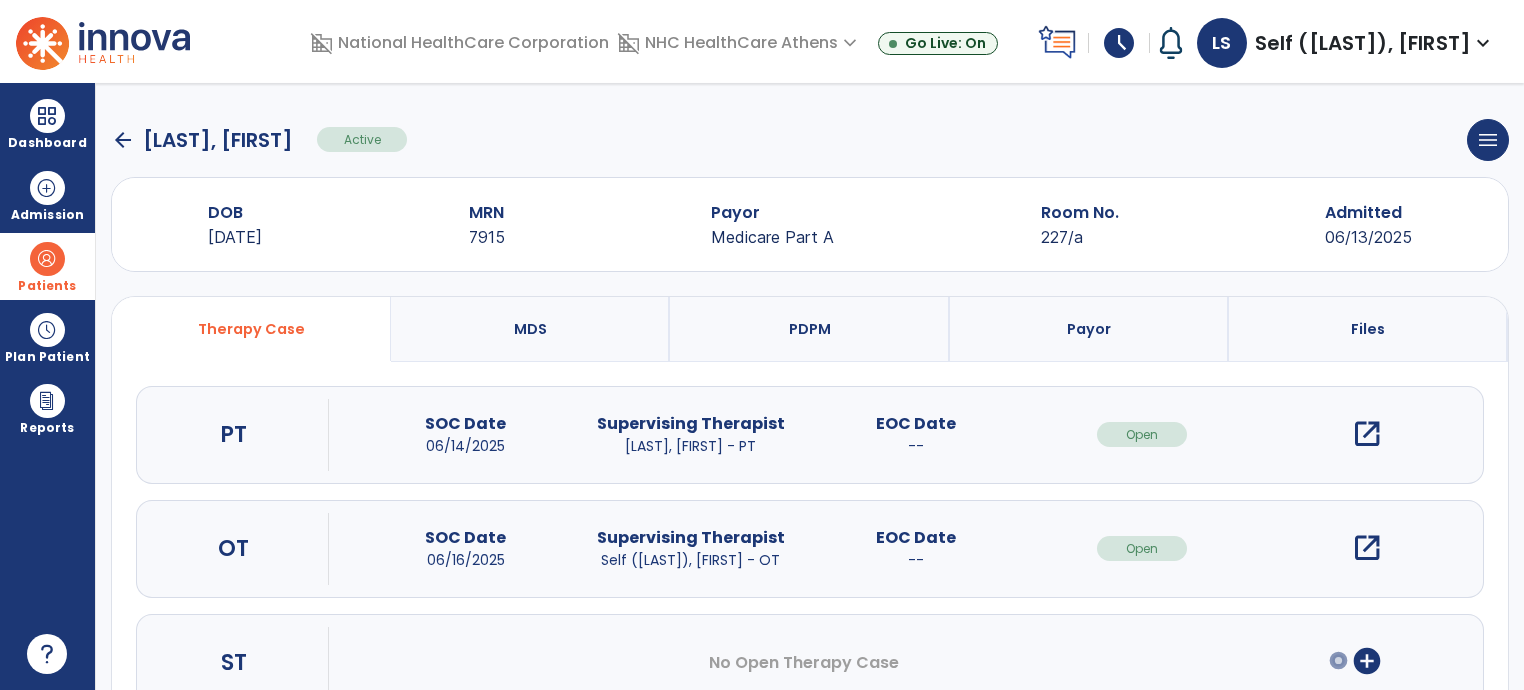 click on "open_in_new" at bounding box center [1367, 548] 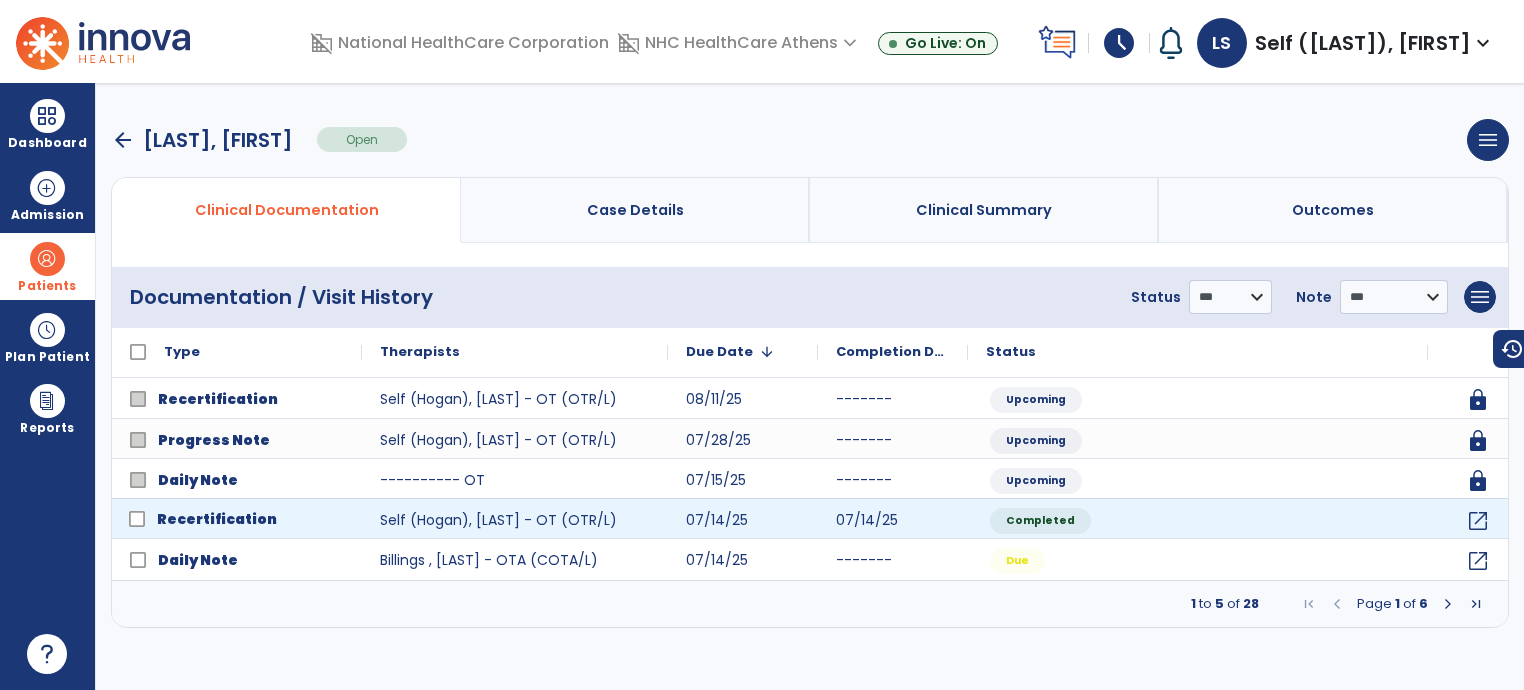 click on "Recertification" 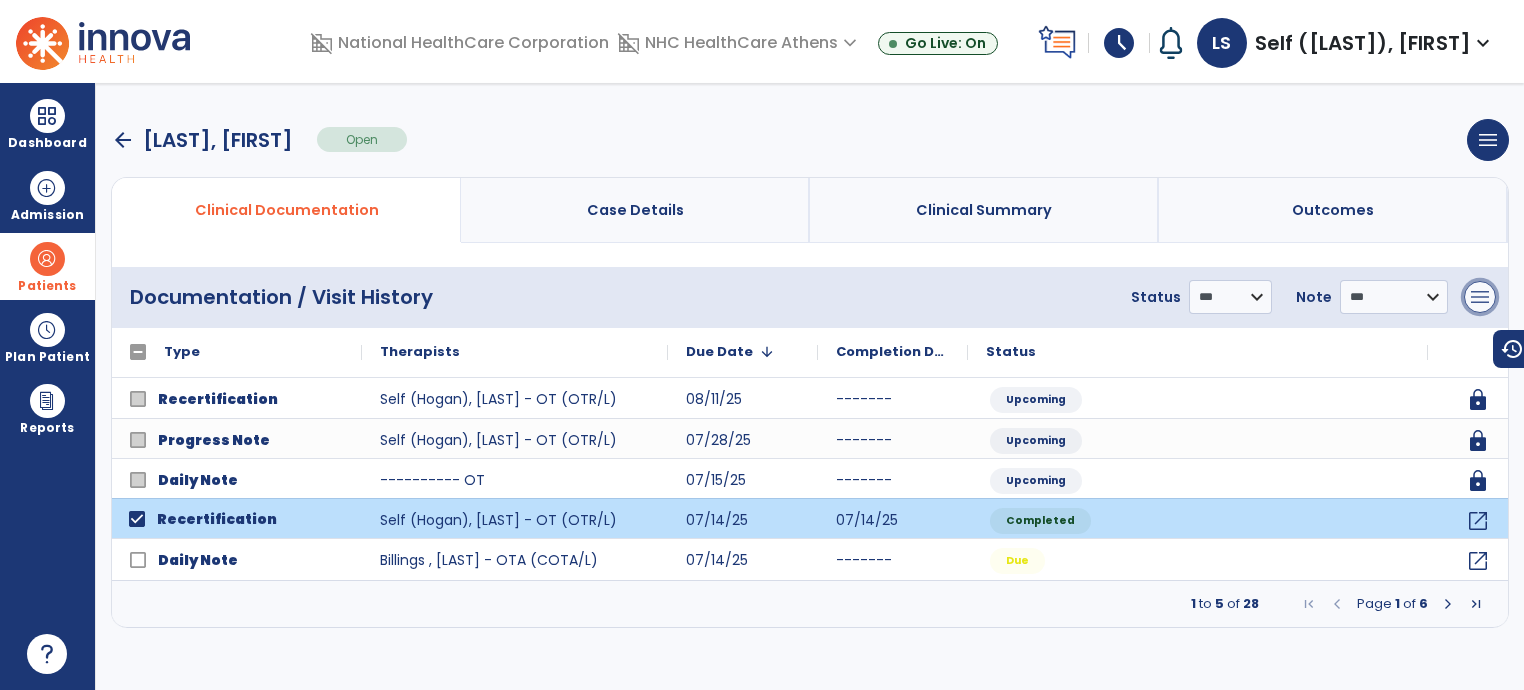 click on "menu" at bounding box center [1480, 297] 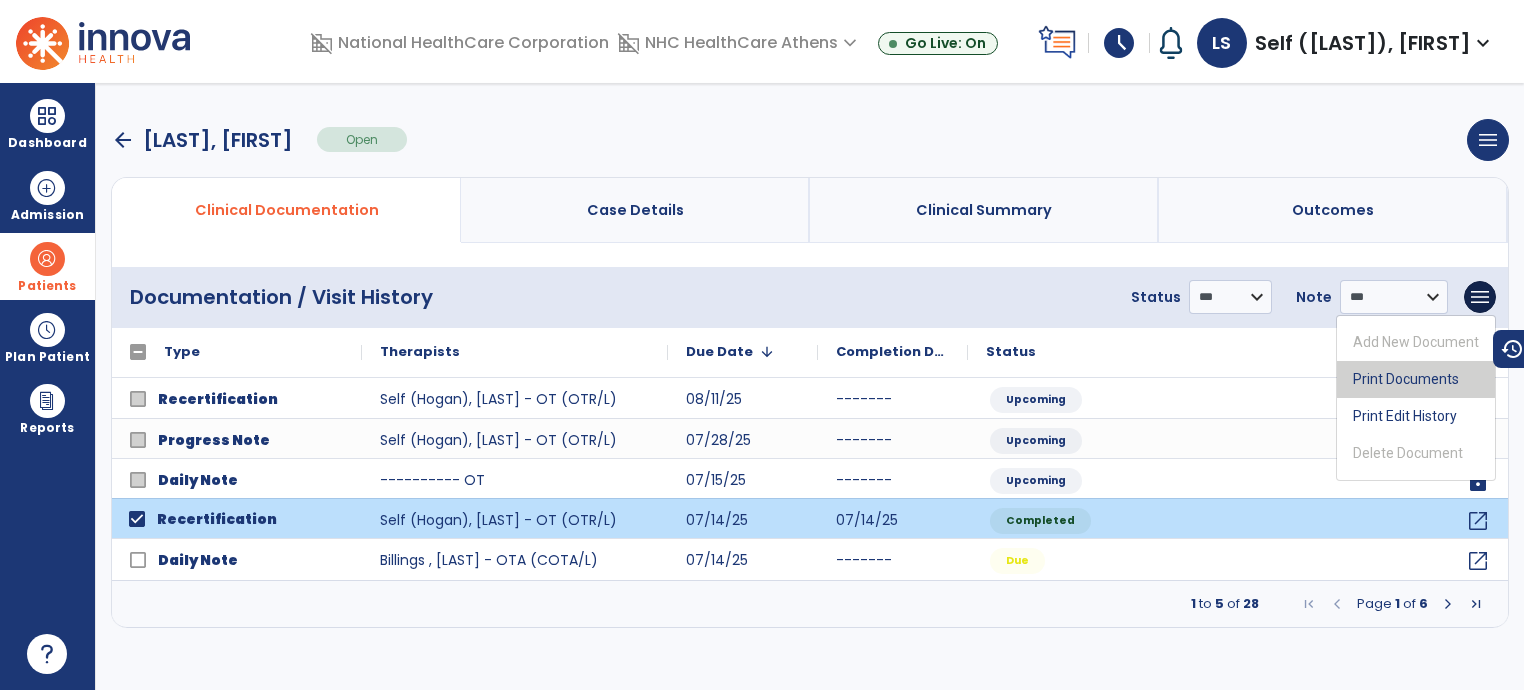 click on "Print Documents" at bounding box center [1416, 379] 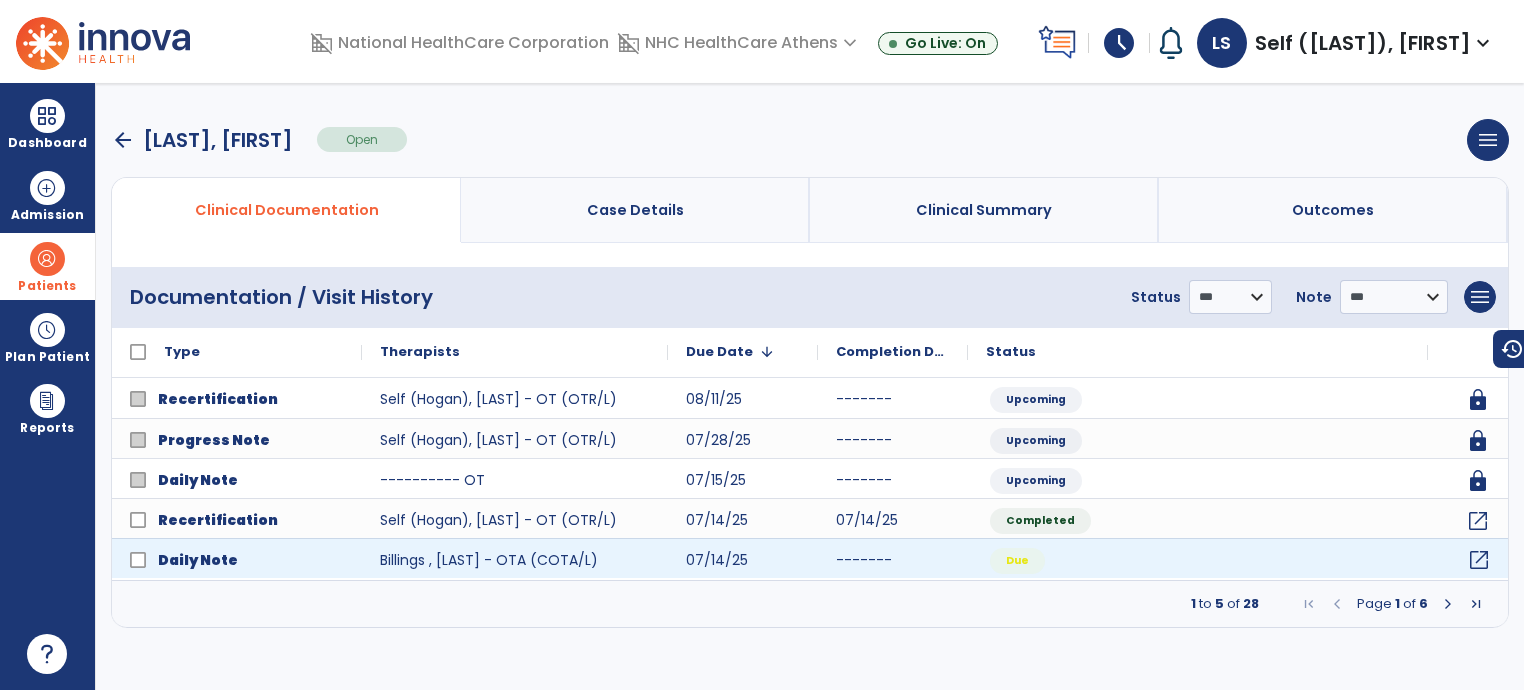click on "open_in_new" 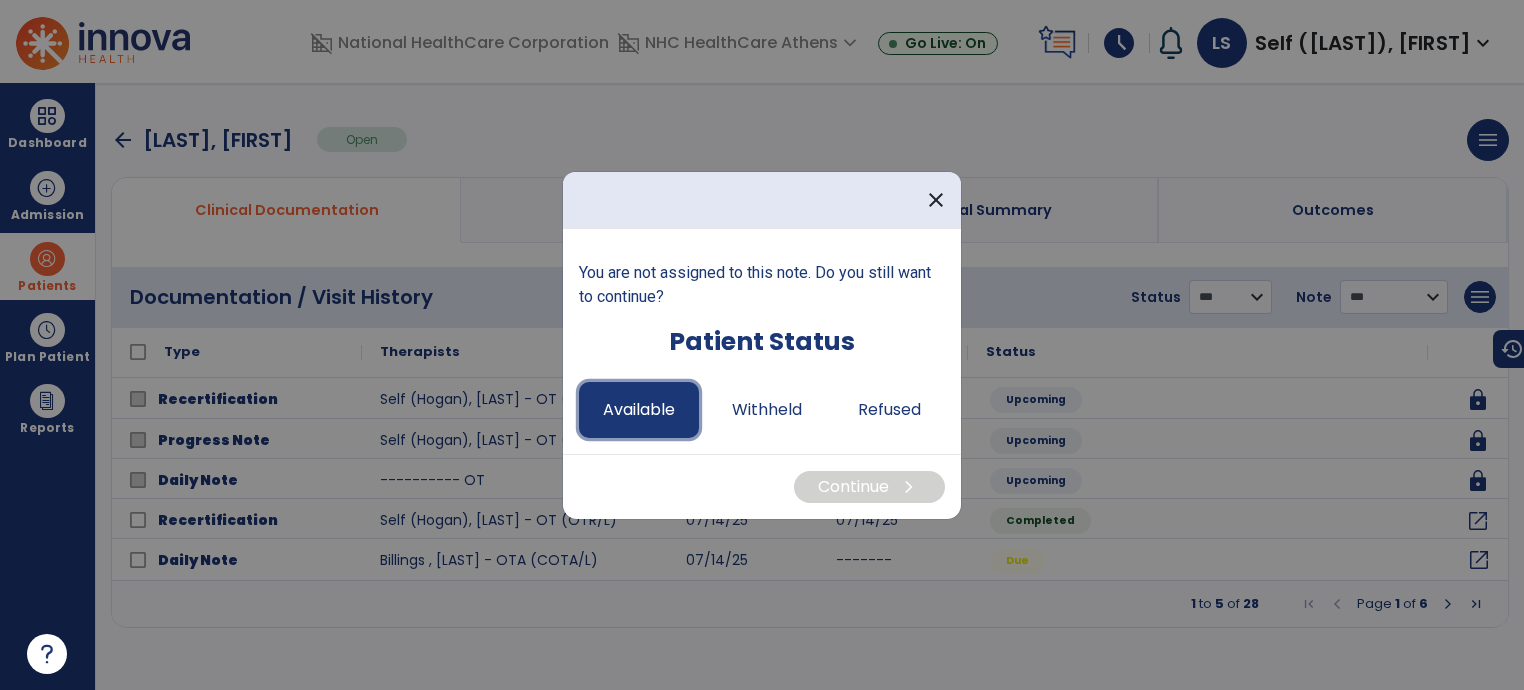 click on "Available" at bounding box center (639, 410) 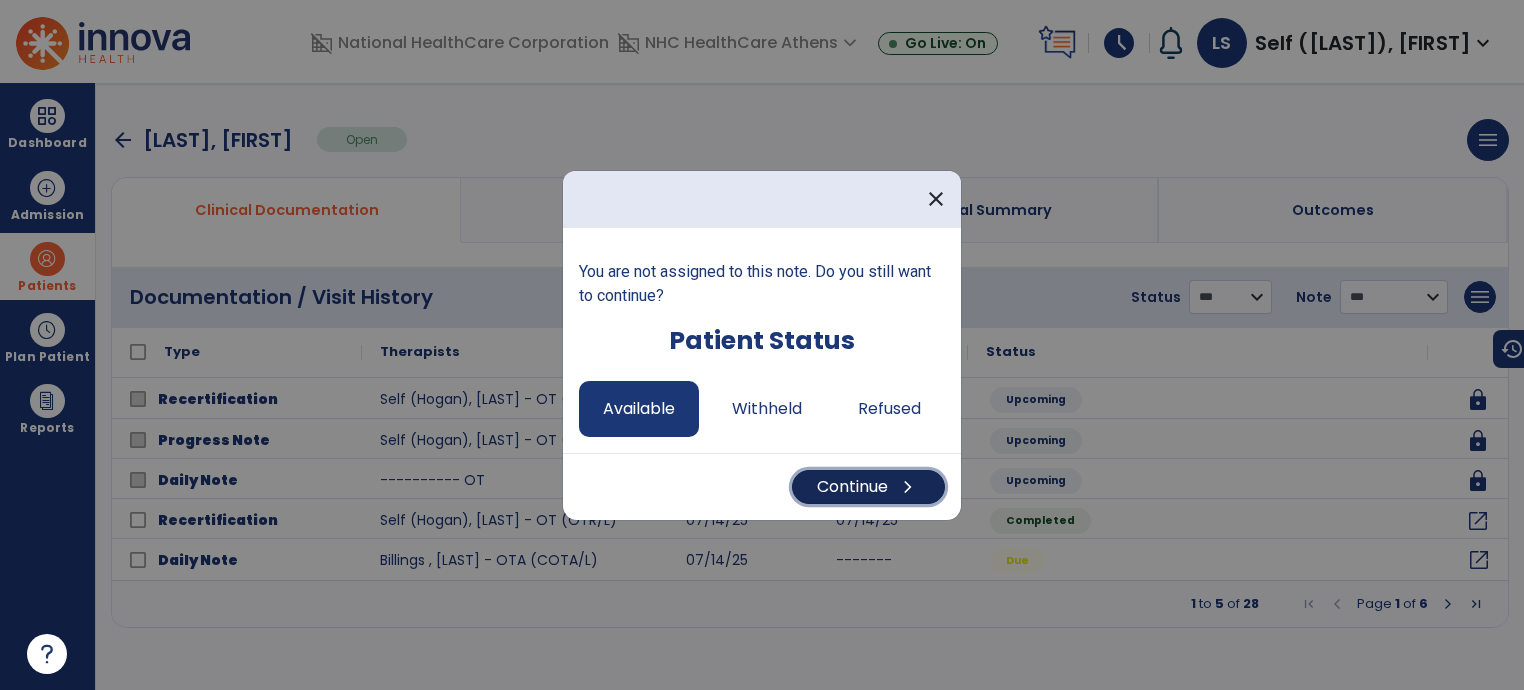 click on "Continue   chevron_right" at bounding box center [868, 487] 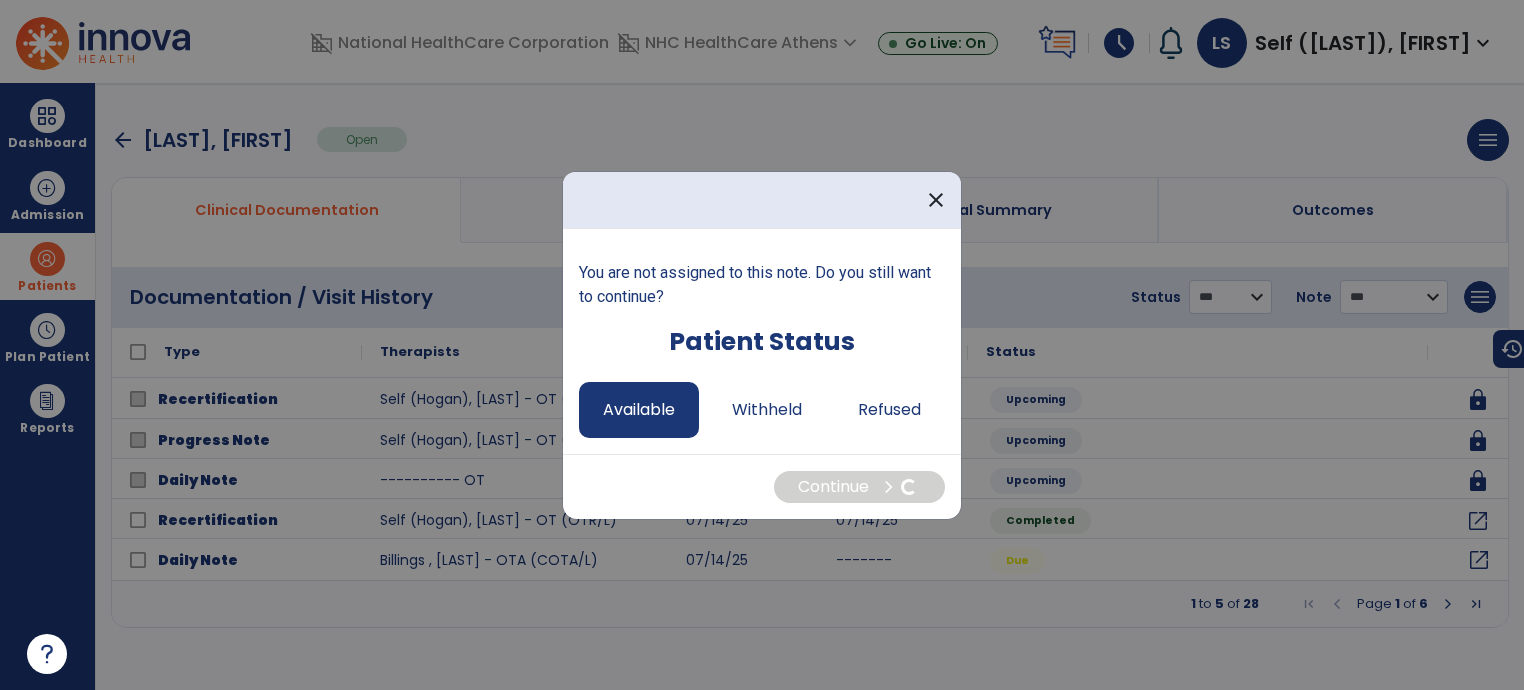 select on "*" 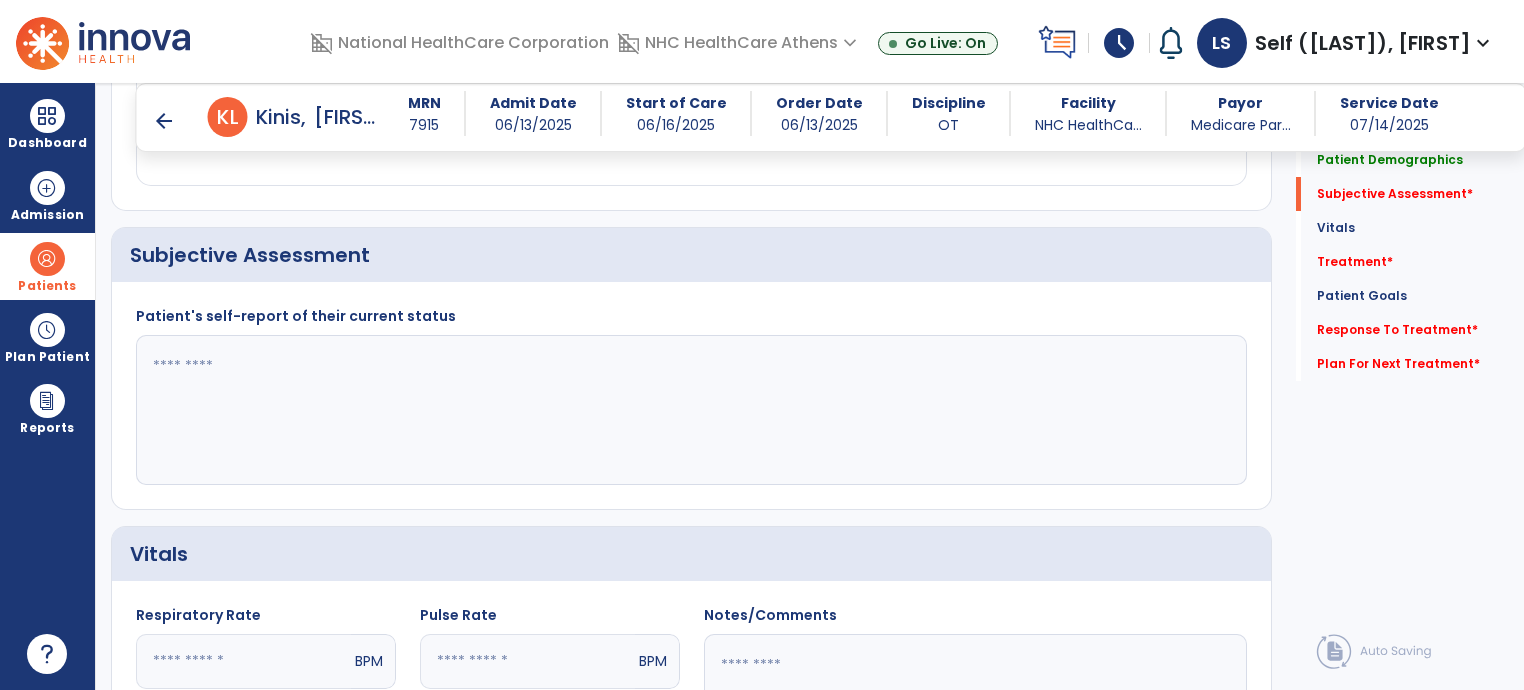 scroll, scrollTop: 400, scrollLeft: 0, axis: vertical 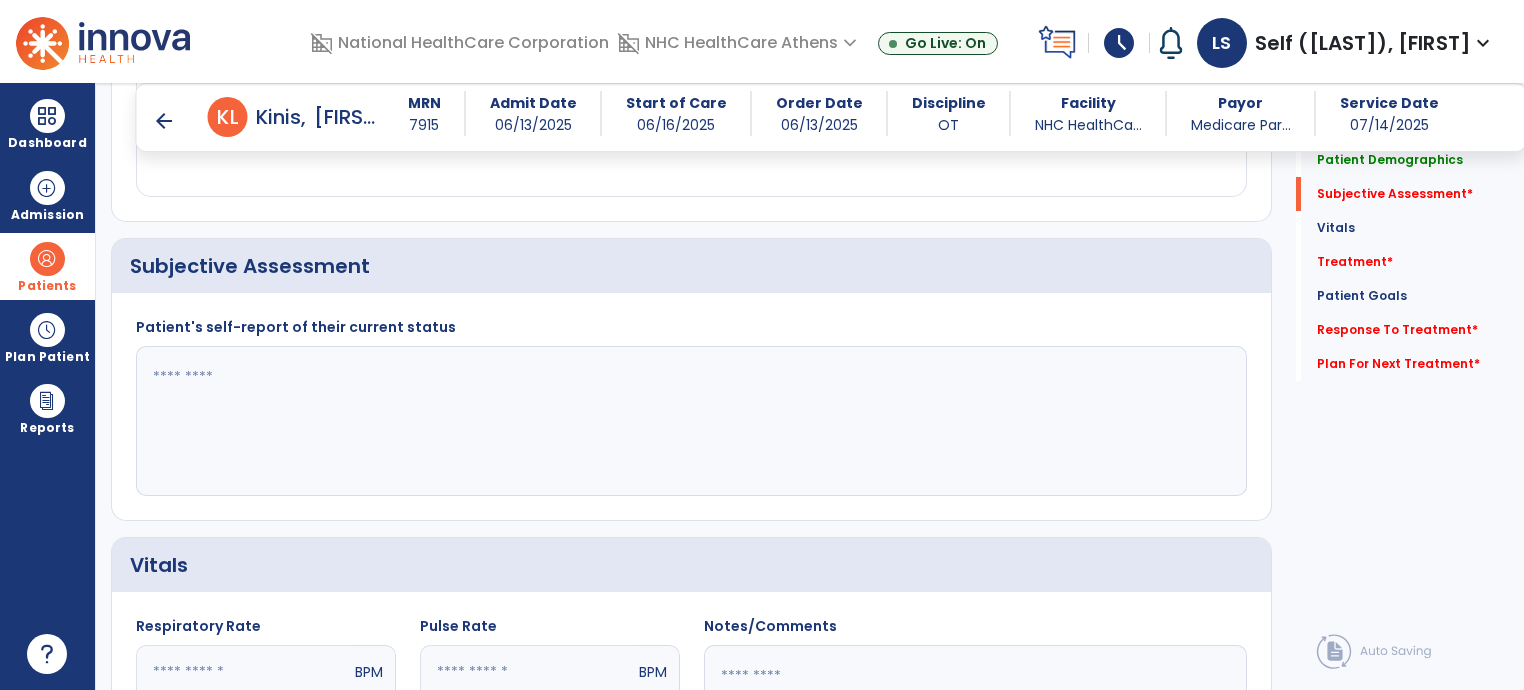 click 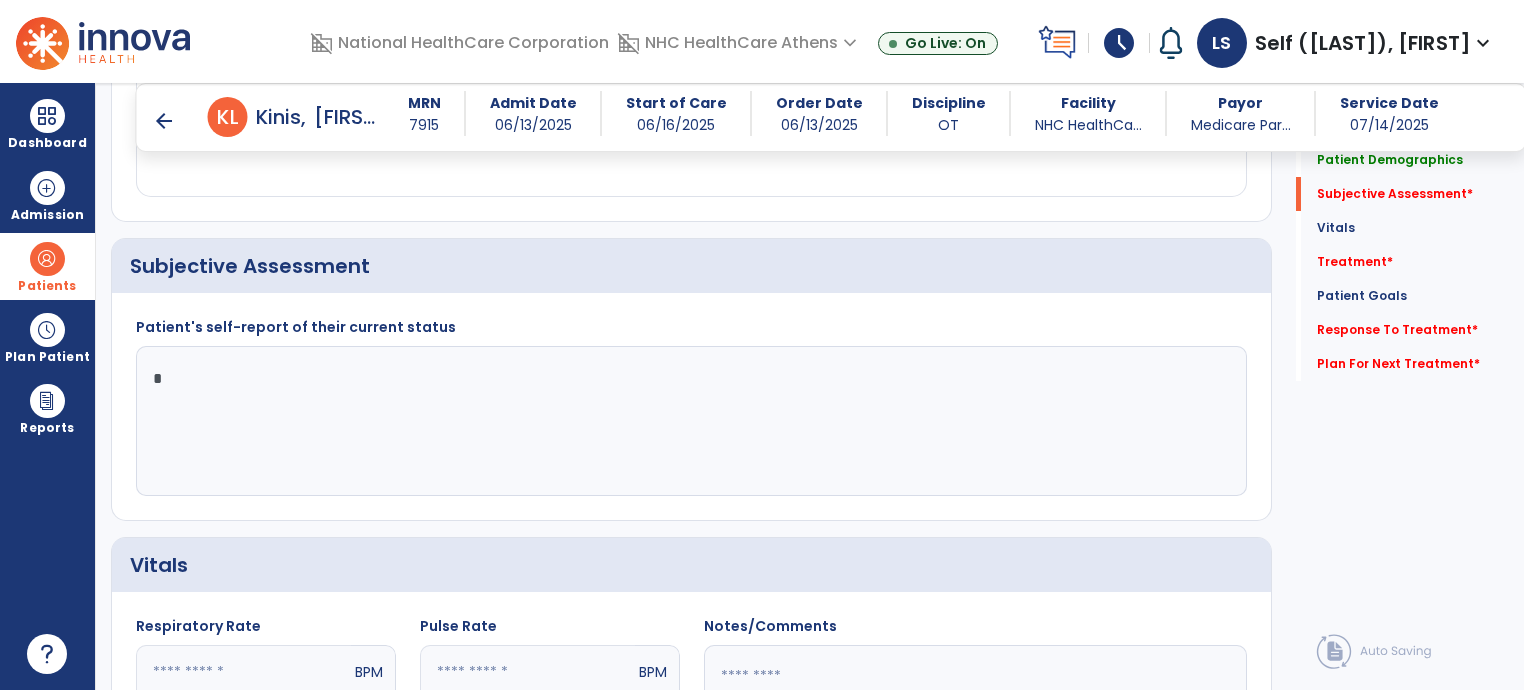 click 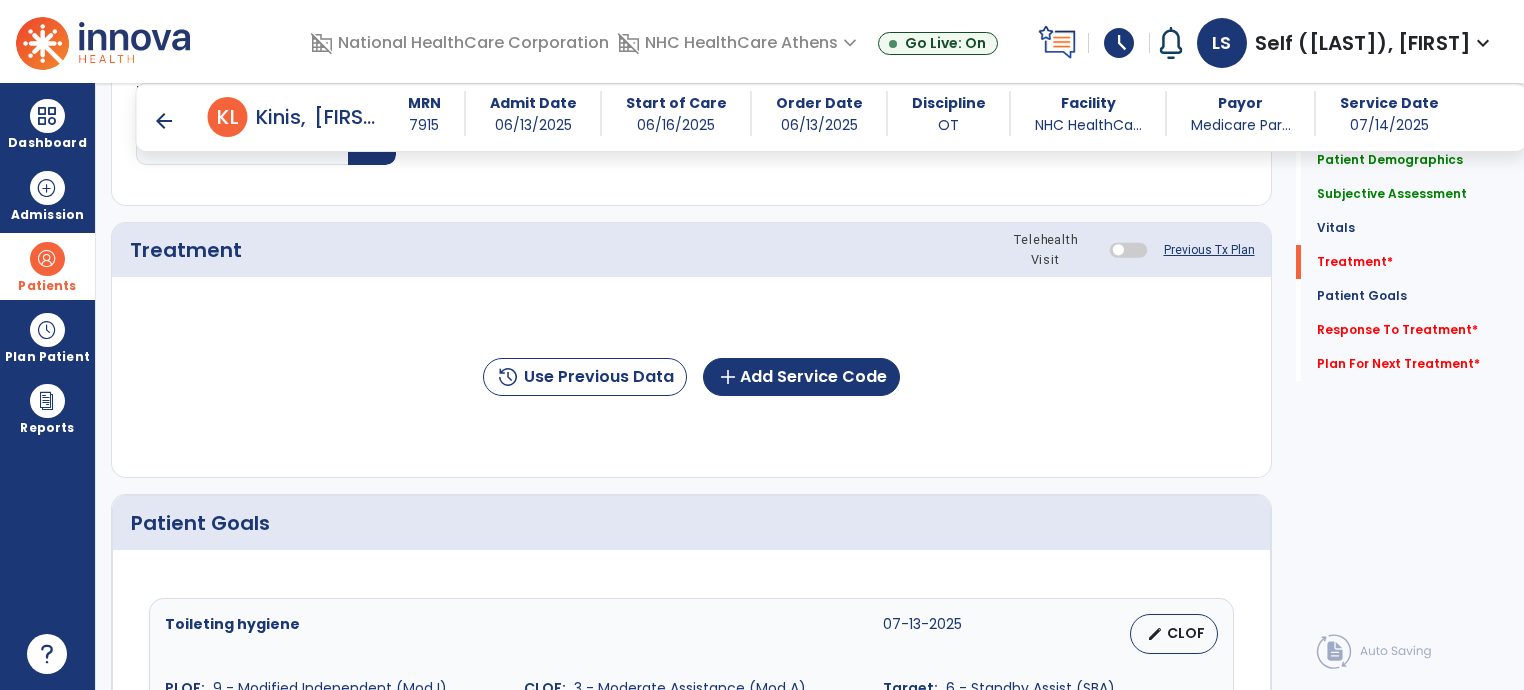 scroll, scrollTop: 1200, scrollLeft: 0, axis: vertical 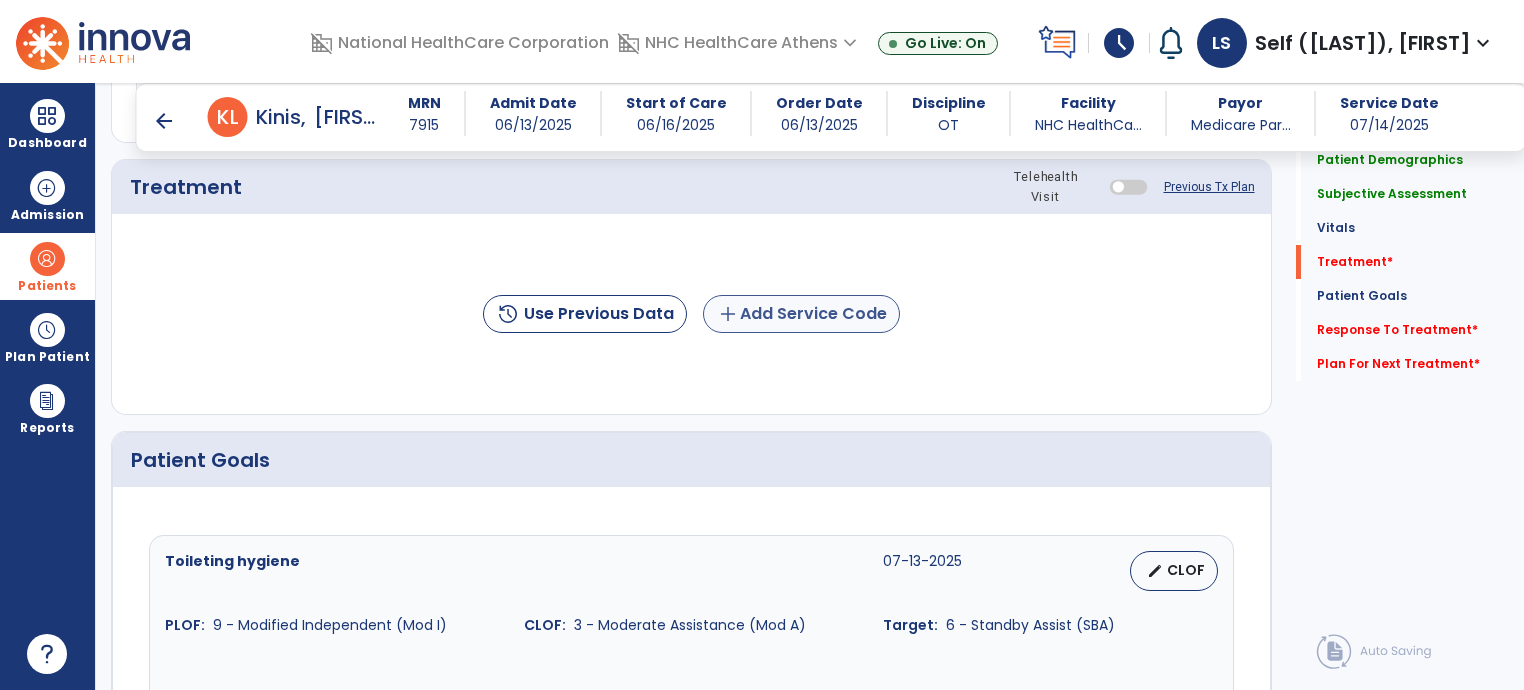 type on "**********" 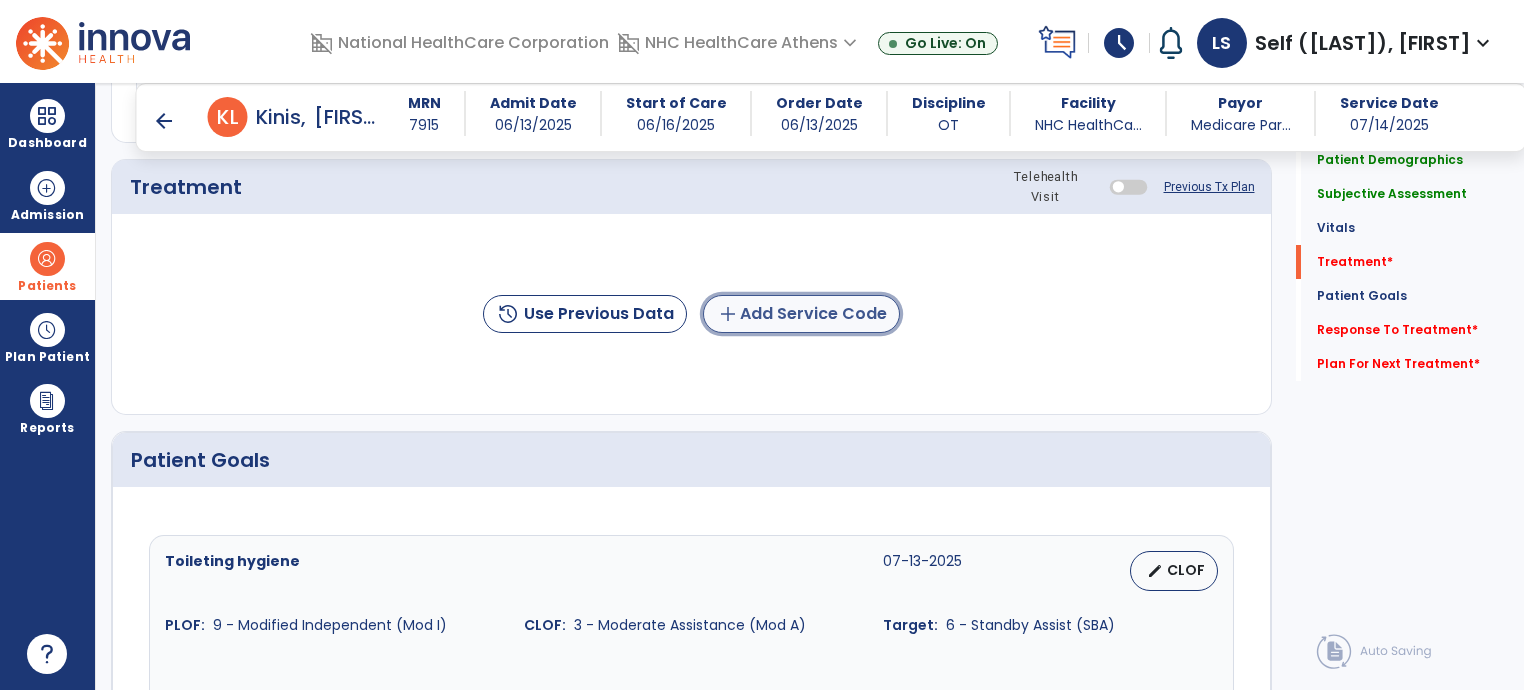click on "add  Add Service Code" 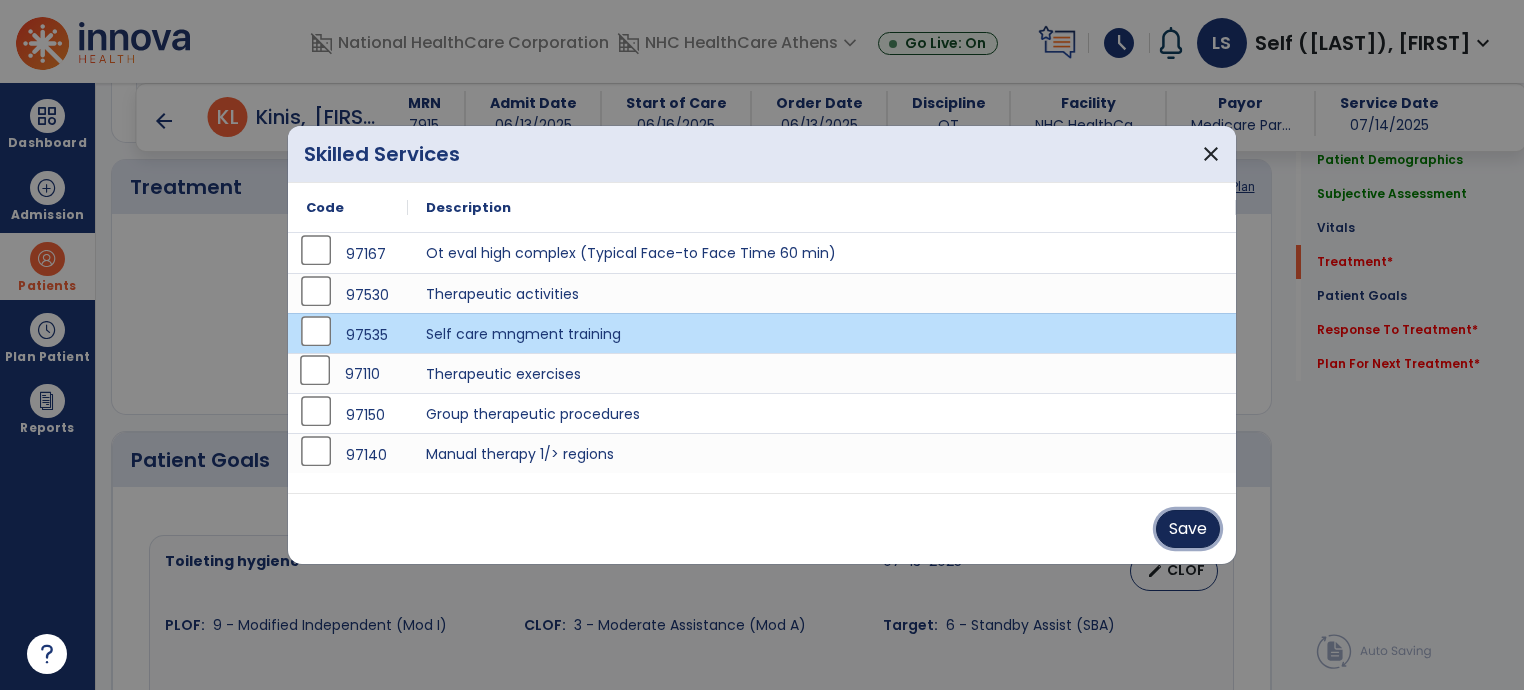 click on "Save" at bounding box center [1188, 529] 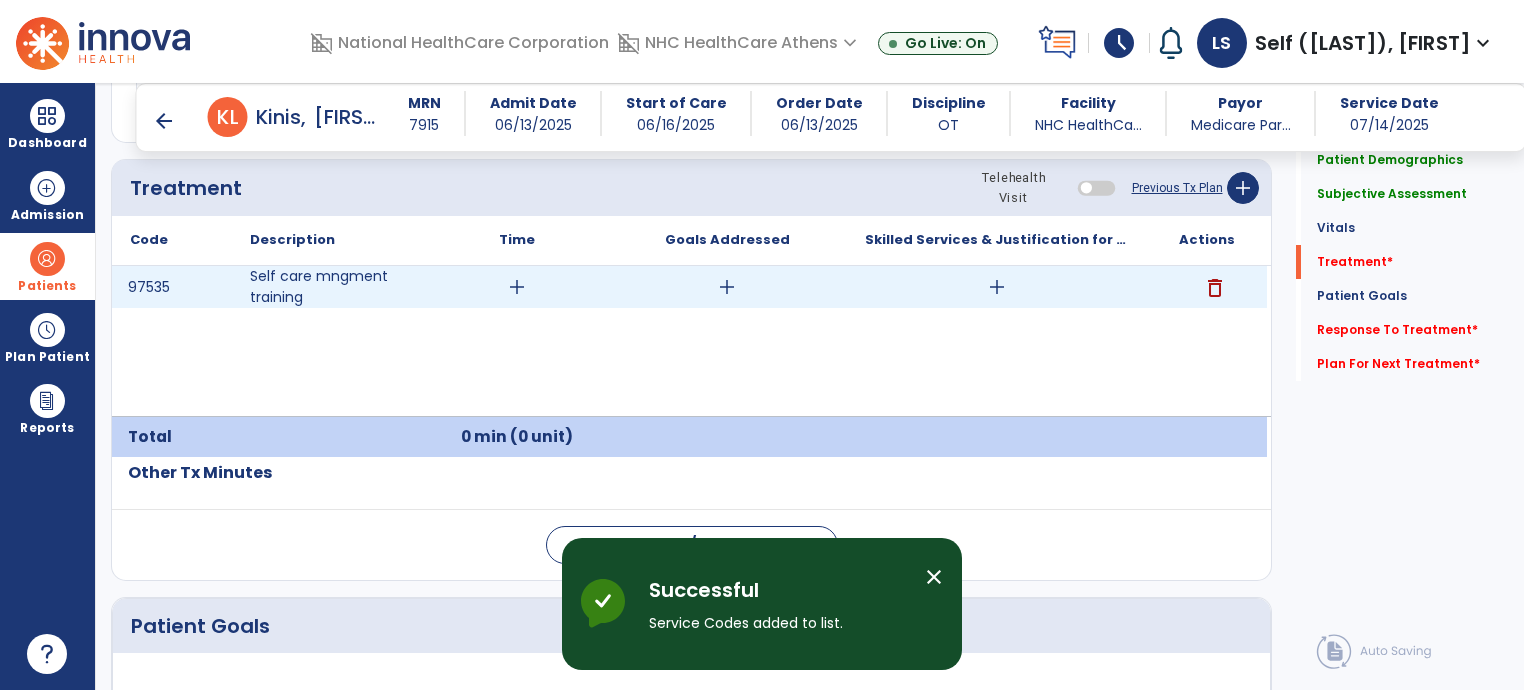 click on "add" at bounding box center (517, 287) 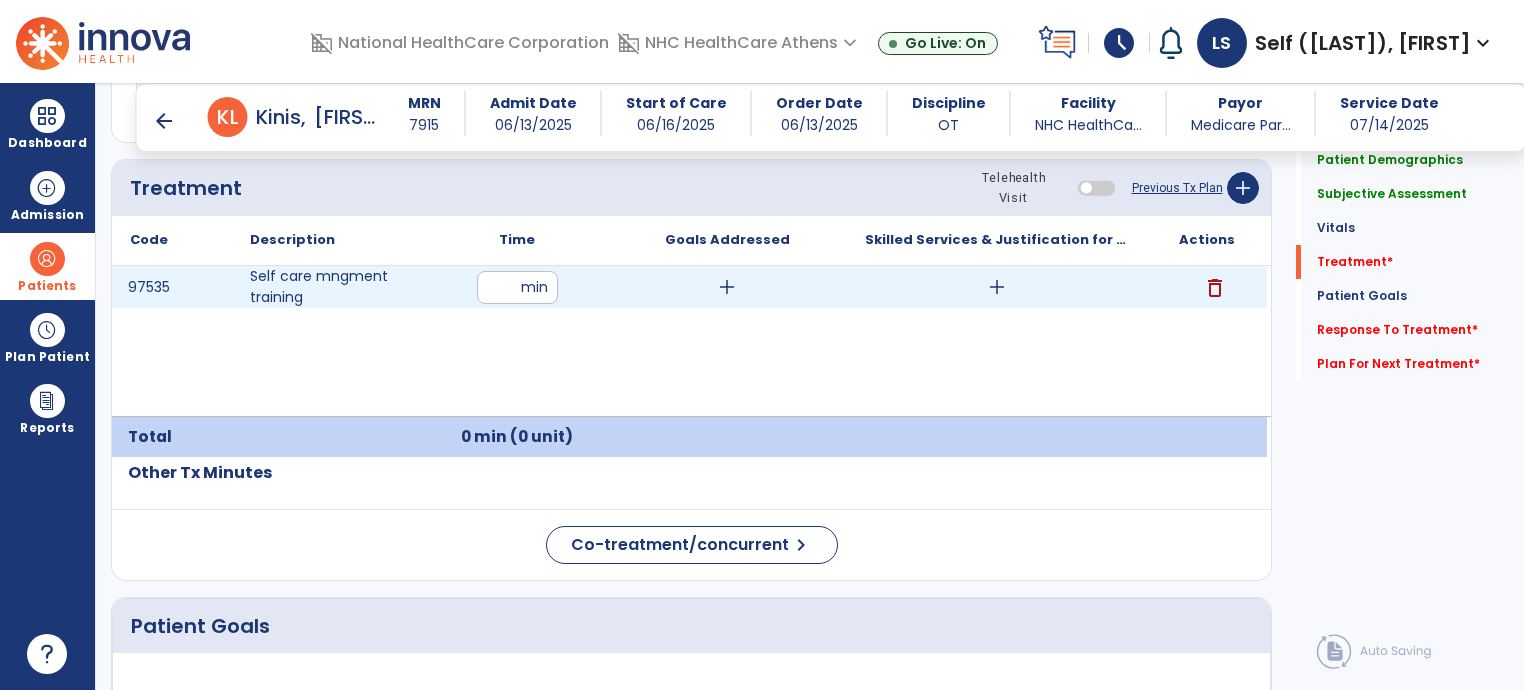 type on "**" 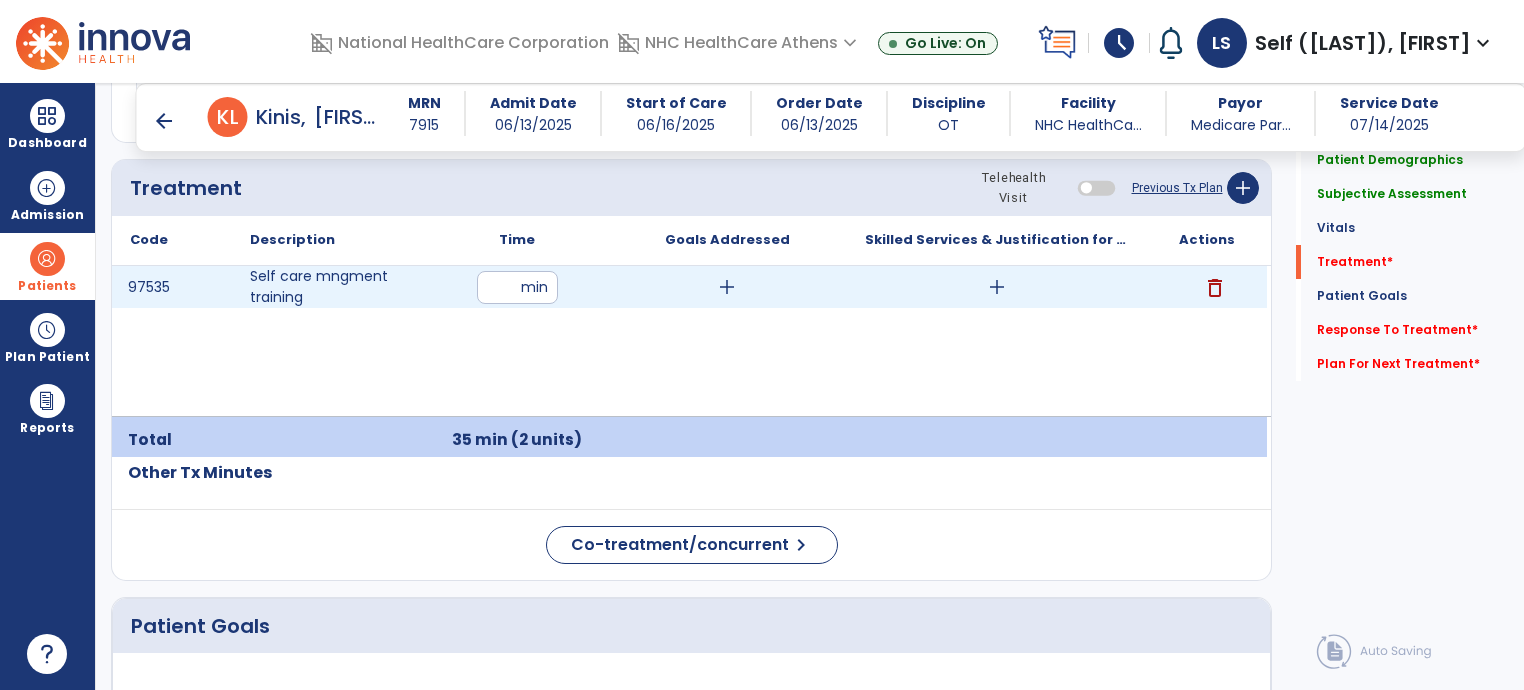 click on "add" at bounding box center (727, 287) 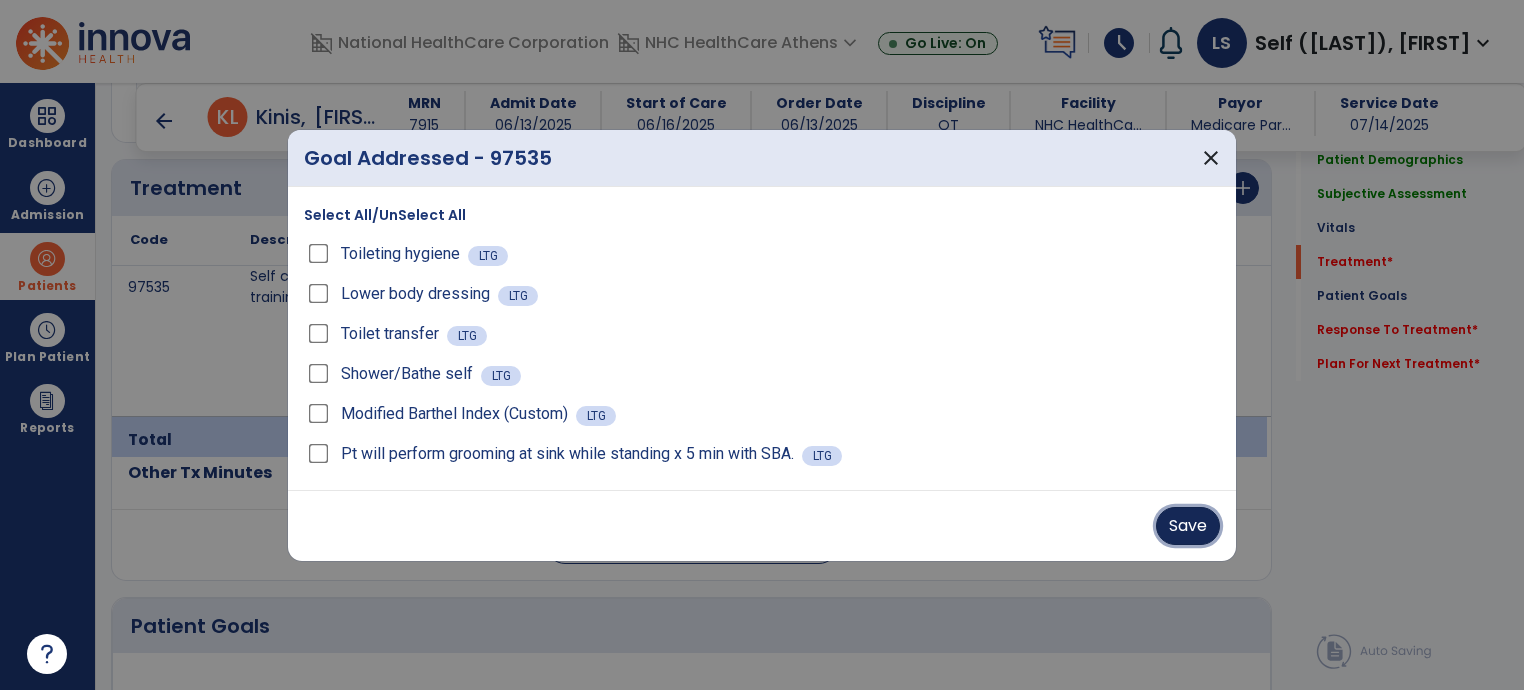 click on "Save" at bounding box center [1188, 526] 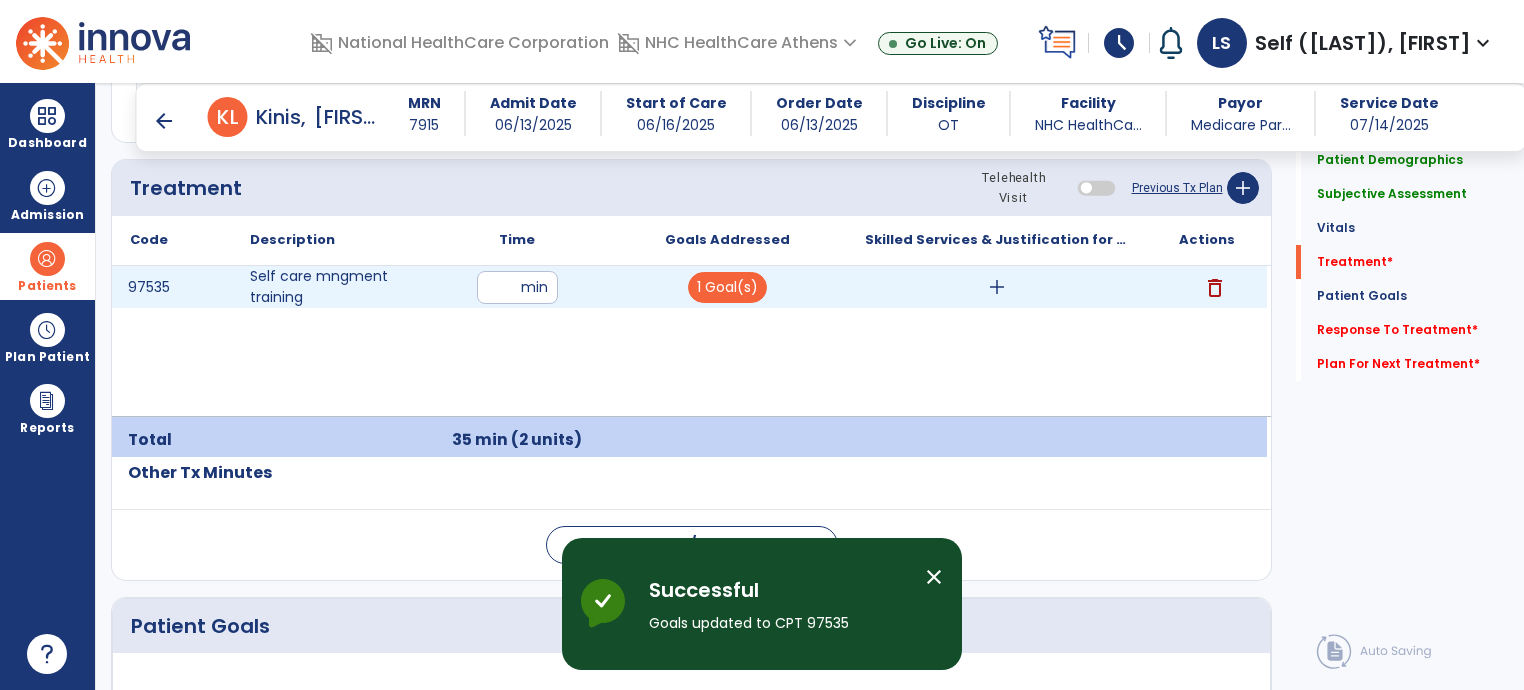 click on "add" at bounding box center (997, 287) 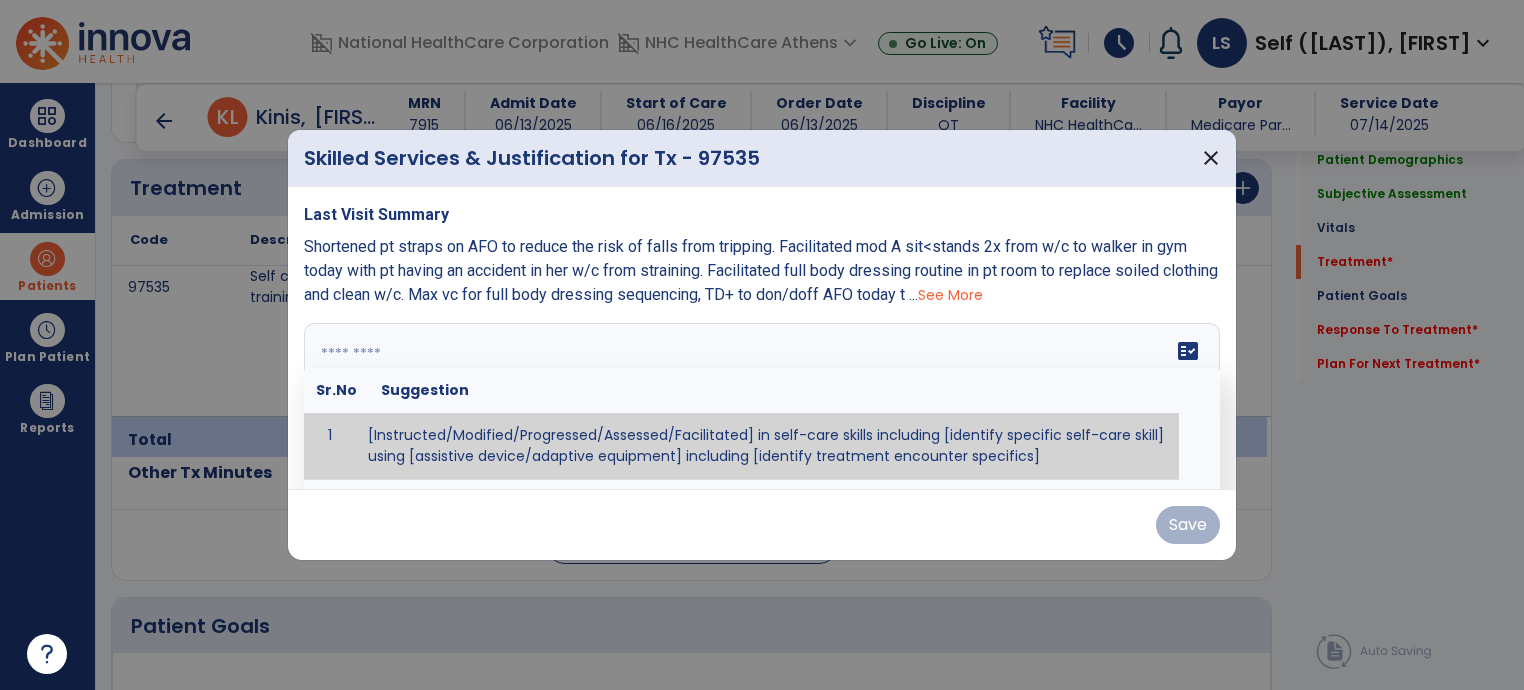 drag, startPoint x: 654, startPoint y: 394, endPoint x: 617, endPoint y: 391, distance: 37.12142 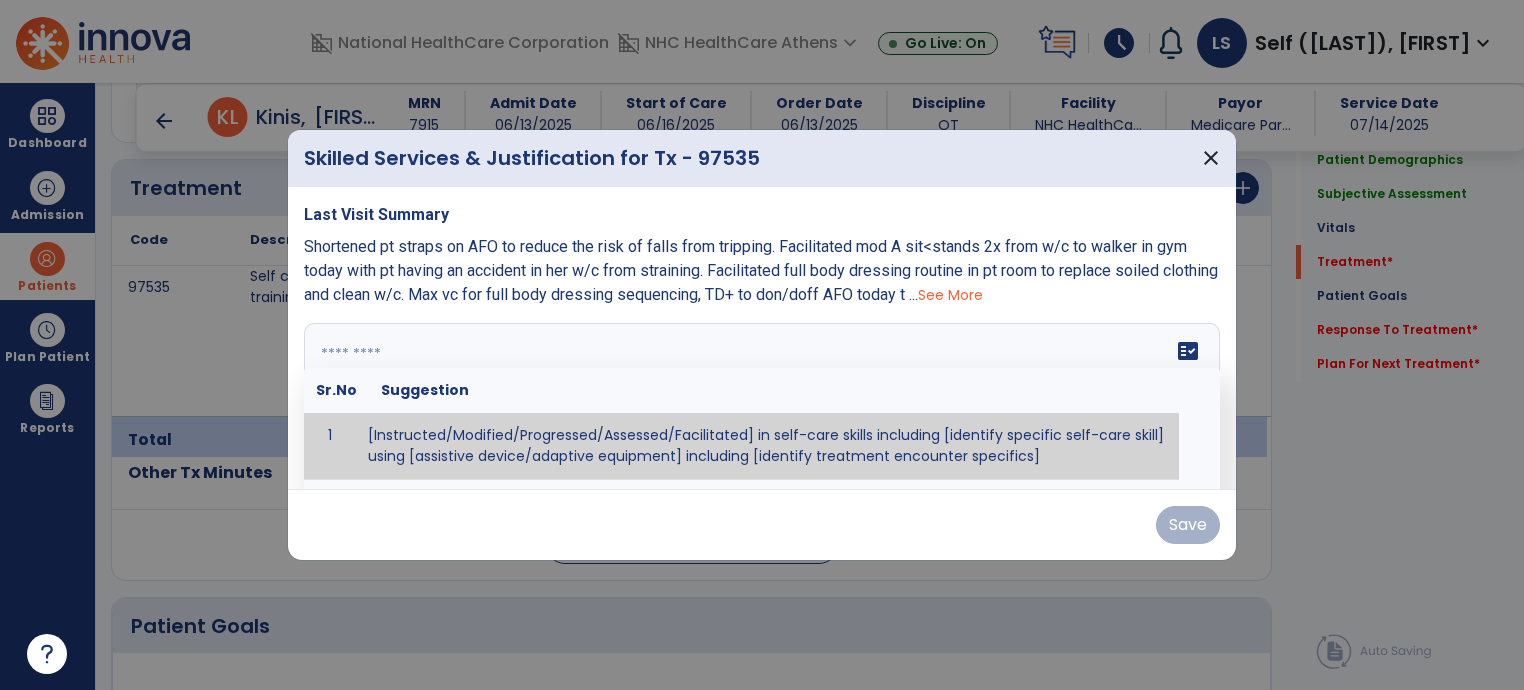click on "fact_check  Sr.No Suggestion 1 [Instructed/Modified/Progressed/Assessed/Facilitated] in self-care skills including [identify specific self-care skill] using [assistive device/adaptive equipment] including [identify treatment encounter specifics]" at bounding box center [762, 398] 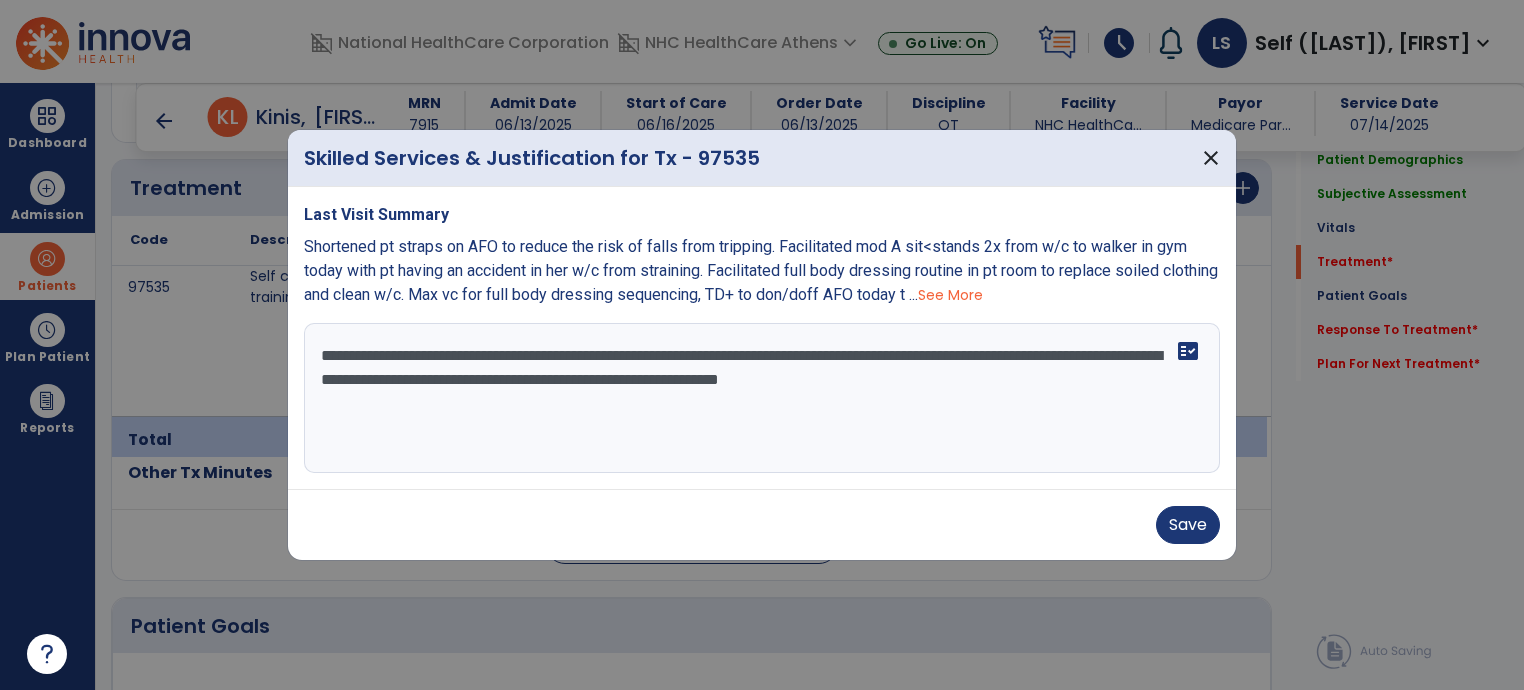 click on "**********" at bounding box center [762, 398] 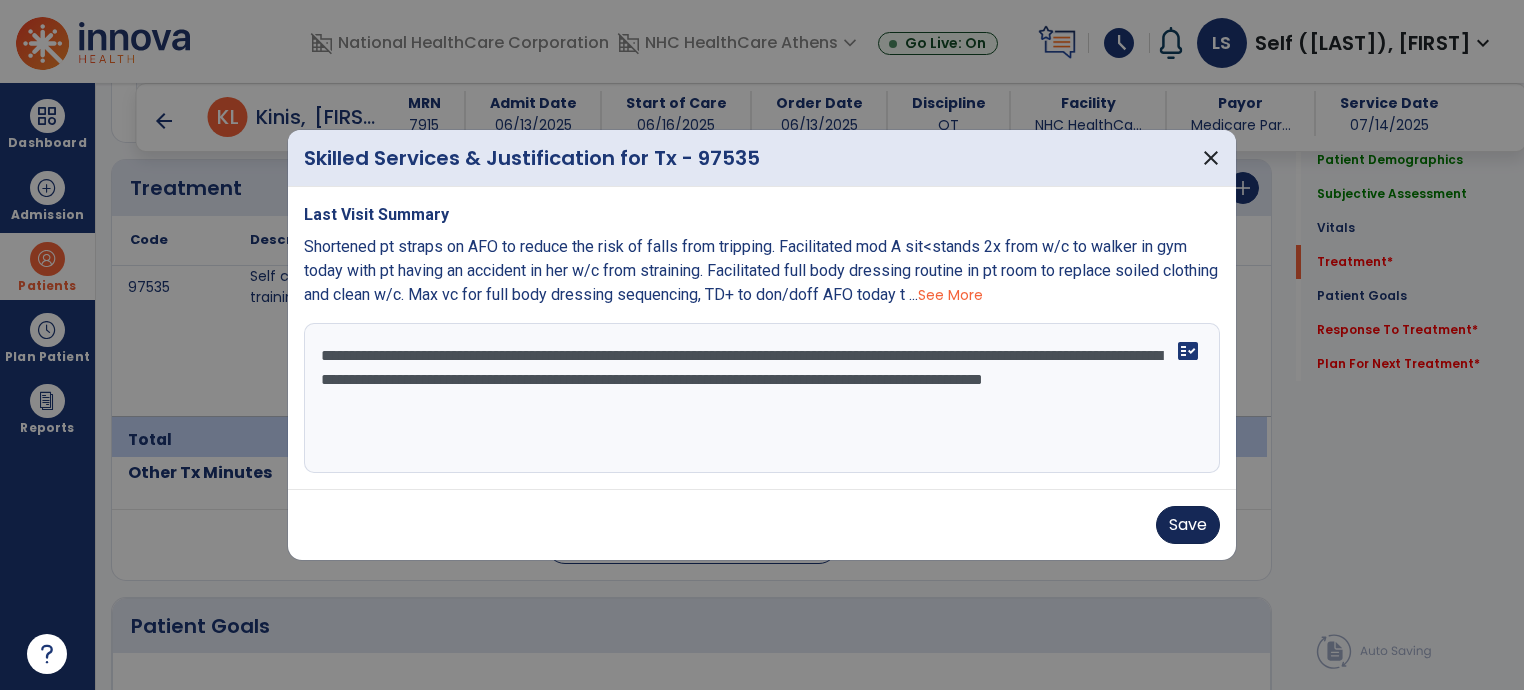 type on "**********" 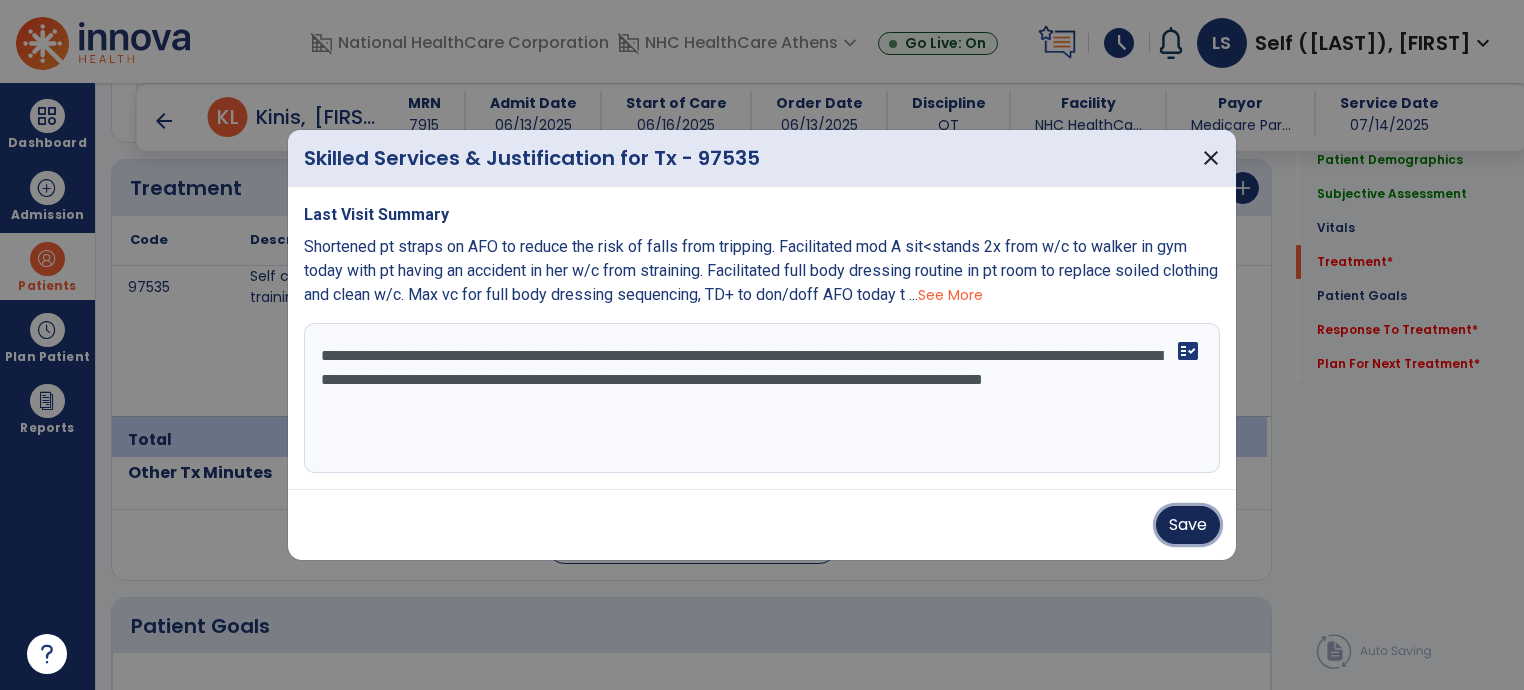 click on "Save" at bounding box center [1188, 525] 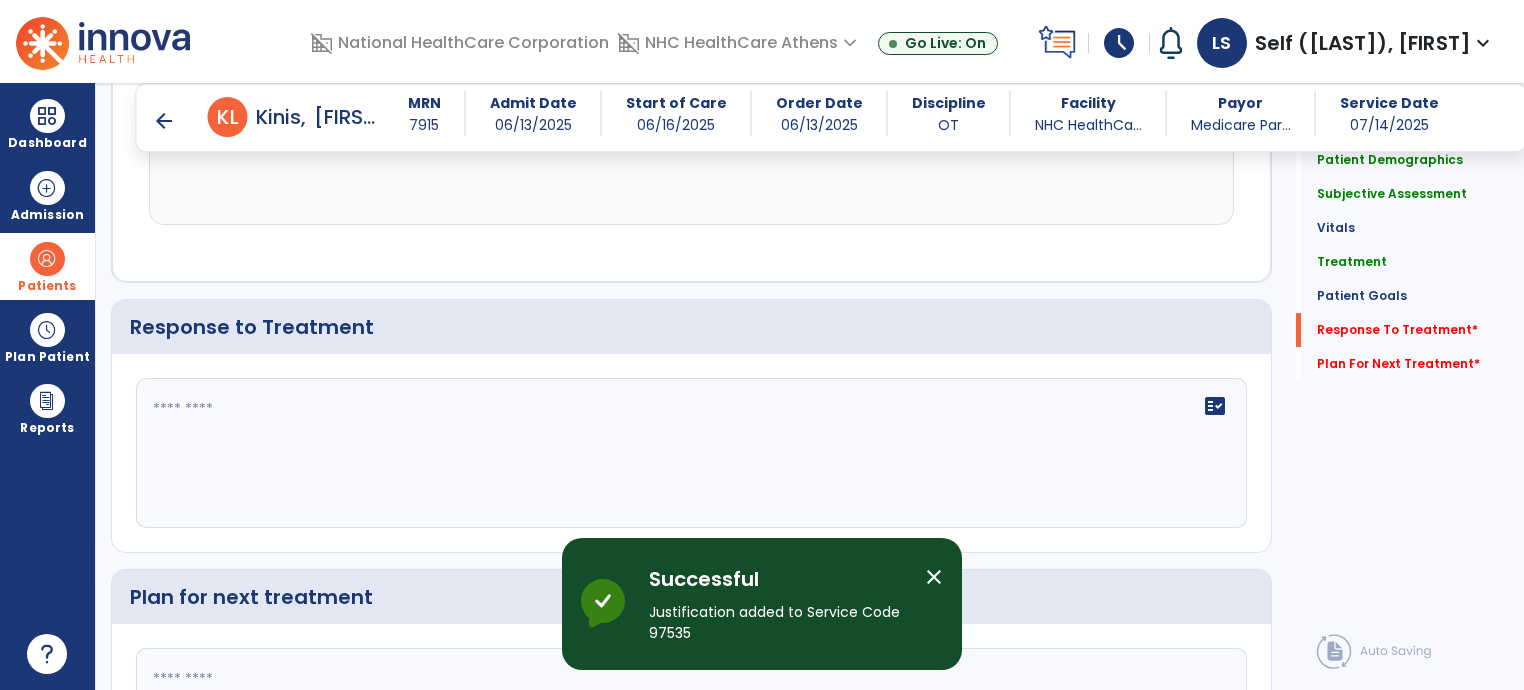 scroll, scrollTop: 2752, scrollLeft: 0, axis: vertical 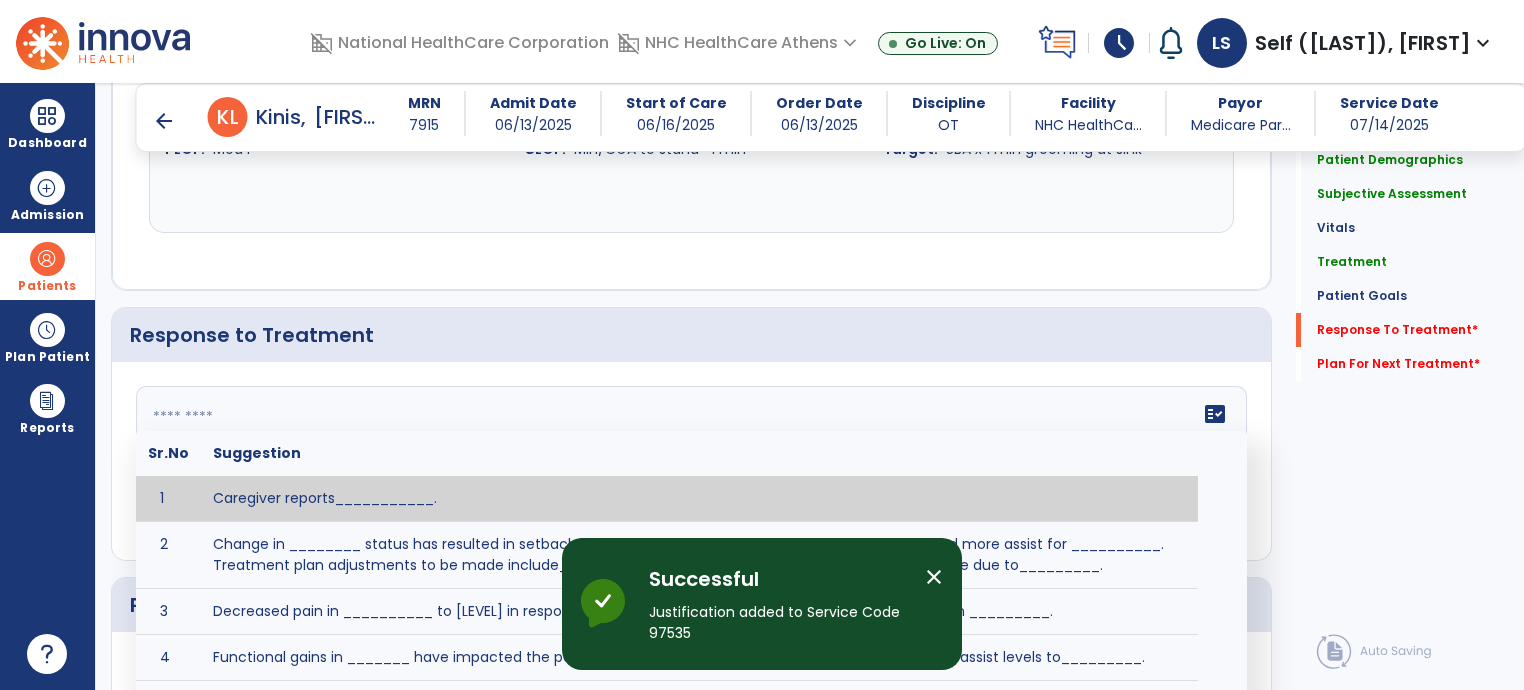 click 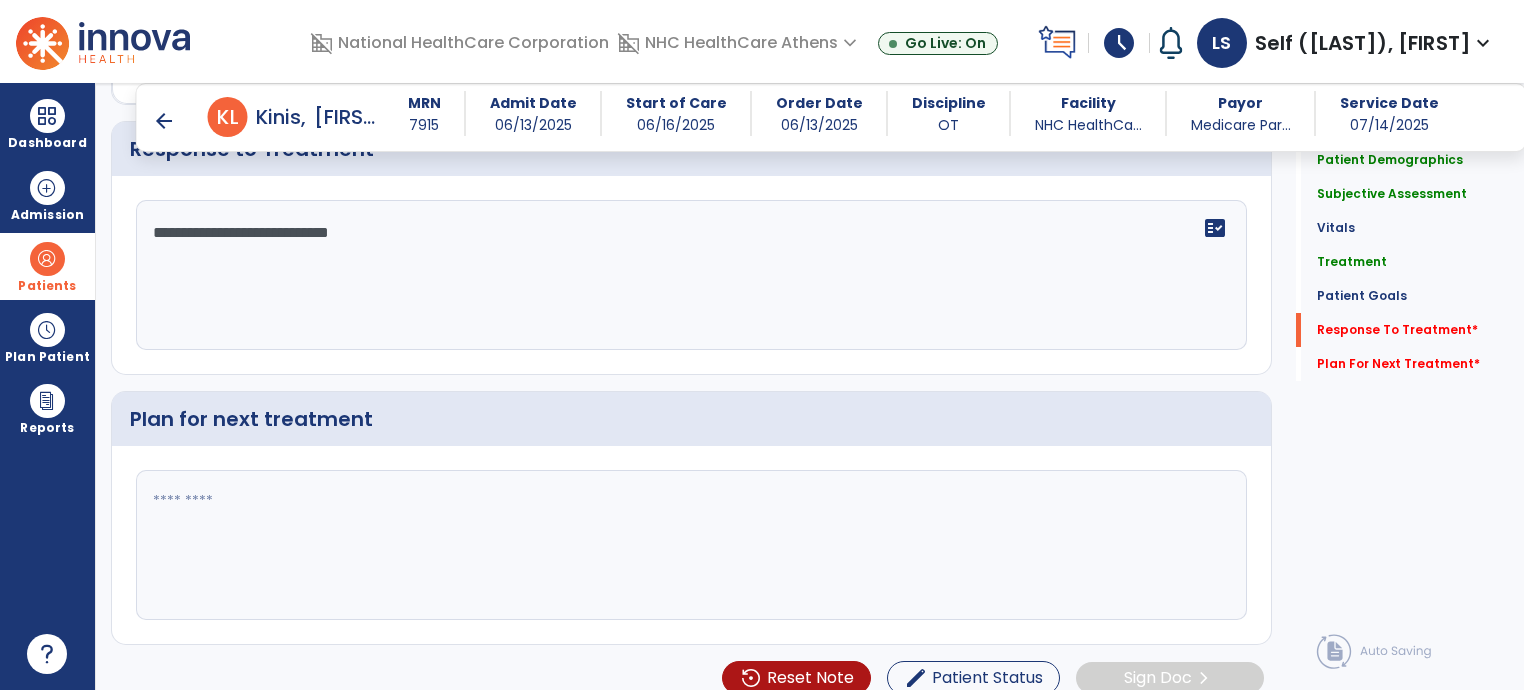scroll, scrollTop: 2952, scrollLeft: 0, axis: vertical 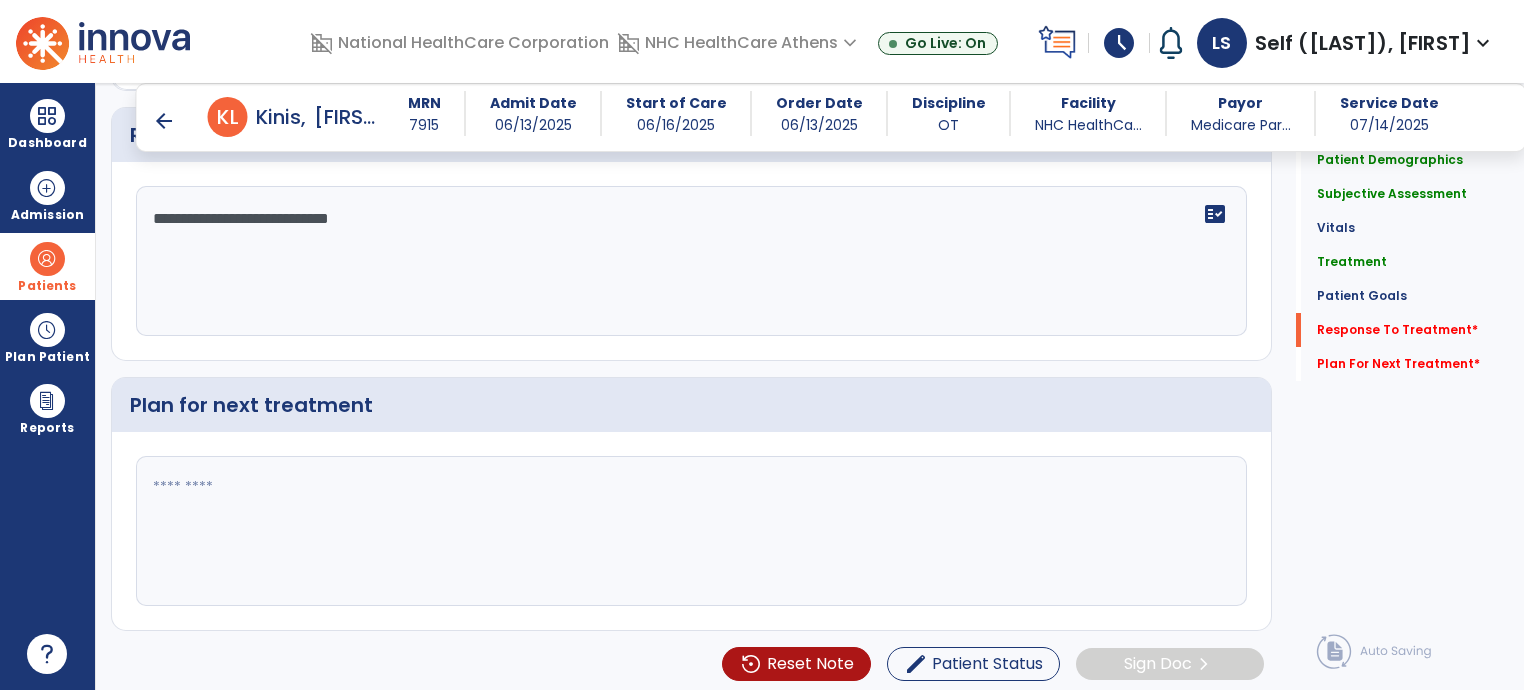 type on "**********" 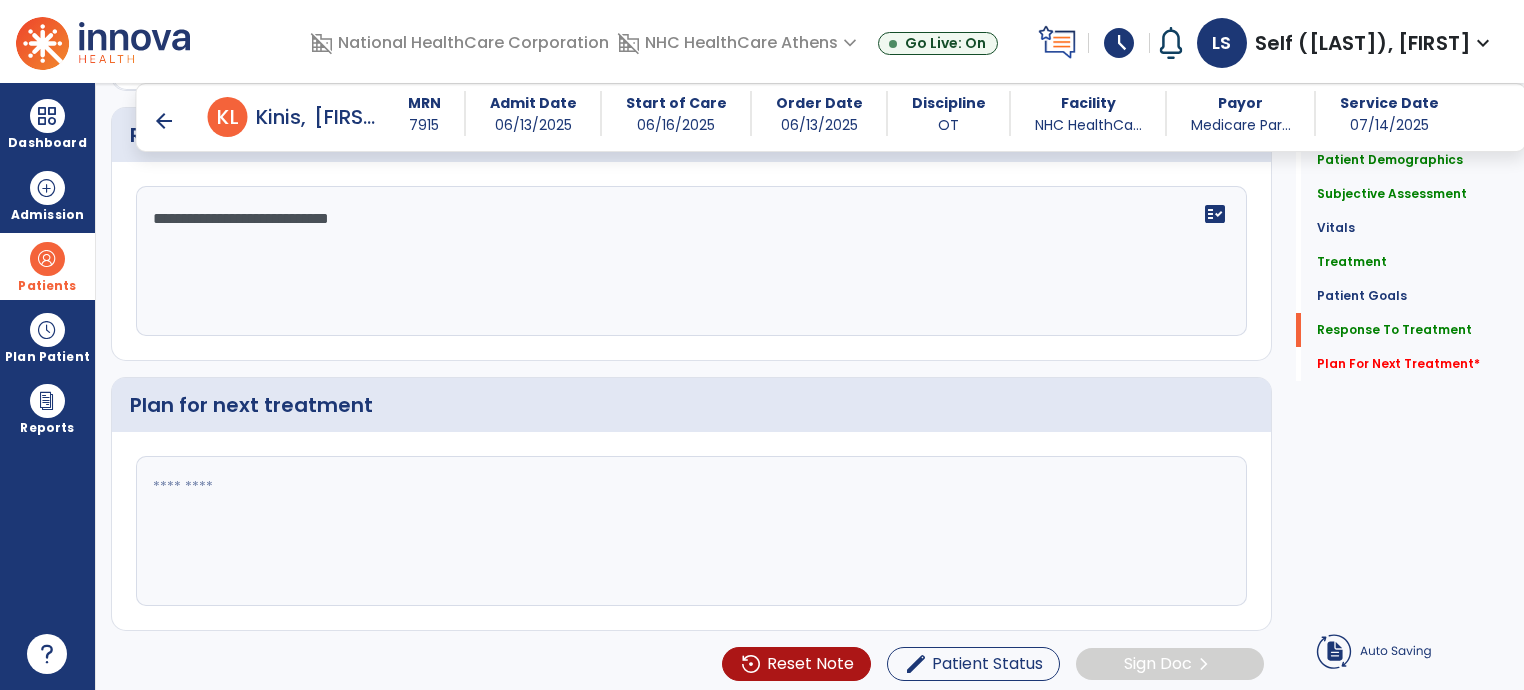 click 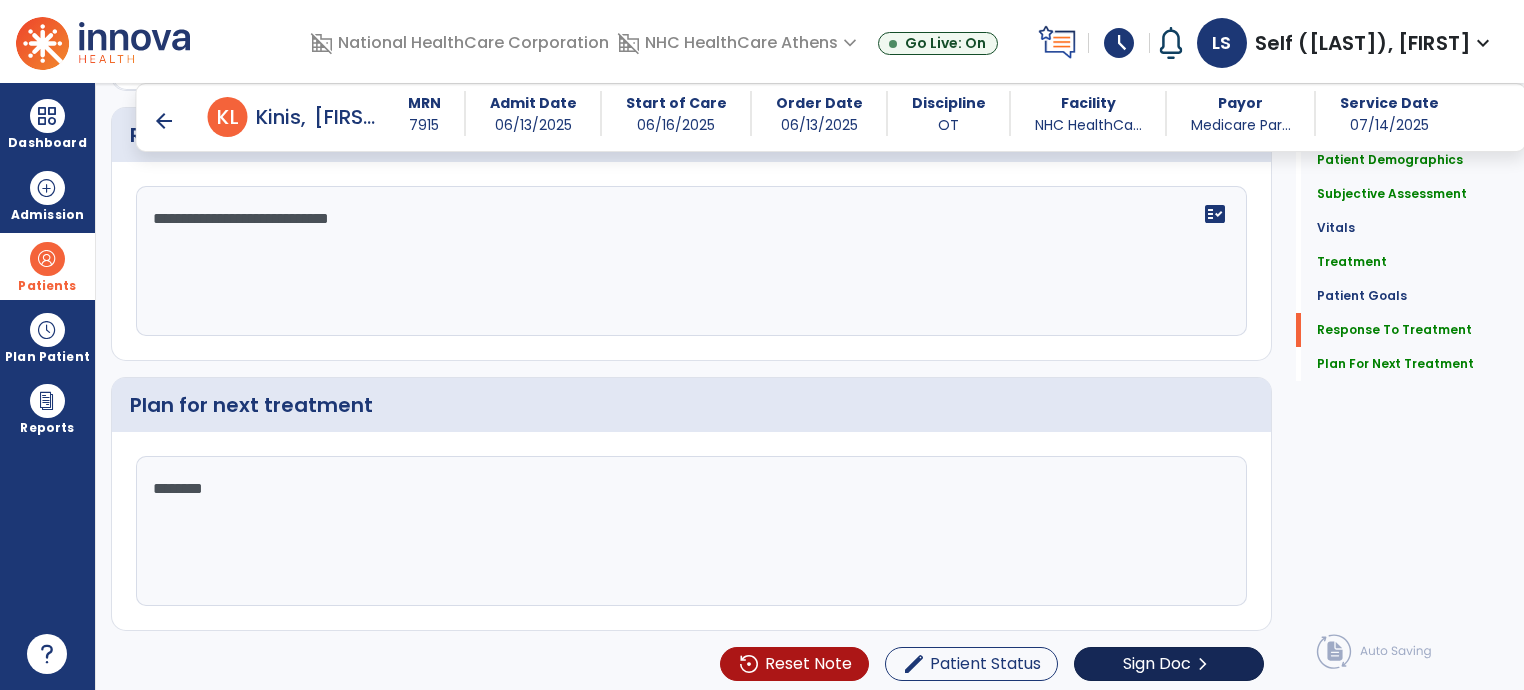 type on "********" 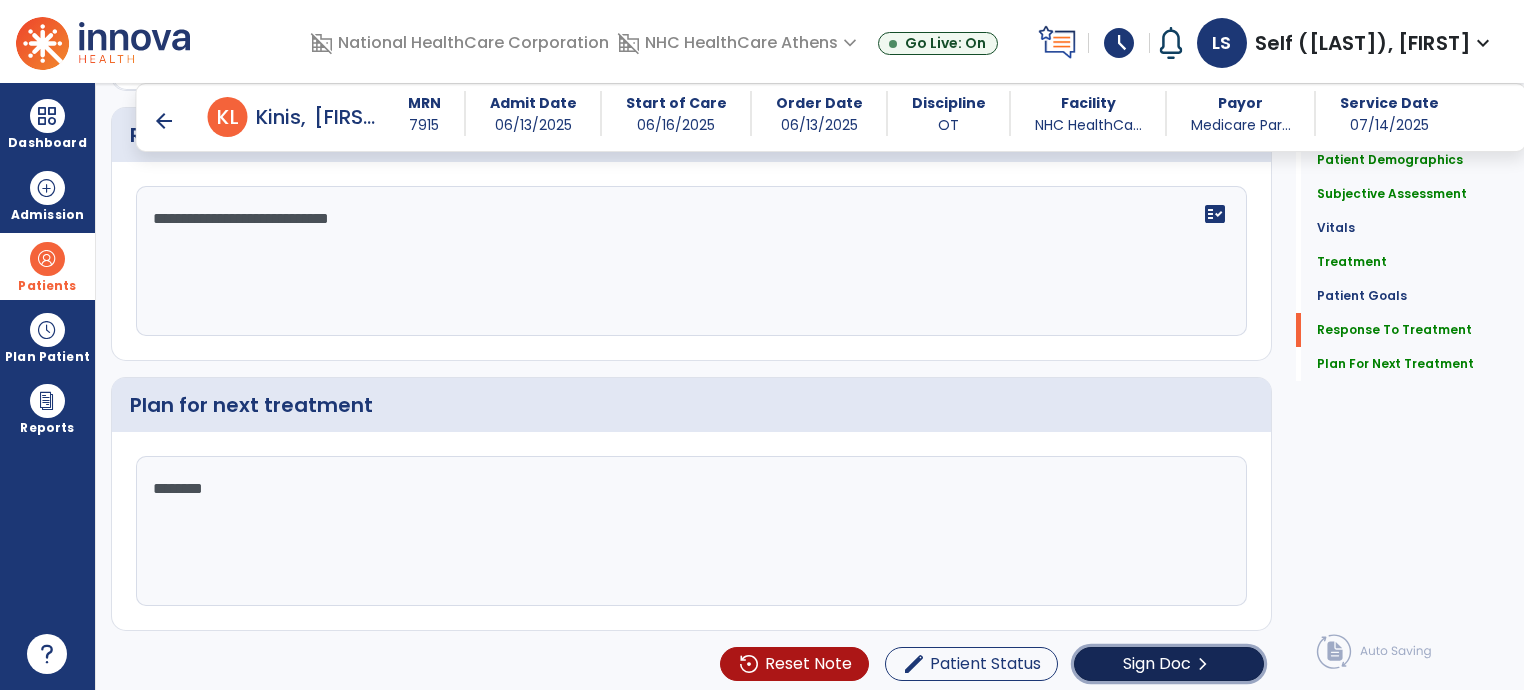 click on "Sign Doc" 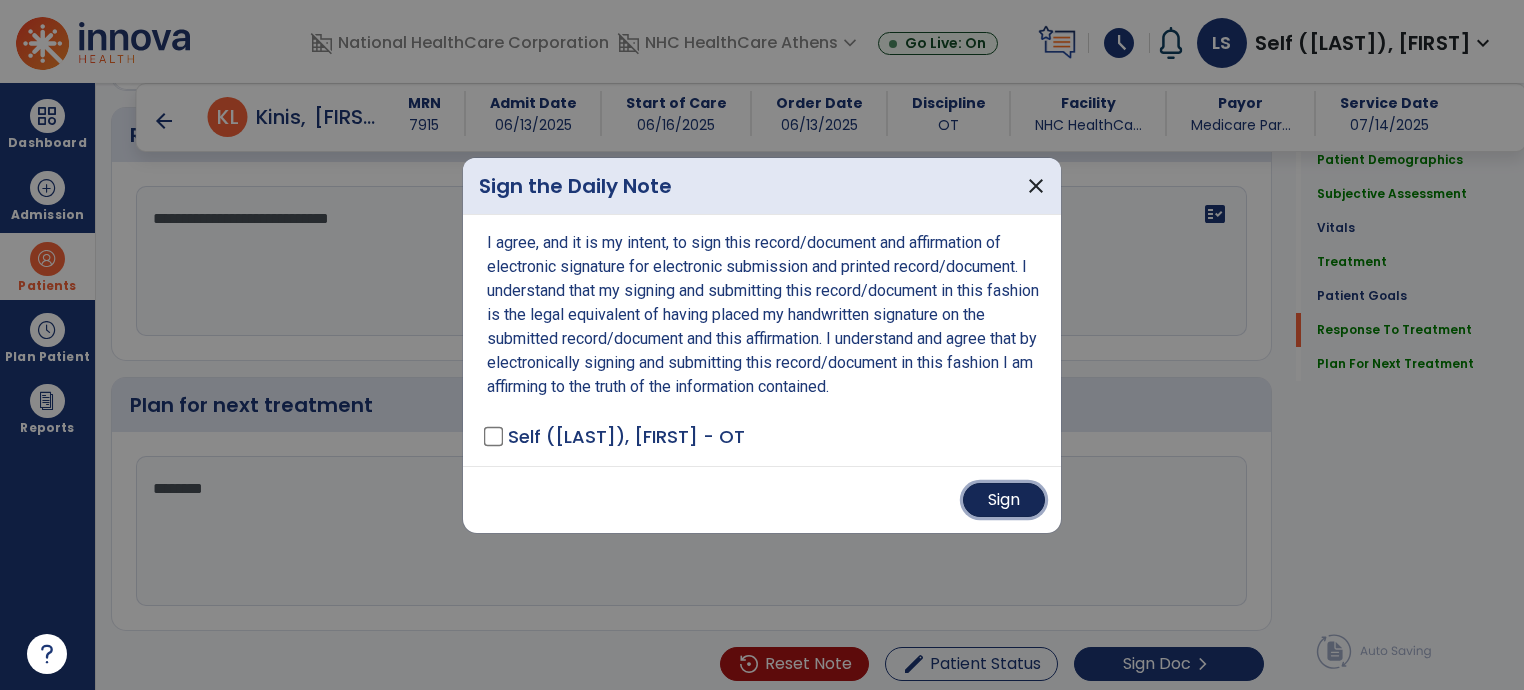 click on "Sign" at bounding box center [1004, 500] 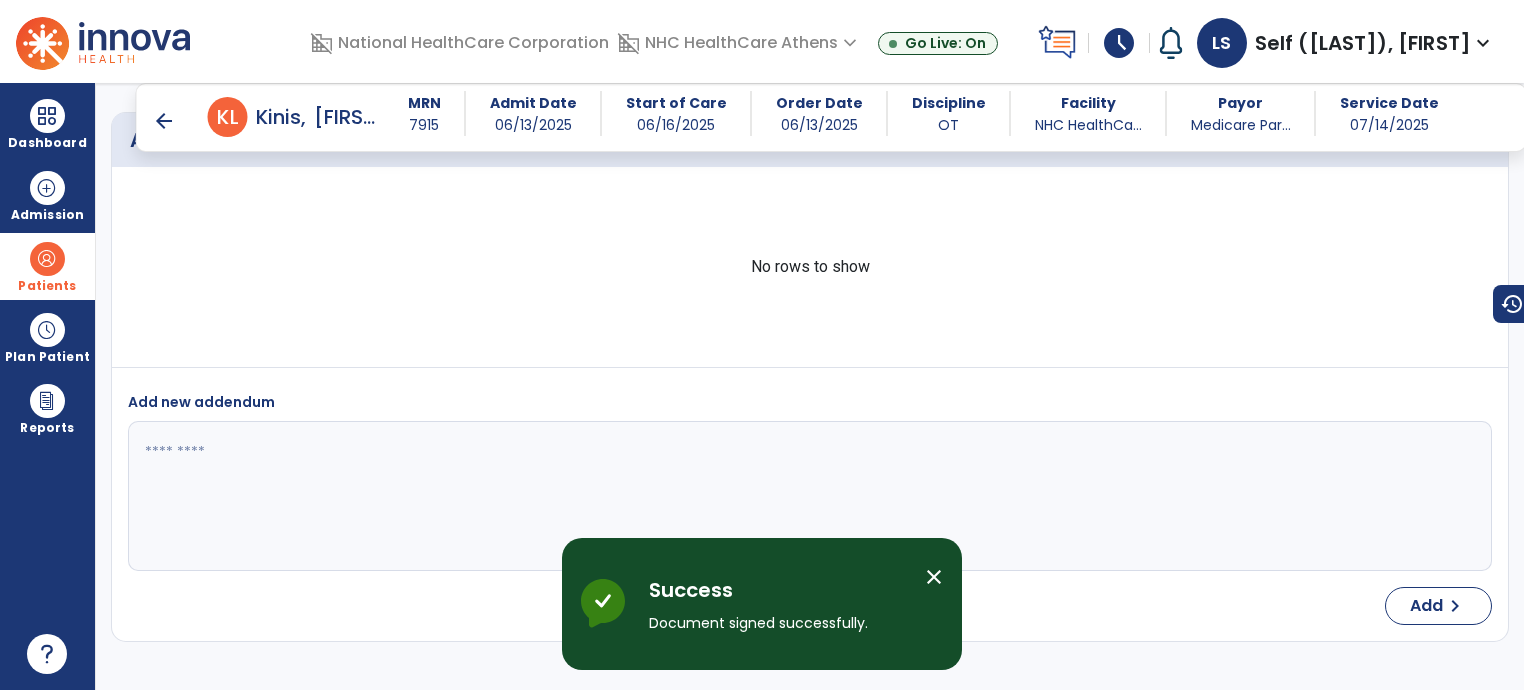 scroll, scrollTop: 3610, scrollLeft: 0, axis: vertical 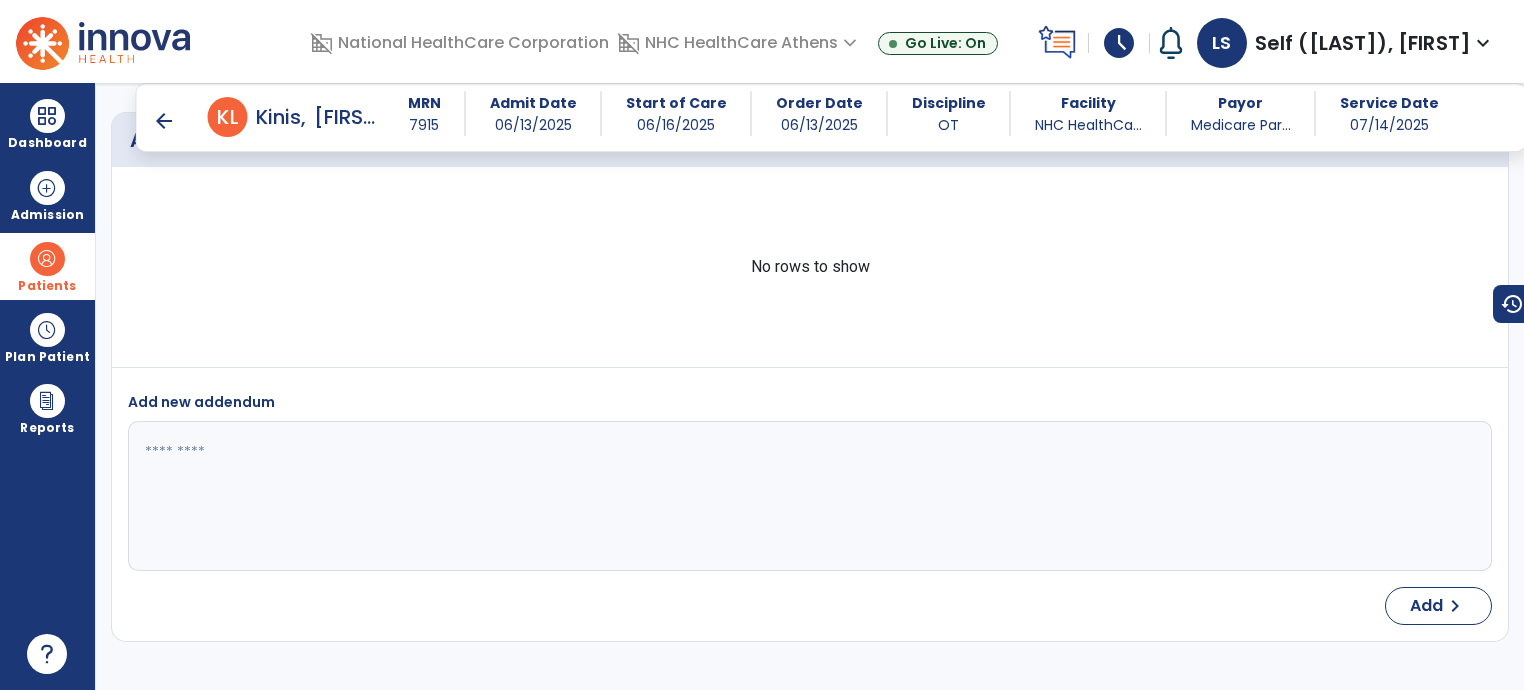 click on "arrow_back" at bounding box center [164, 121] 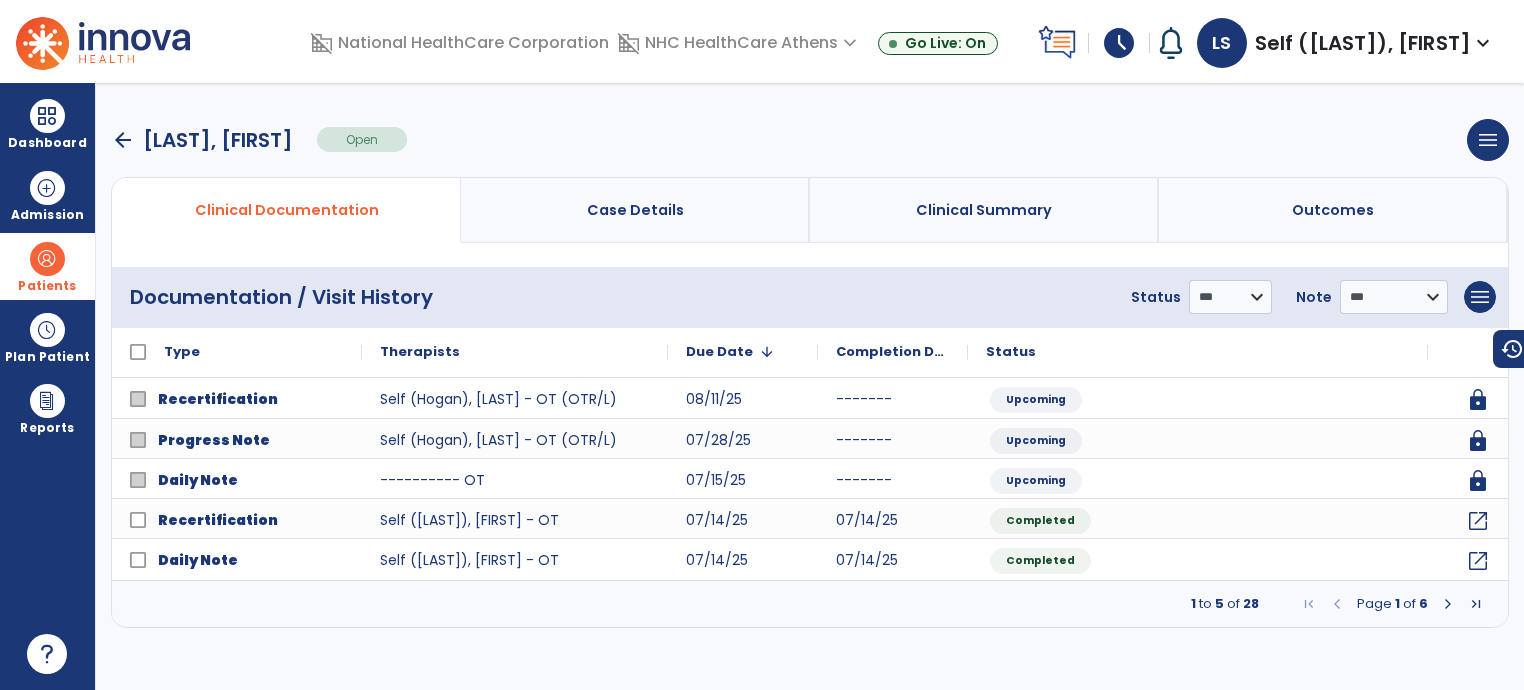 click on "arrow_back" at bounding box center (123, 140) 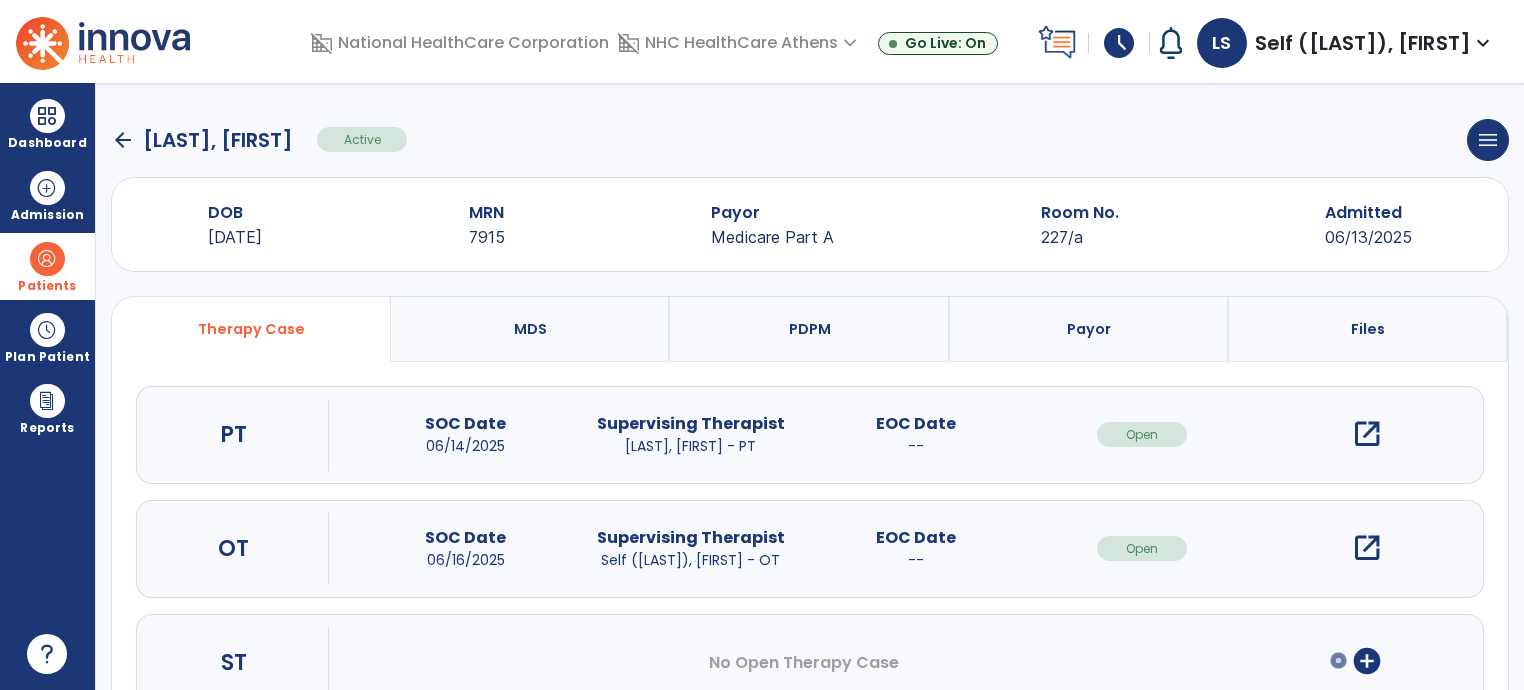 click on "arrow_back" 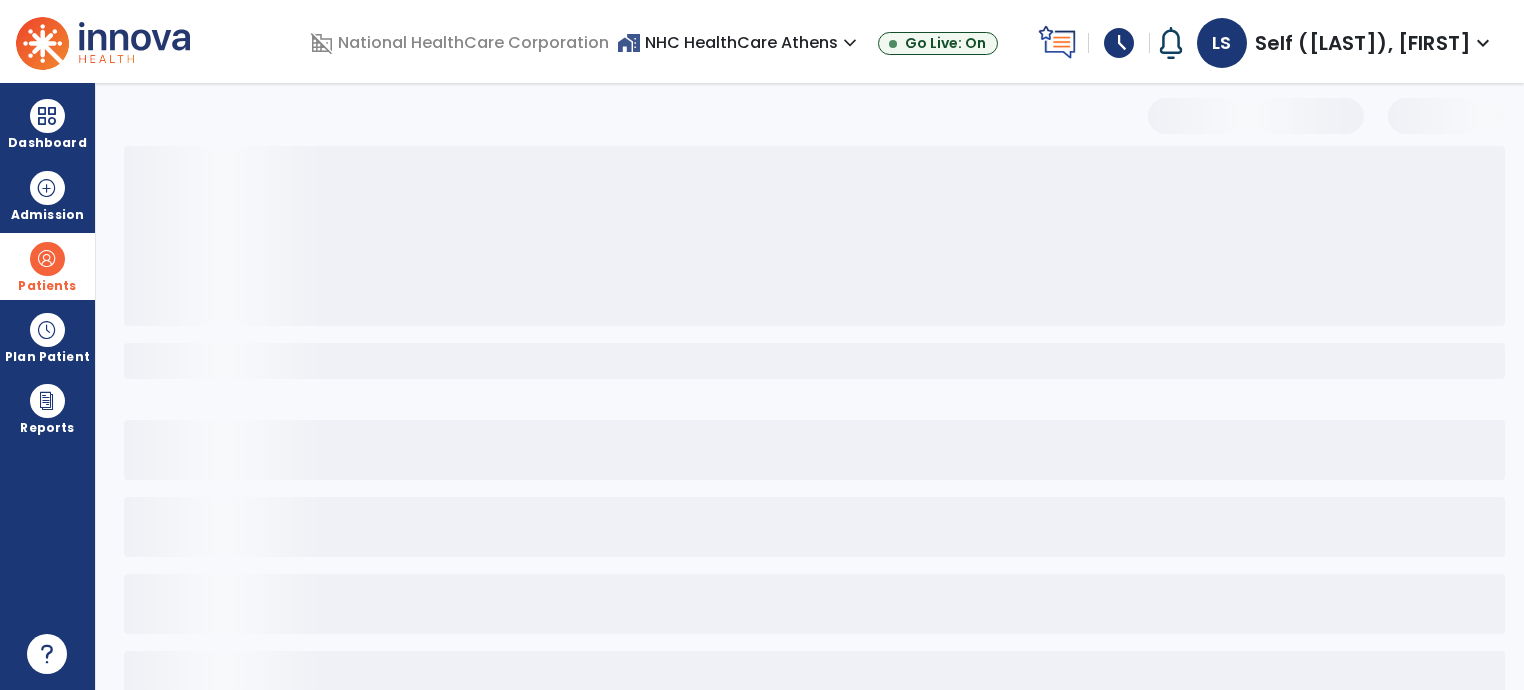 select on "***" 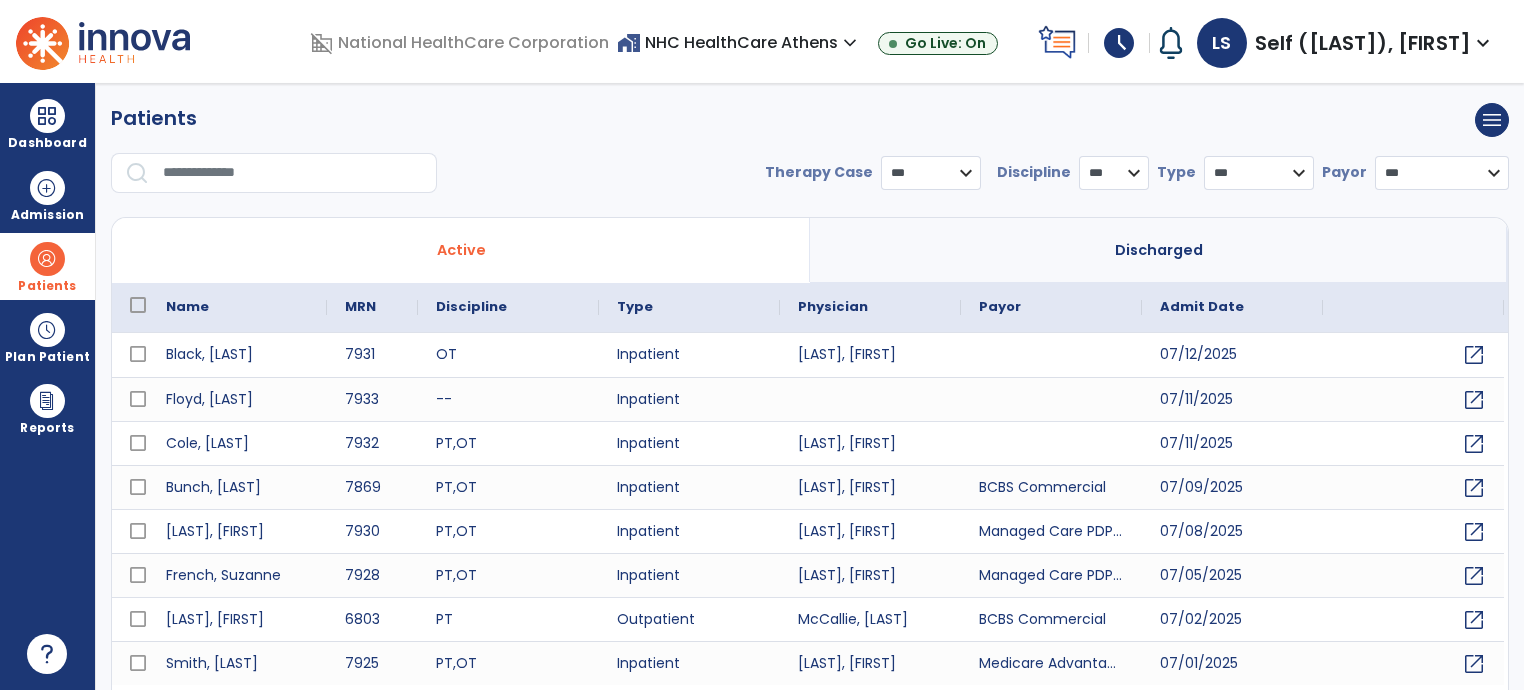 click at bounding box center [293, 173] 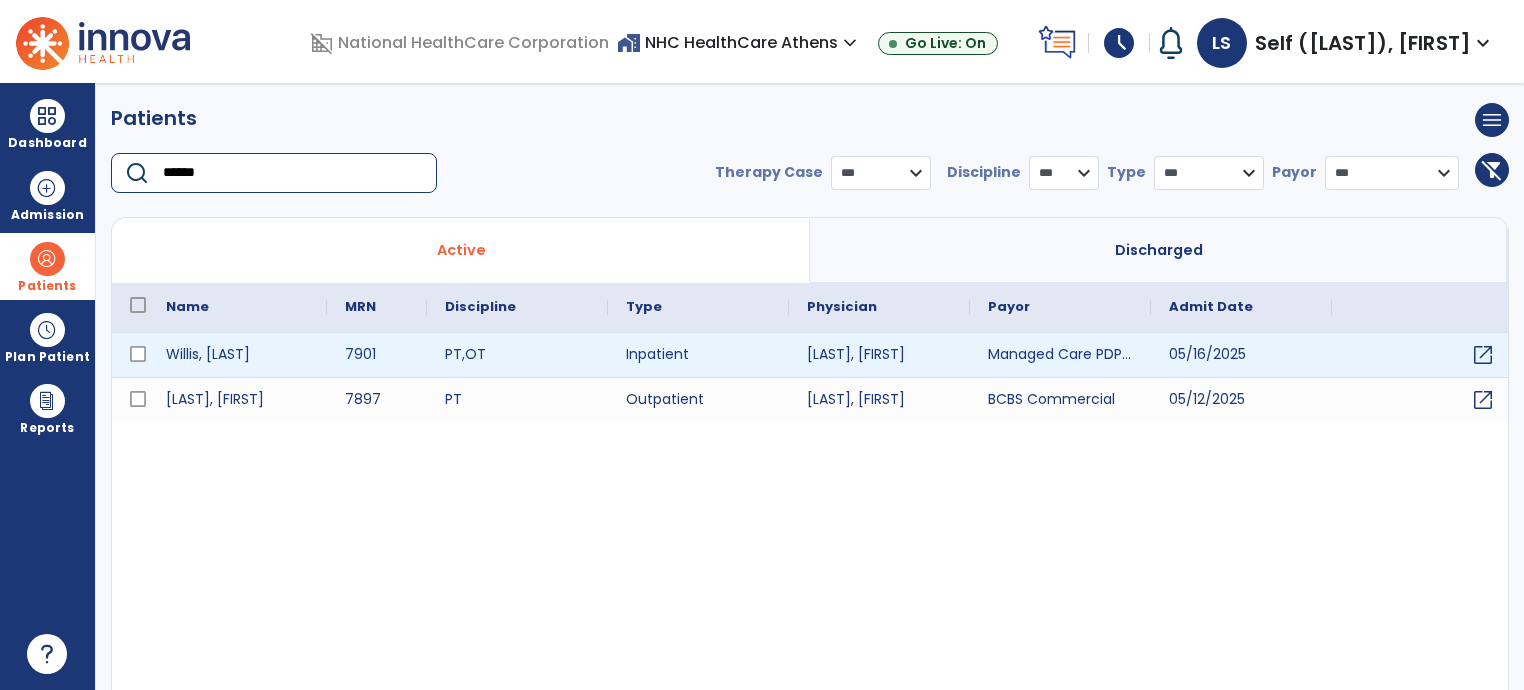 type on "******" 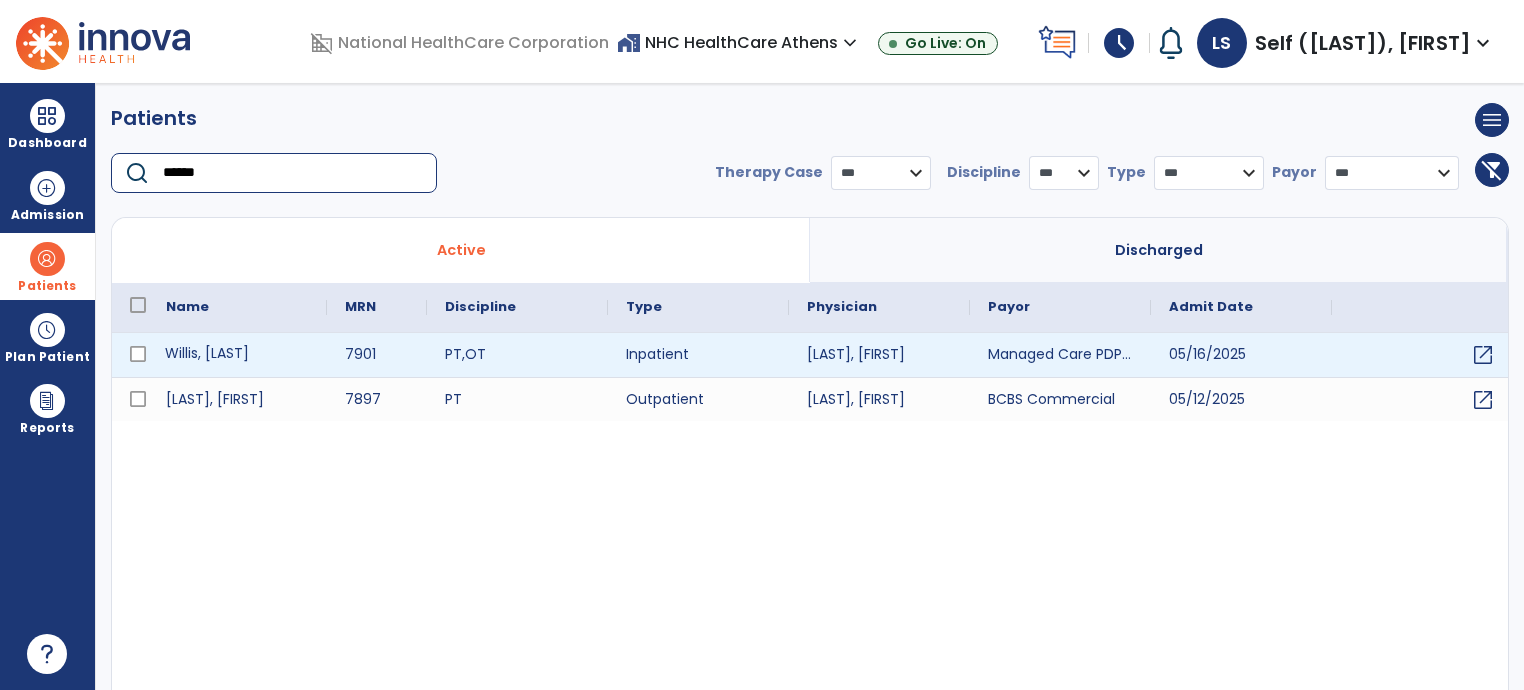 click on "Willis, Tonie" at bounding box center [237, 355] 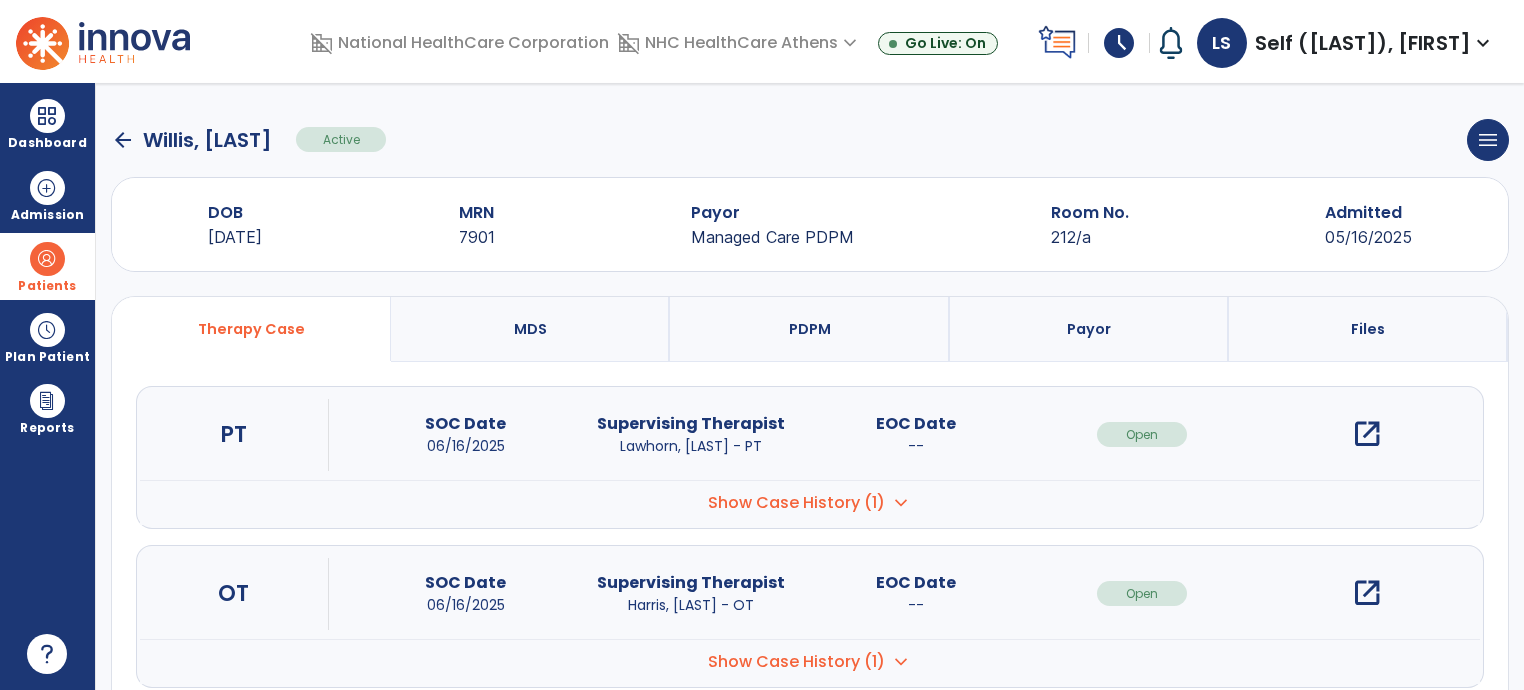 click on "open_in_new" at bounding box center [1367, 593] 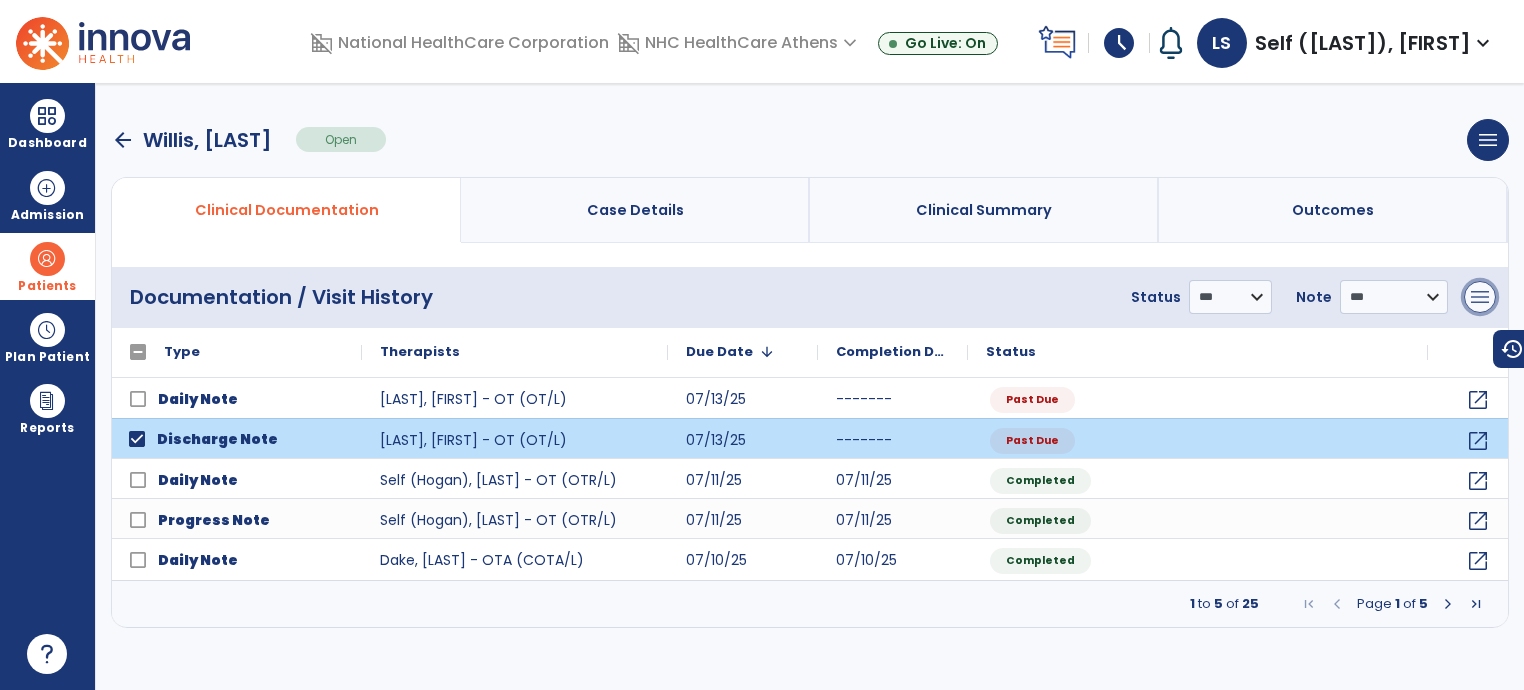 click on "menu" at bounding box center [1480, 297] 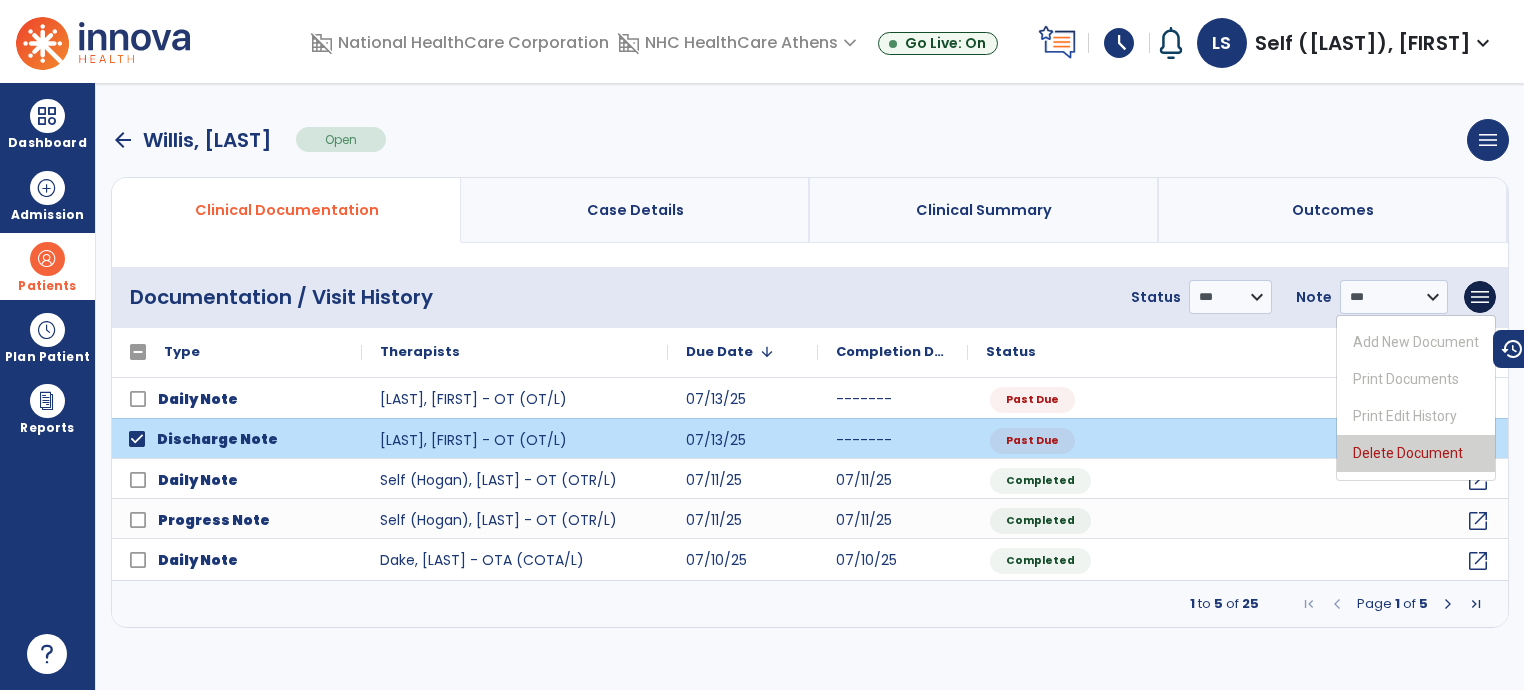 click on "Delete Document" at bounding box center [1416, 453] 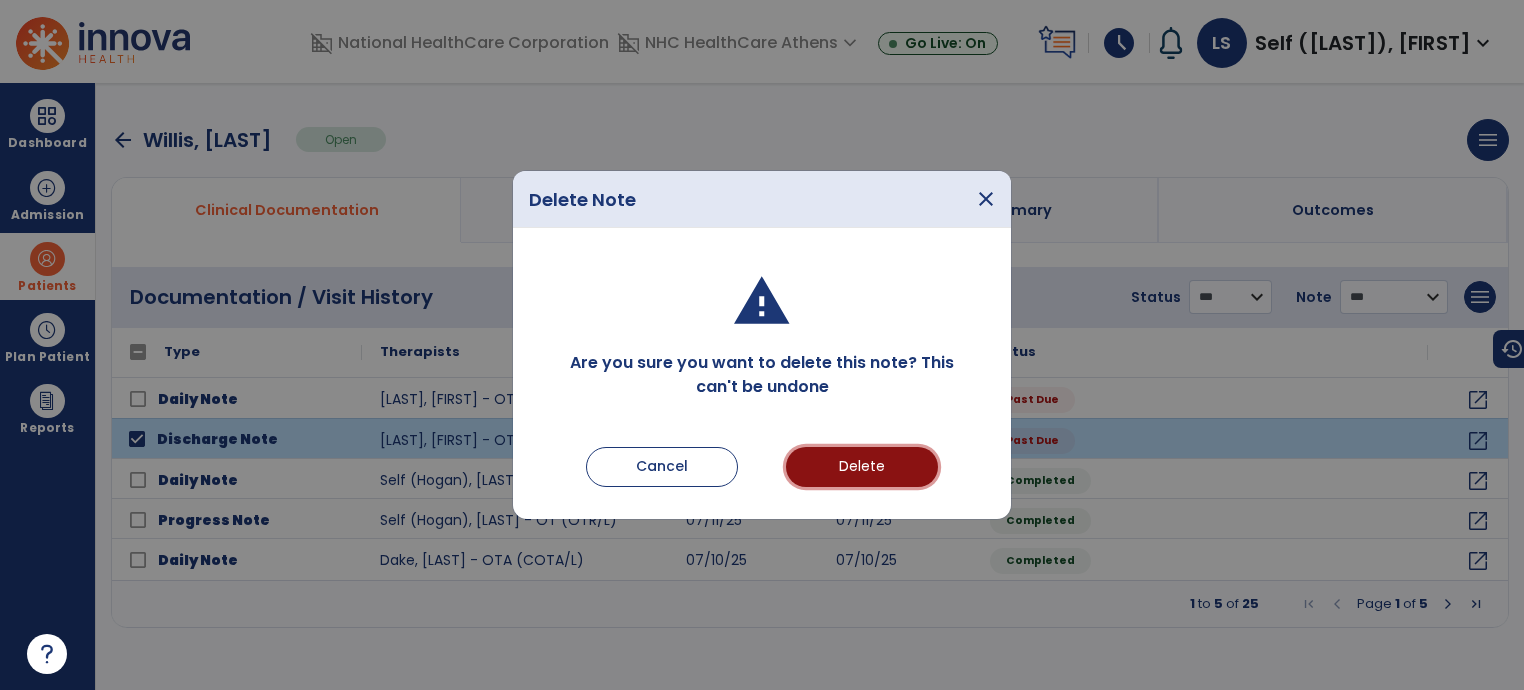 click on "Delete" at bounding box center (862, 467) 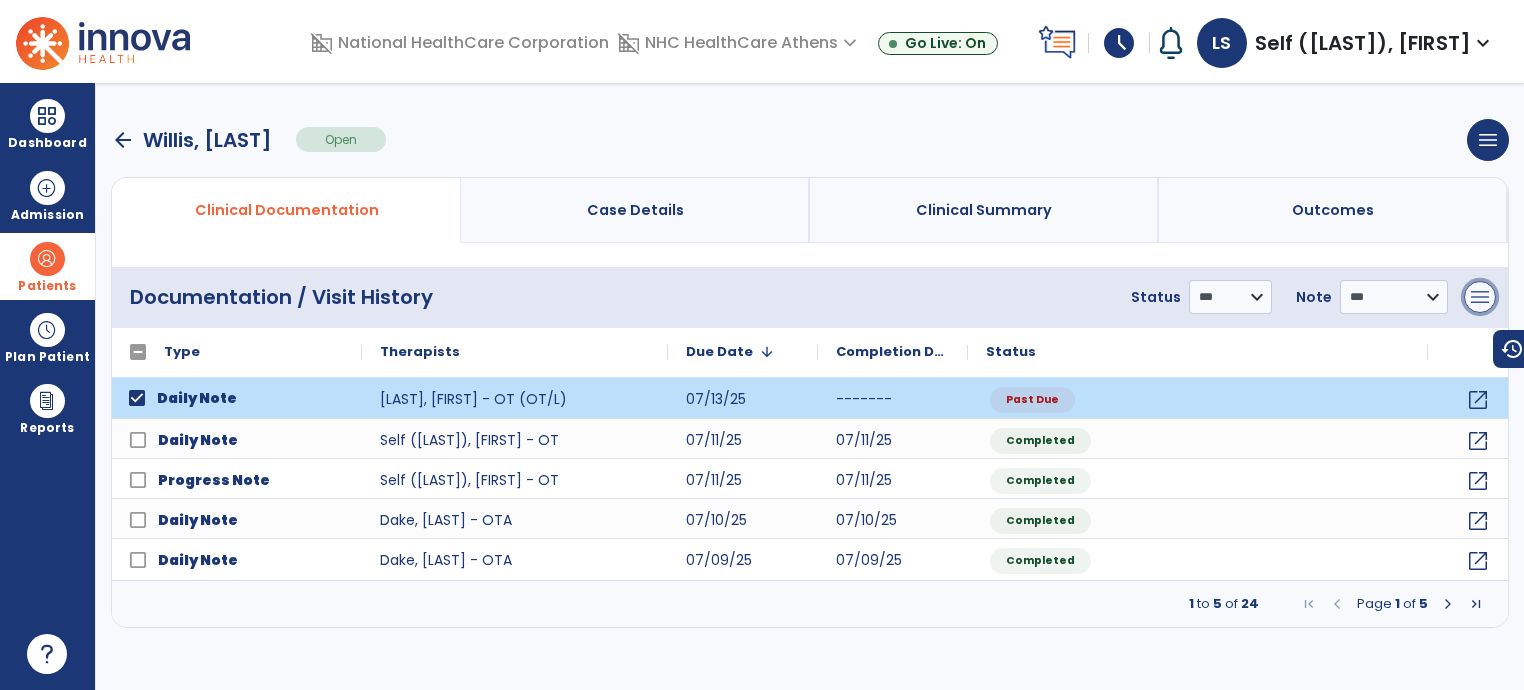 click on "menu" at bounding box center [1480, 297] 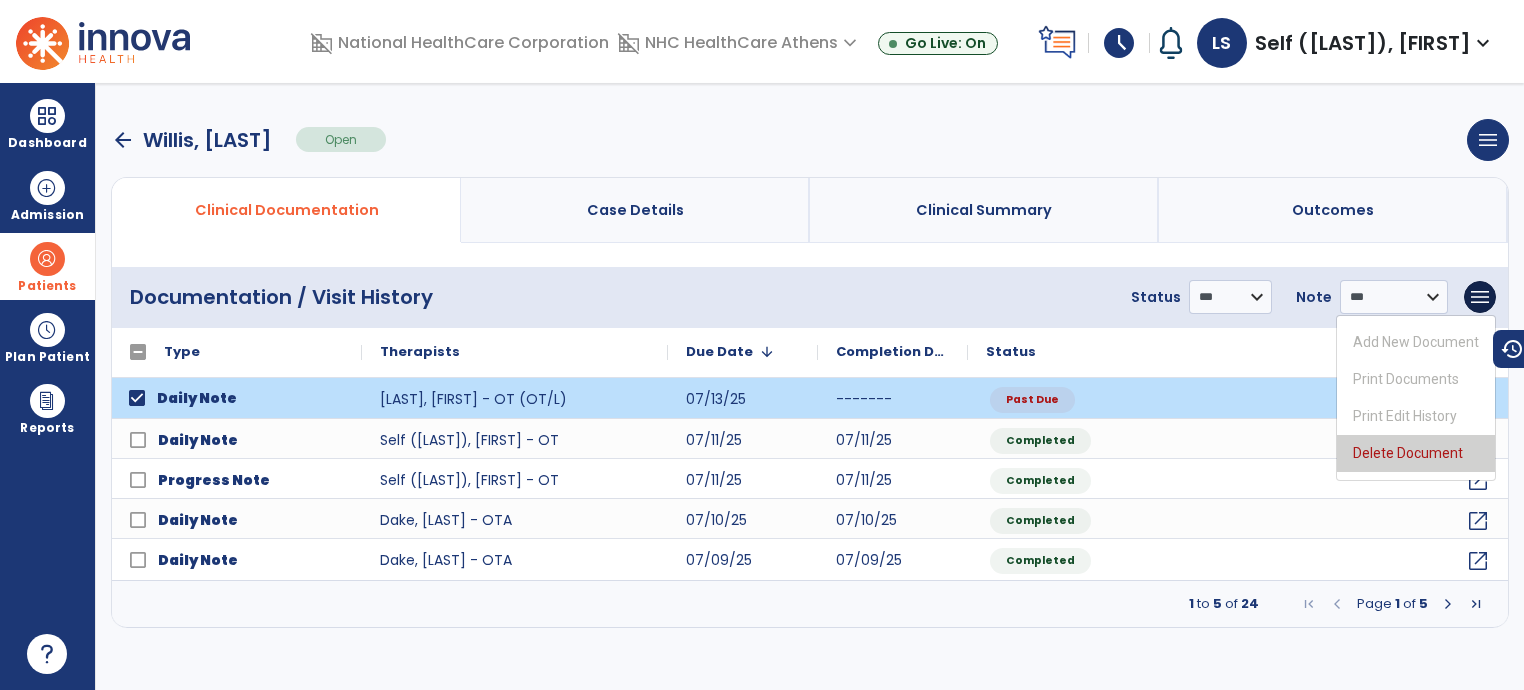 click on "Delete Document" at bounding box center (1416, 453) 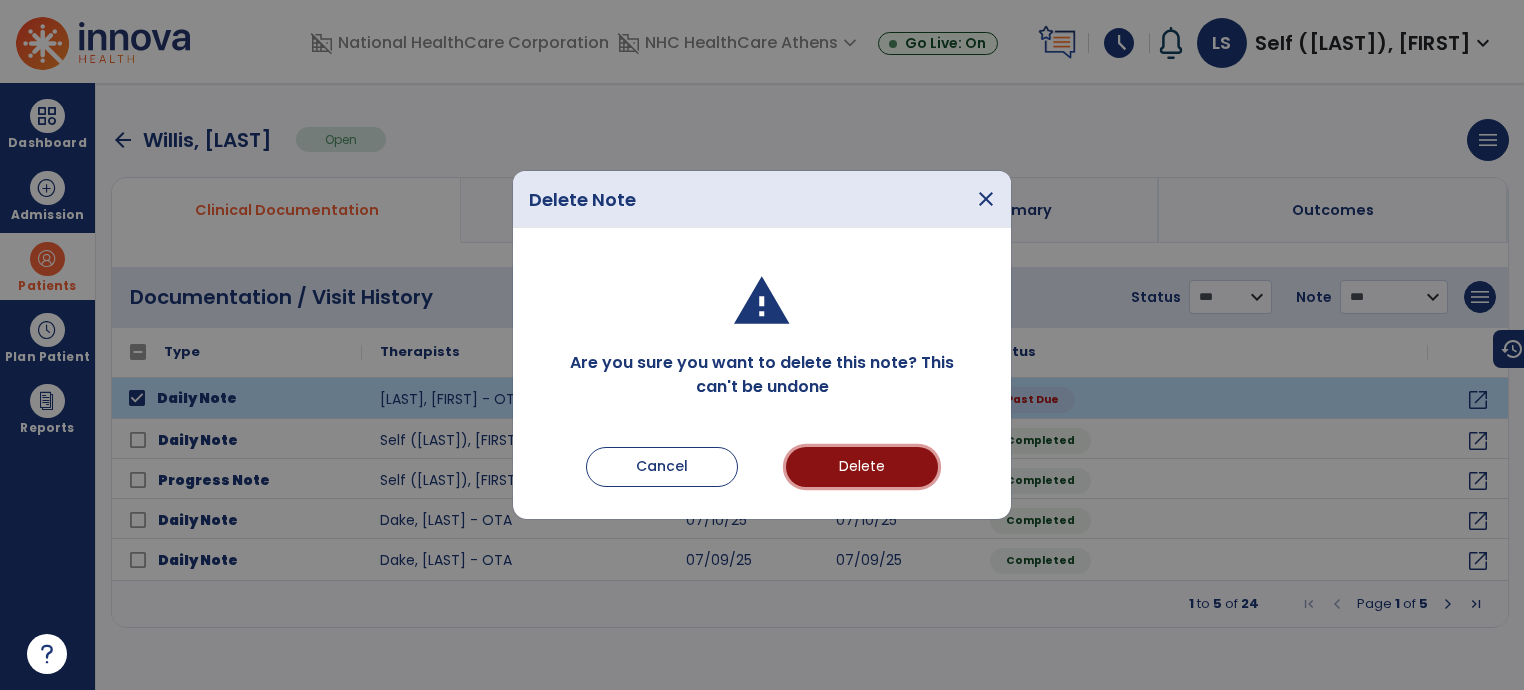 click on "Delete" at bounding box center (862, 467) 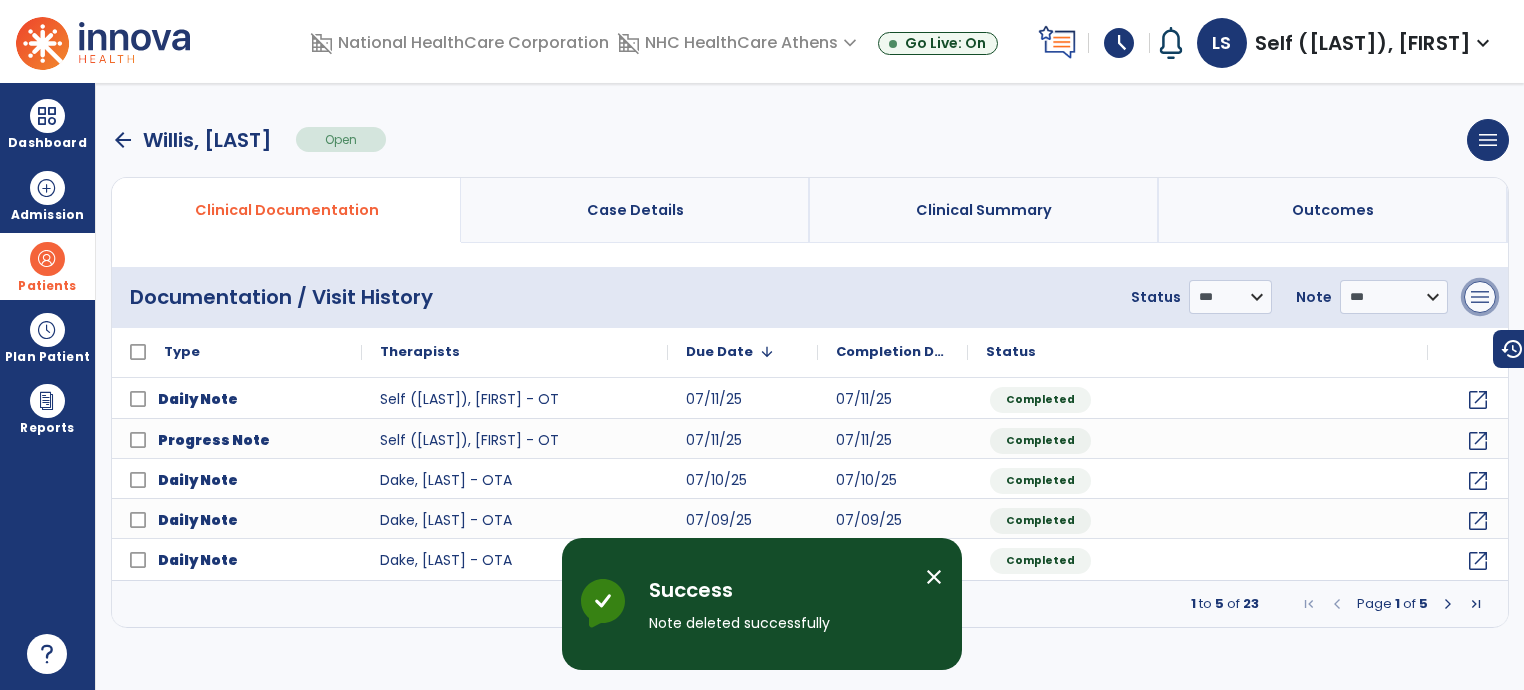click on "menu" at bounding box center [1480, 297] 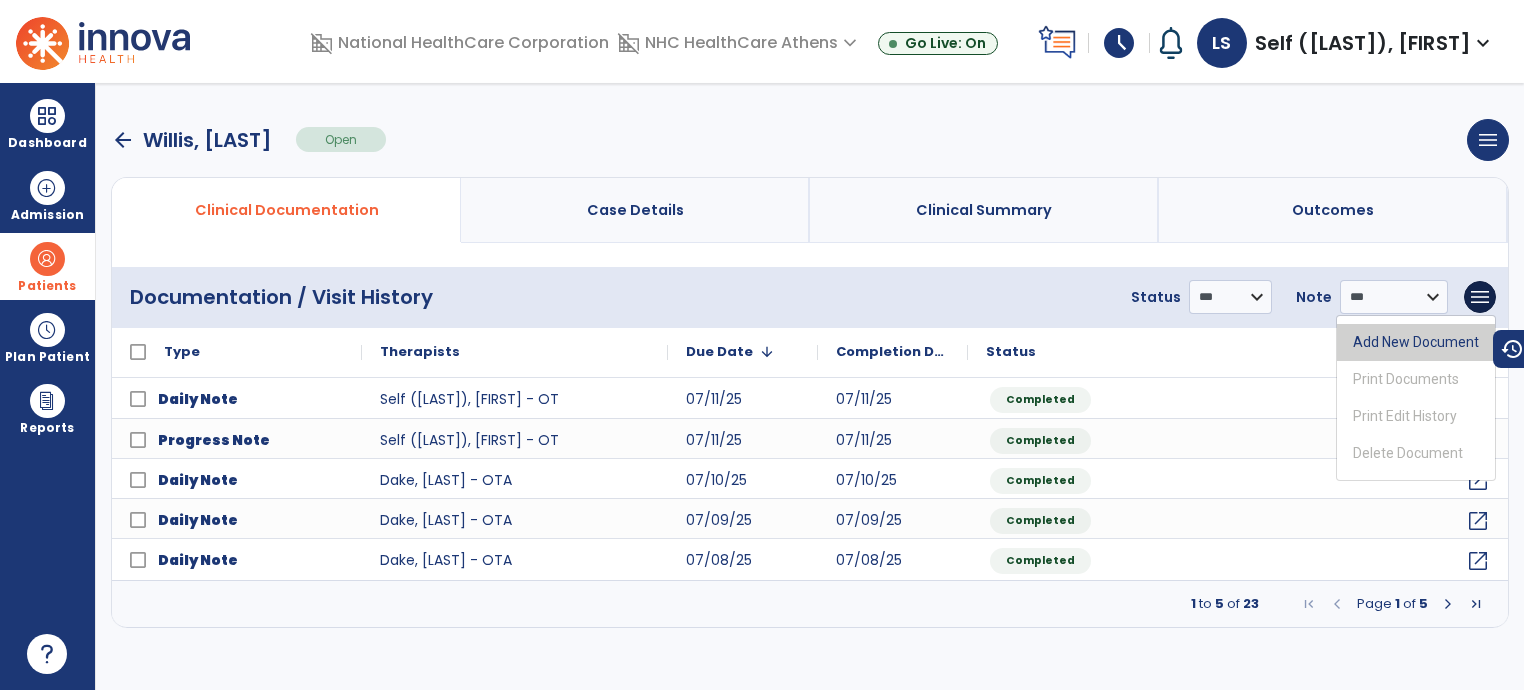 click on "Add New Document" at bounding box center [1416, 342] 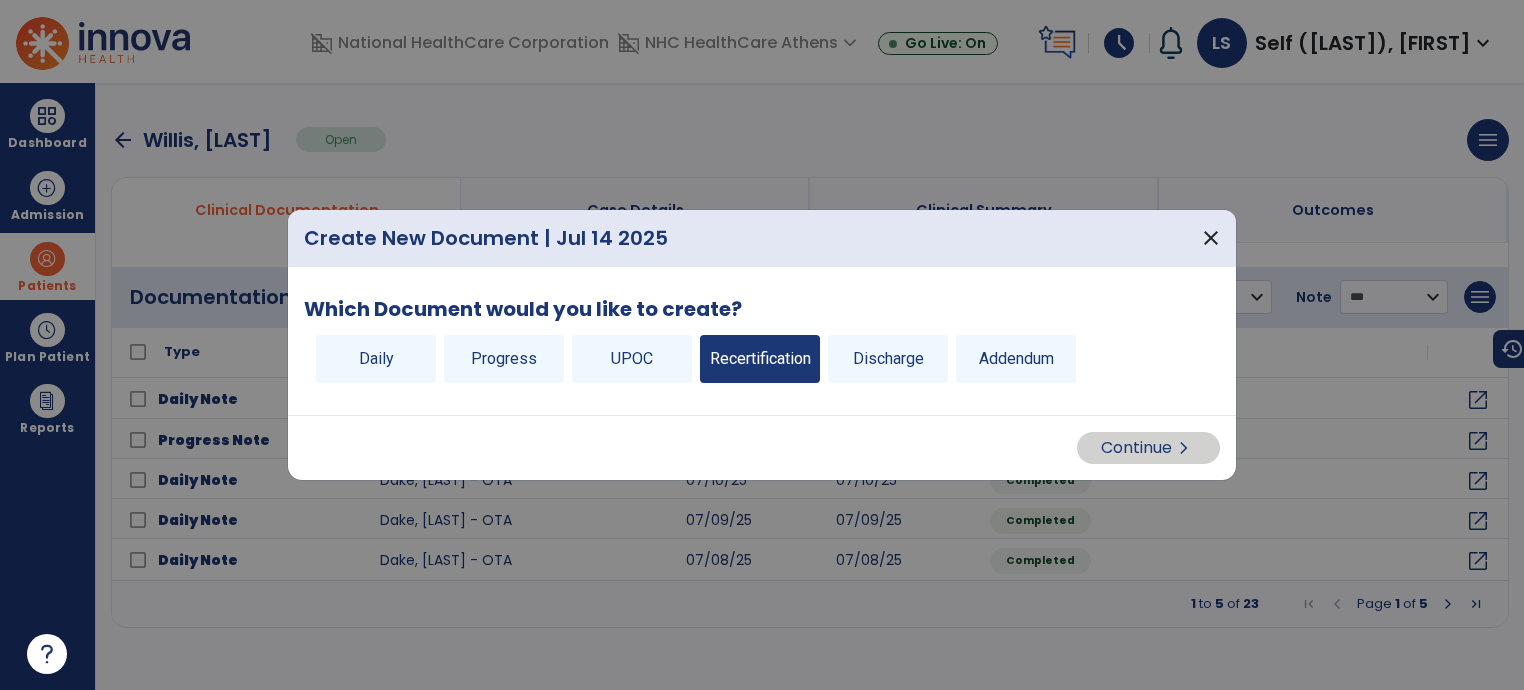 click on "Recertification" at bounding box center [760, 359] 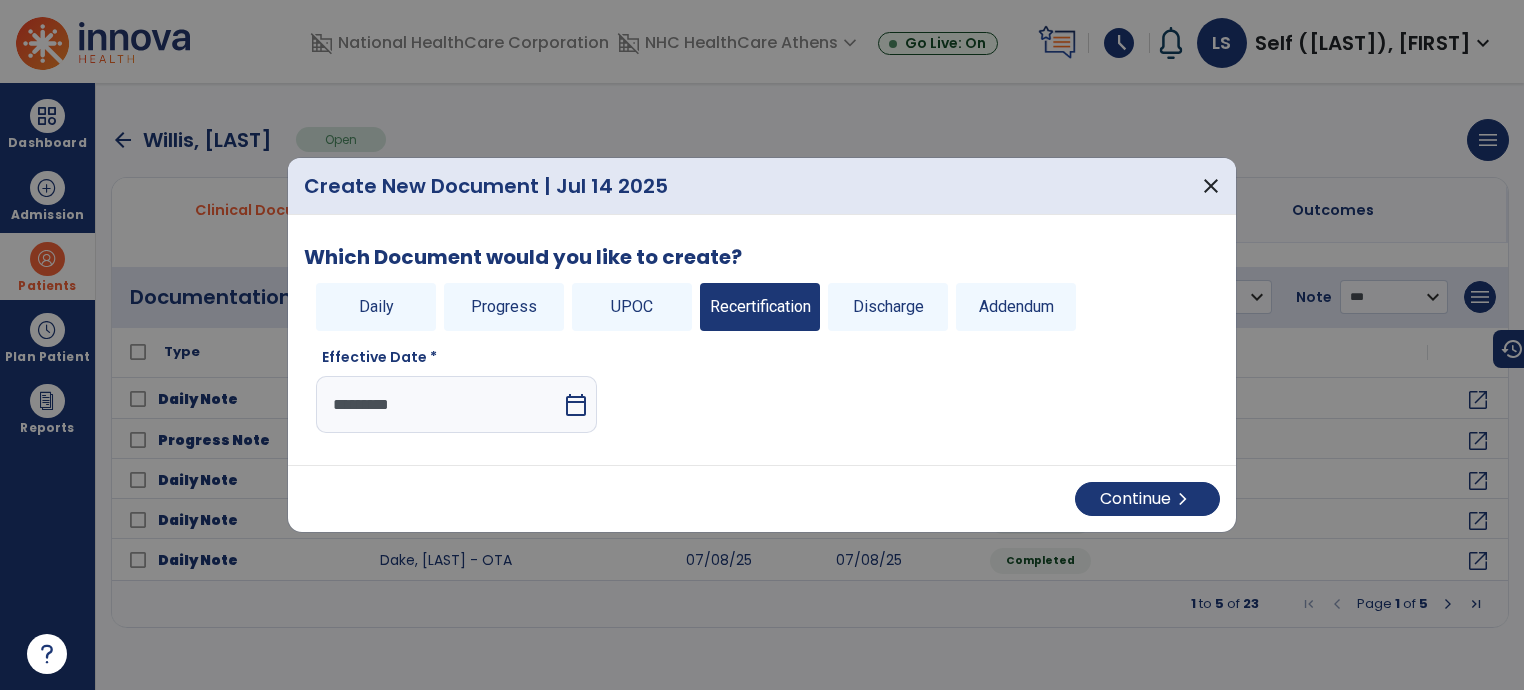 click on "*********" at bounding box center (439, 404) 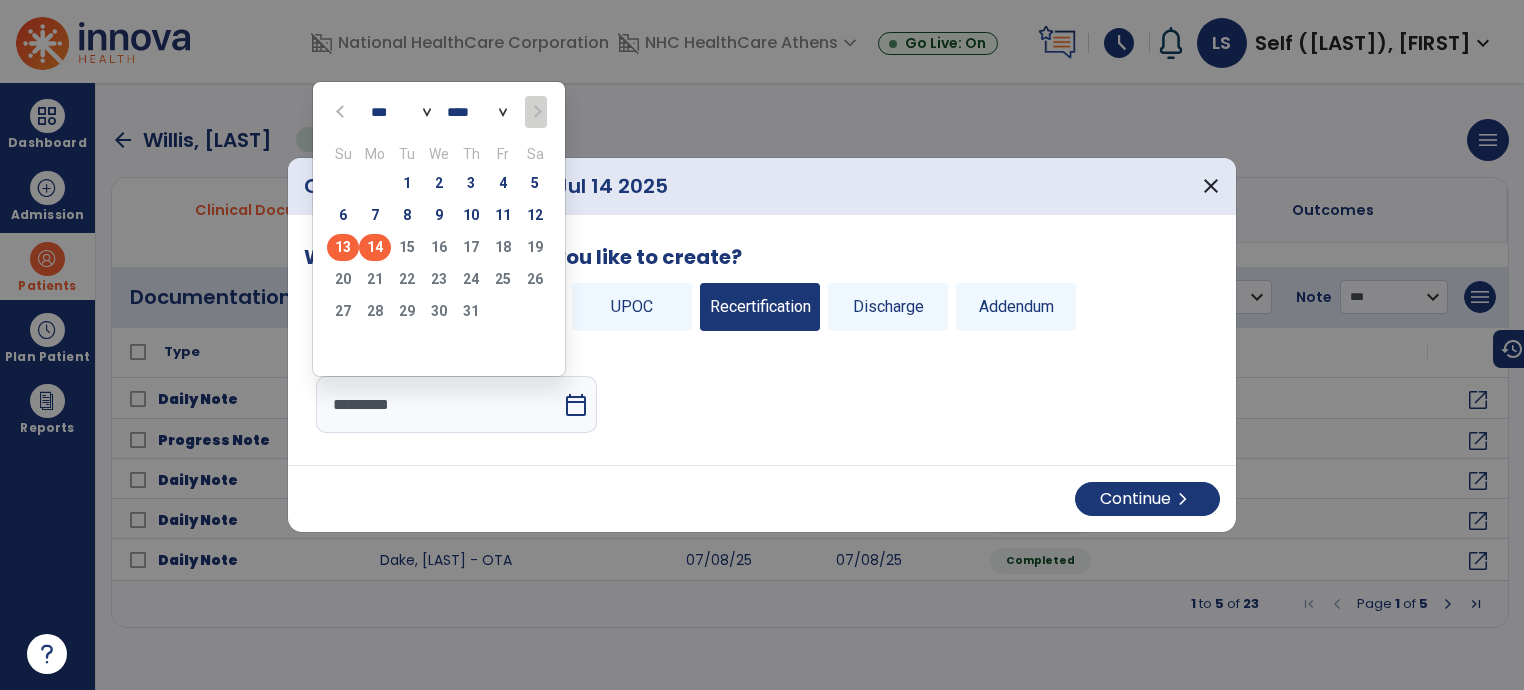 click on "13" 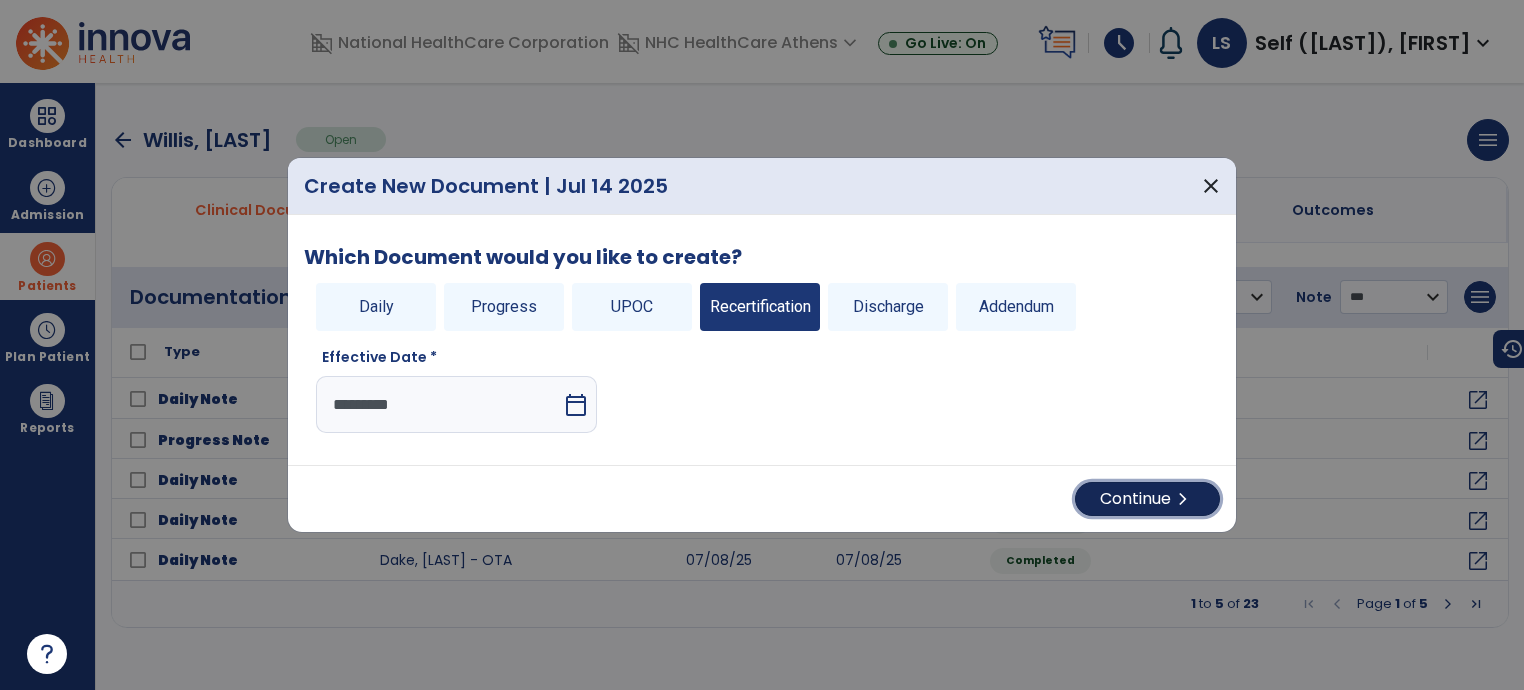 click on "Continue   chevron_right" at bounding box center [1147, 499] 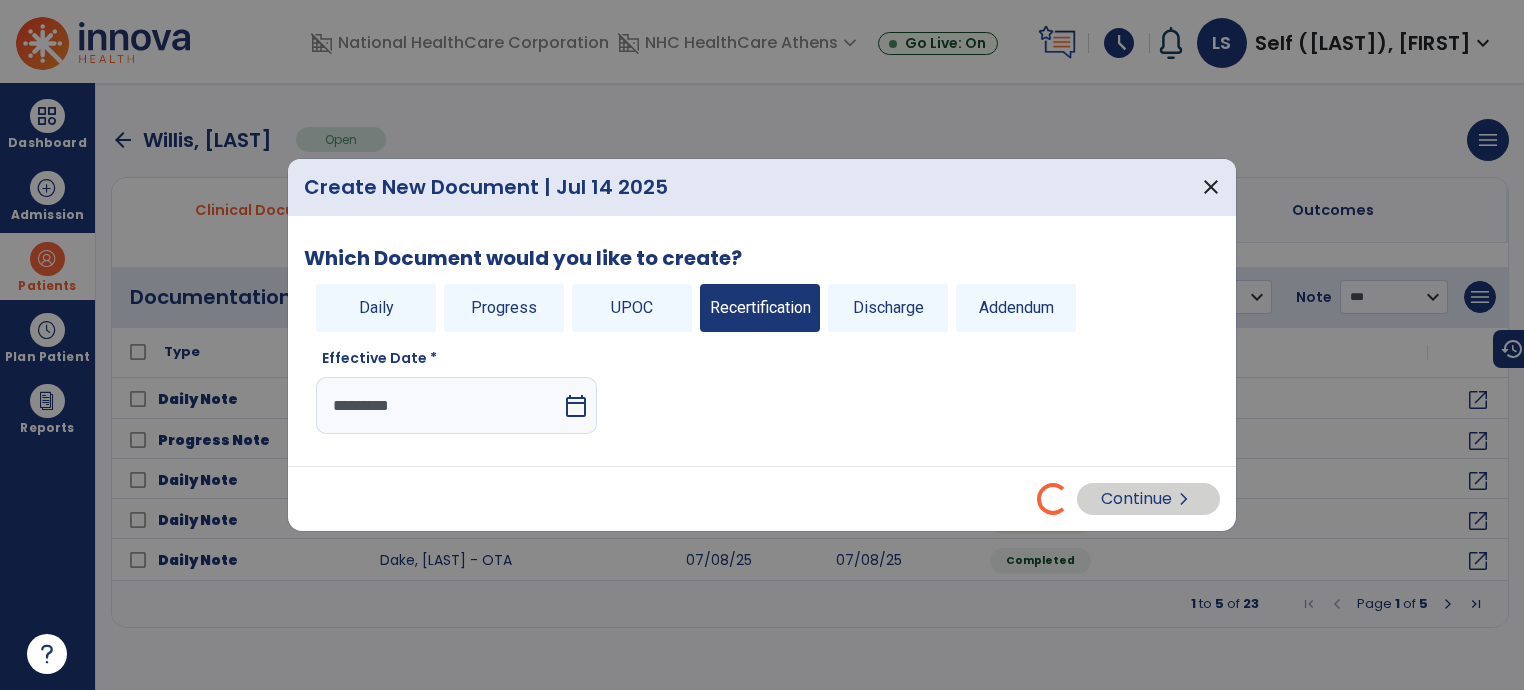 select on "**" 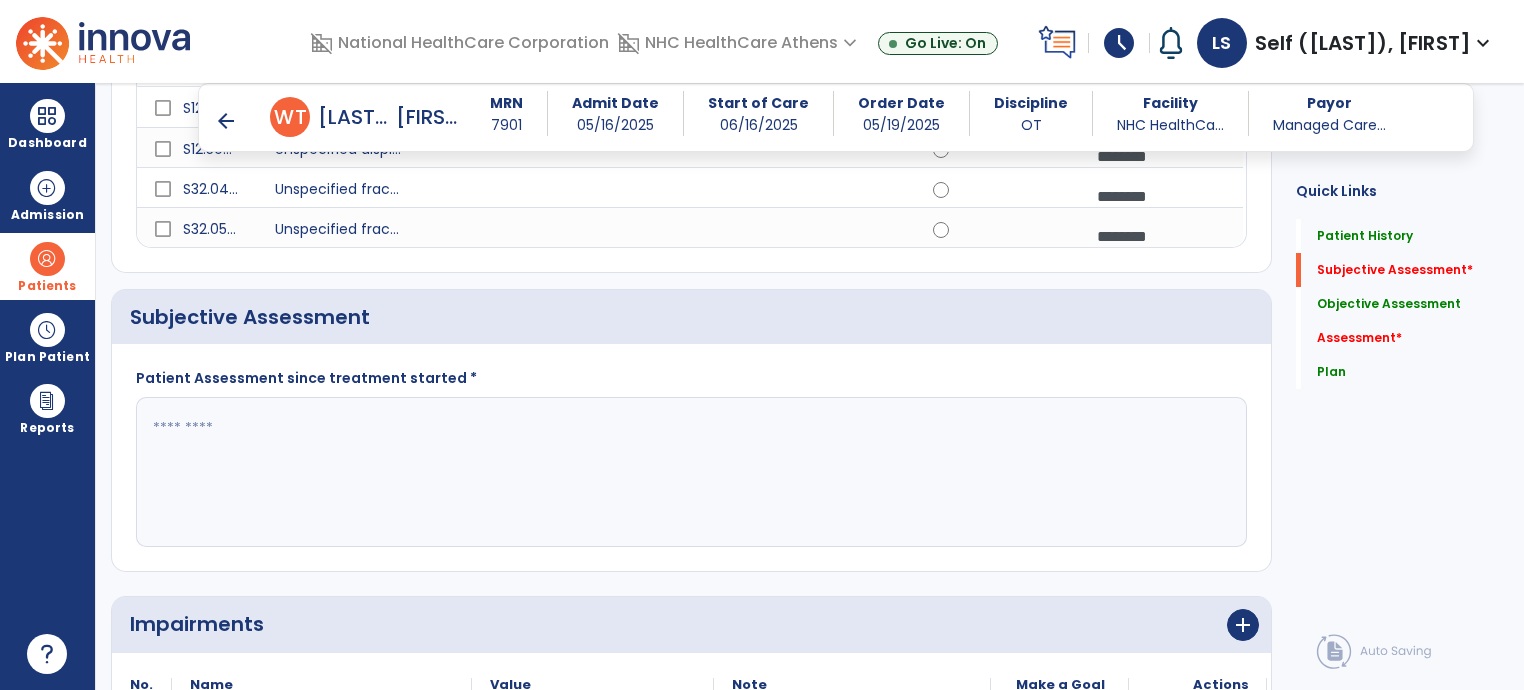 scroll, scrollTop: 400, scrollLeft: 0, axis: vertical 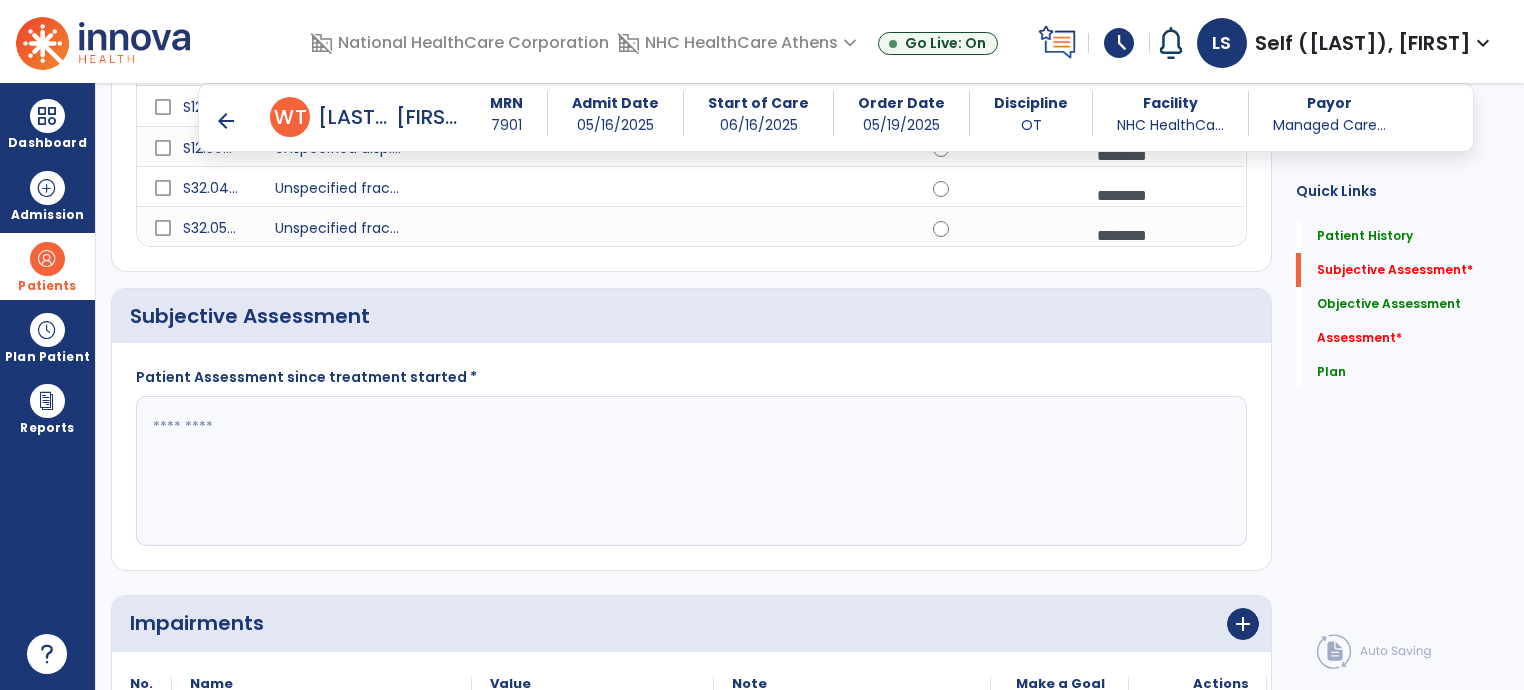 click 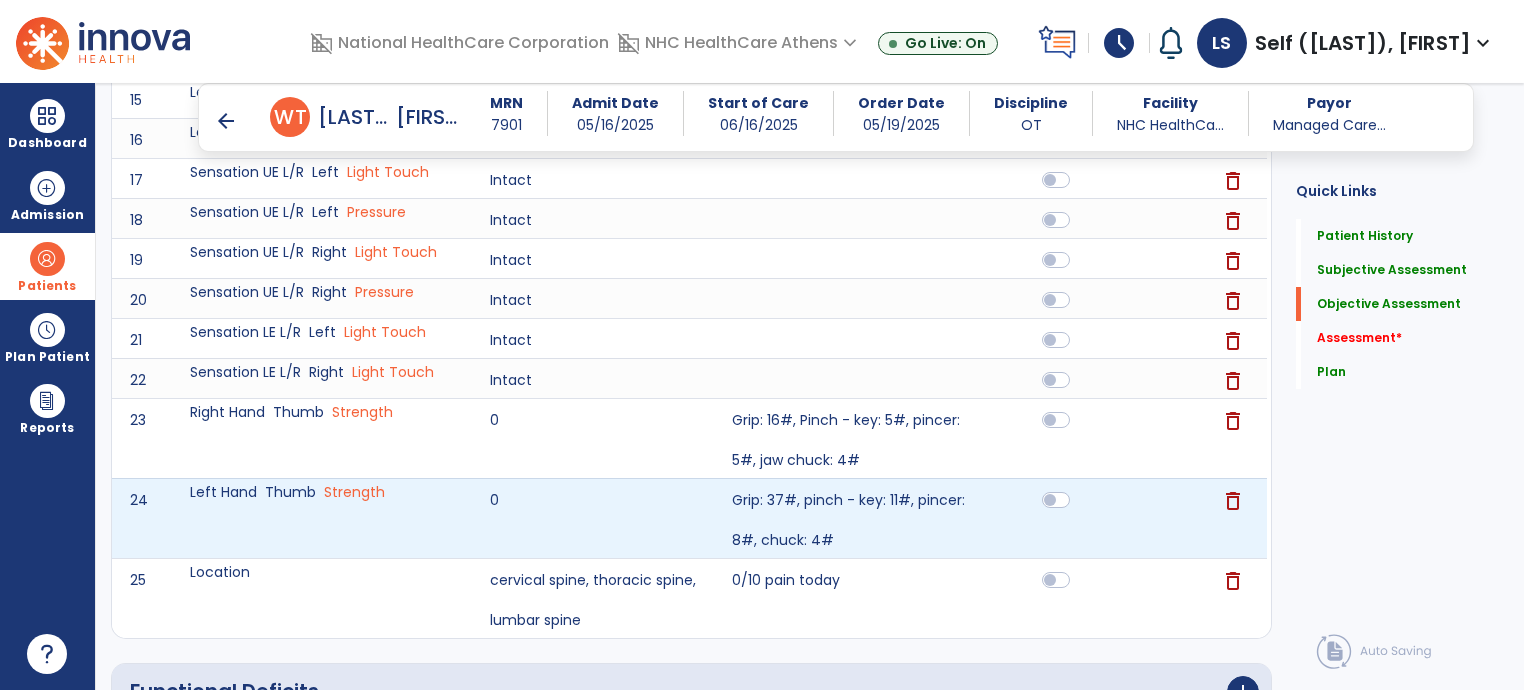 scroll, scrollTop: 1700, scrollLeft: 0, axis: vertical 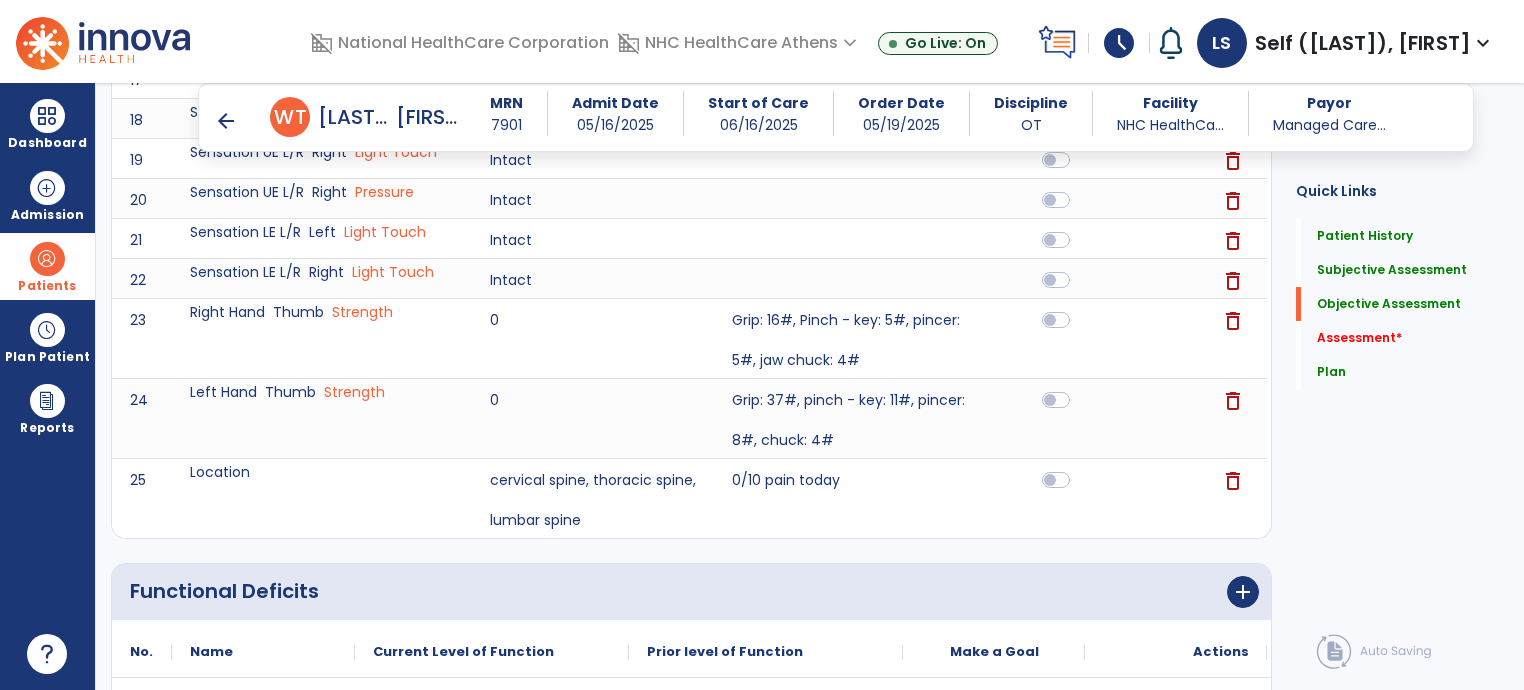 type on "**********" 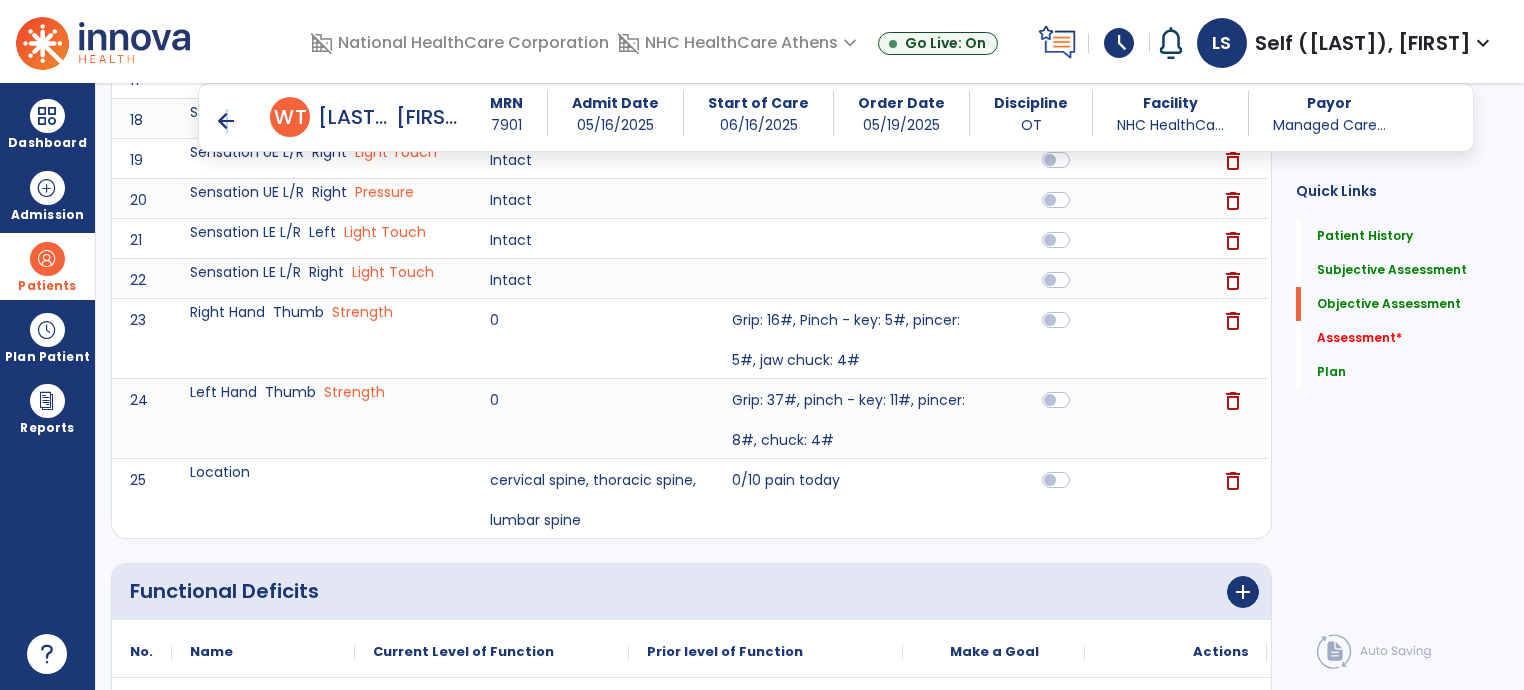 click on "arrow_back" at bounding box center [226, 121] 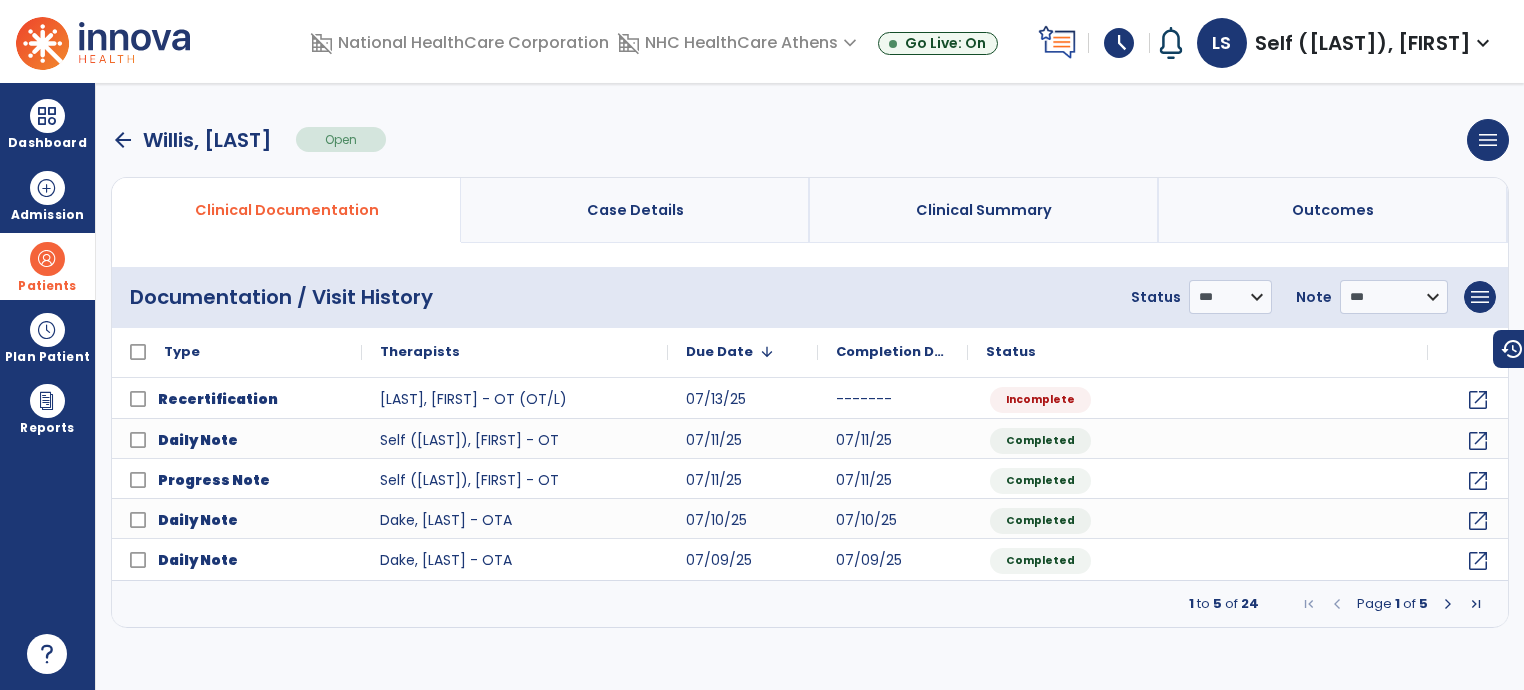 scroll, scrollTop: 0, scrollLeft: 0, axis: both 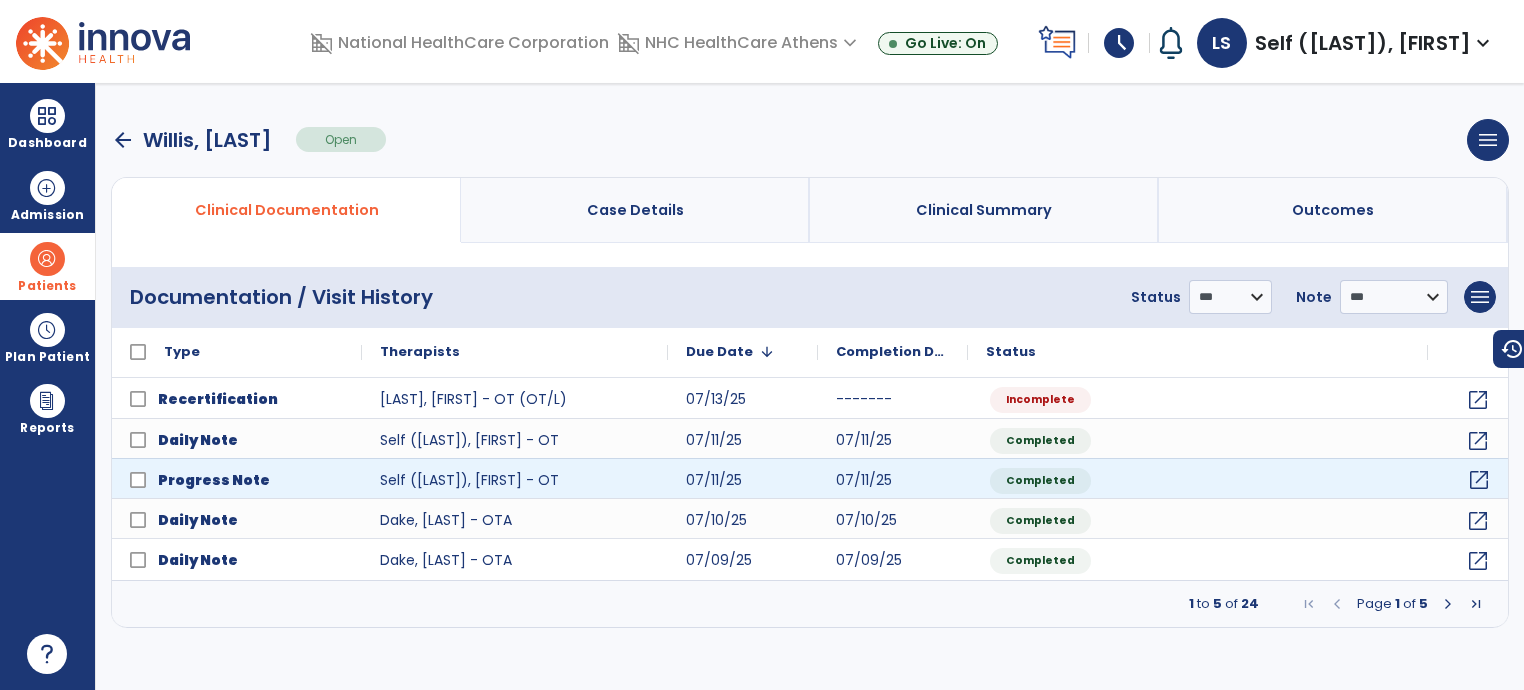 click on "open_in_new" 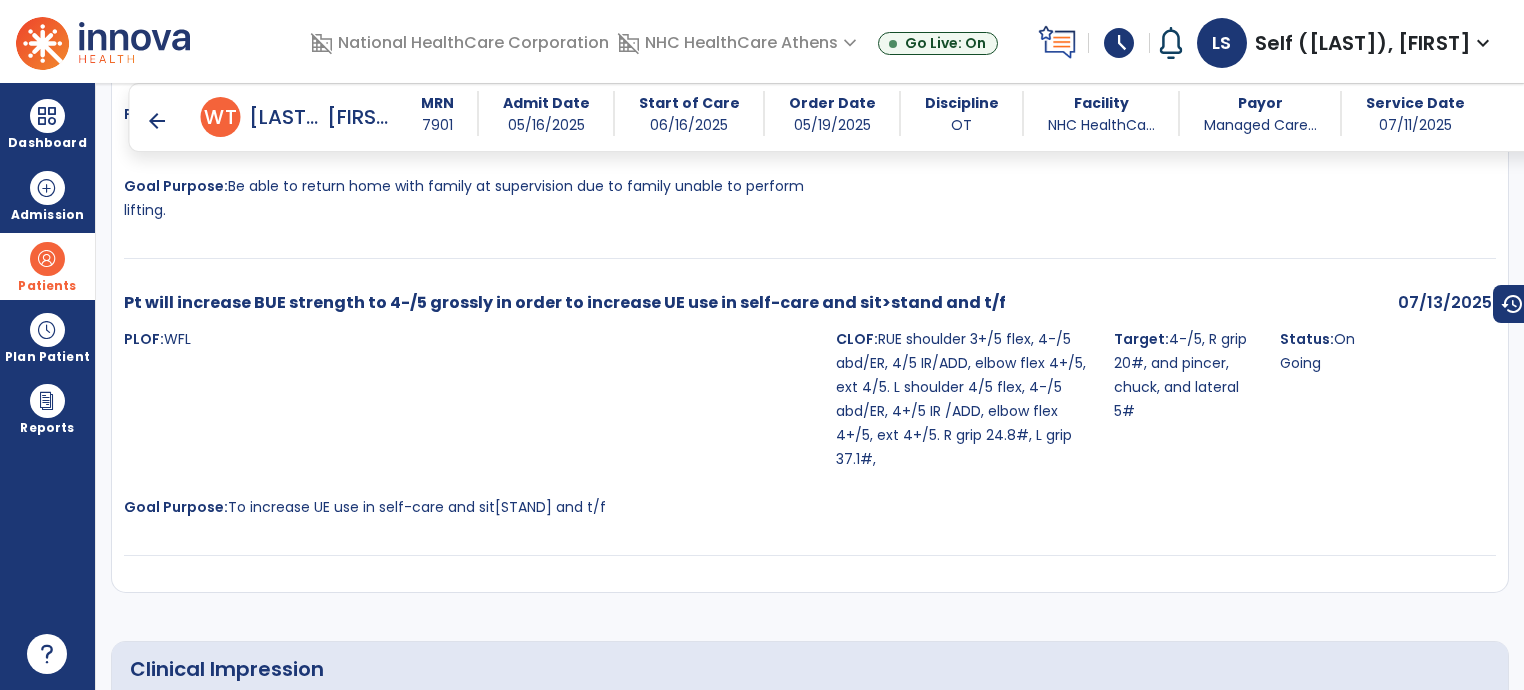 scroll, scrollTop: 2300, scrollLeft: 0, axis: vertical 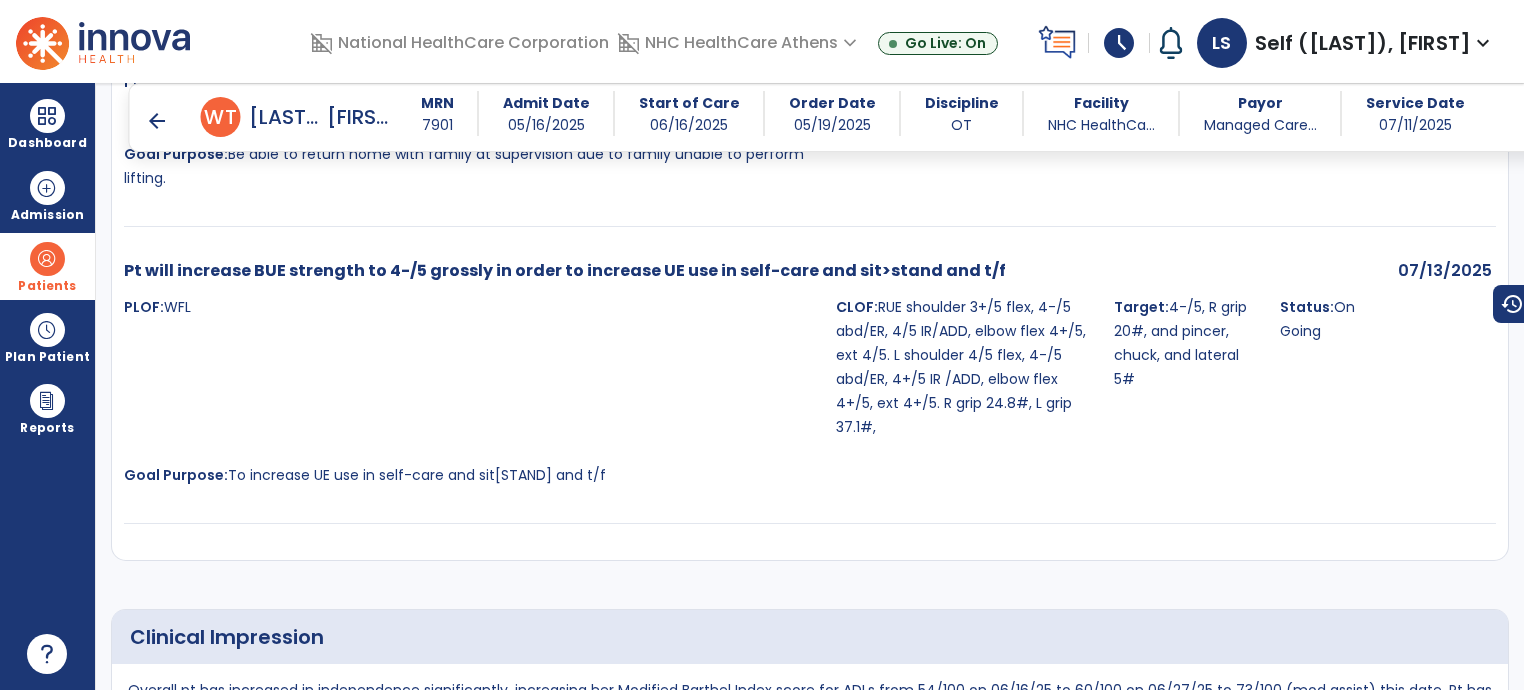 click on "arrow_back" at bounding box center [157, 121] 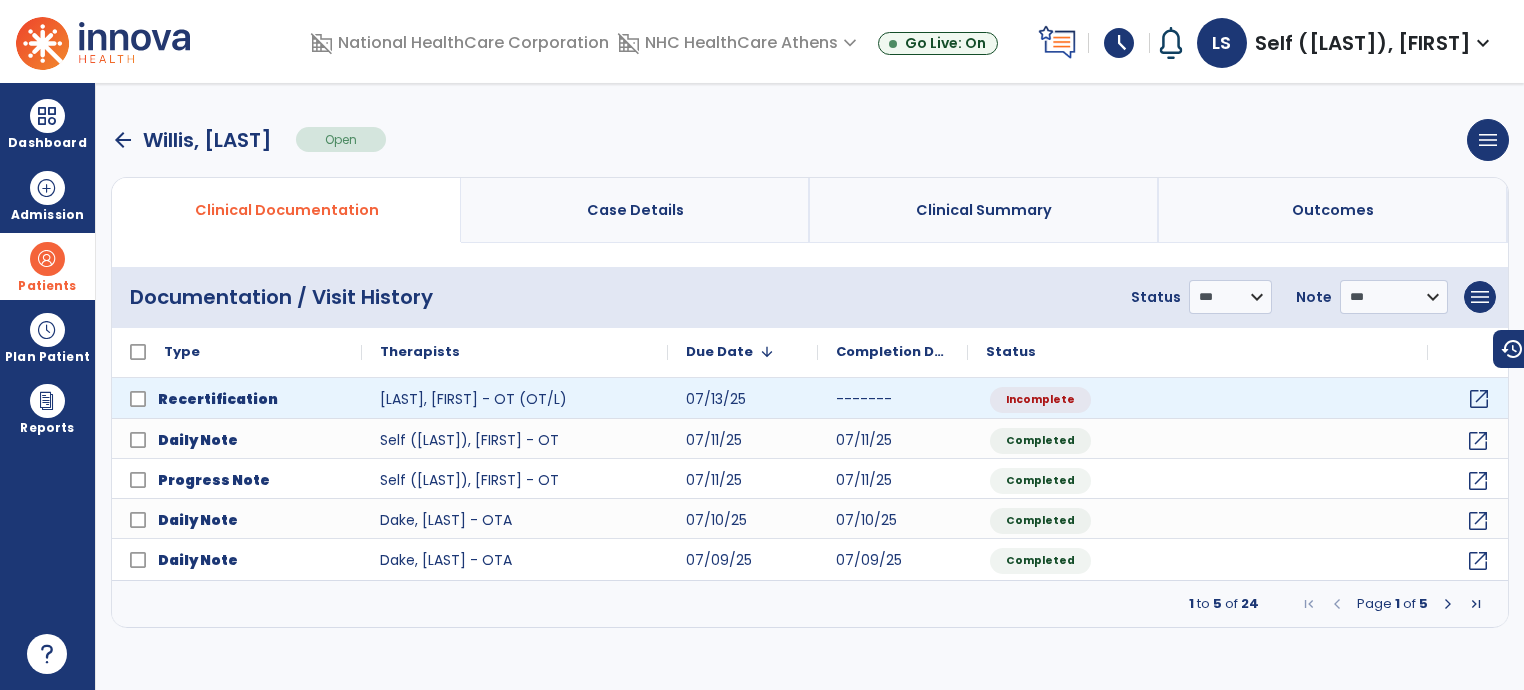 click on "open_in_new" 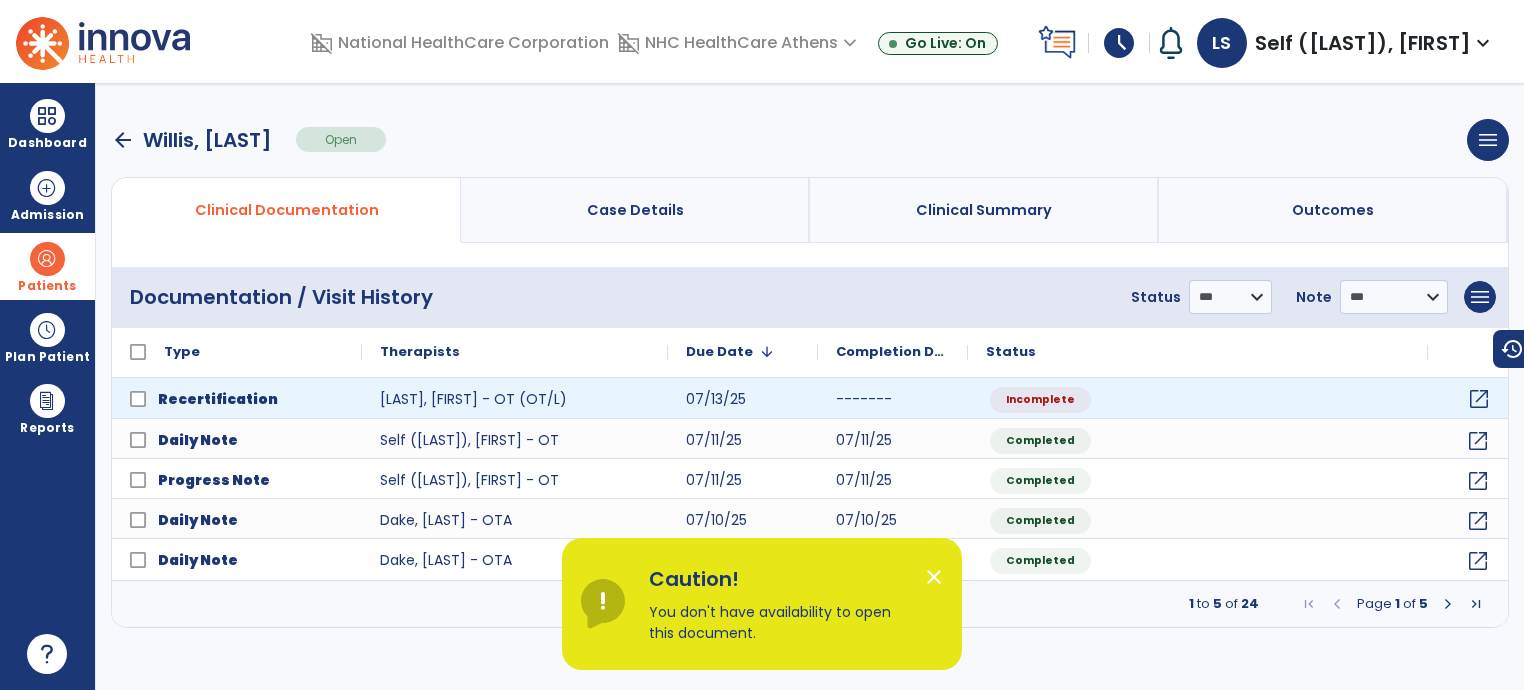 click on "open_in_new" 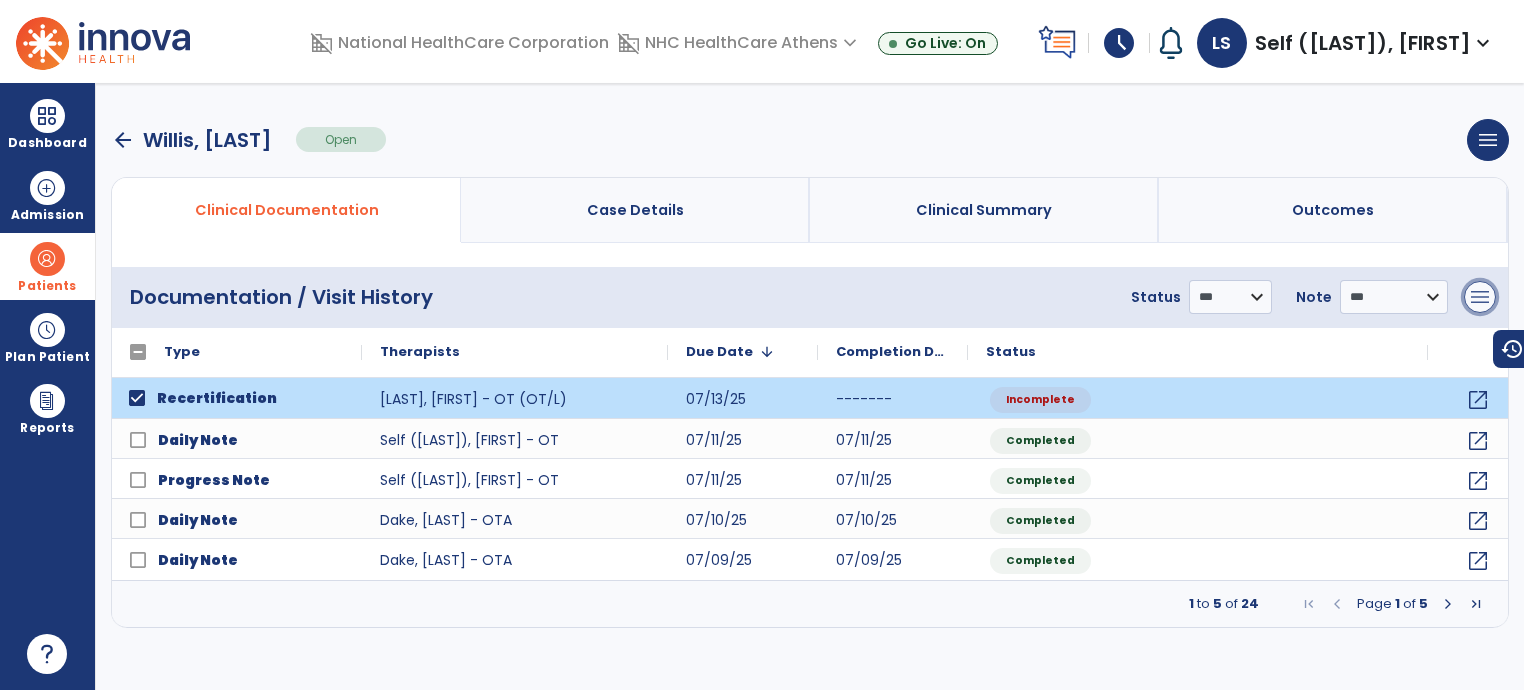 click on "menu" at bounding box center (1480, 297) 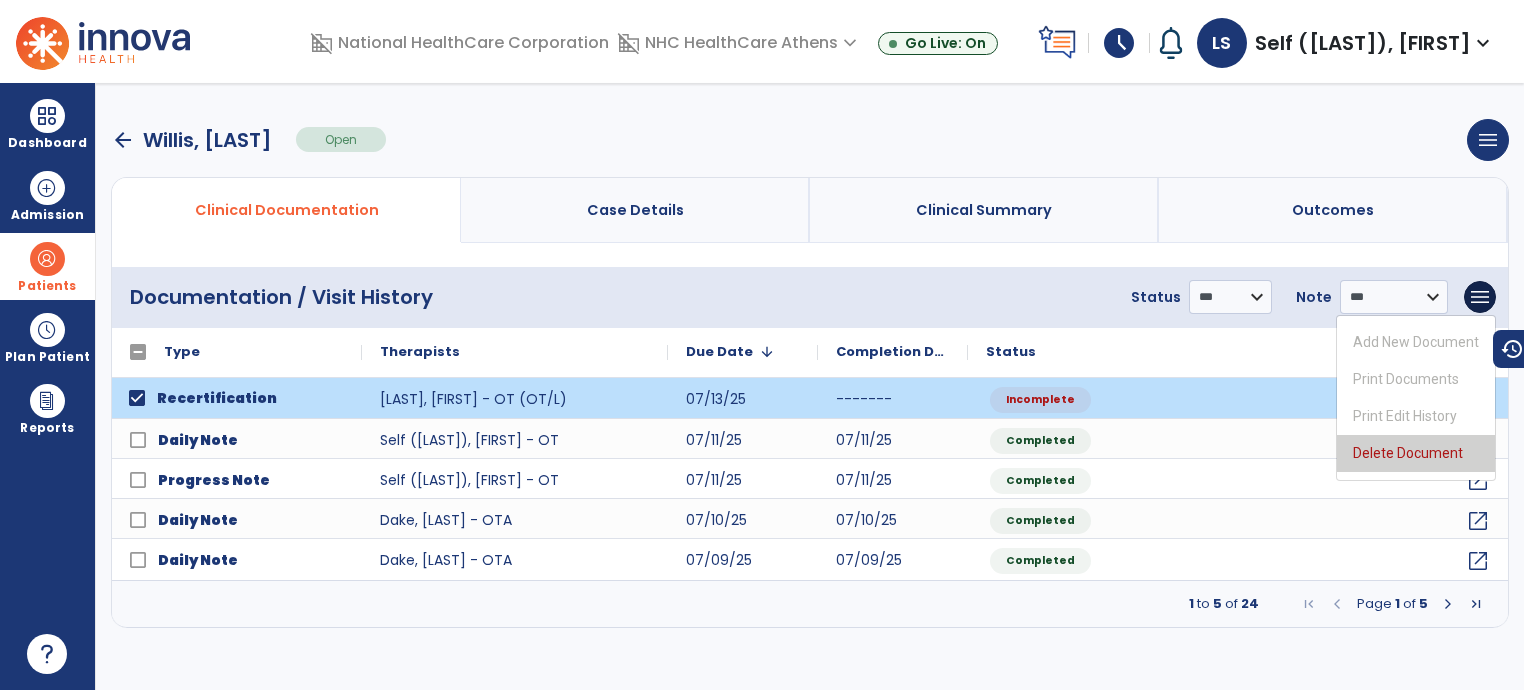 click on "Delete Document" at bounding box center (1416, 453) 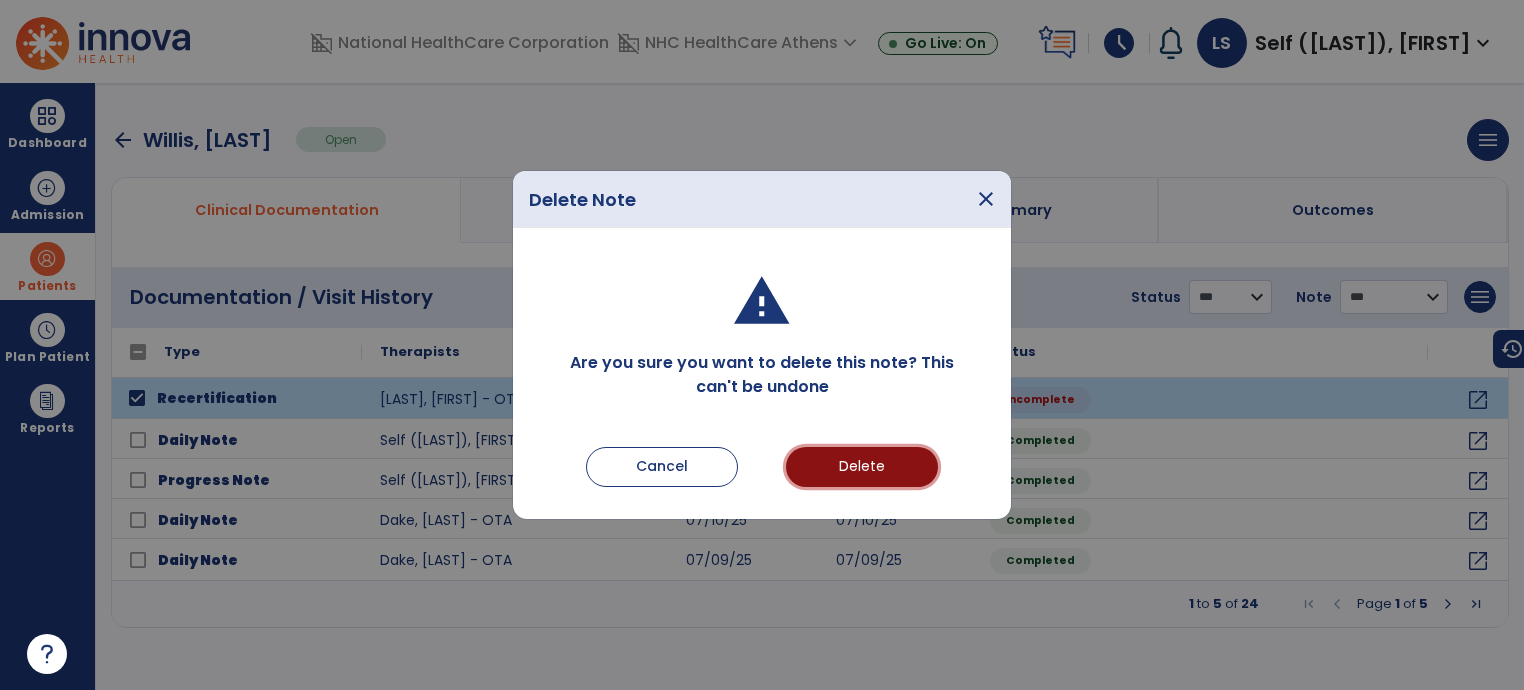click on "Delete" at bounding box center [862, 467] 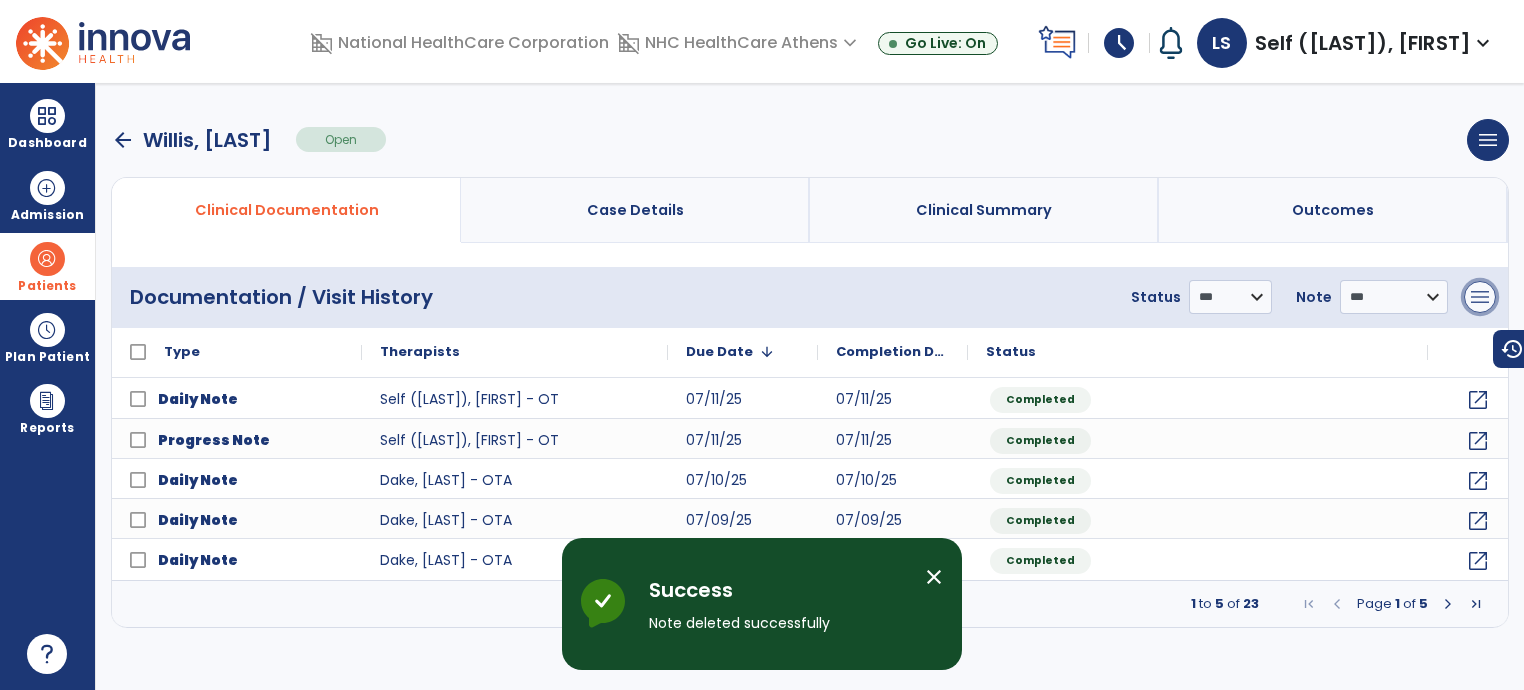 click on "menu" at bounding box center (1480, 297) 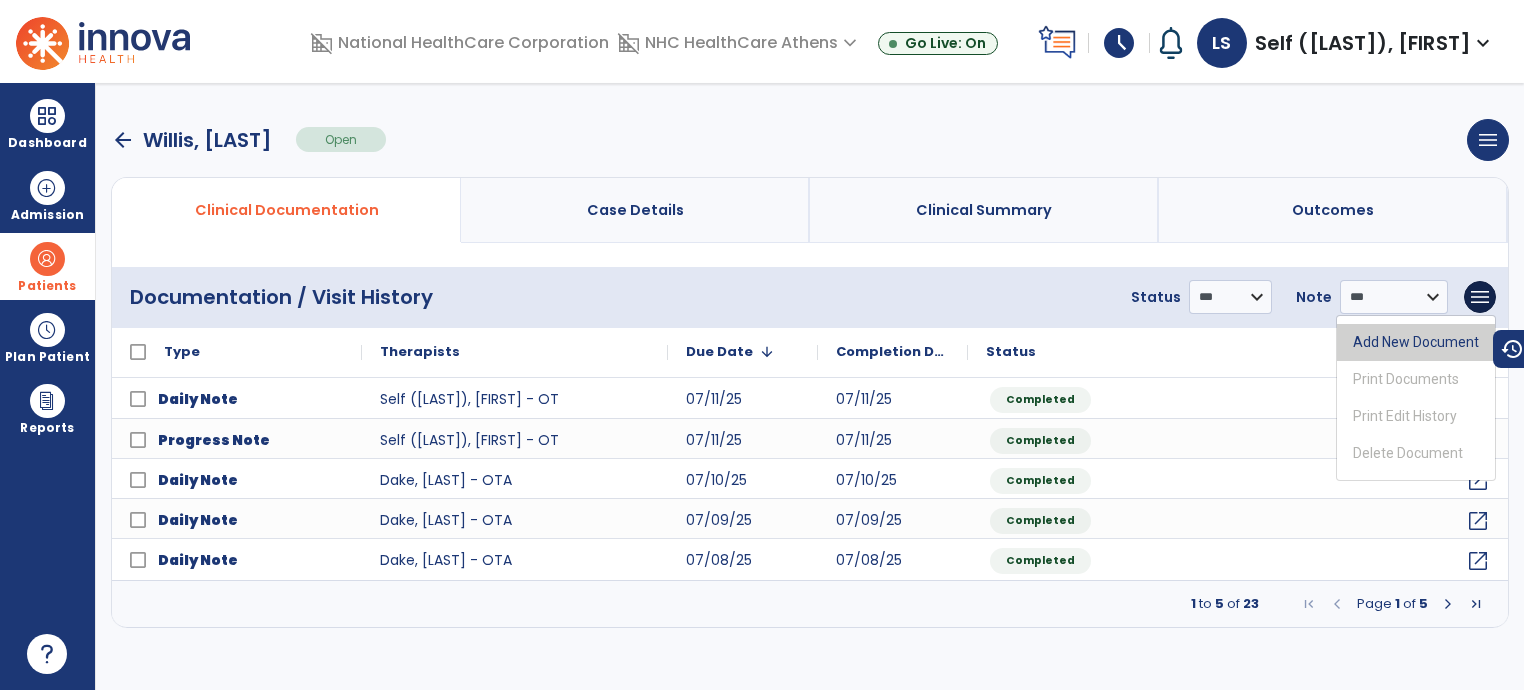 click on "Add New Document" at bounding box center [1416, 342] 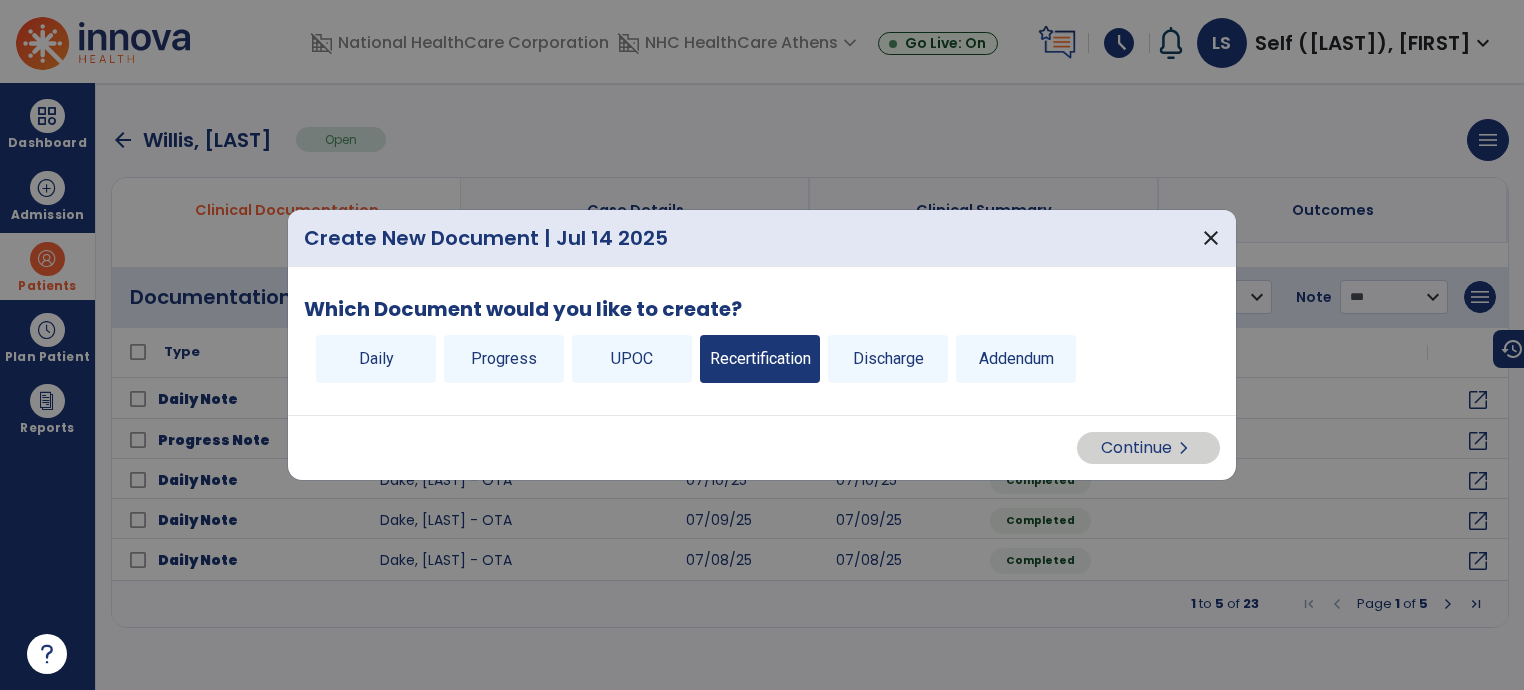 click on "Recertification" at bounding box center [760, 359] 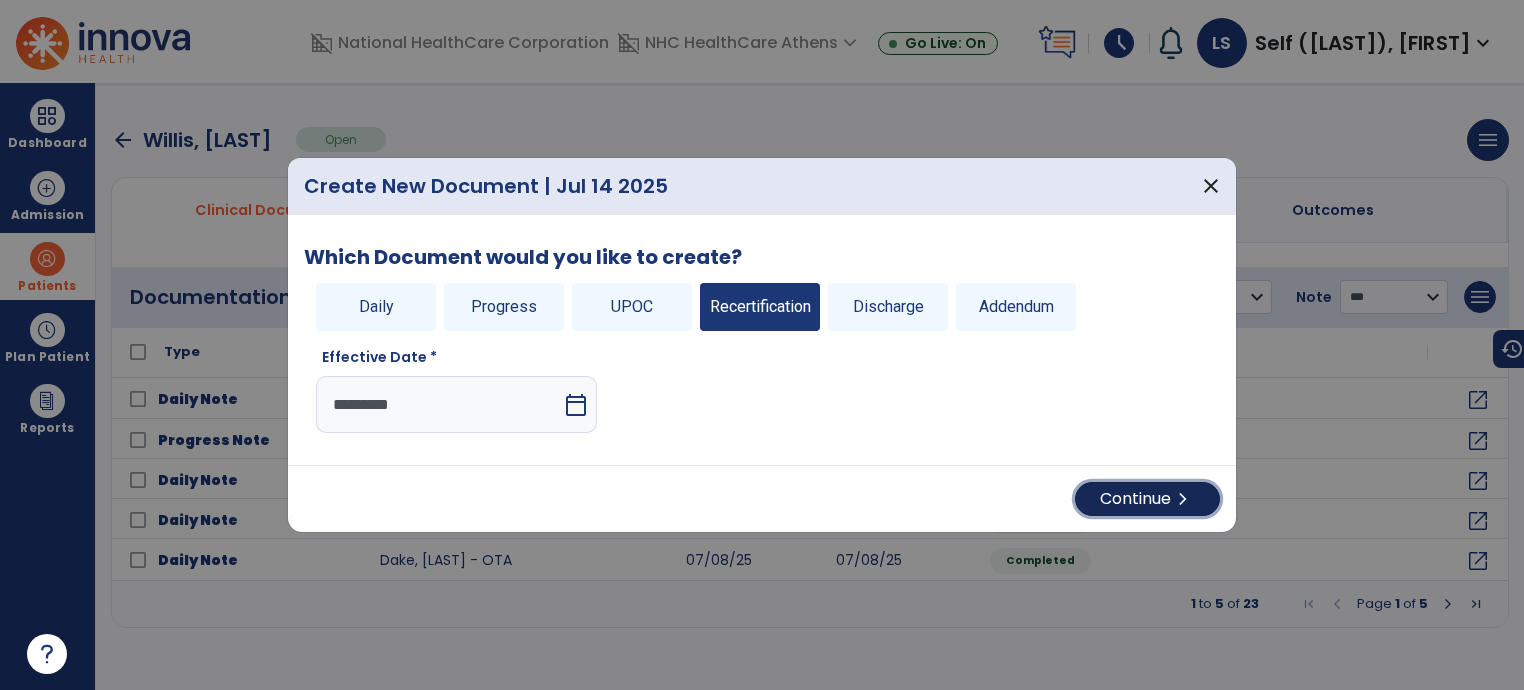 click on "Continue   chevron_right" at bounding box center (1147, 499) 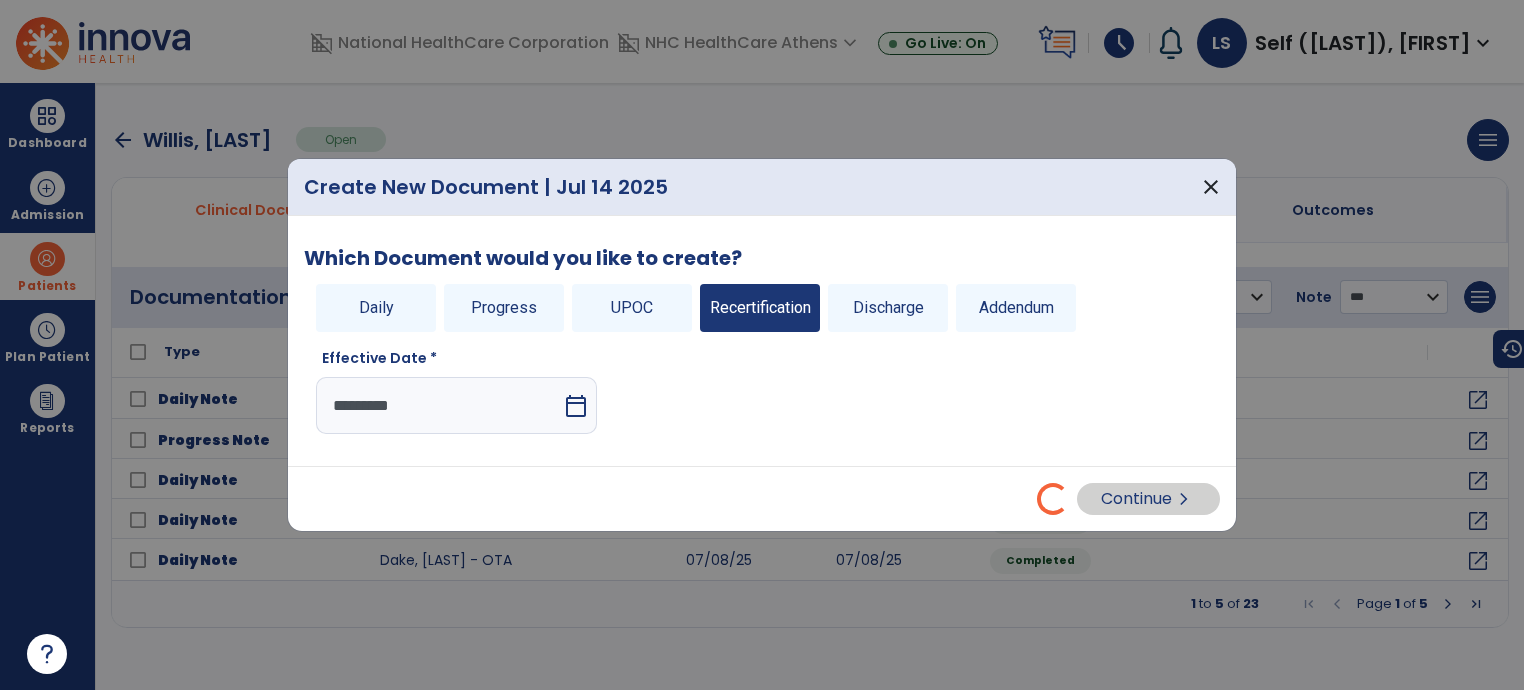 select on "**" 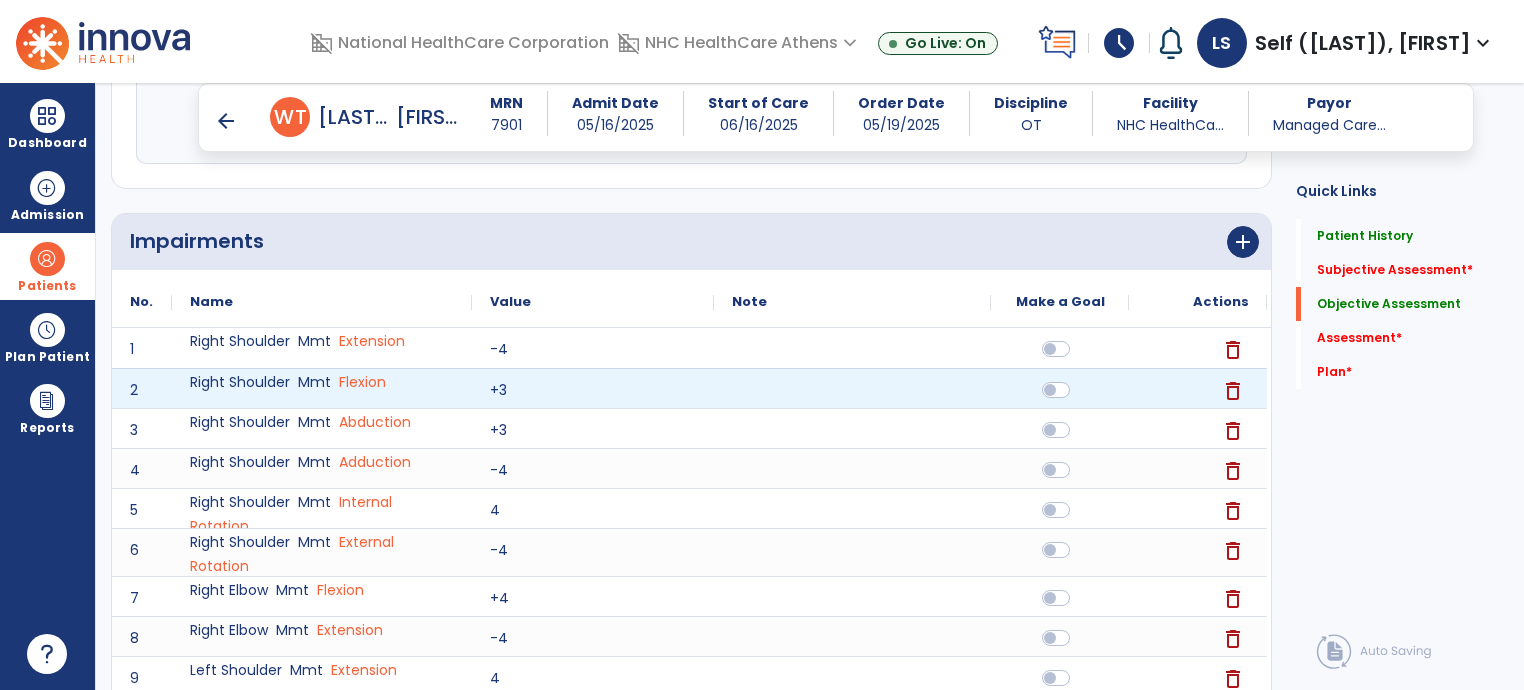 scroll, scrollTop: 700, scrollLeft: 0, axis: vertical 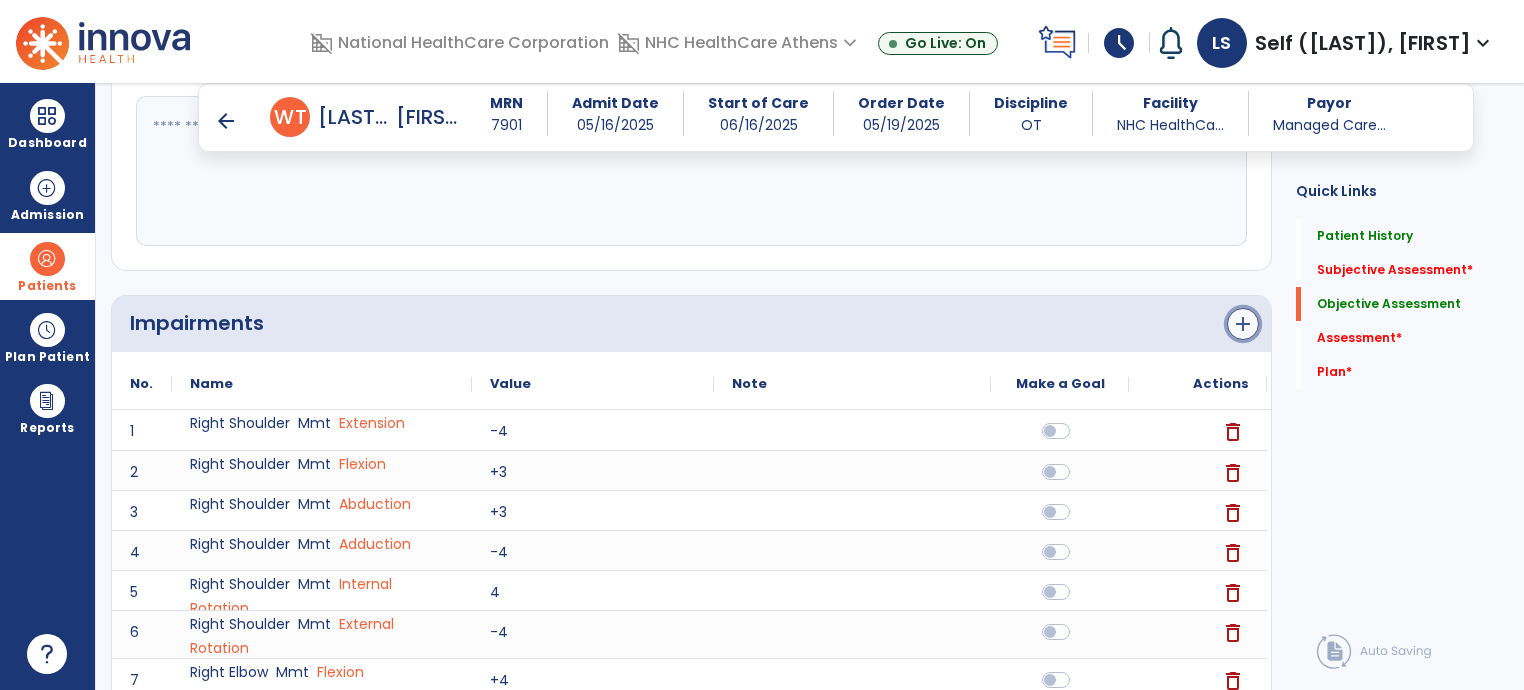 click on "add" 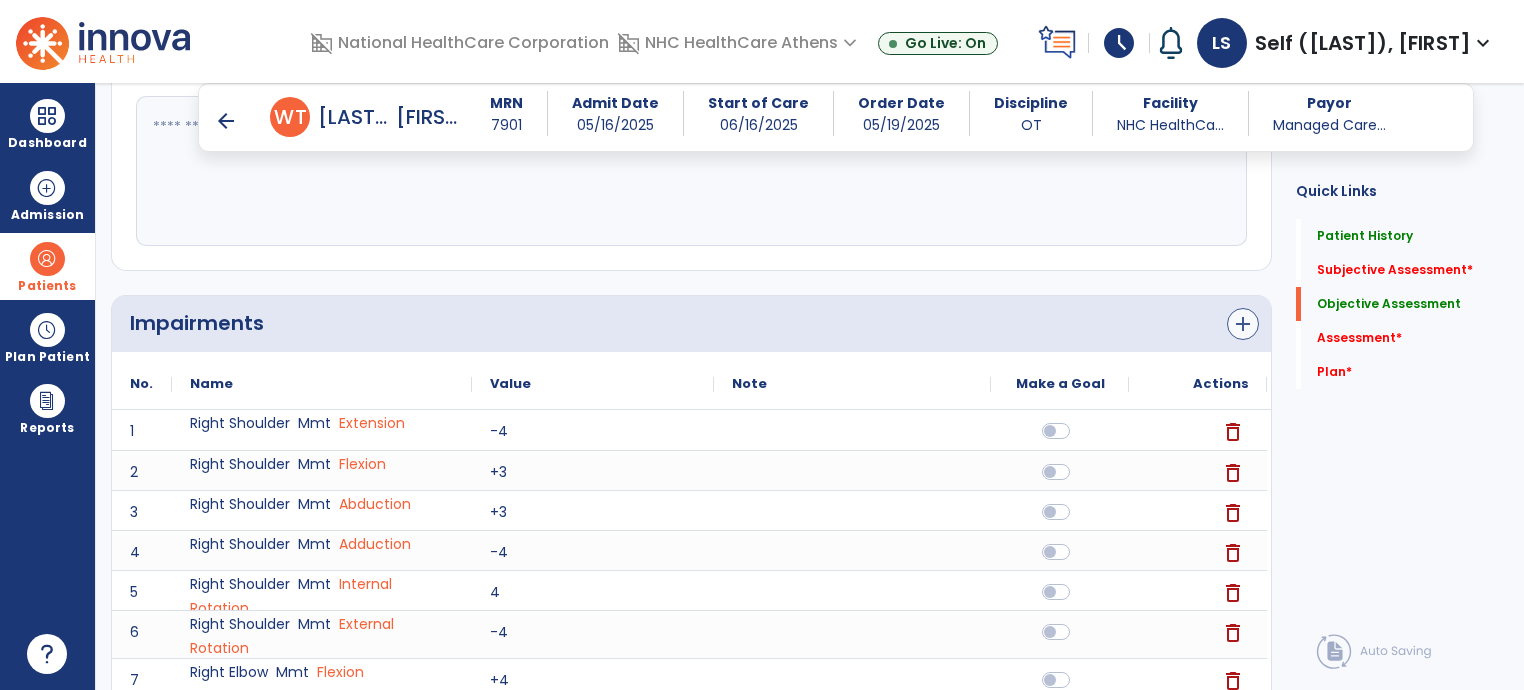 scroll, scrollTop: 0, scrollLeft: 0, axis: both 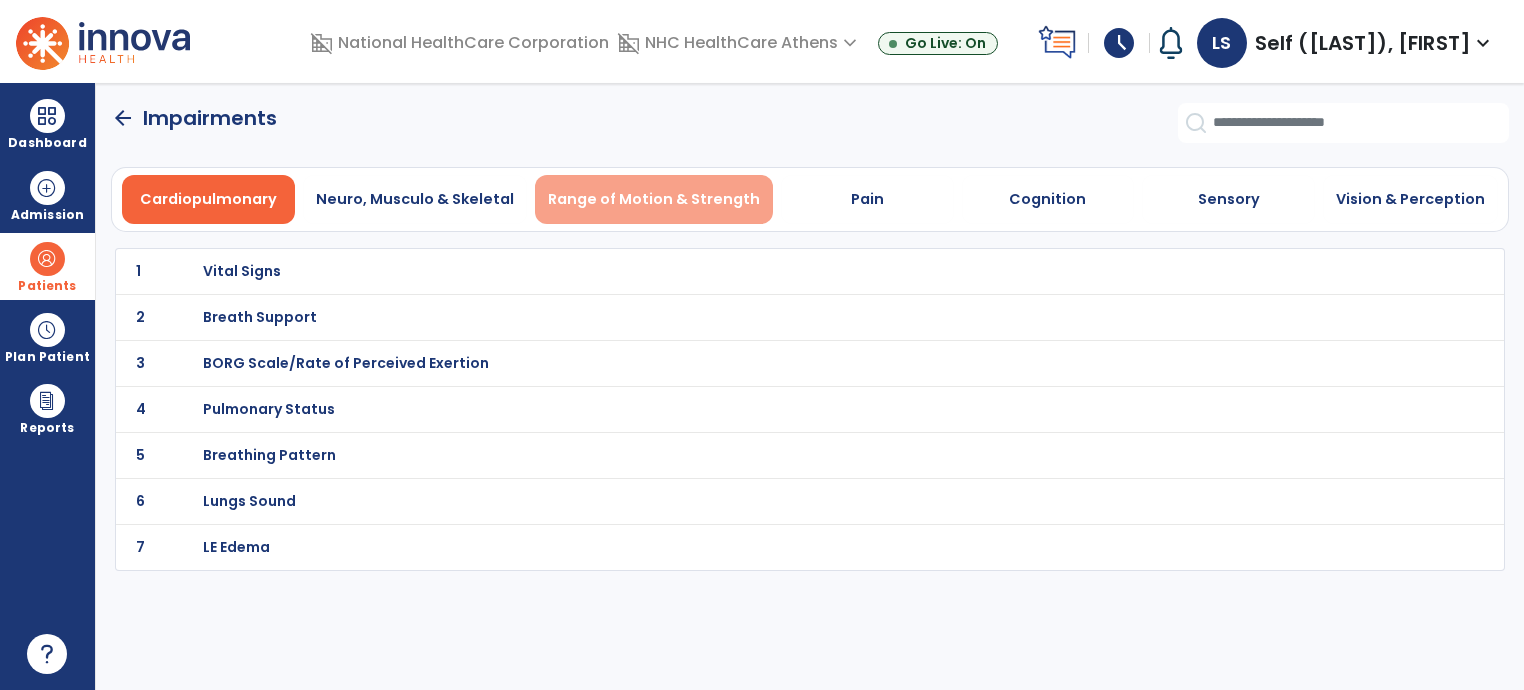 click on "Range of Motion & Strength" at bounding box center (654, 199) 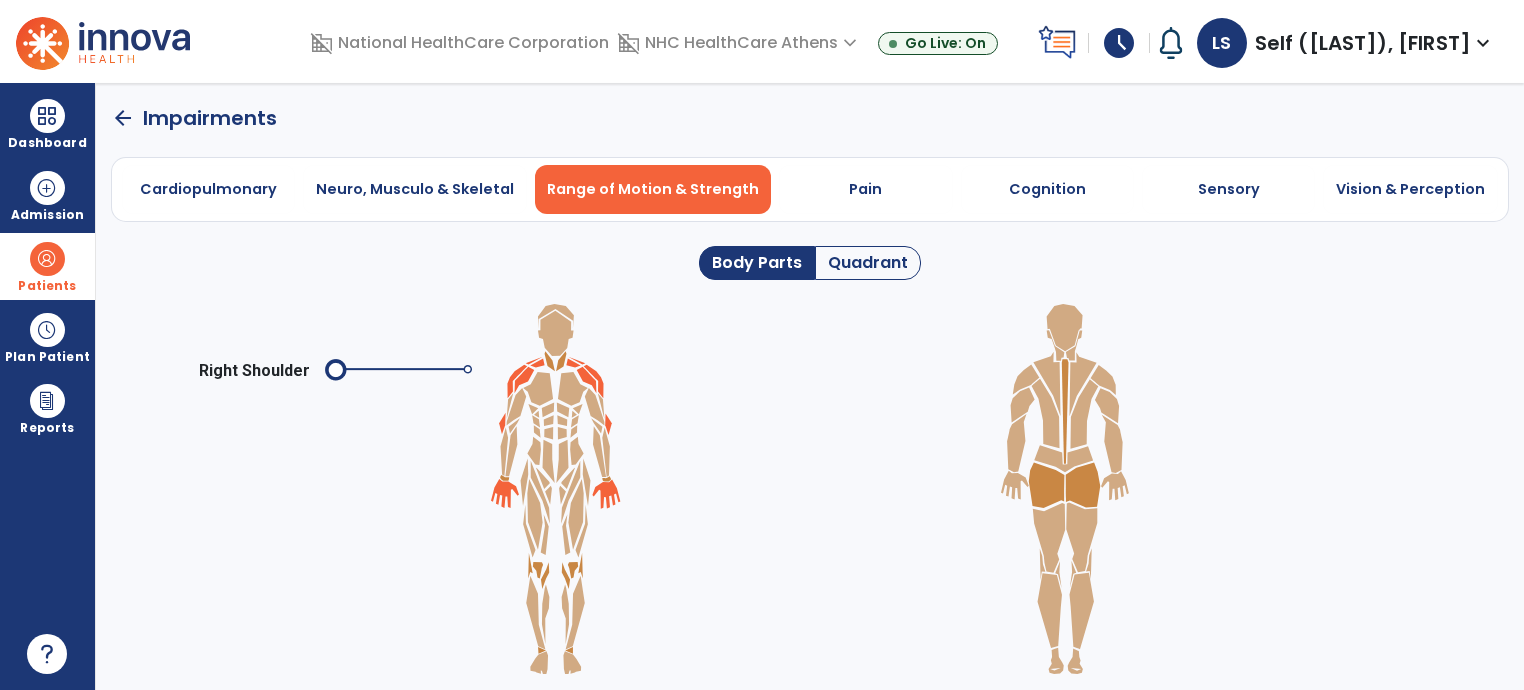 click 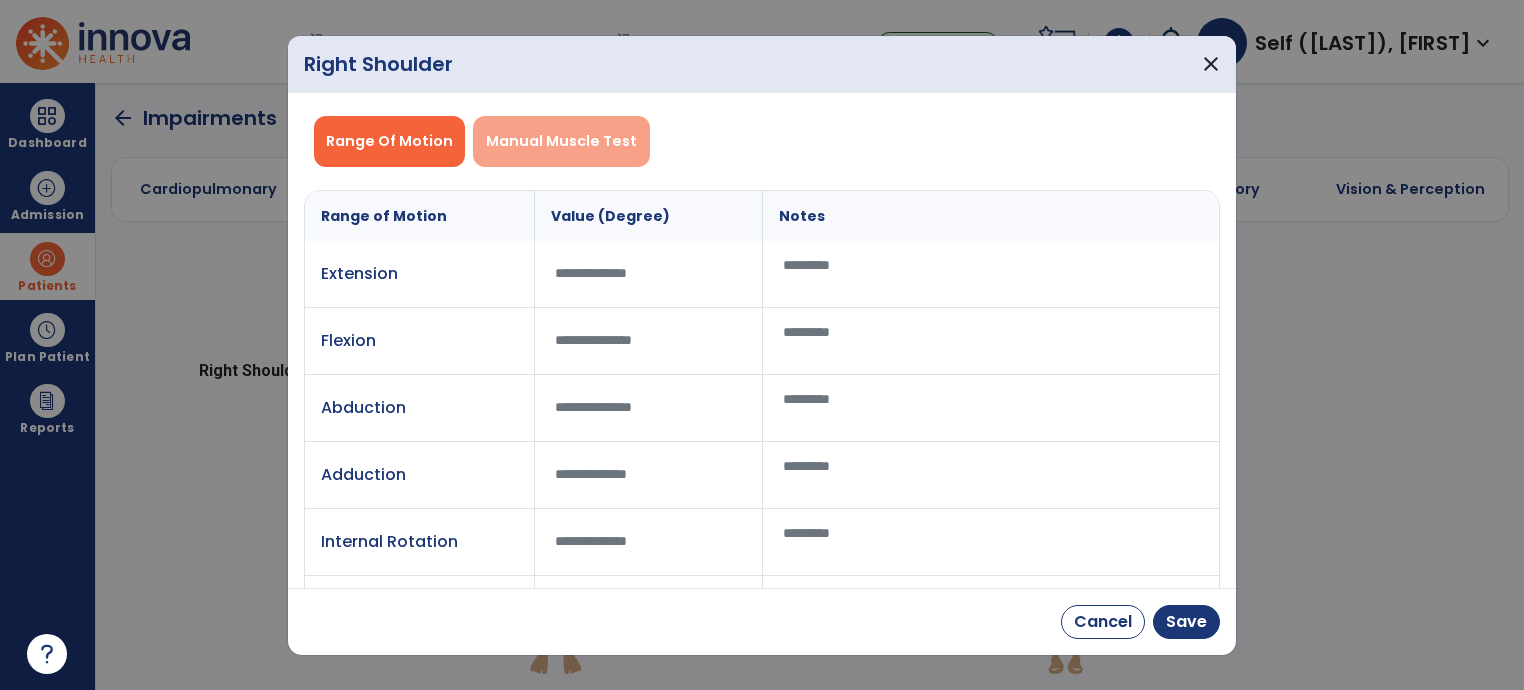 click on "Manual Muscle Test" at bounding box center [561, 141] 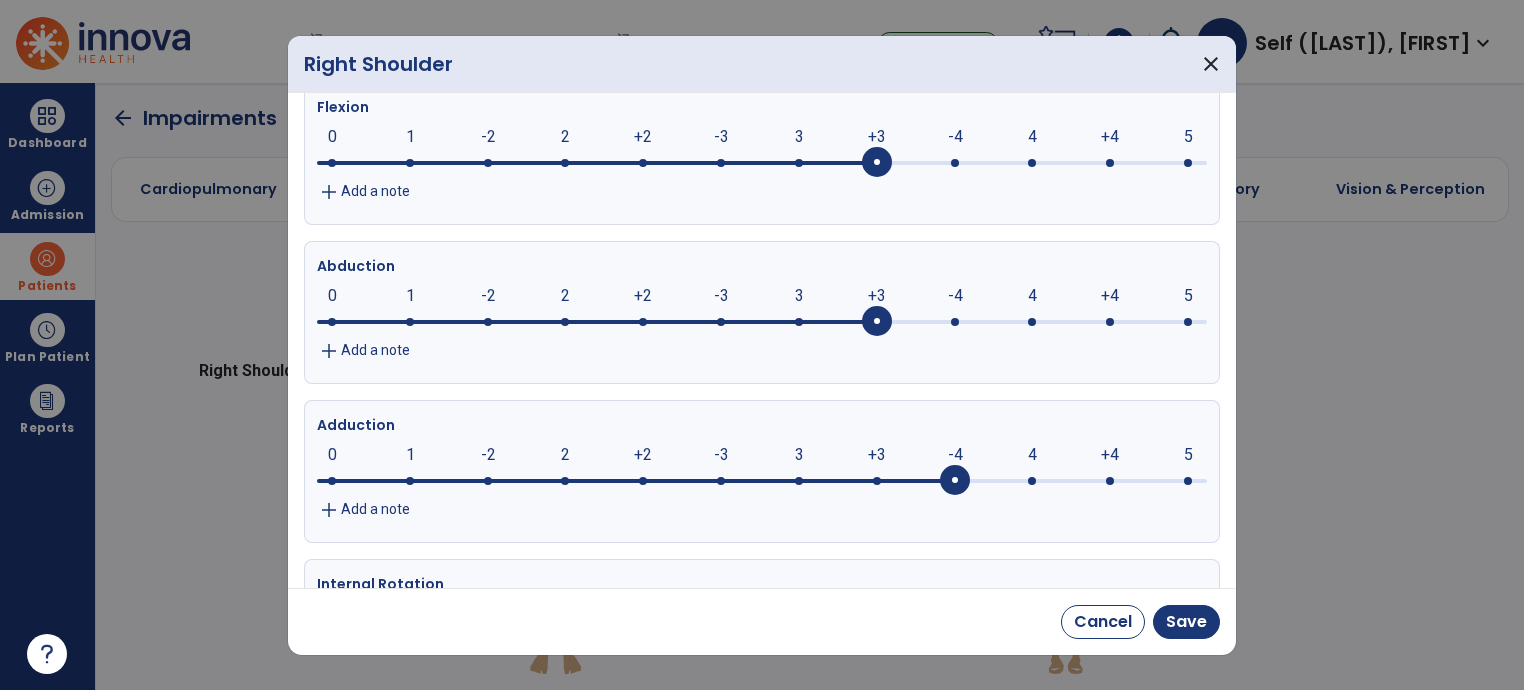 scroll, scrollTop: 300, scrollLeft: 0, axis: vertical 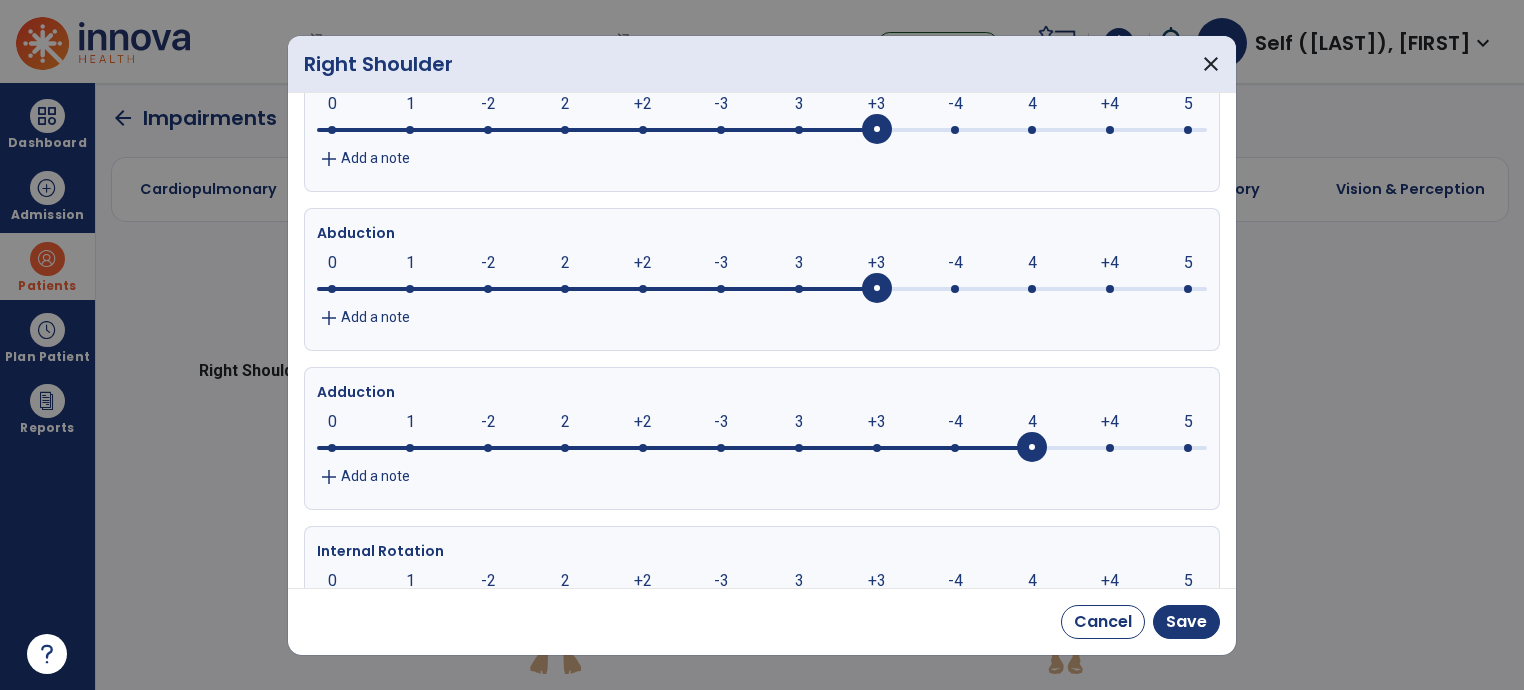 click 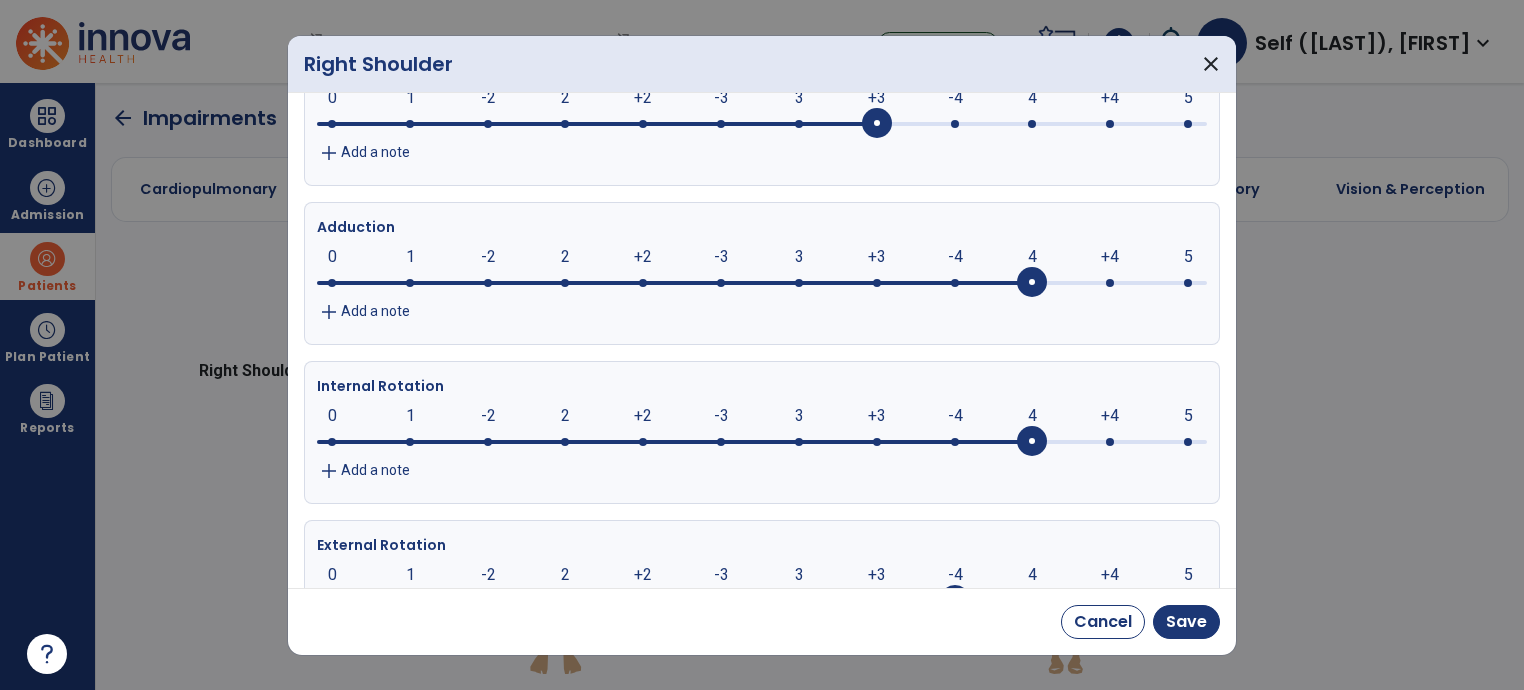 scroll, scrollTop: 500, scrollLeft: 0, axis: vertical 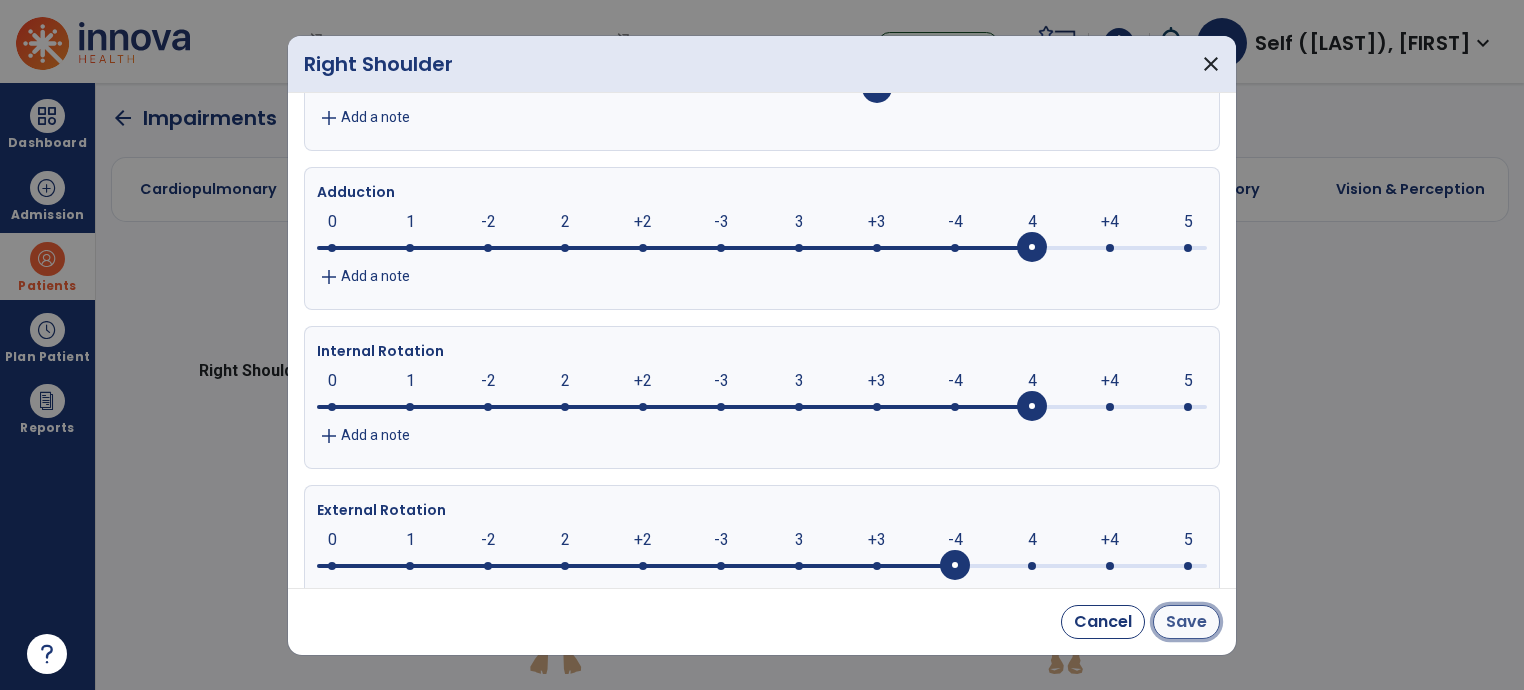 click on "Save" at bounding box center [1186, 622] 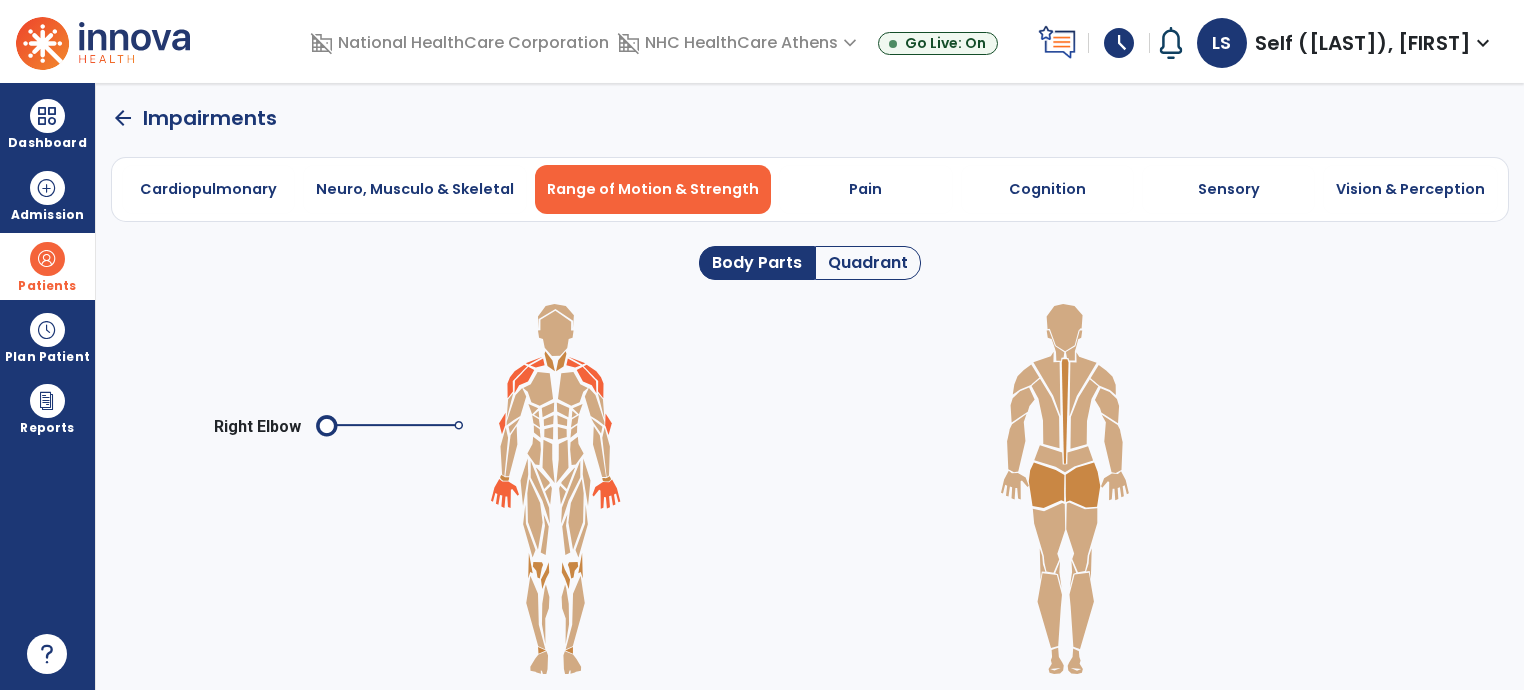 click 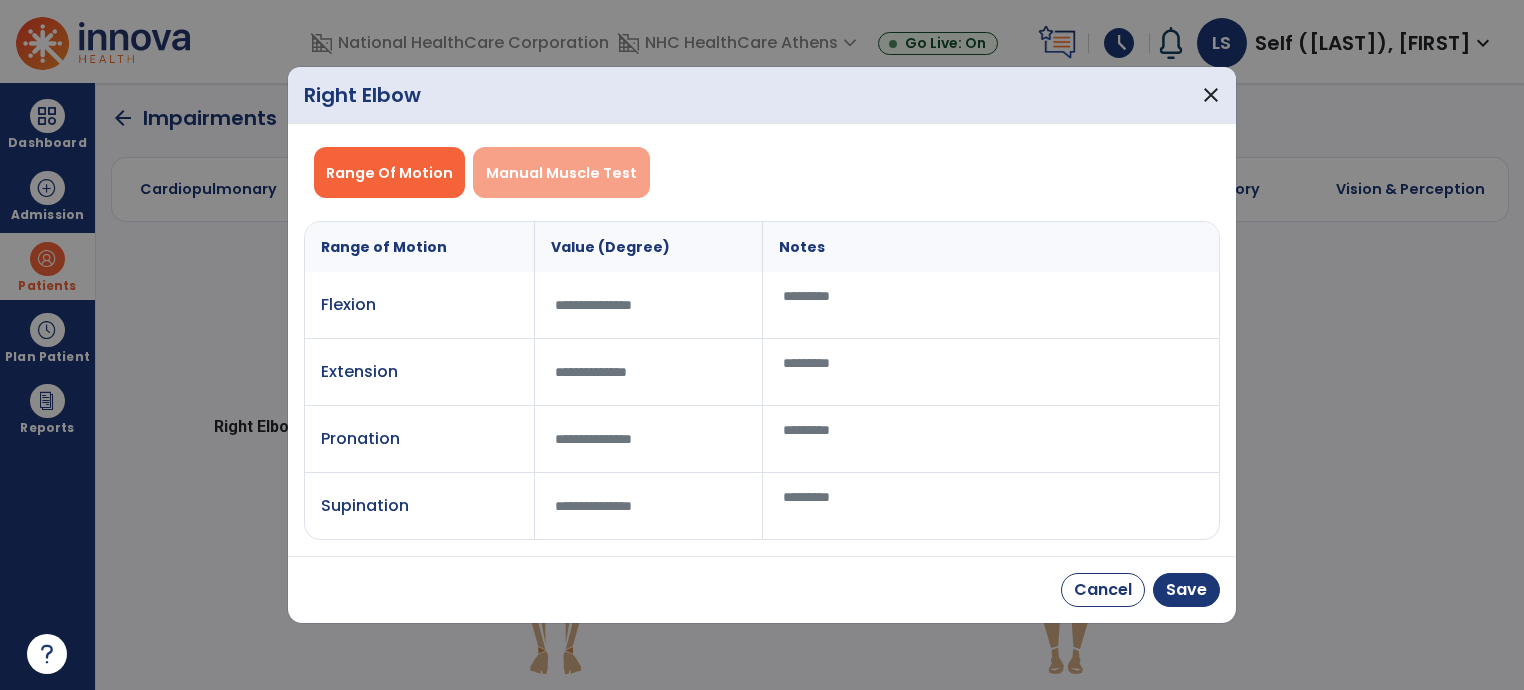 click on "Manual Muscle Test" at bounding box center [561, 173] 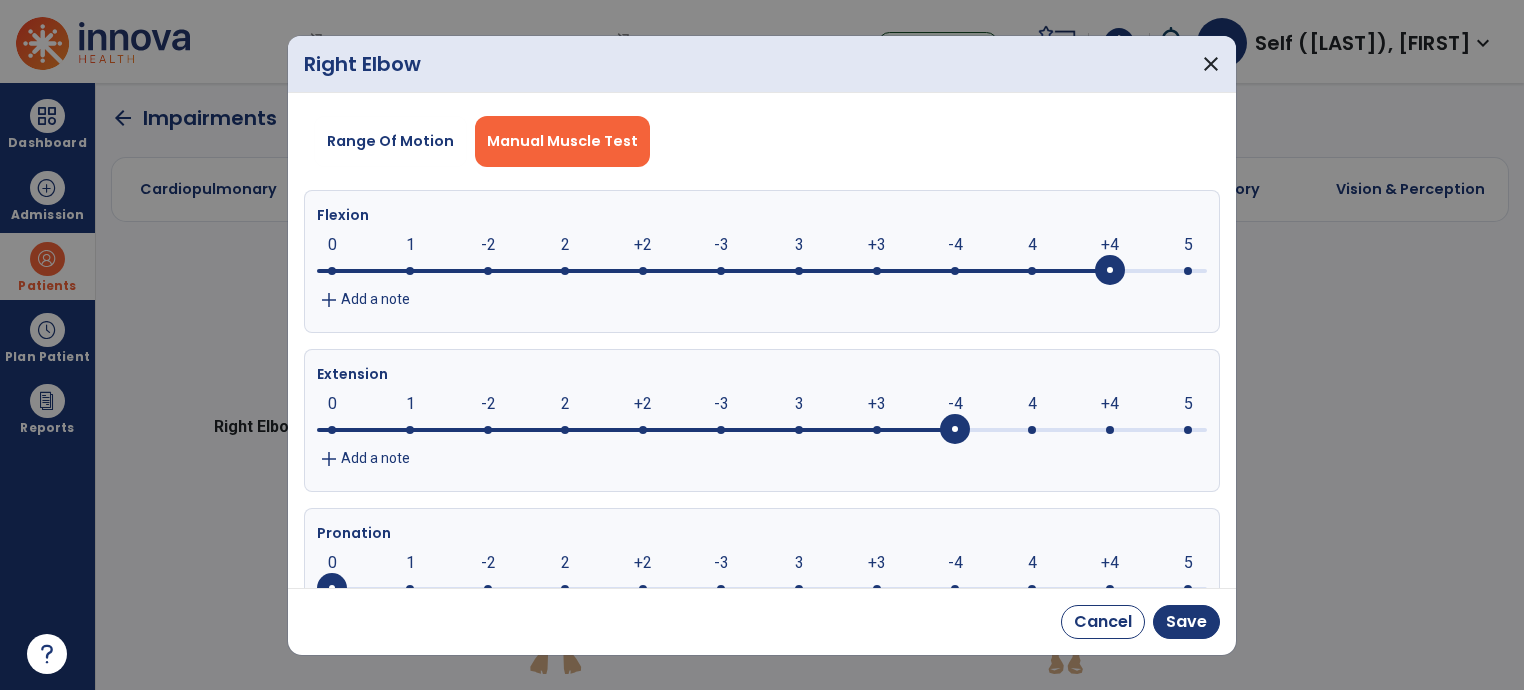 click 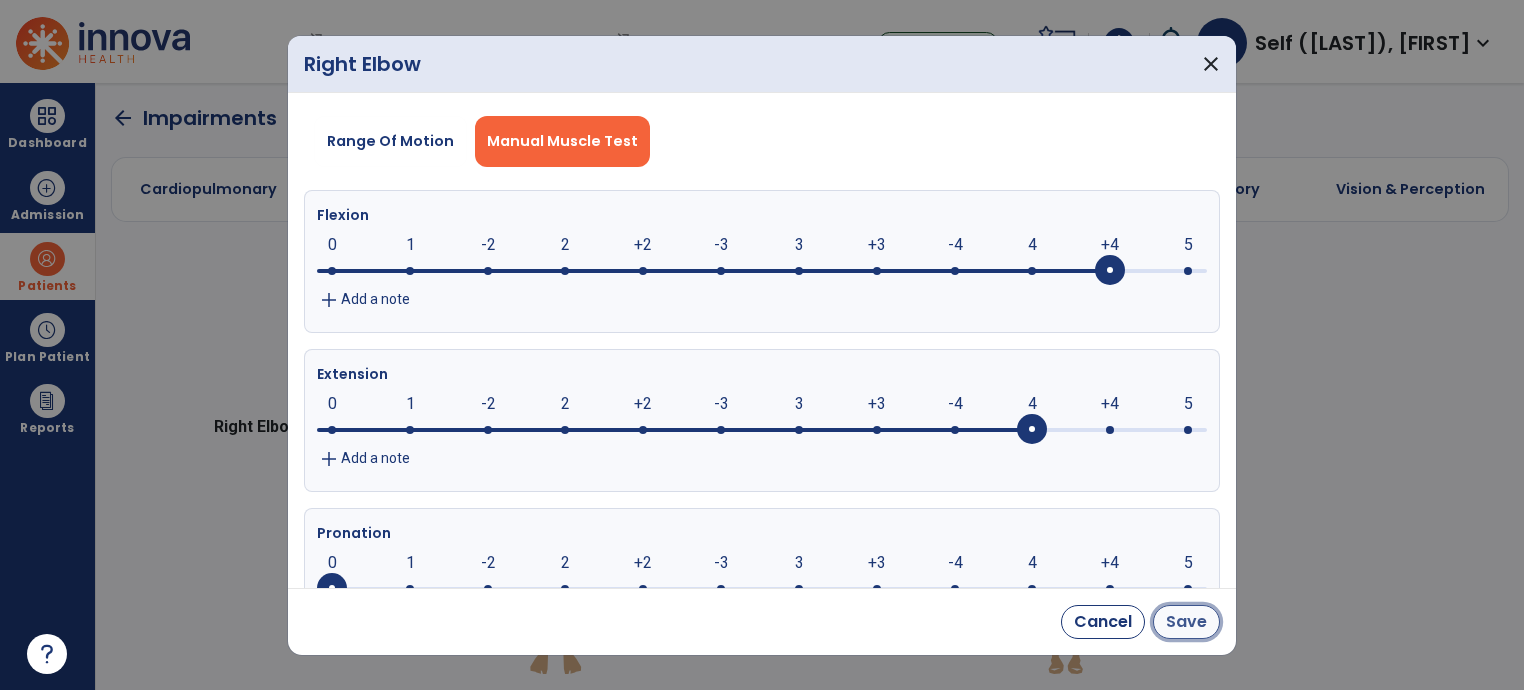 click on "Save" at bounding box center [1186, 622] 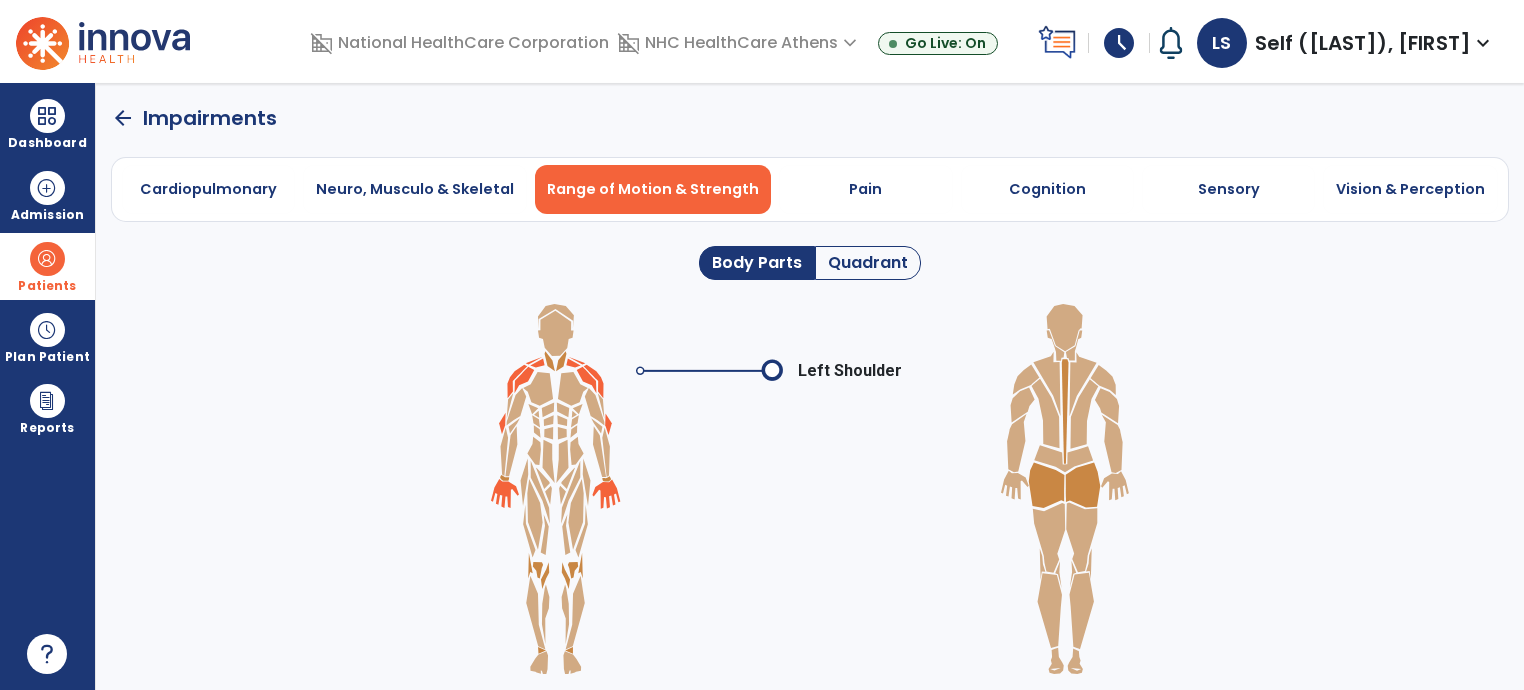 click 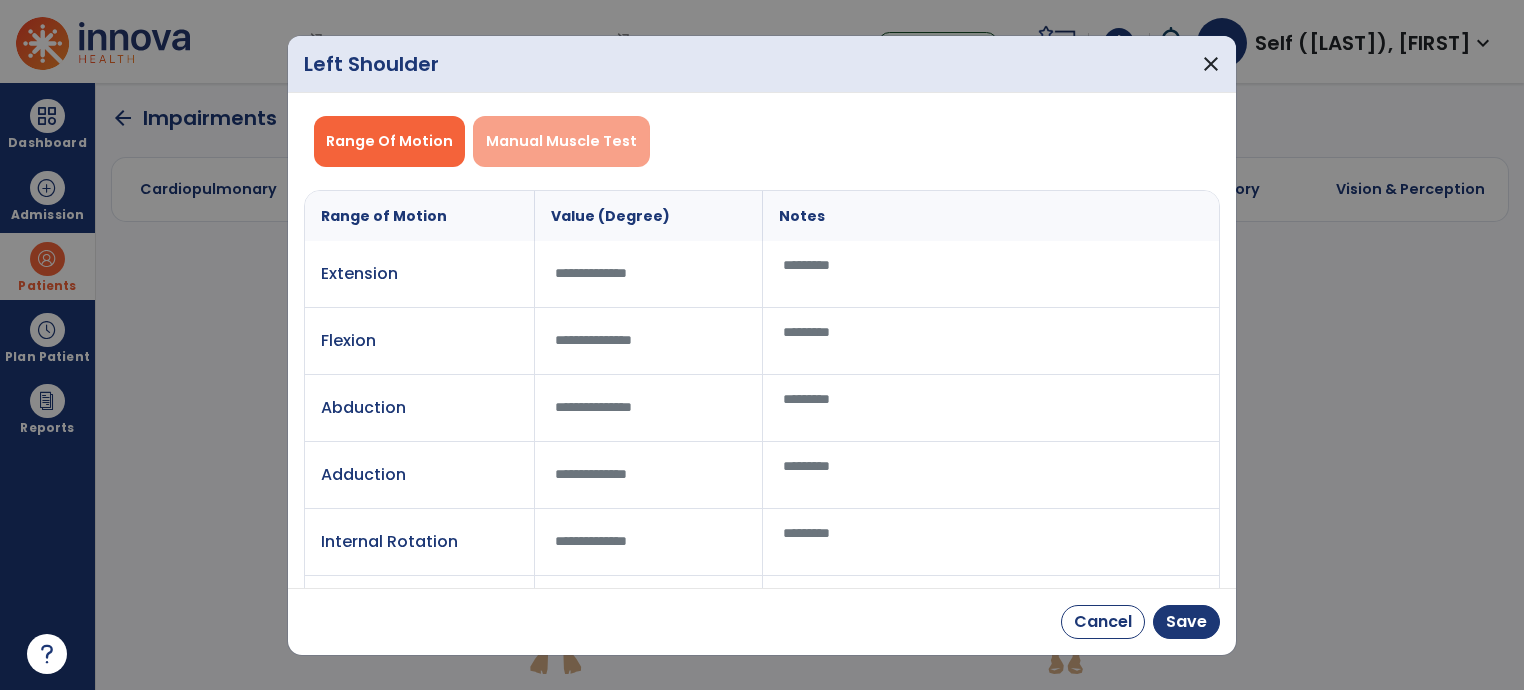 click on "Manual Muscle Test" at bounding box center (561, 141) 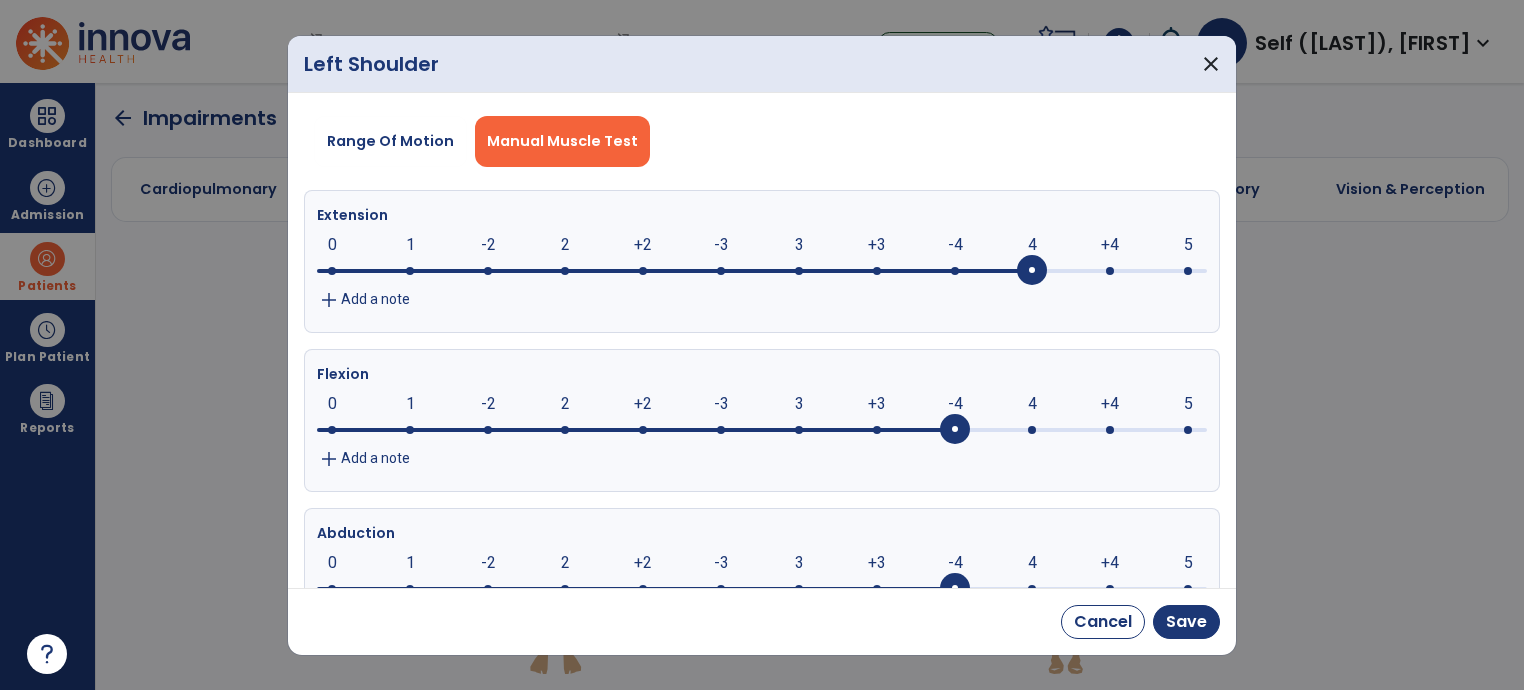 click 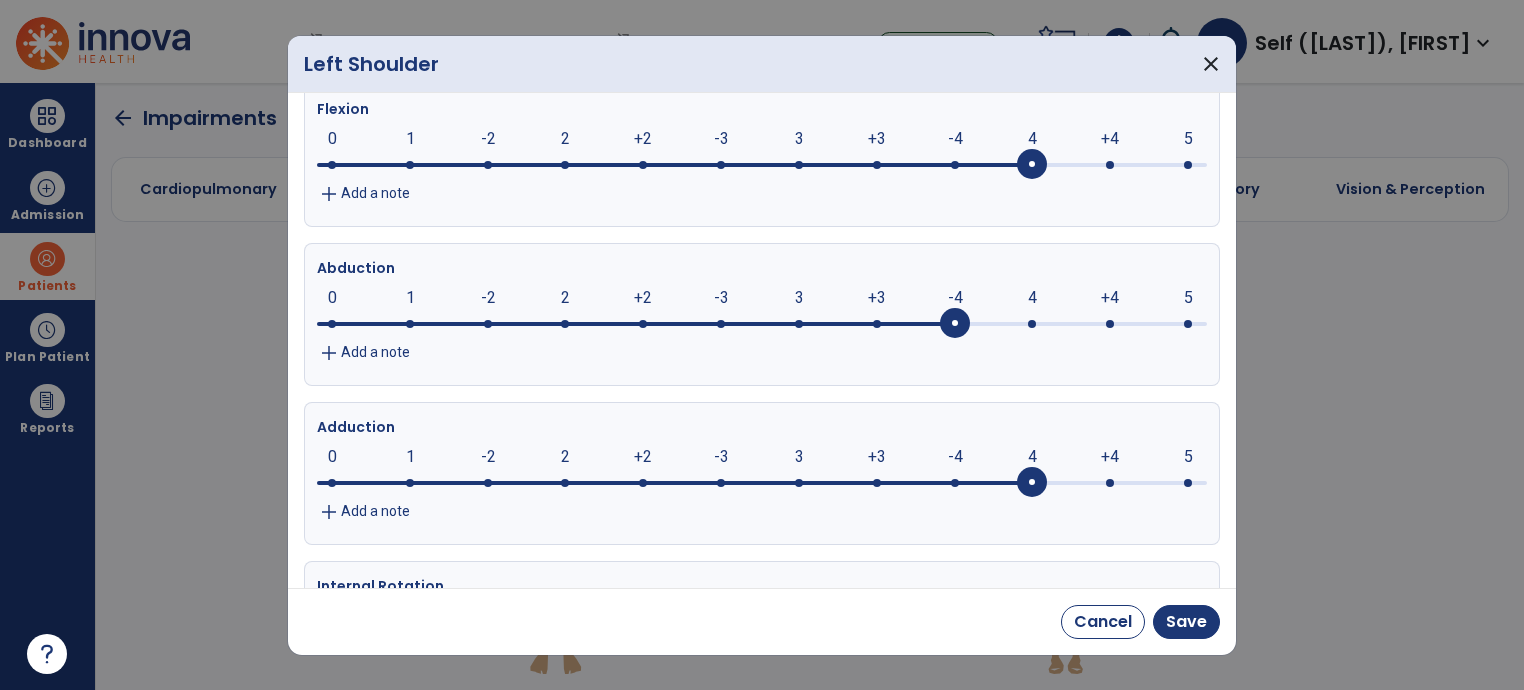 scroll, scrollTop: 300, scrollLeft: 0, axis: vertical 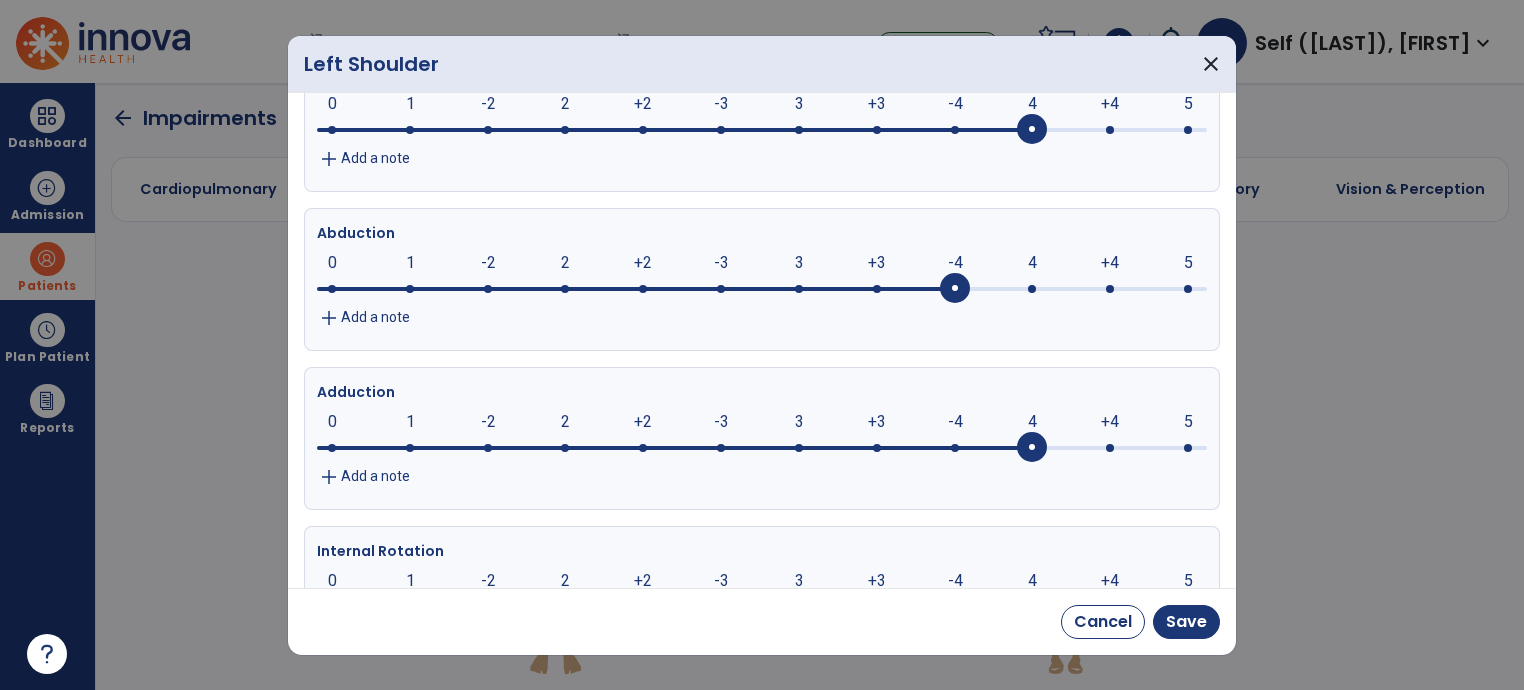 click 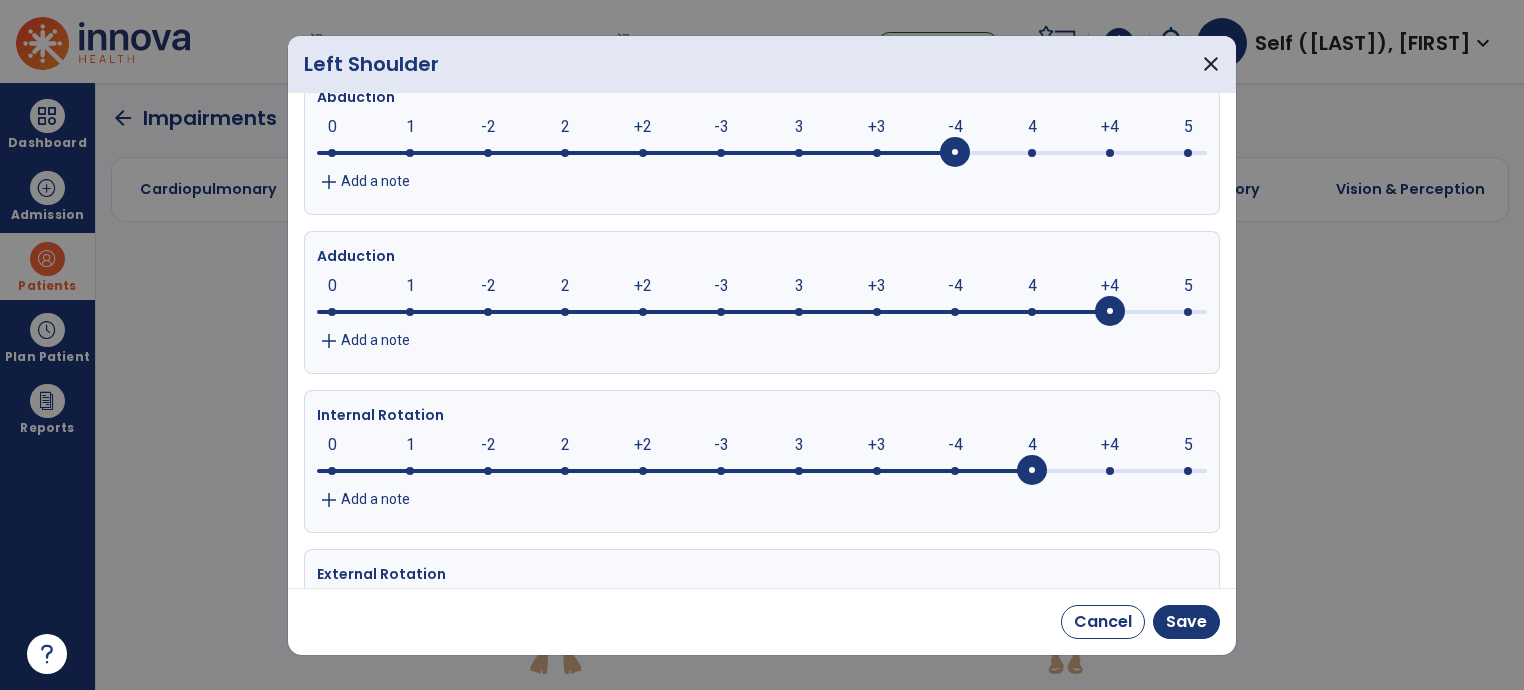 scroll, scrollTop: 500, scrollLeft: 0, axis: vertical 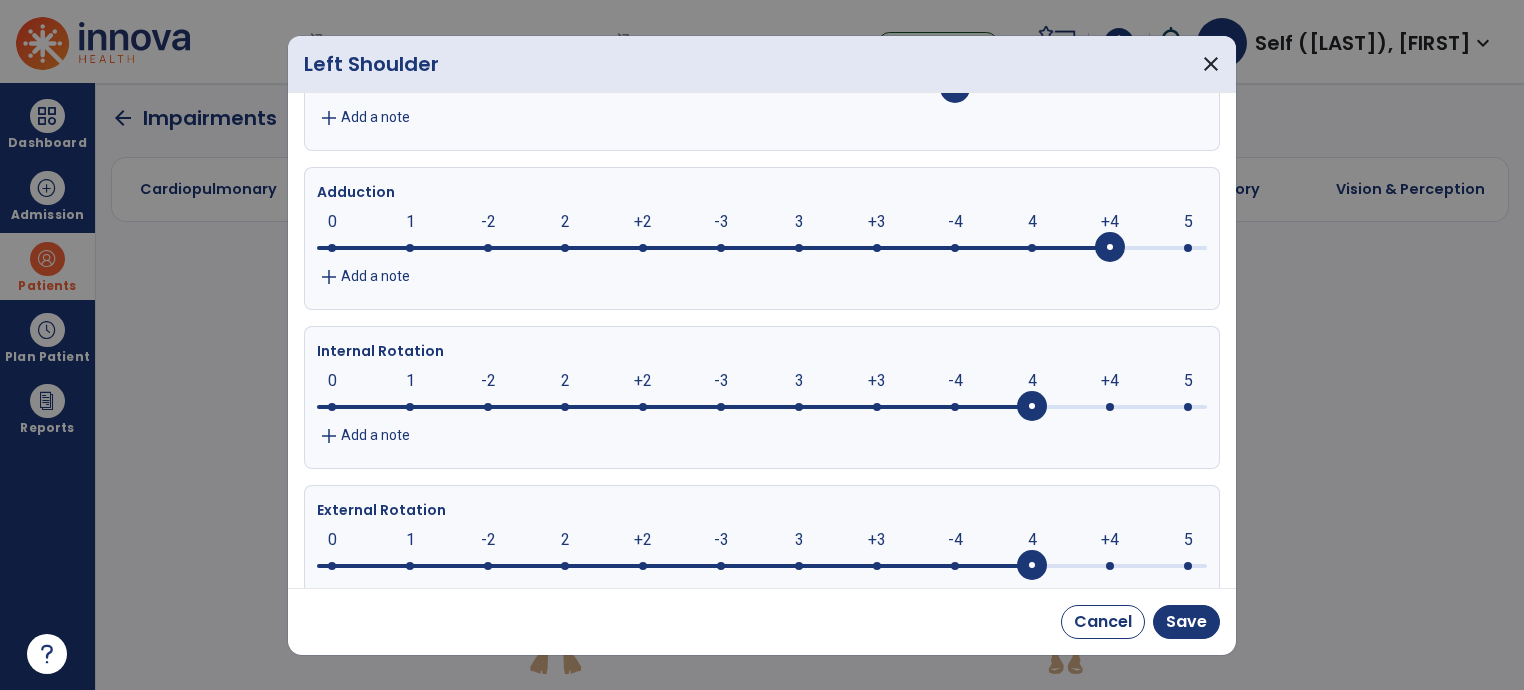 click 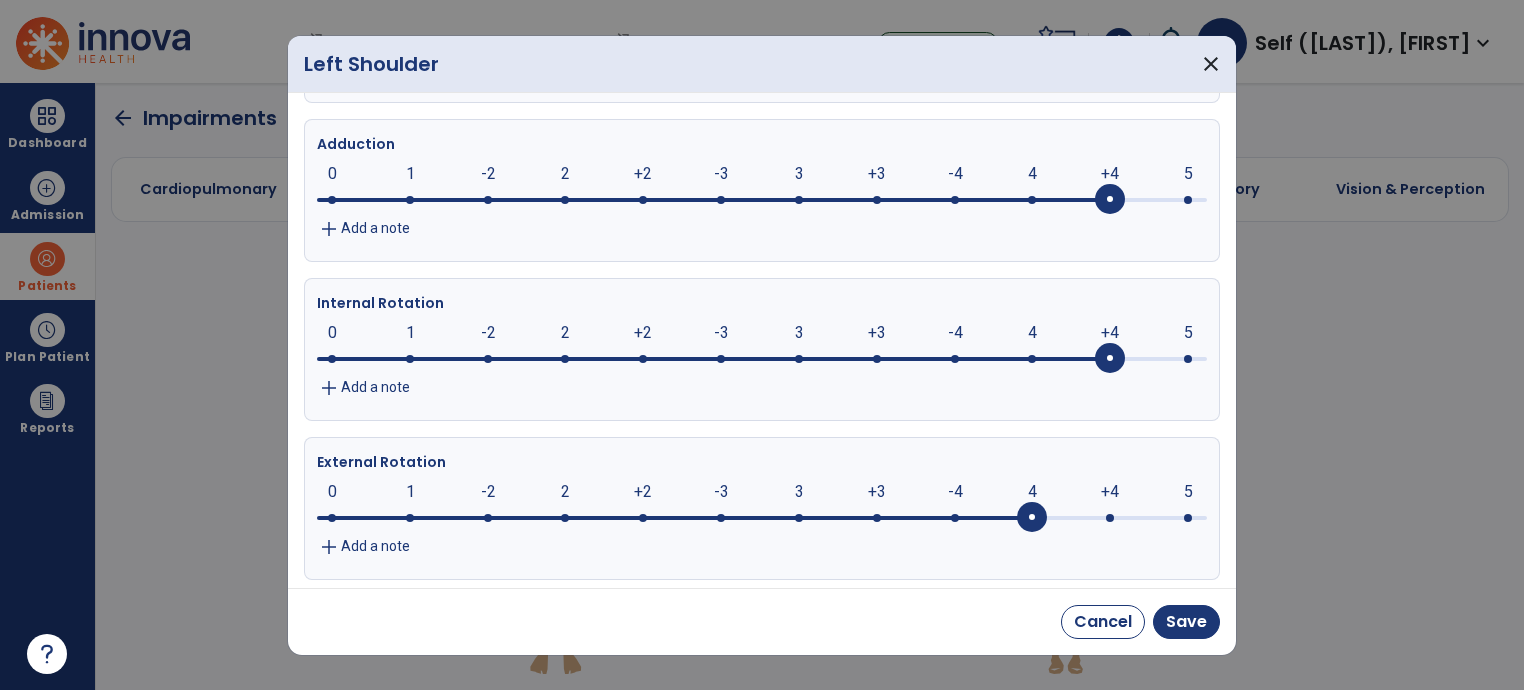 scroll, scrollTop: 560, scrollLeft: 0, axis: vertical 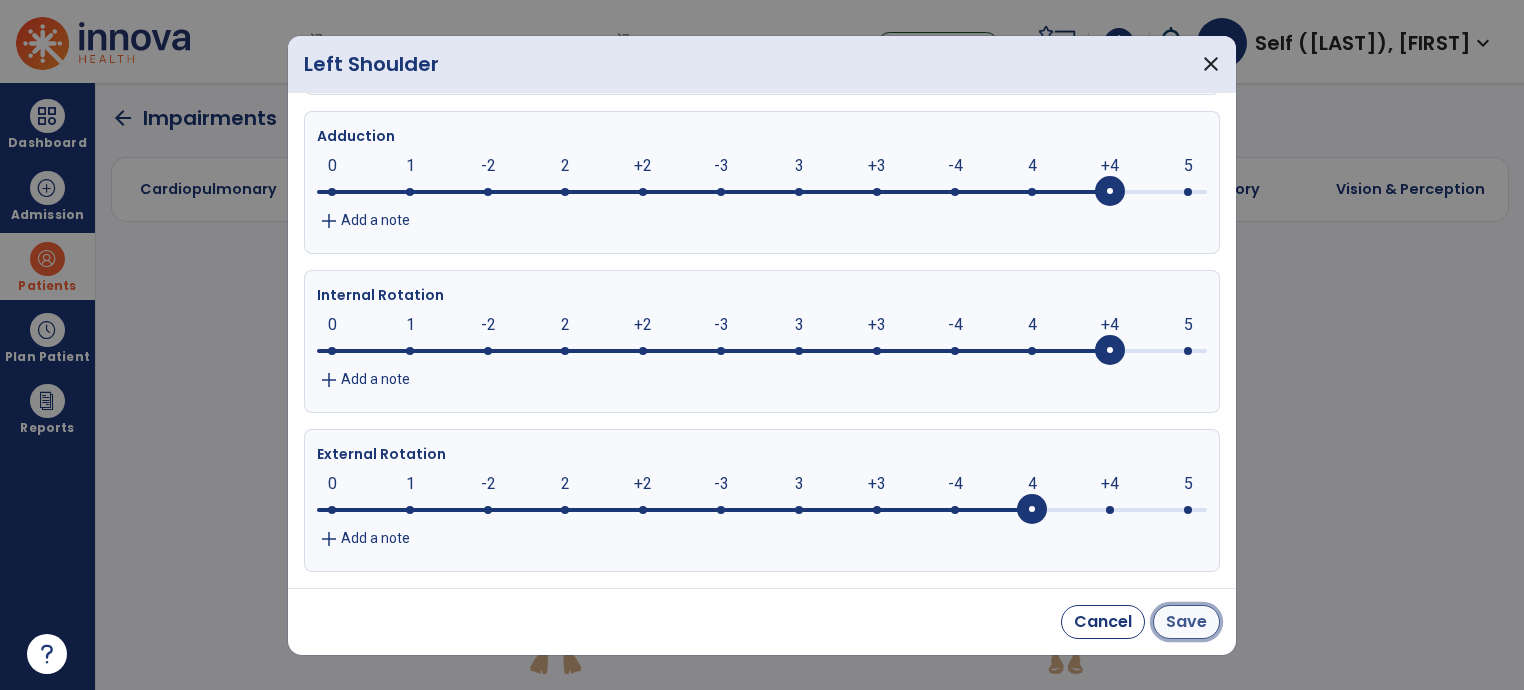 click on "Save" at bounding box center [1186, 622] 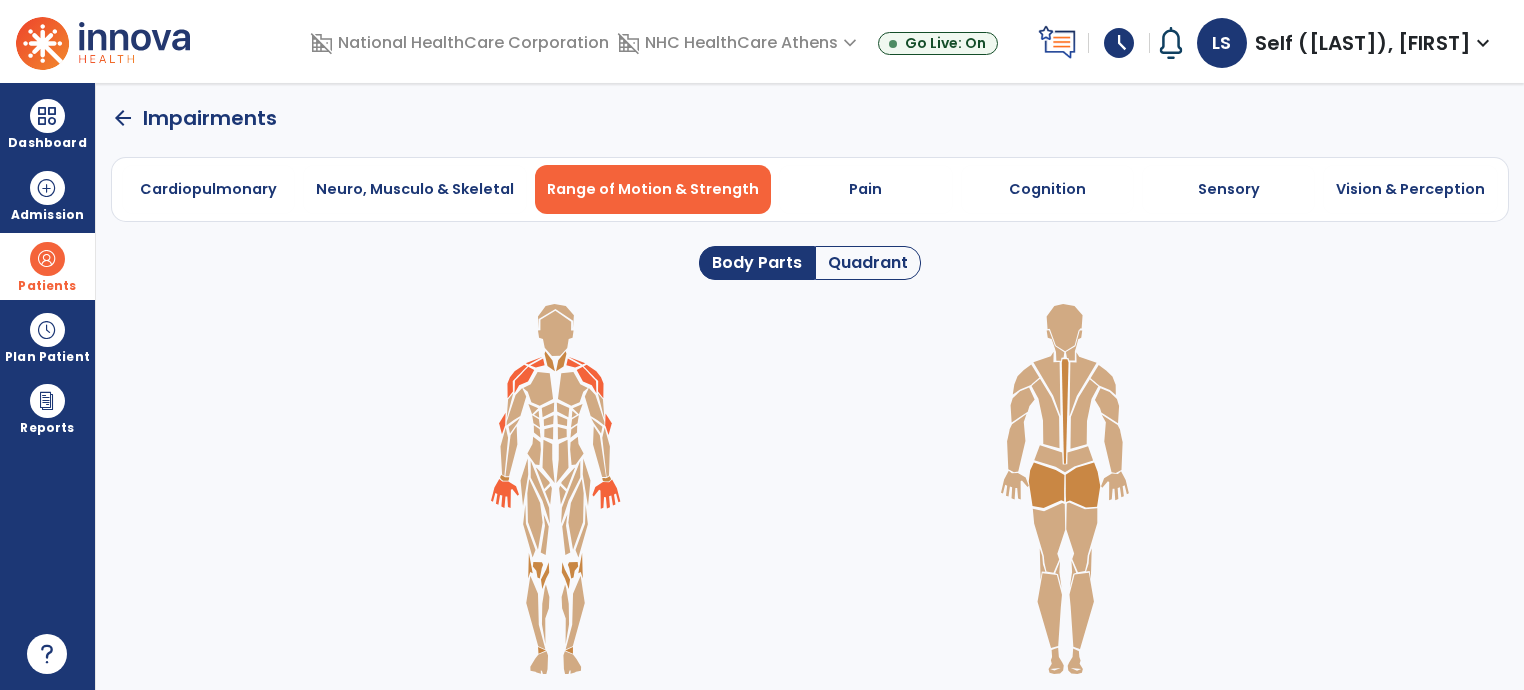 click on "arrow_back" 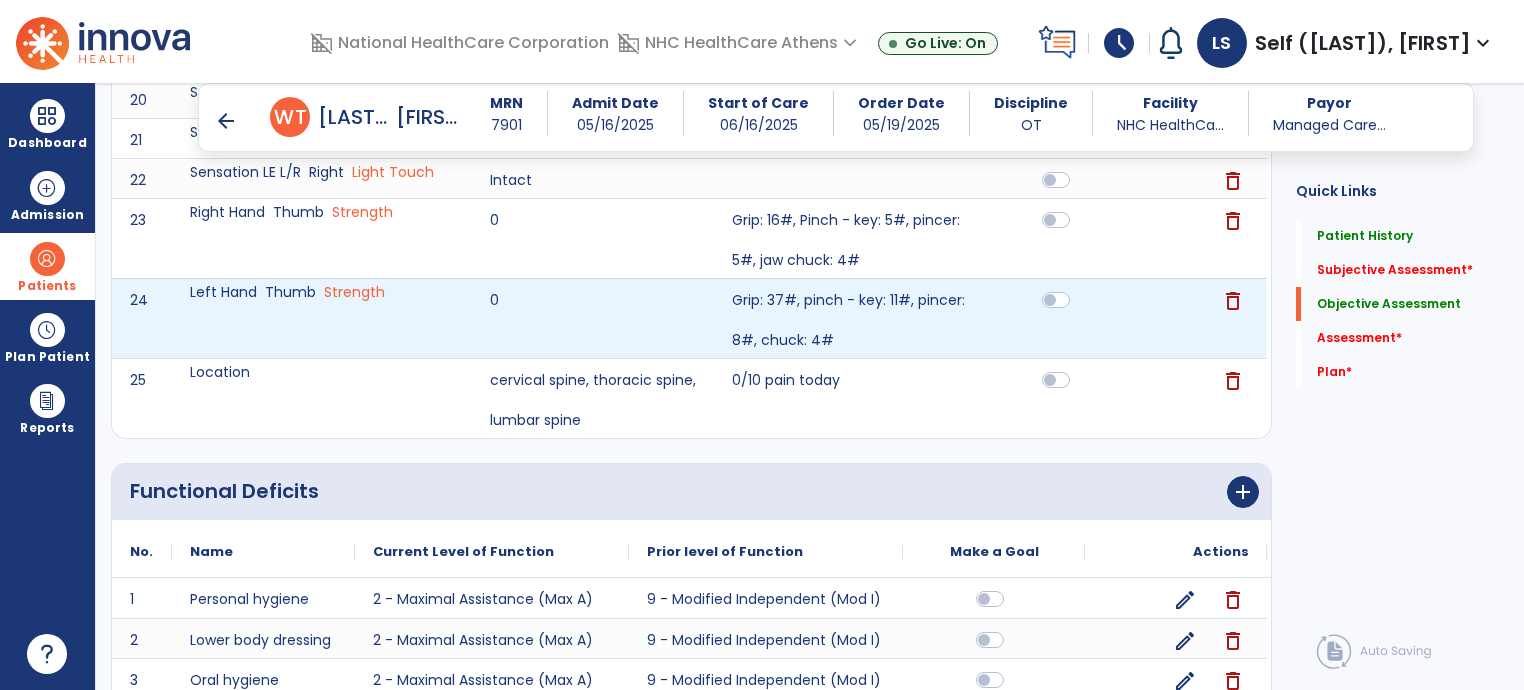 scroll, scrollTop: 1700, scrollLeft: 0, axis: vertical 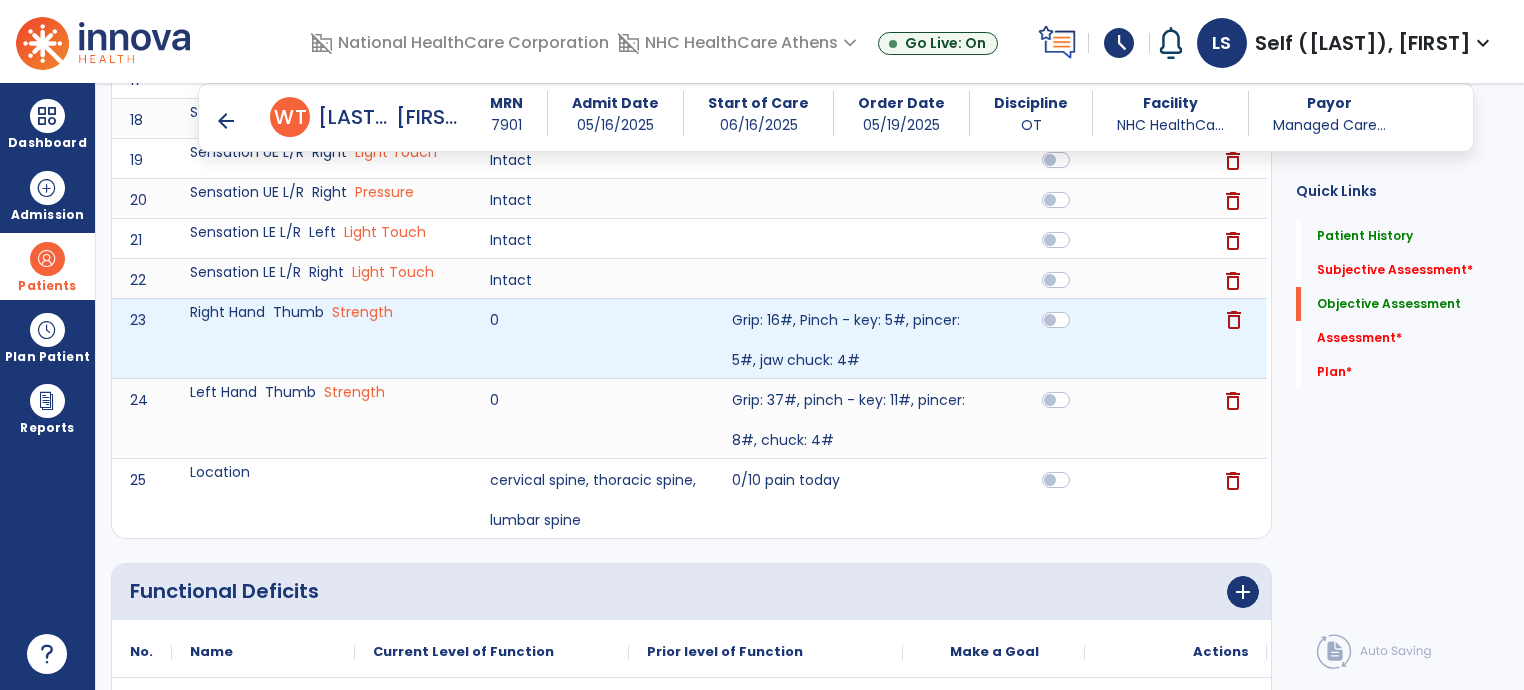 click on "delete" 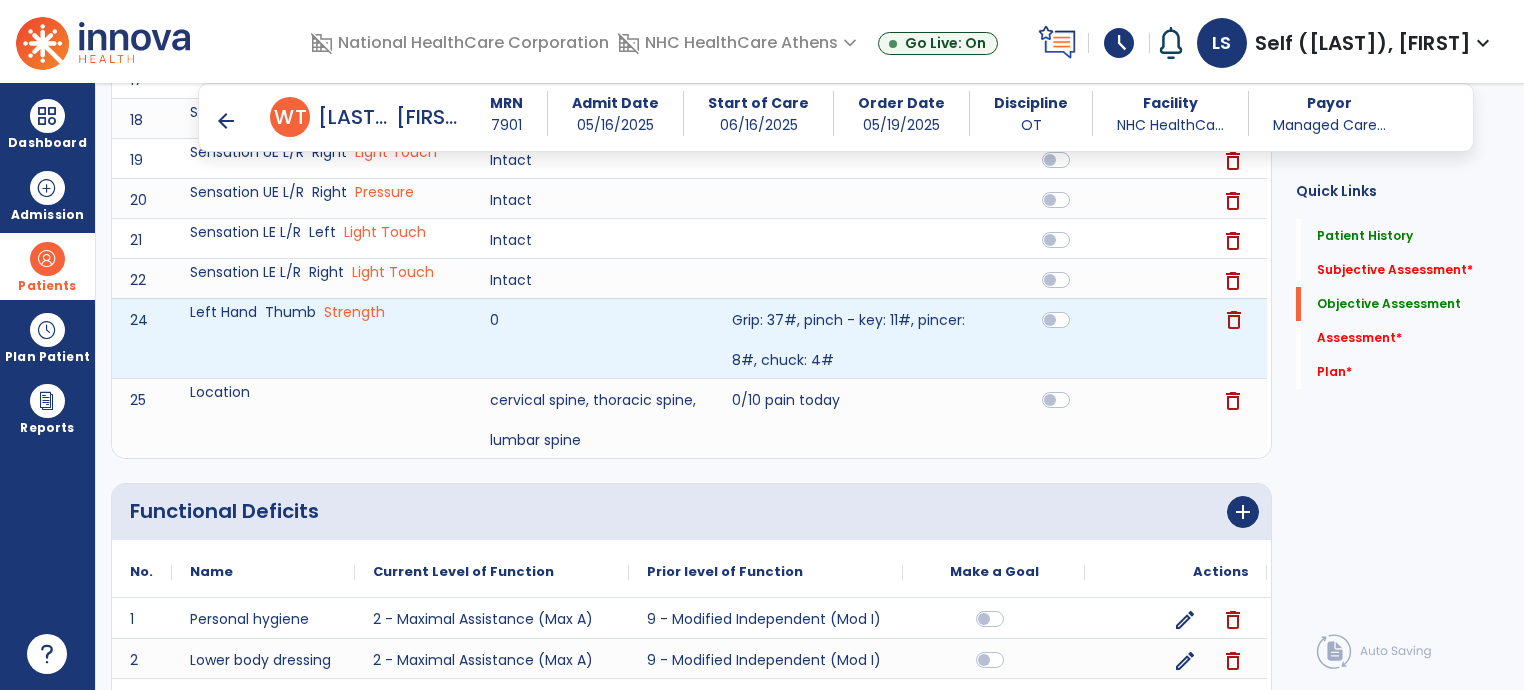 click on "delete" 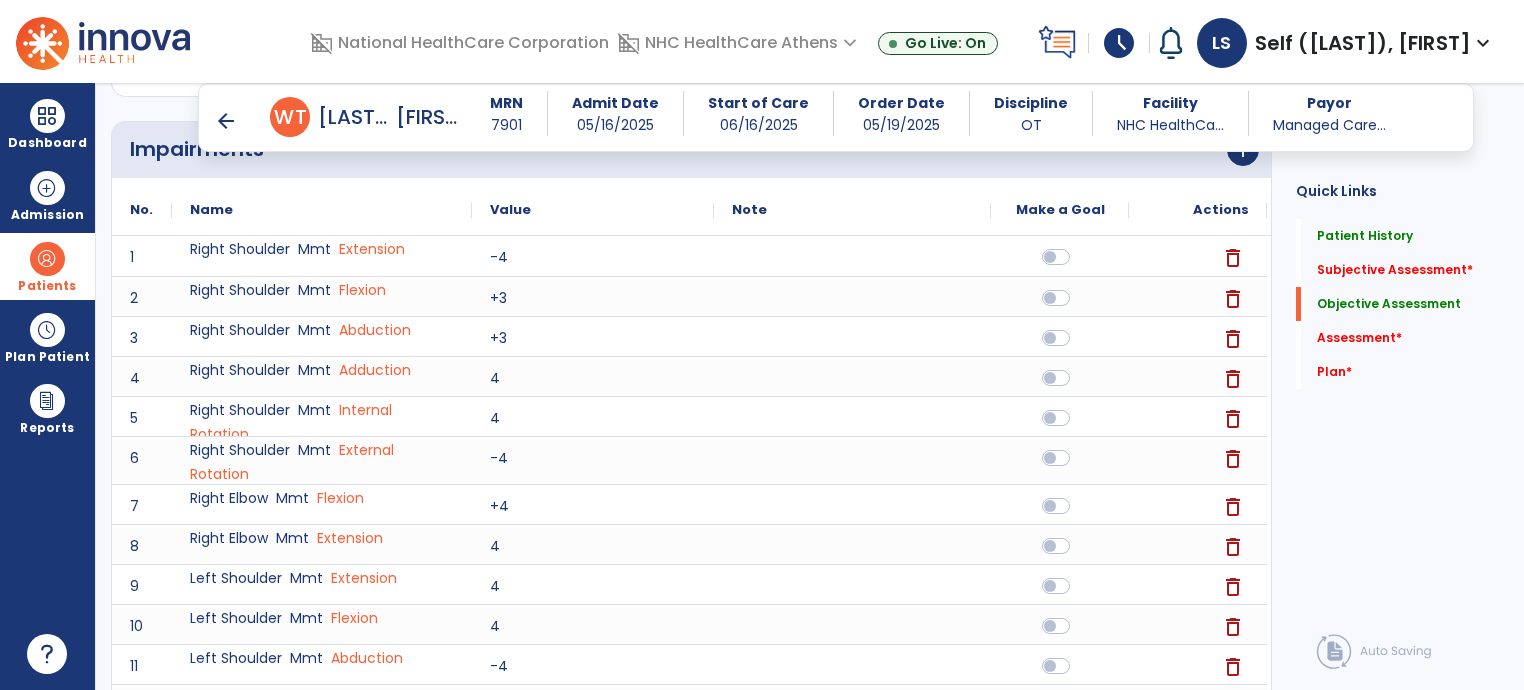 scroll, scrollTop: 707, scrollLeft: 0, axis: vertical 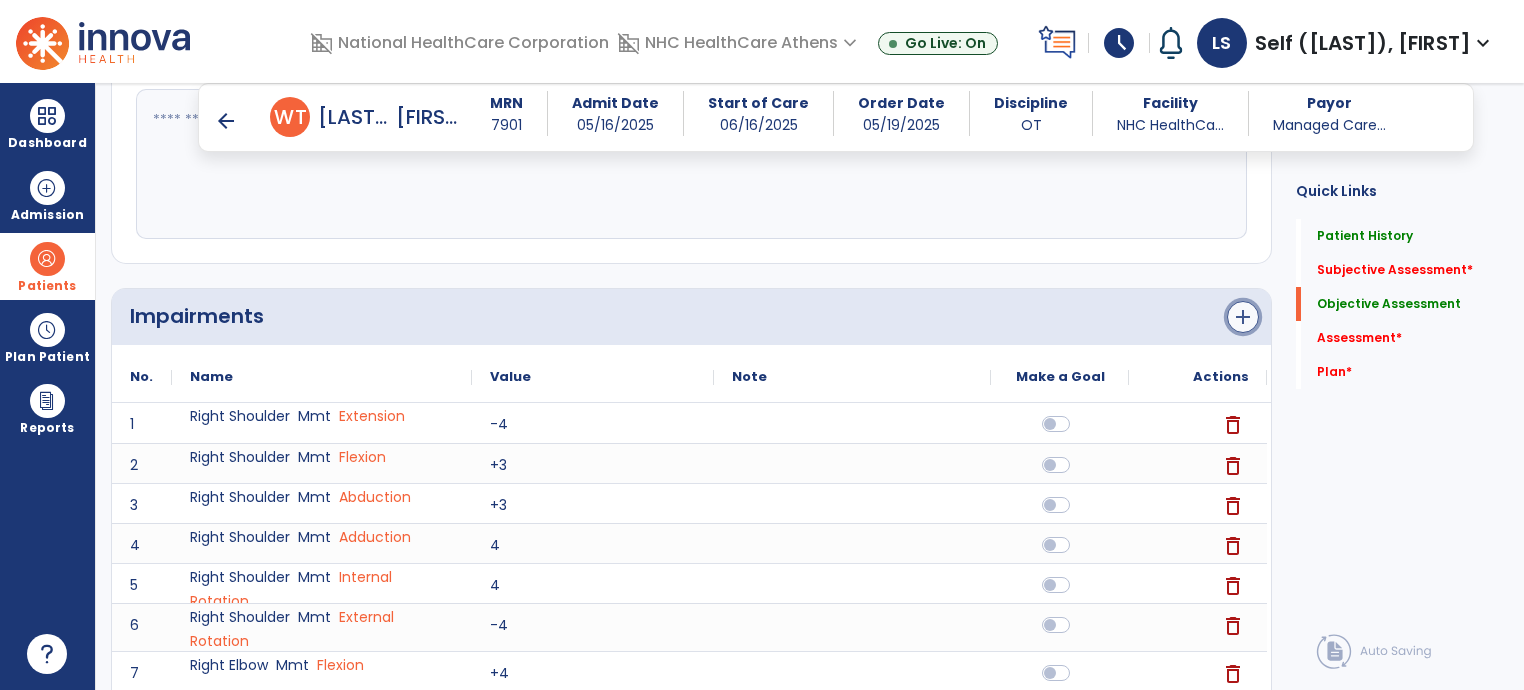 click on "add" 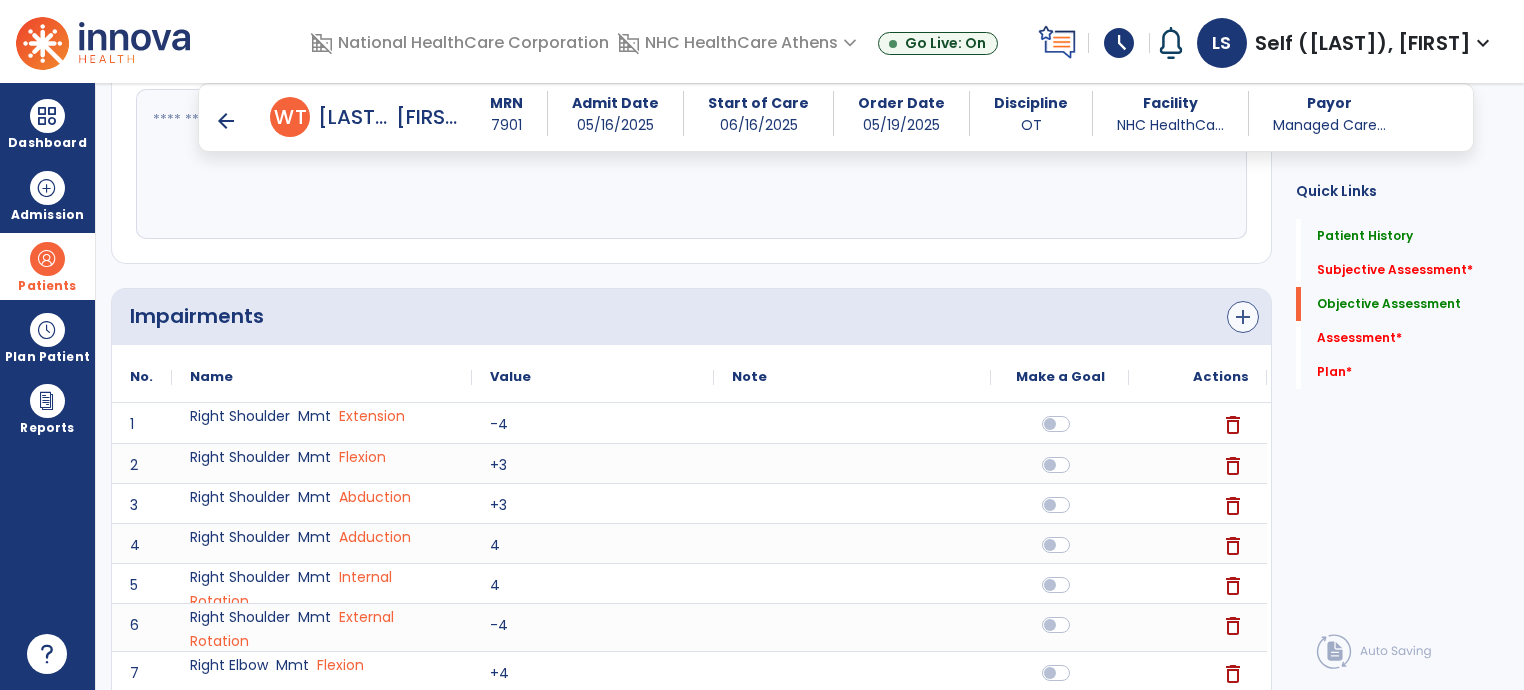 scroll, scrollTop: 0, scrollLeft: 0, axis: both 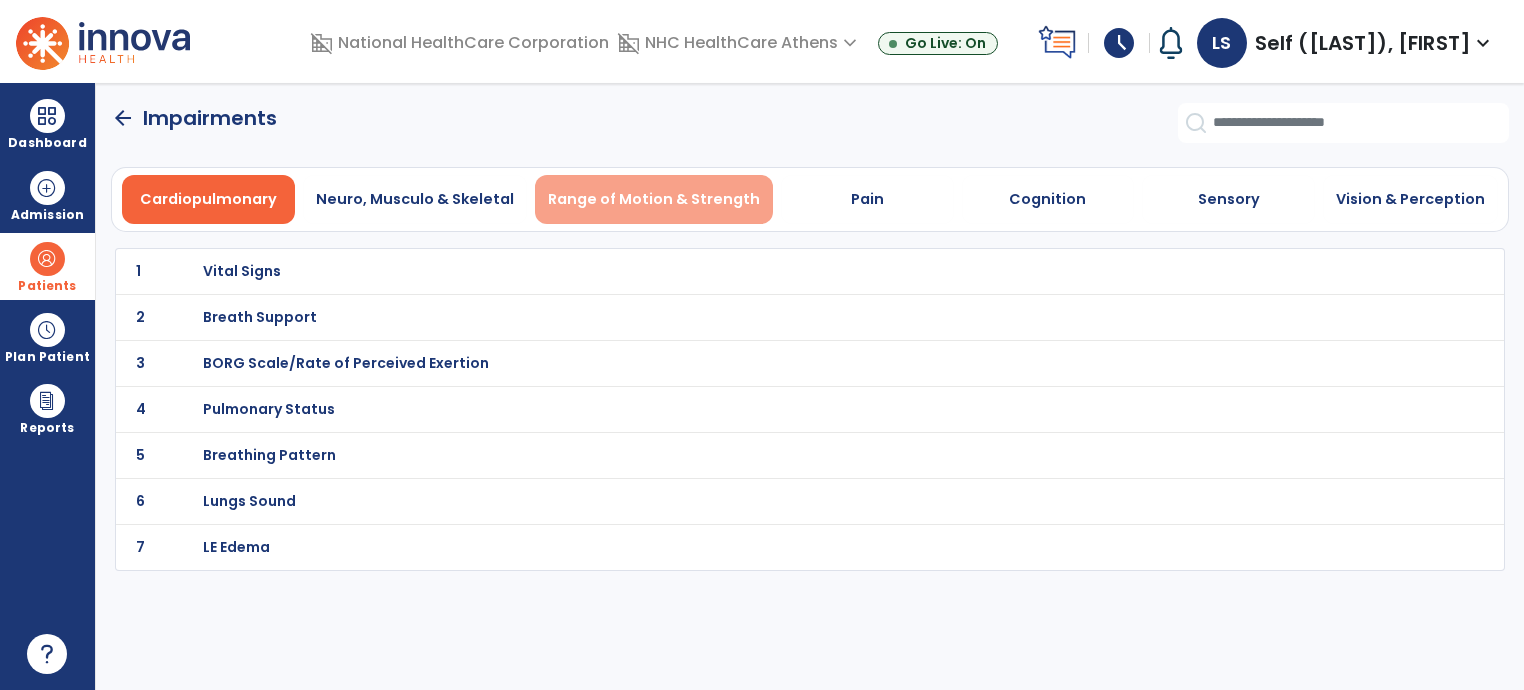 click on "Range of Motion & Strength" at bounding box center [654, 199] 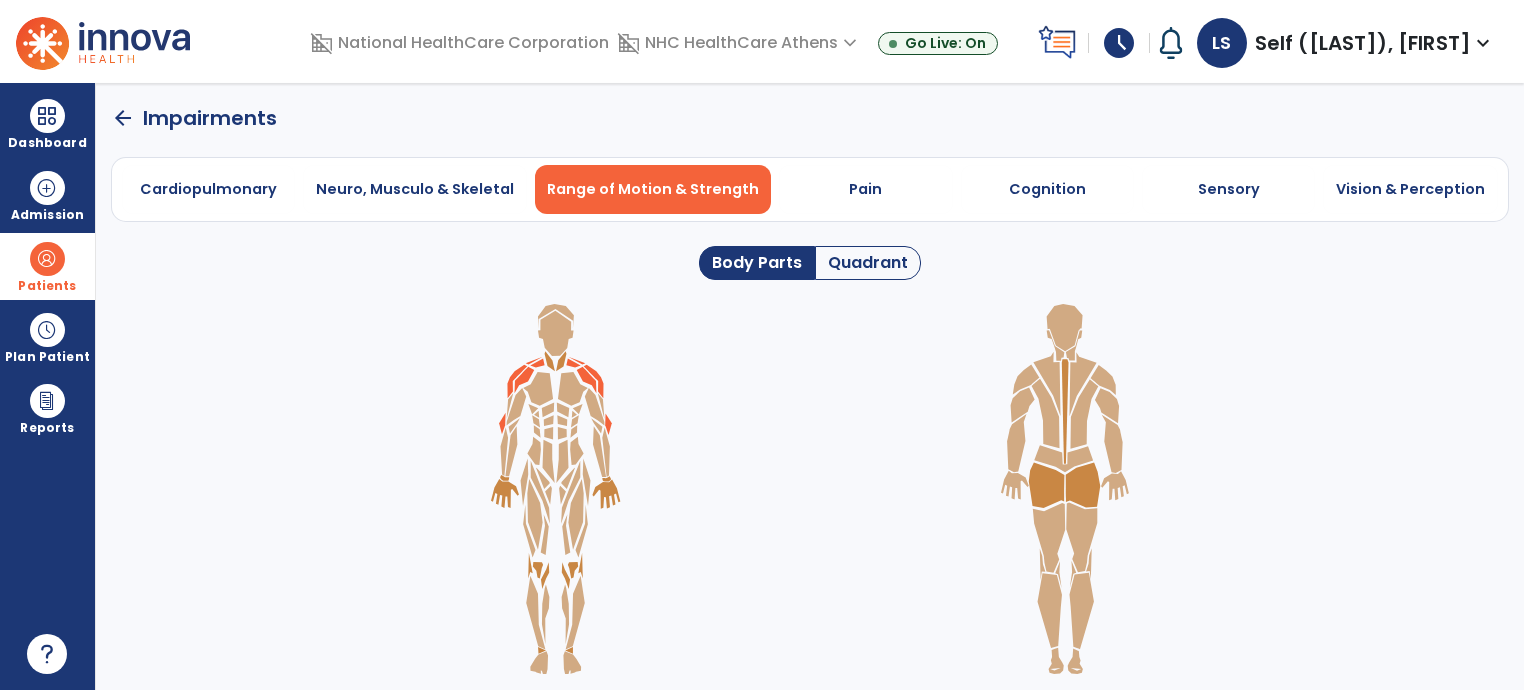click 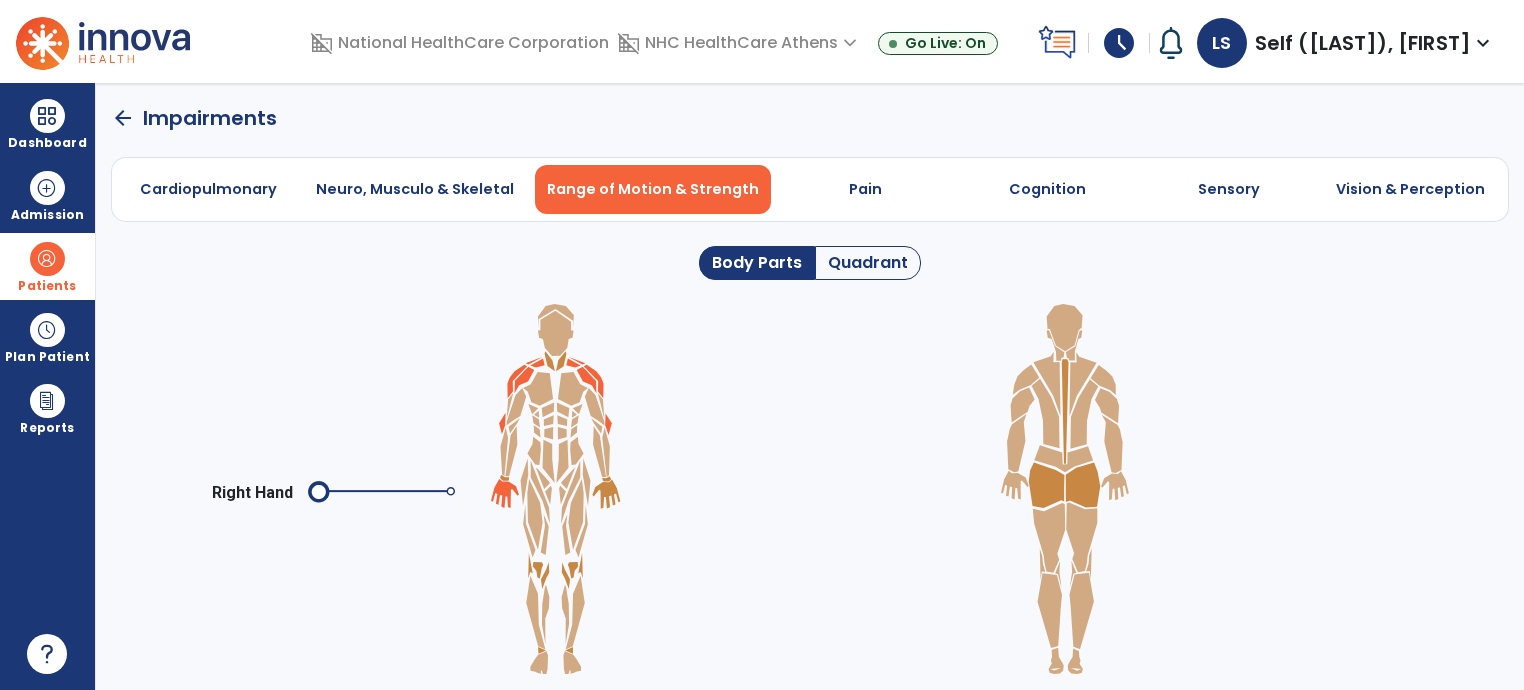 click 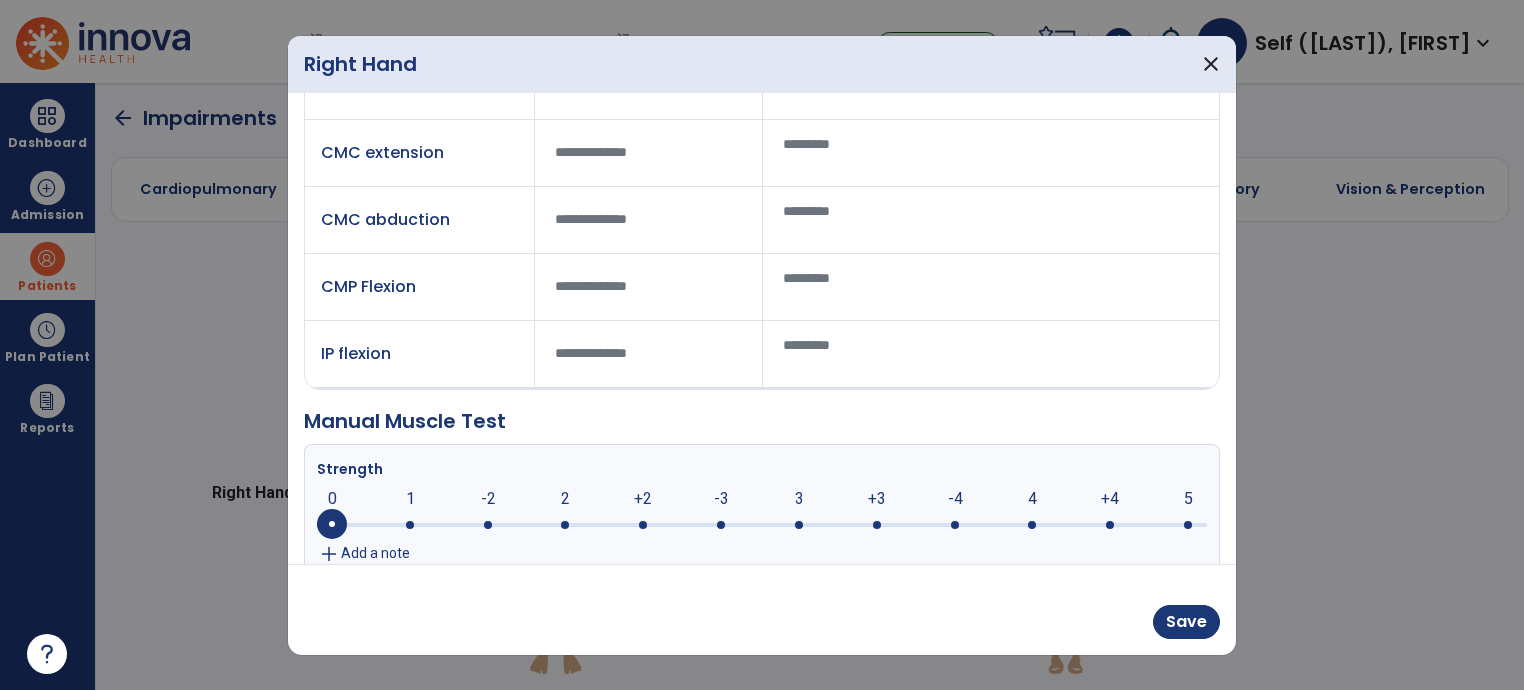 scroll, scrollTop: 193, scrollLeft: 0, axis: vertical 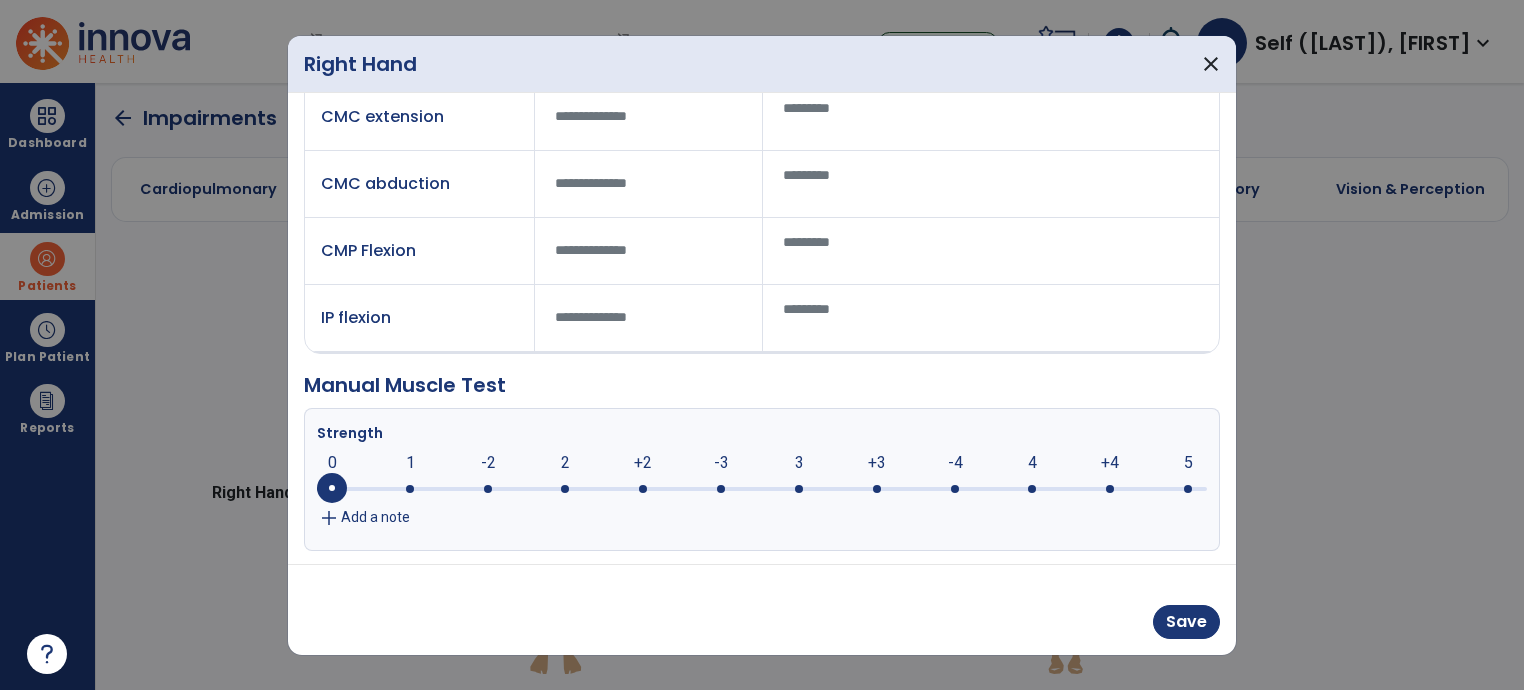 click on "Add a note" at bounding box center (375, 517) 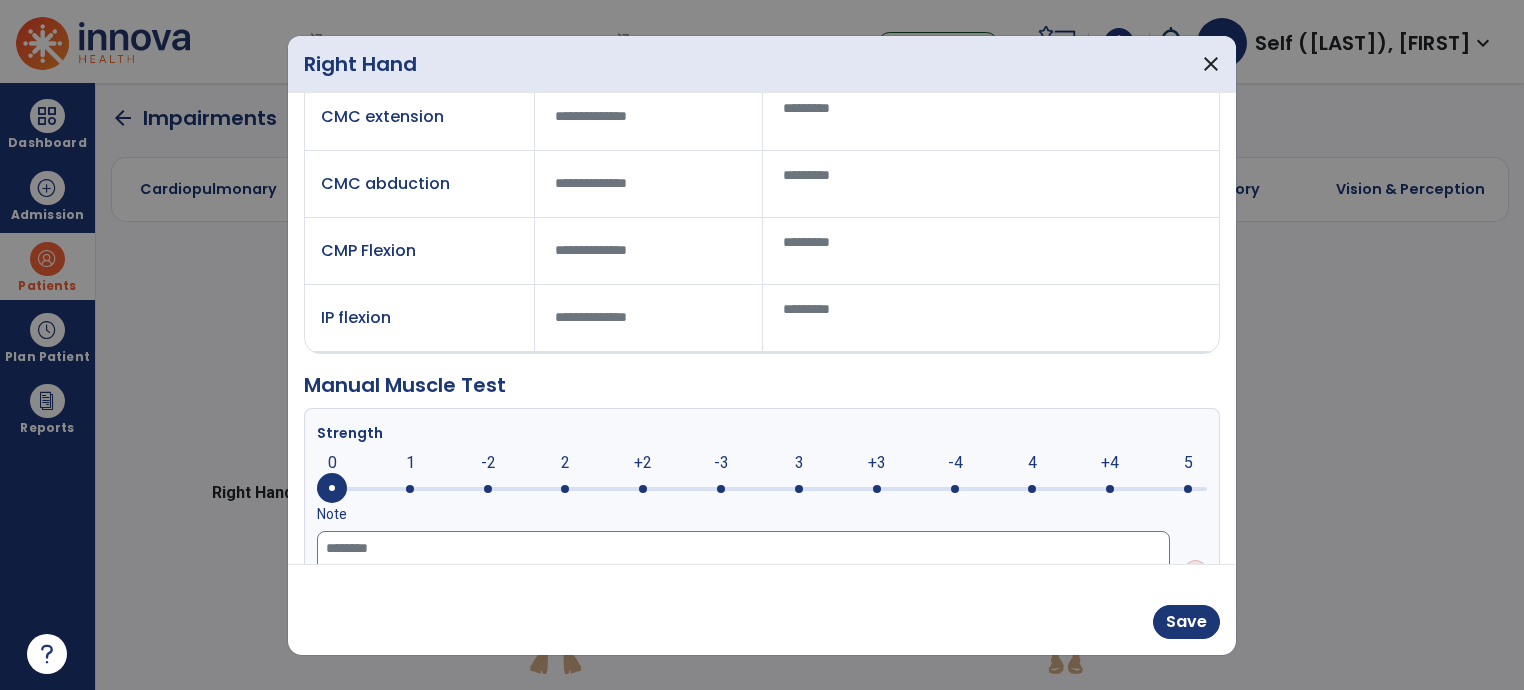click at bounding box center (743, 572) 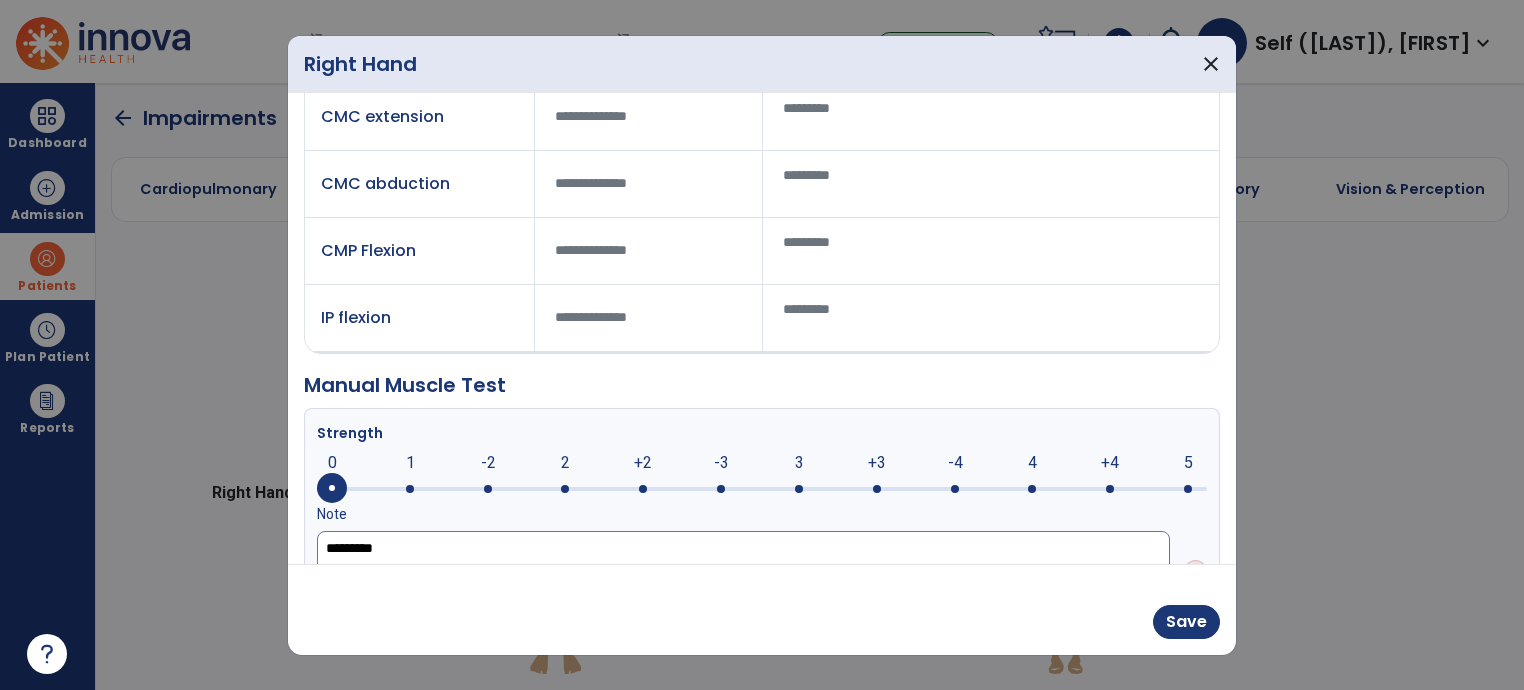 type on "**********" 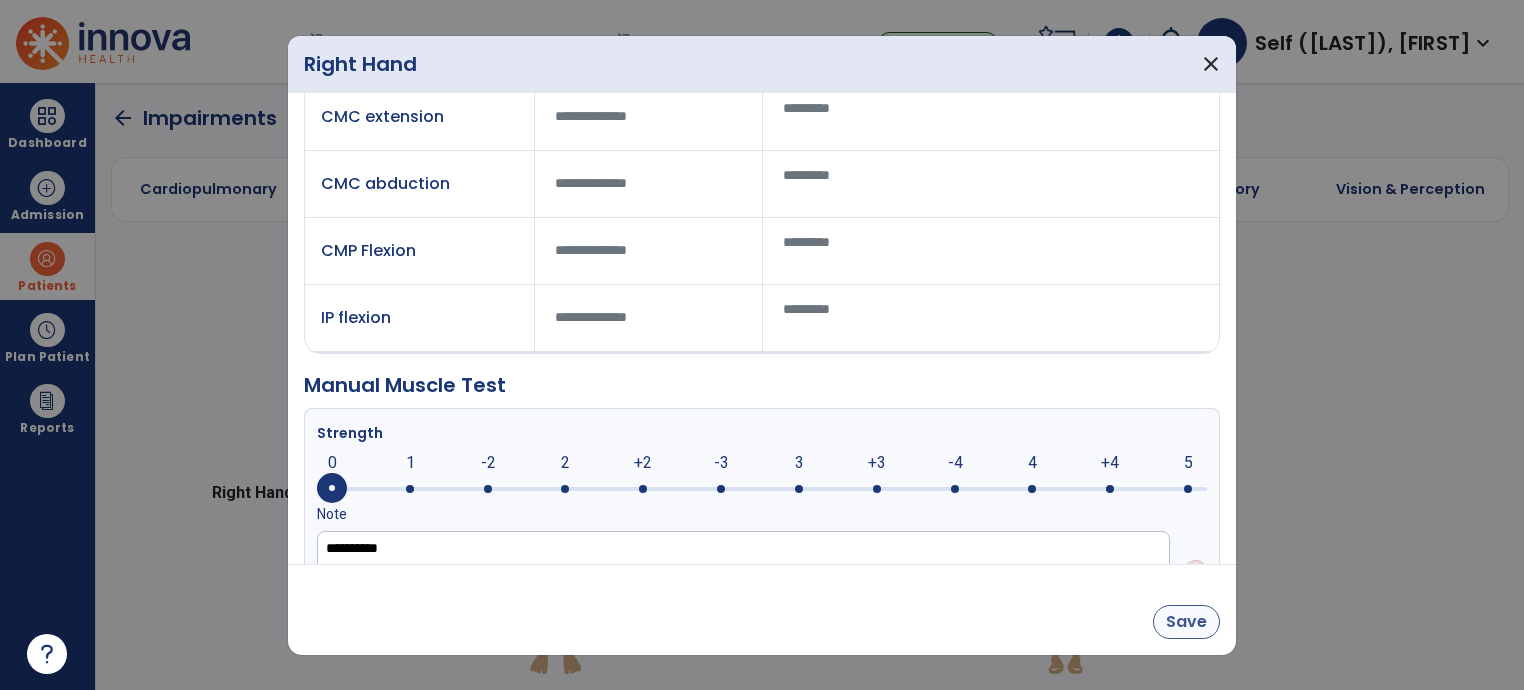 click on "Save" at bounding box center (1186, 622) 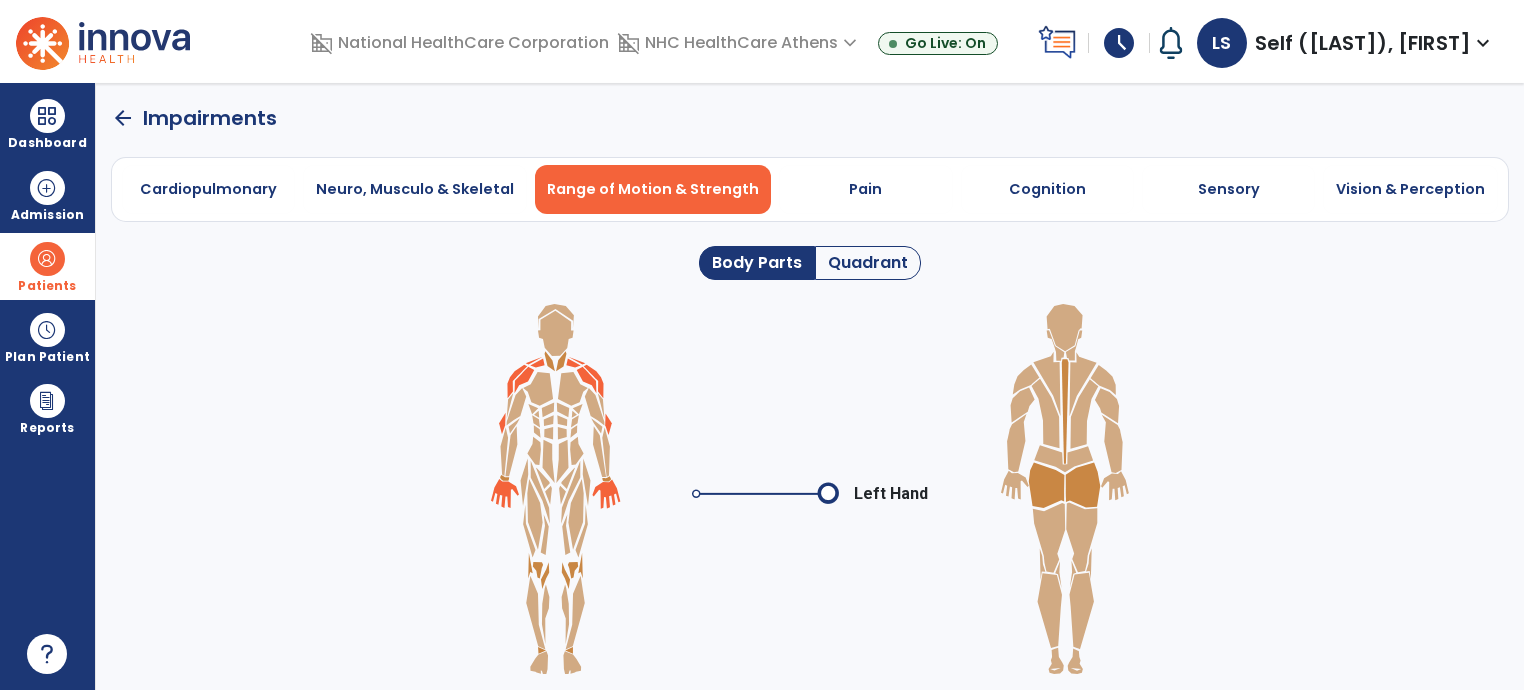click 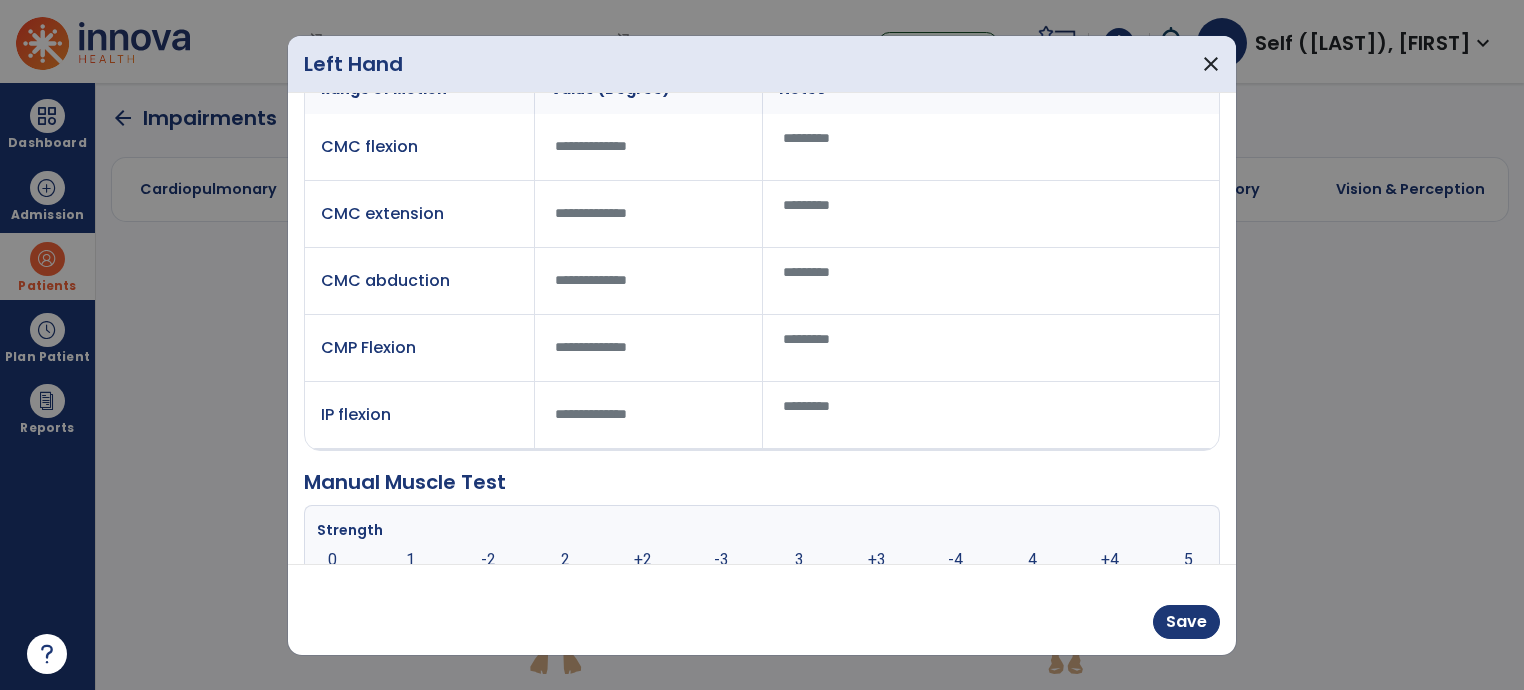 scroll, scrollTop: 193, scrollLeft: 0, axis: vertical 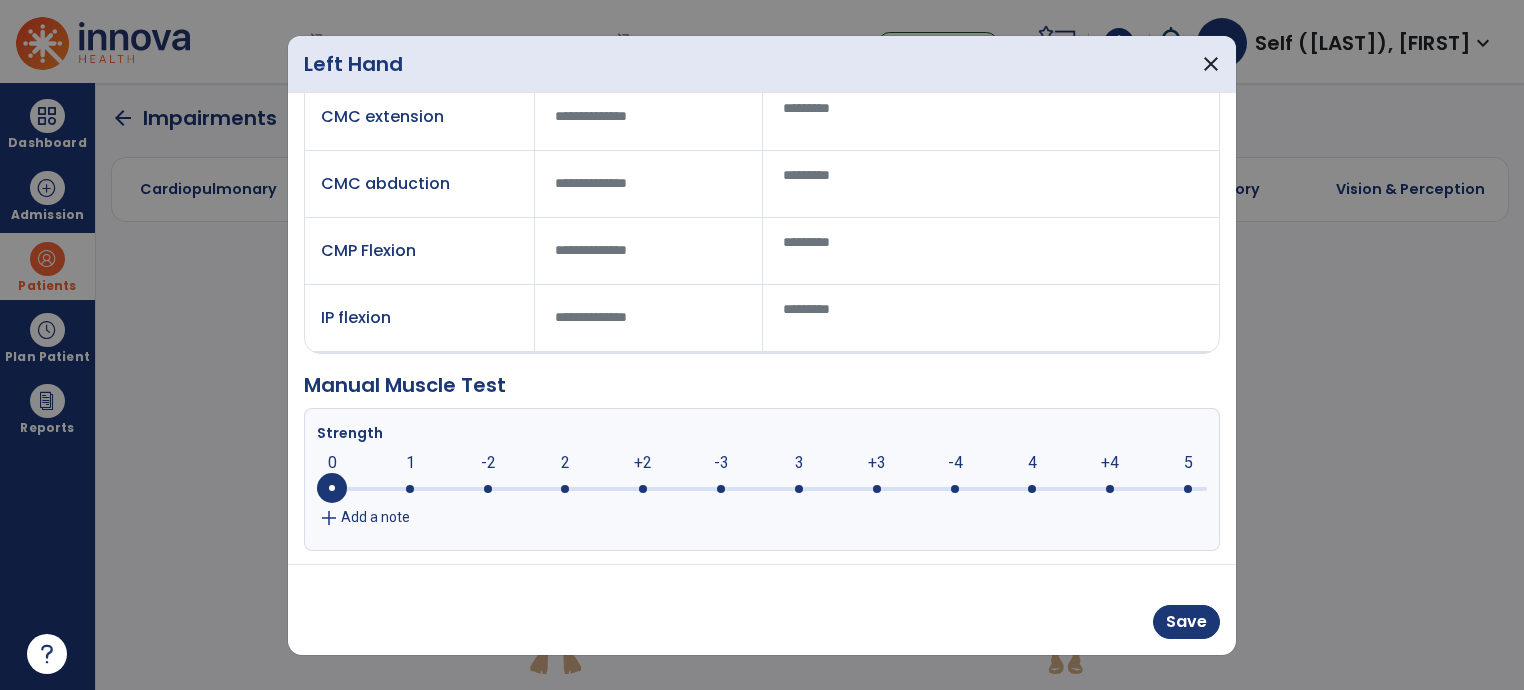 click on "Add a note" at bounding box center (375, 517) 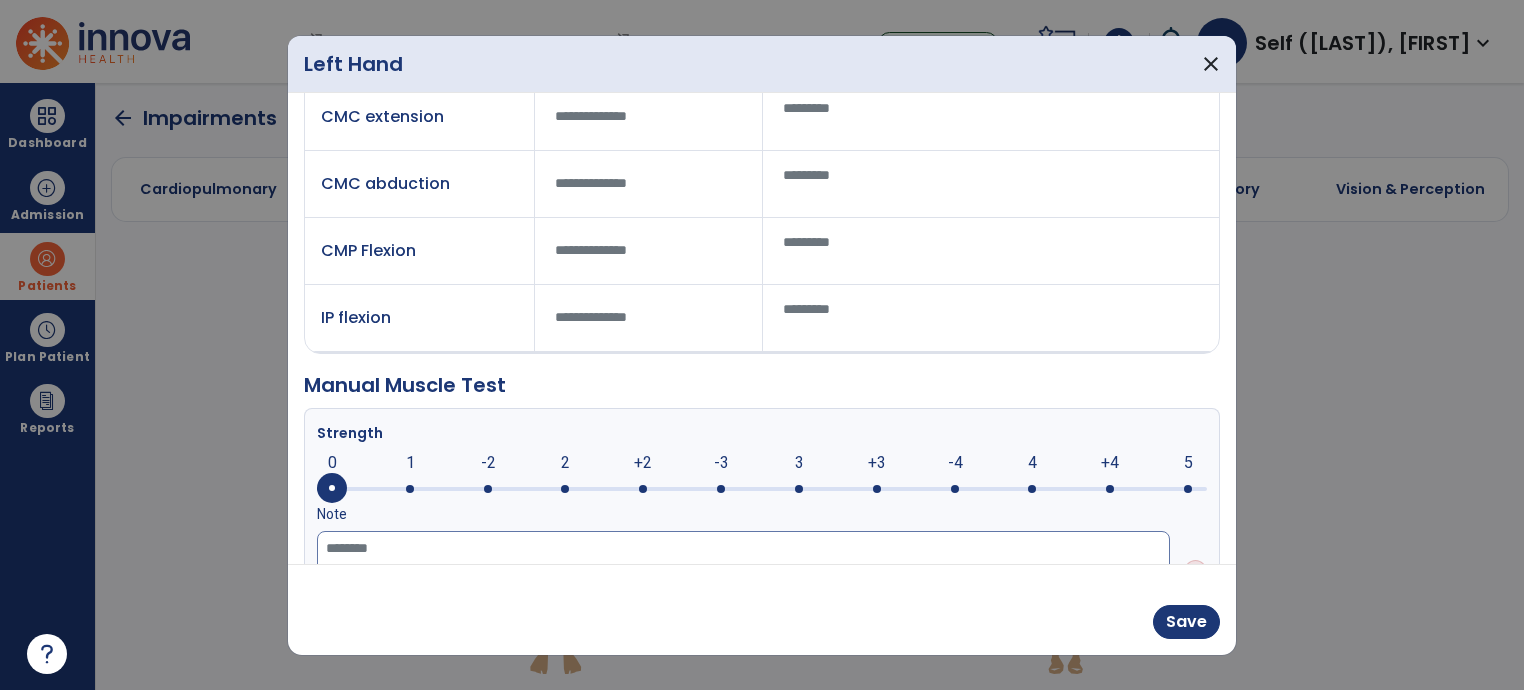 click at bounding box center [743, 572] 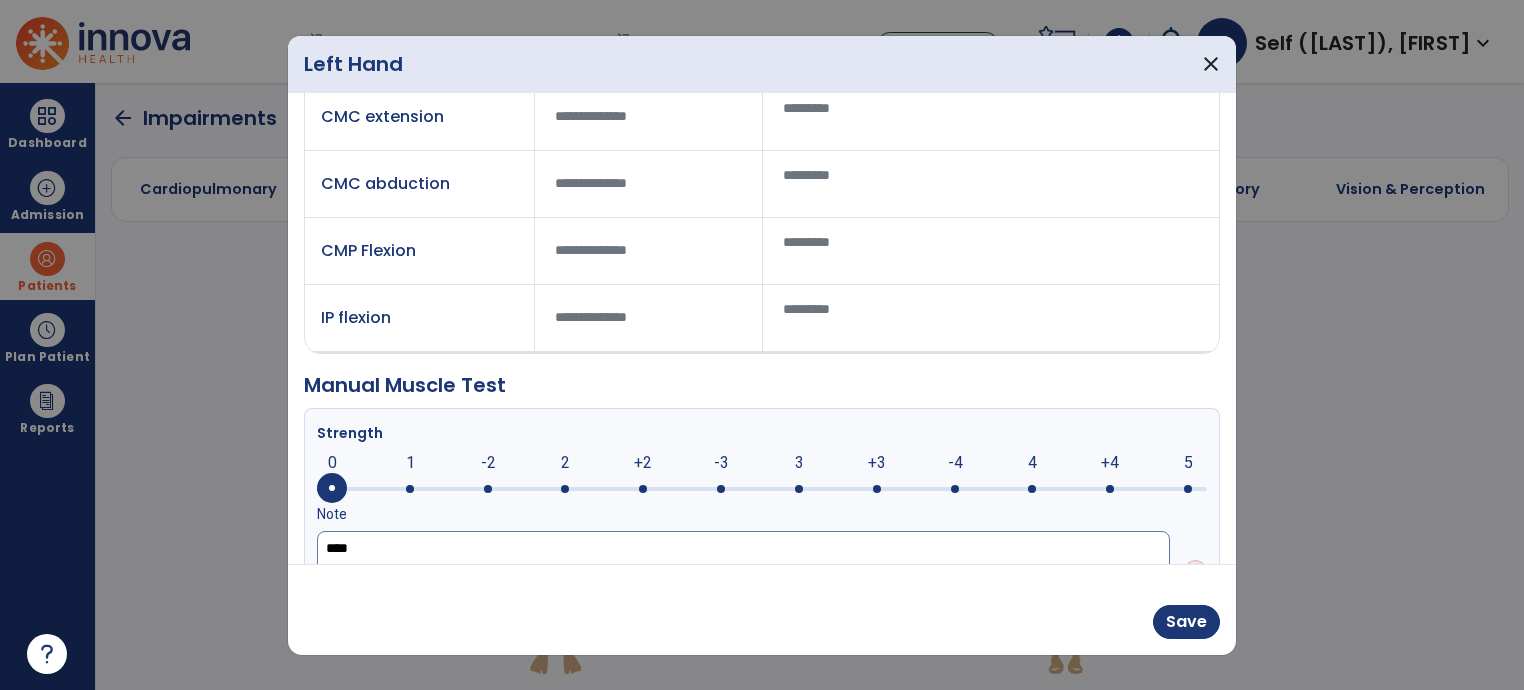 type on "*****" 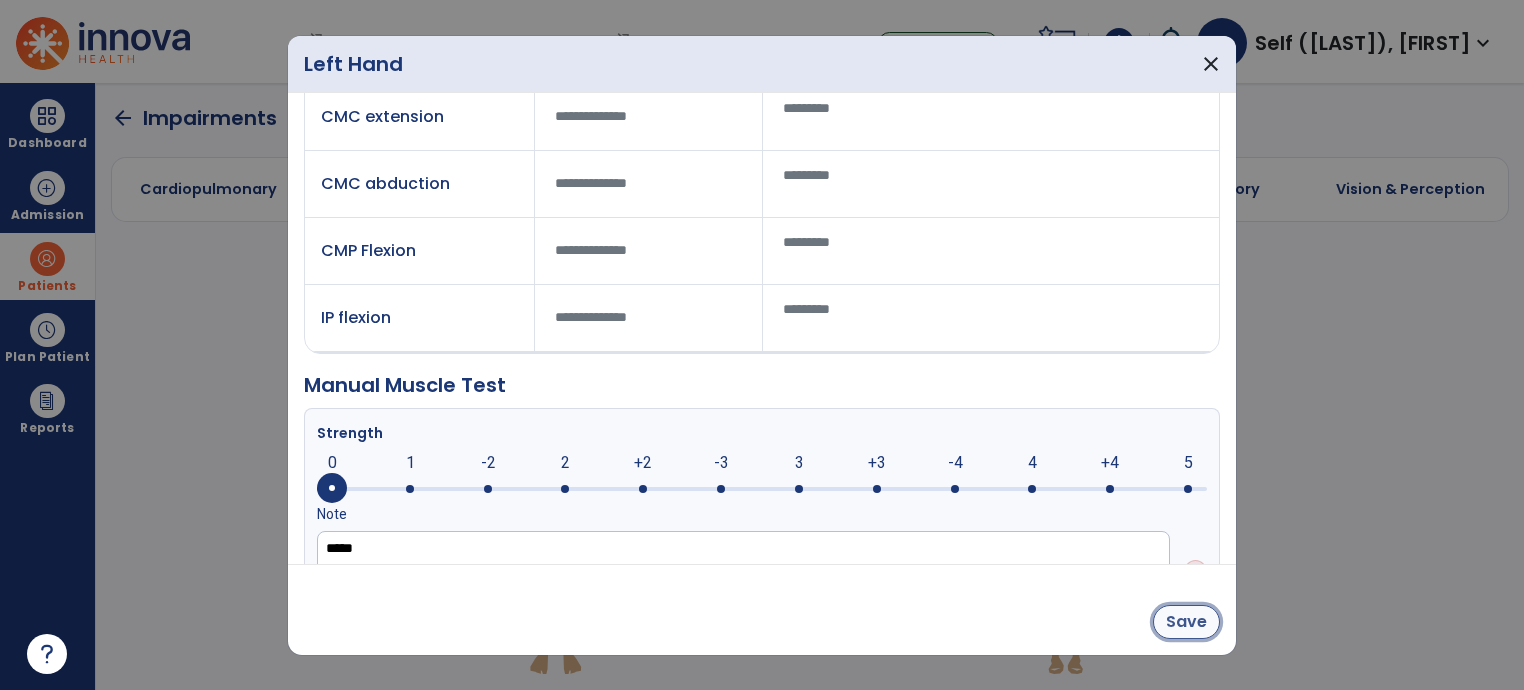 click on "Save" at bounding box center [1186, 622] 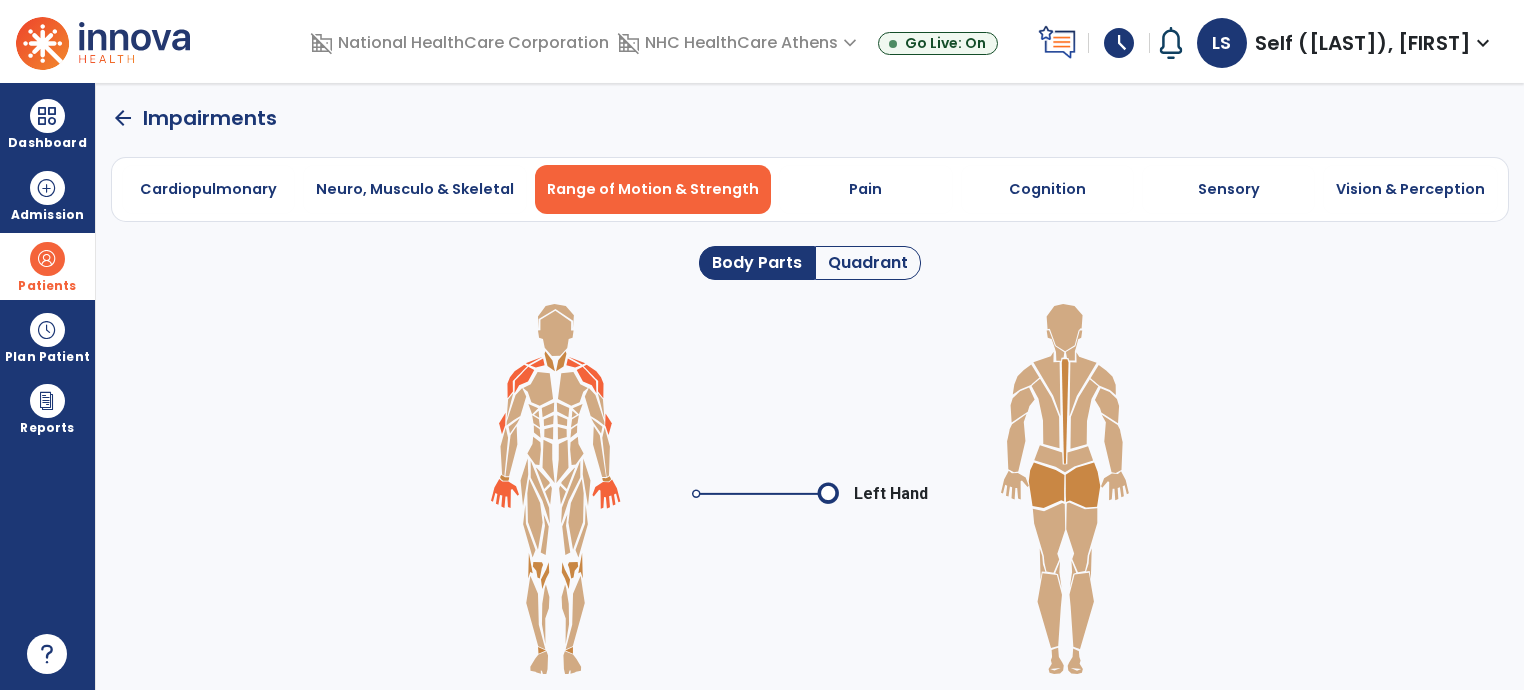 click 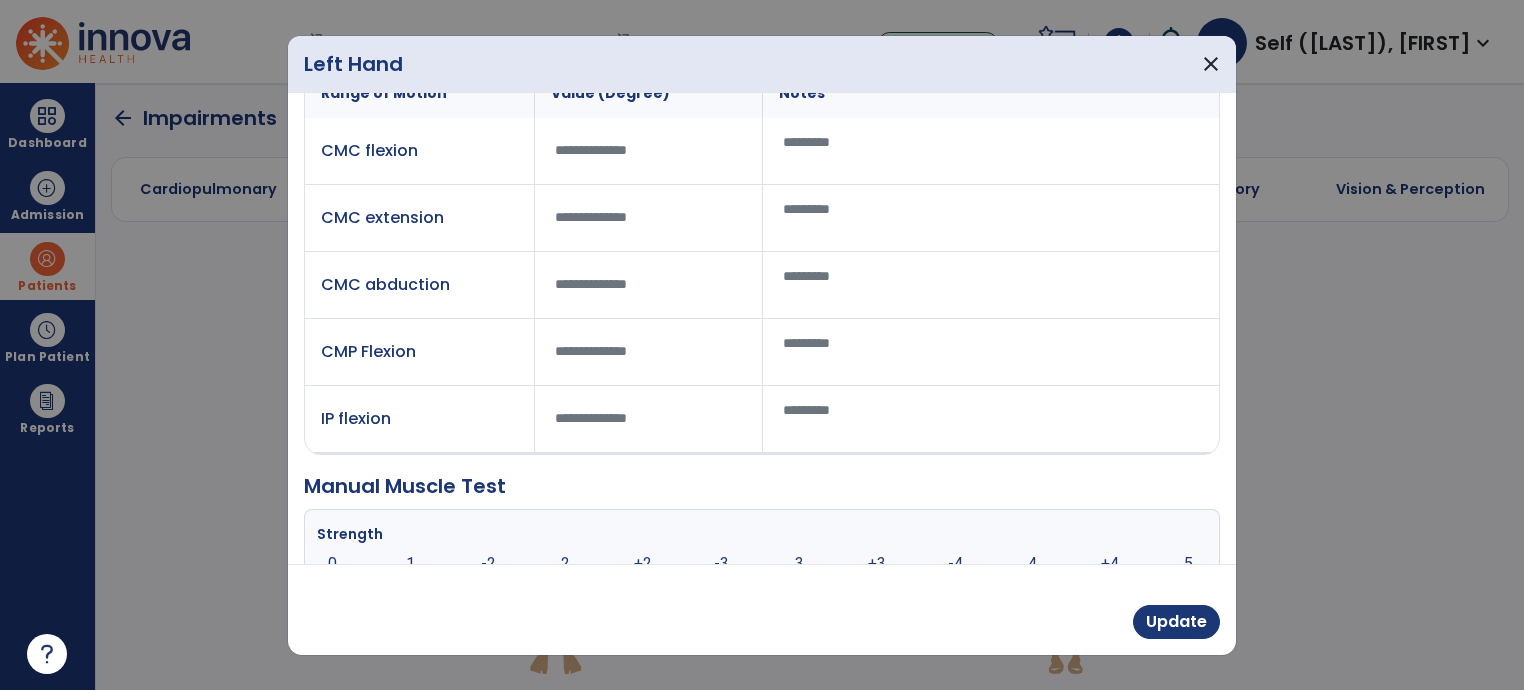 scroll, scrollTop: 268, scrollLeft: 0, axis: vertical 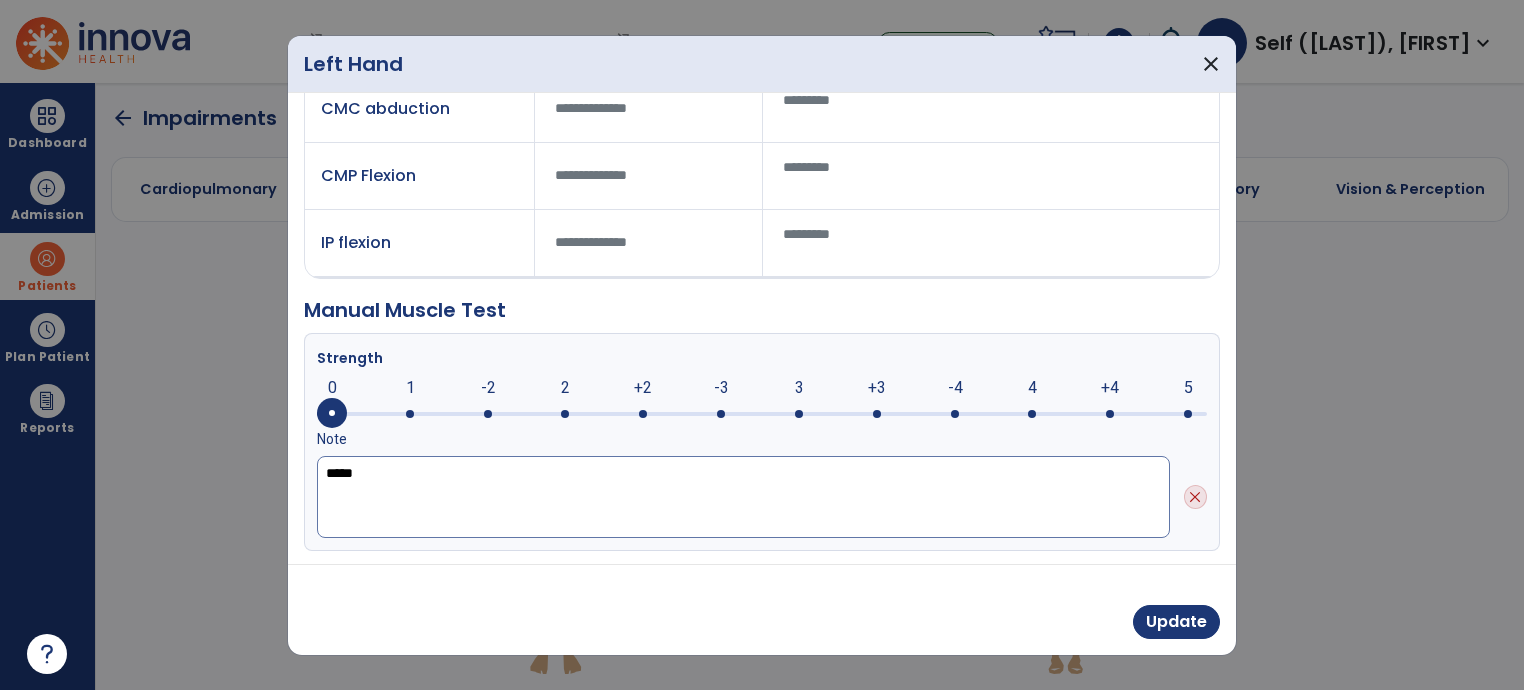 click on "*****" at bounding box center (743, 497) 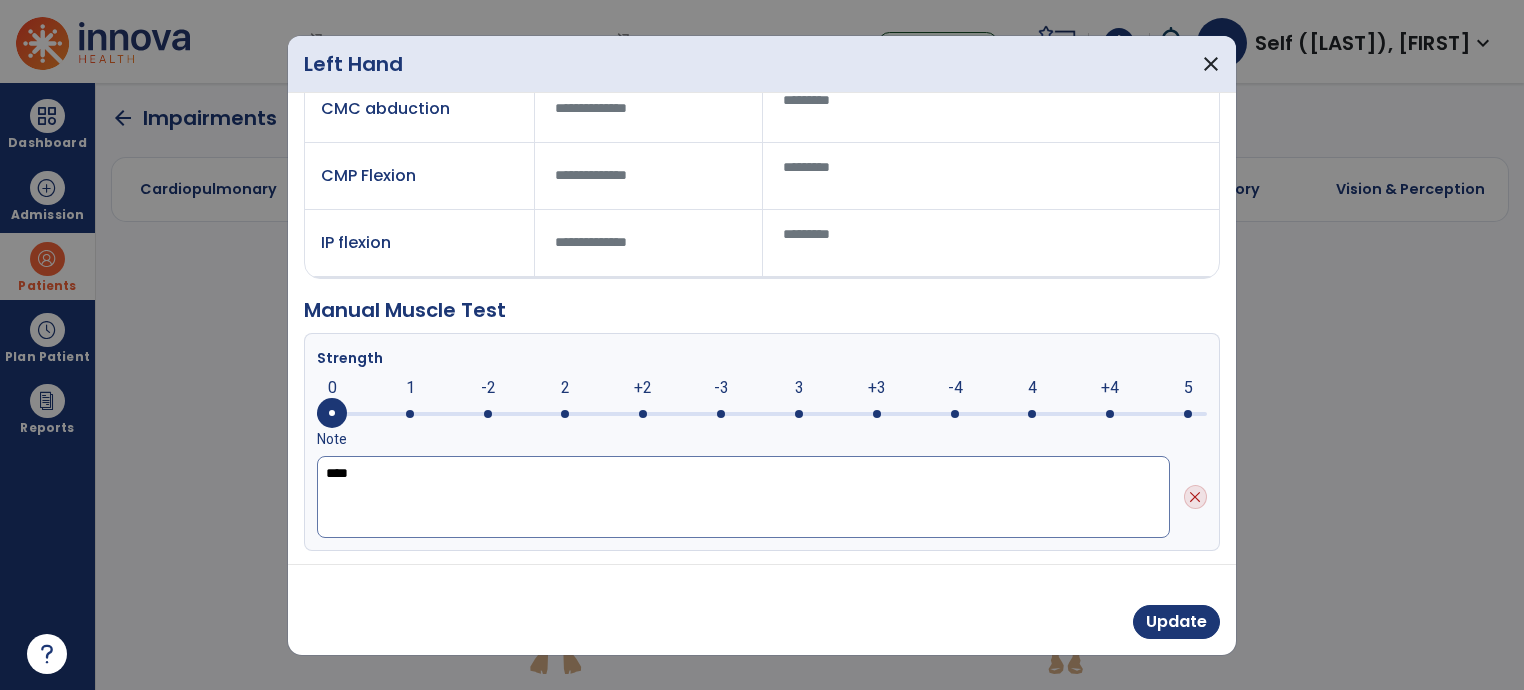 type on "*****" 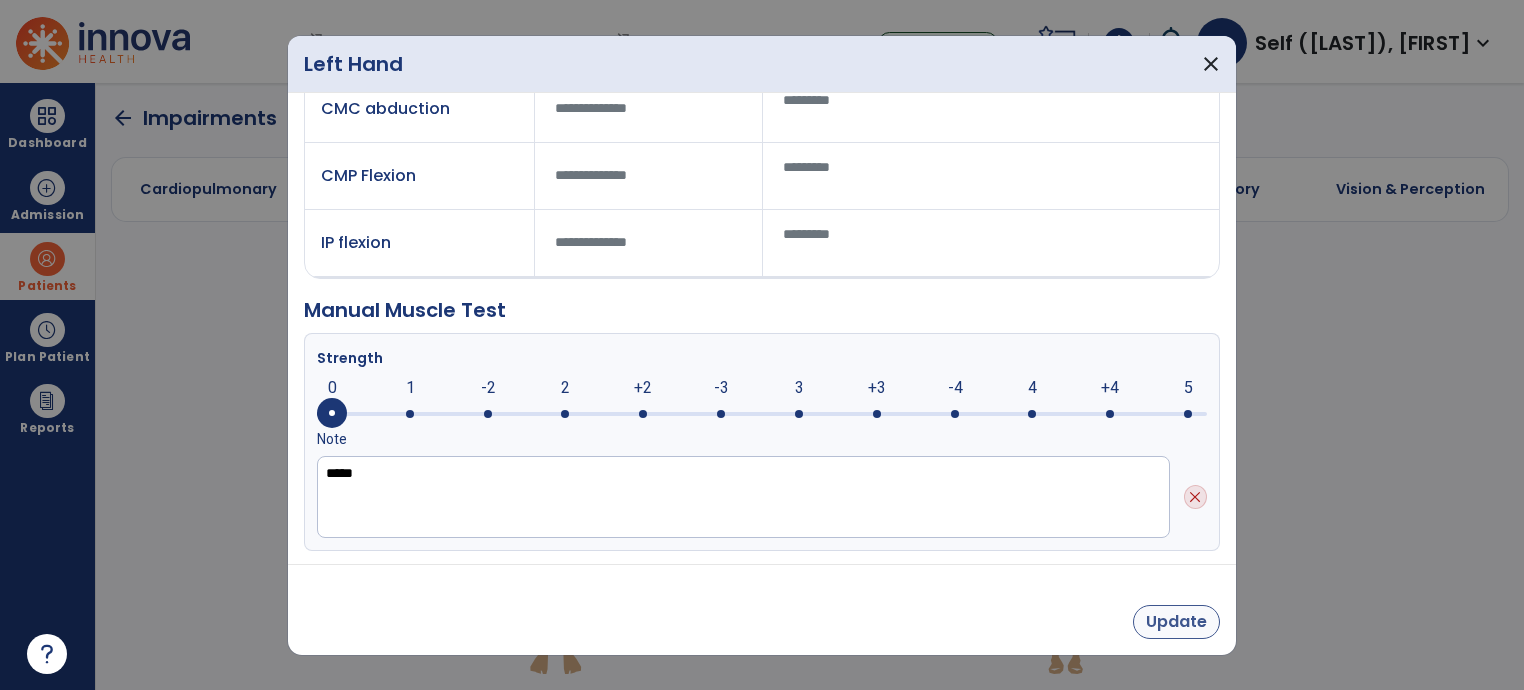 click on "Update" at bounding box center [1176, 622] 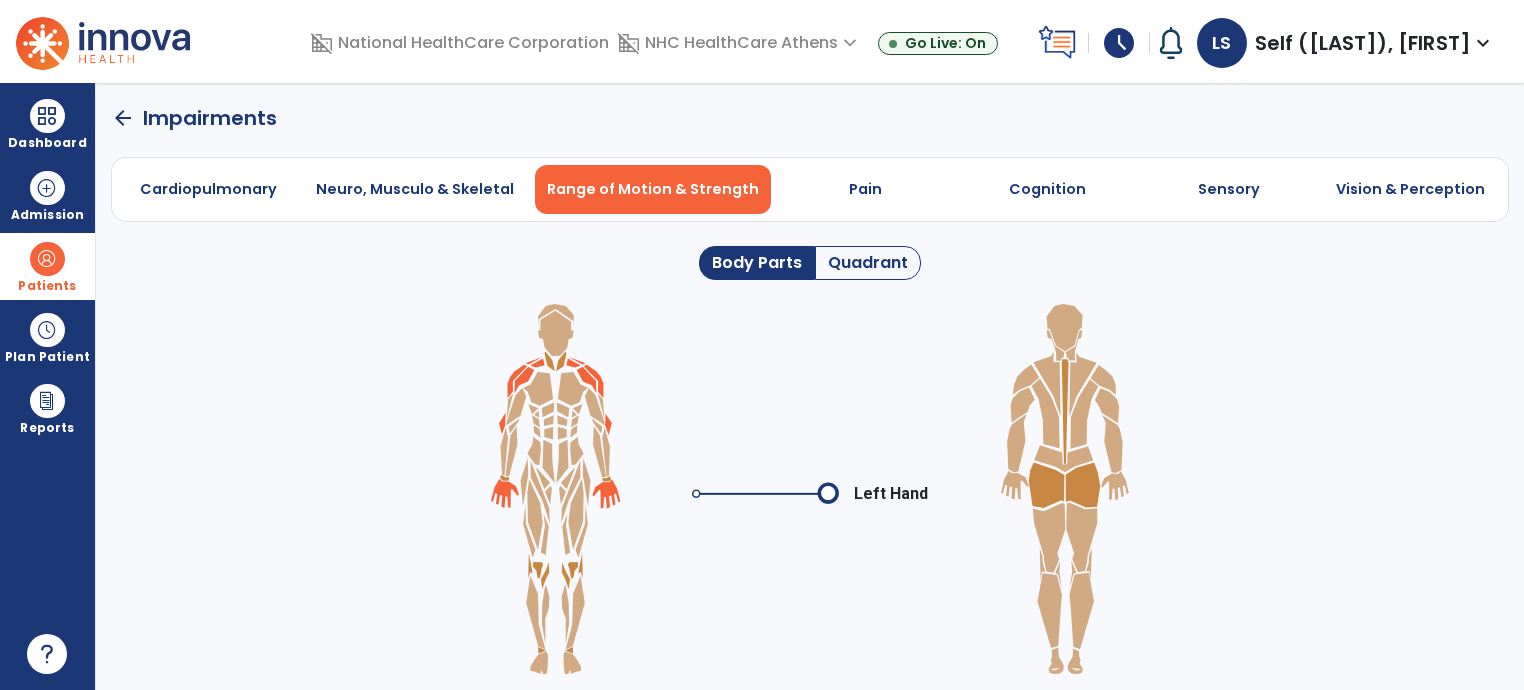 click on "arrow_back" 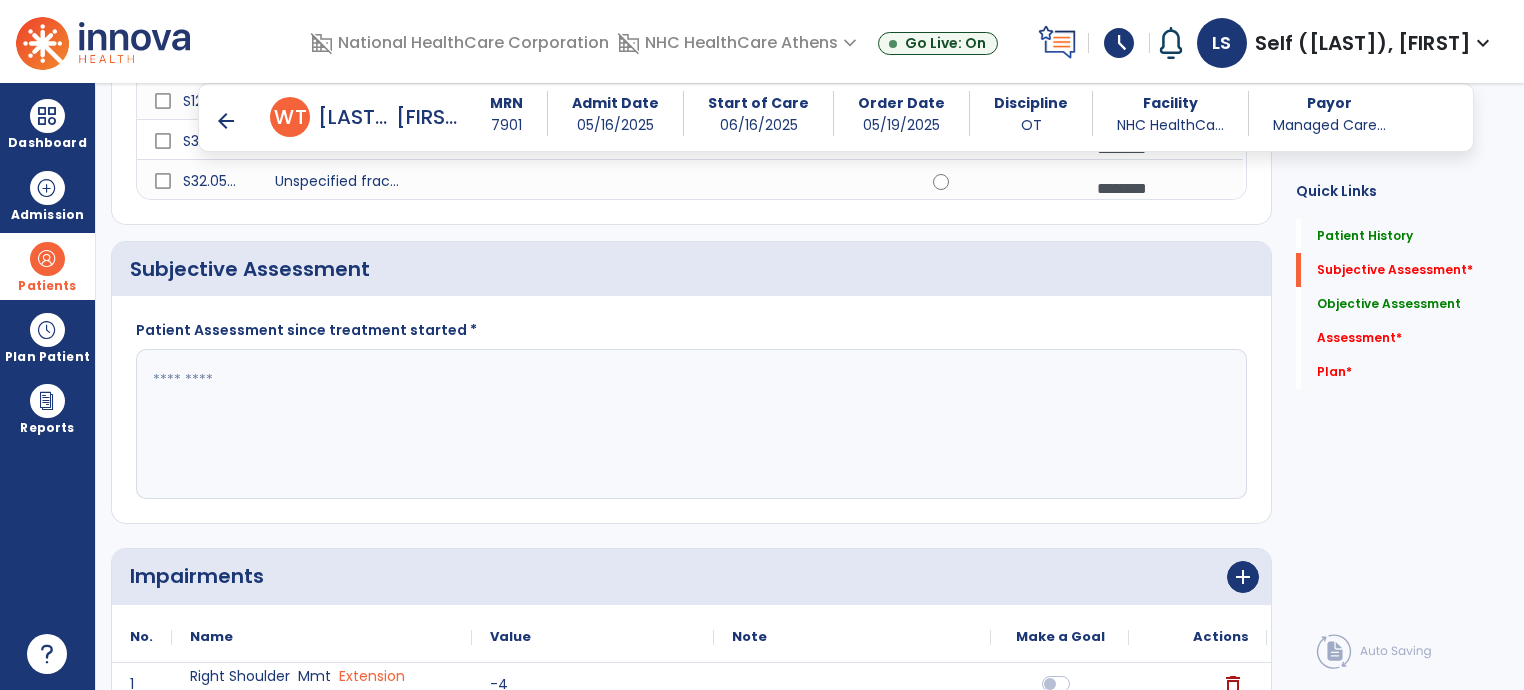scroll, scrollTop: 448, scrollLeft: 0, axis: vertical 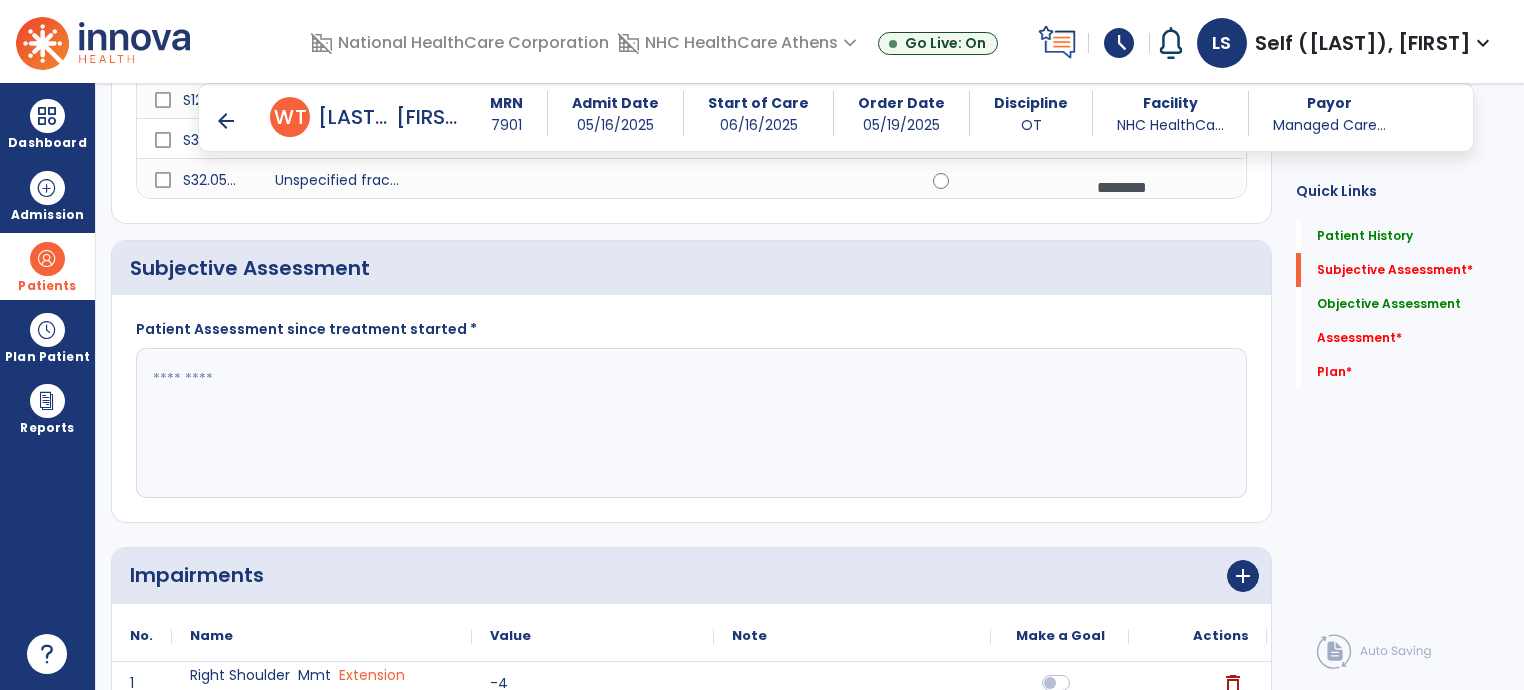 click 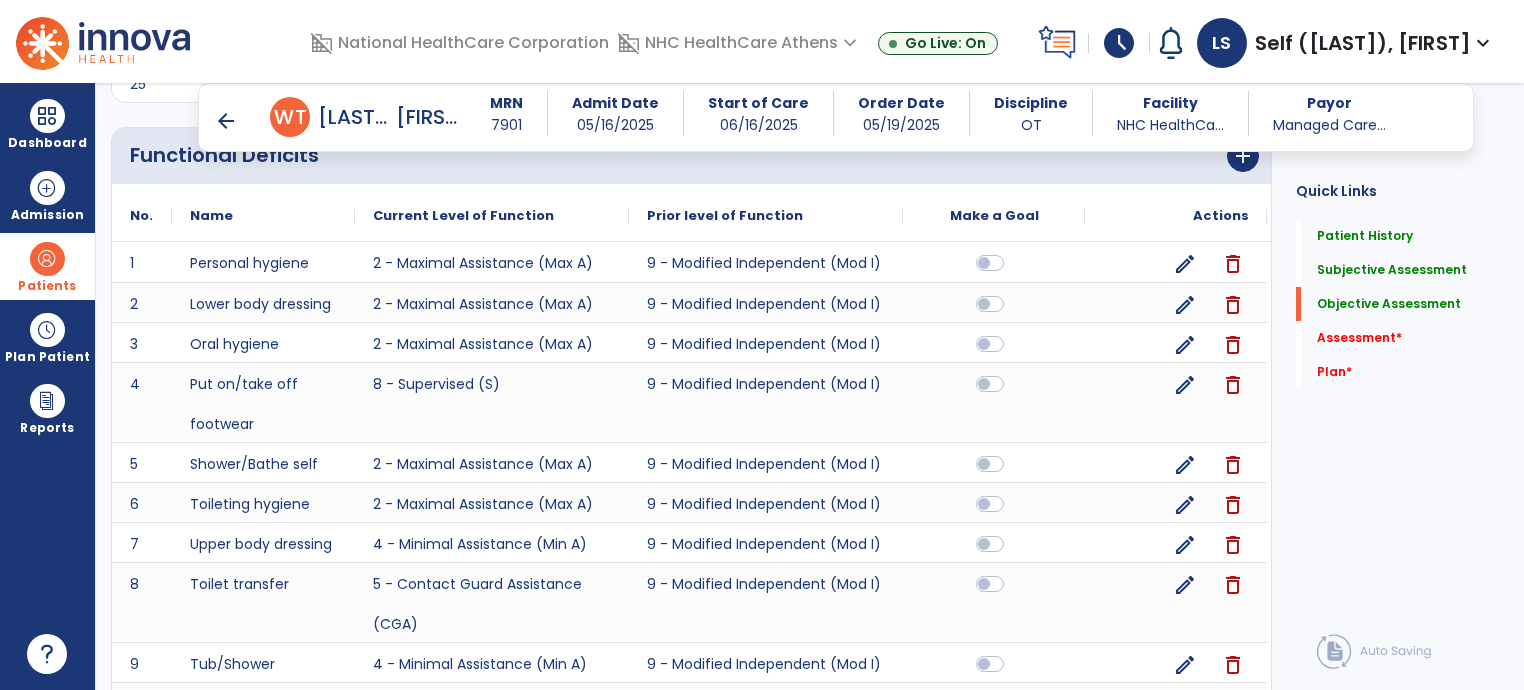 scroll, scrollTop: 2052, scrollLeft: 0, axis: vertical 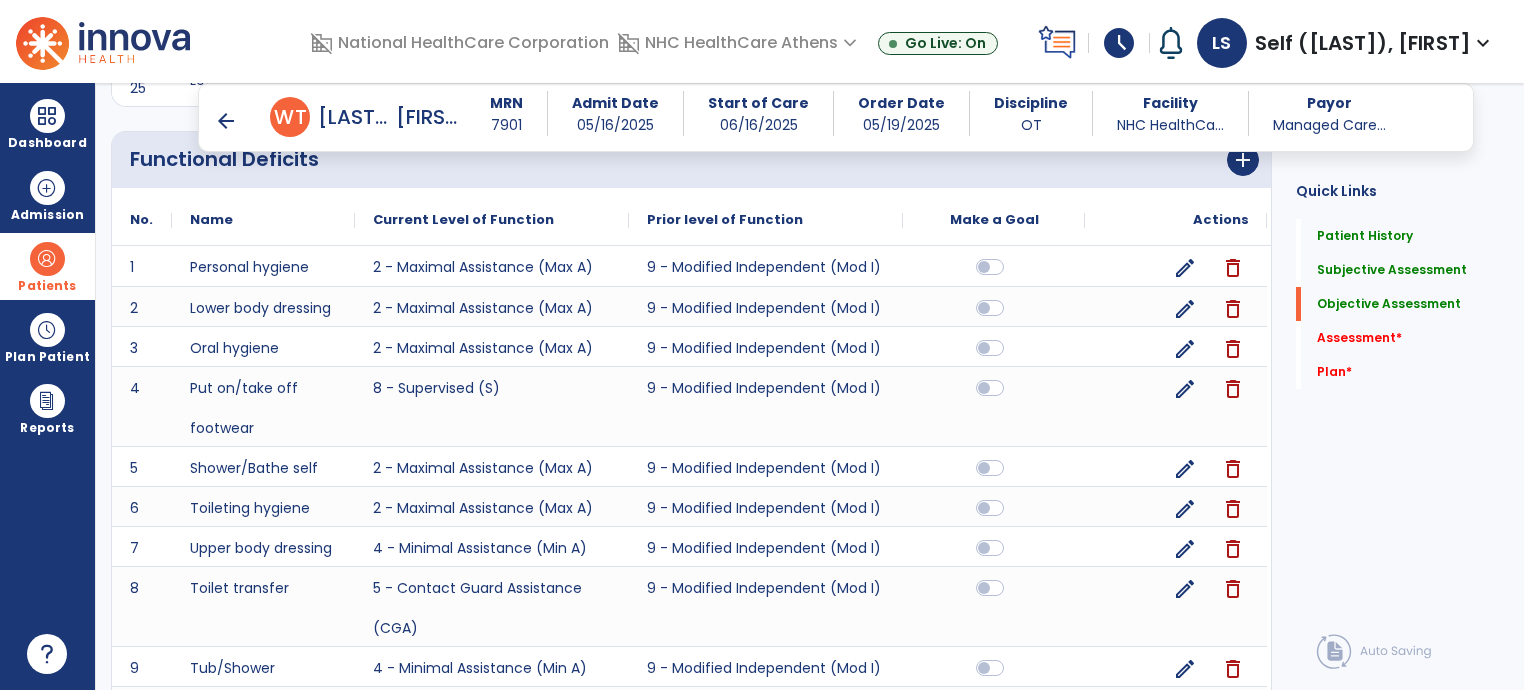 type on "**********" 